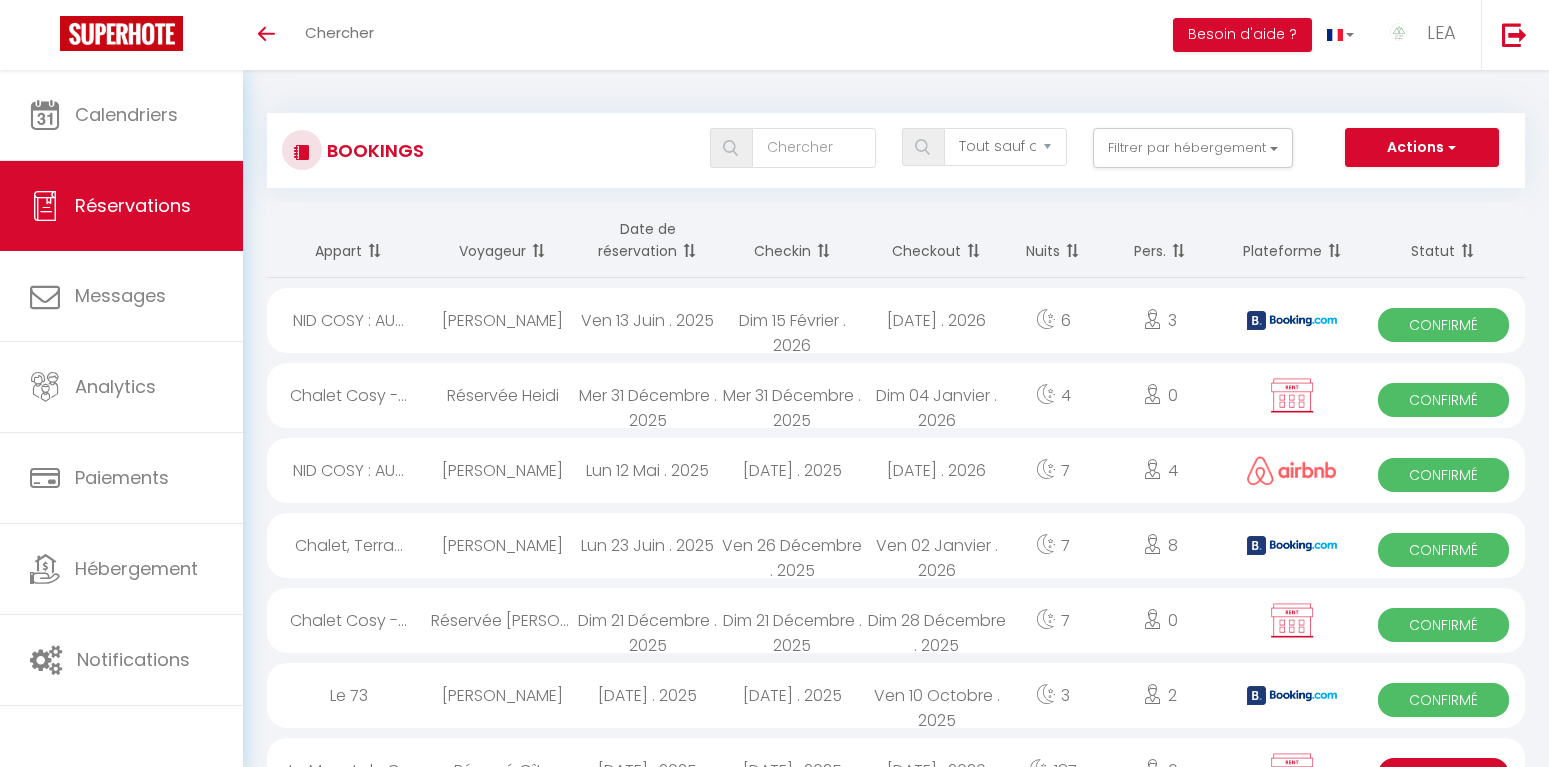 select on "not_cancelled" 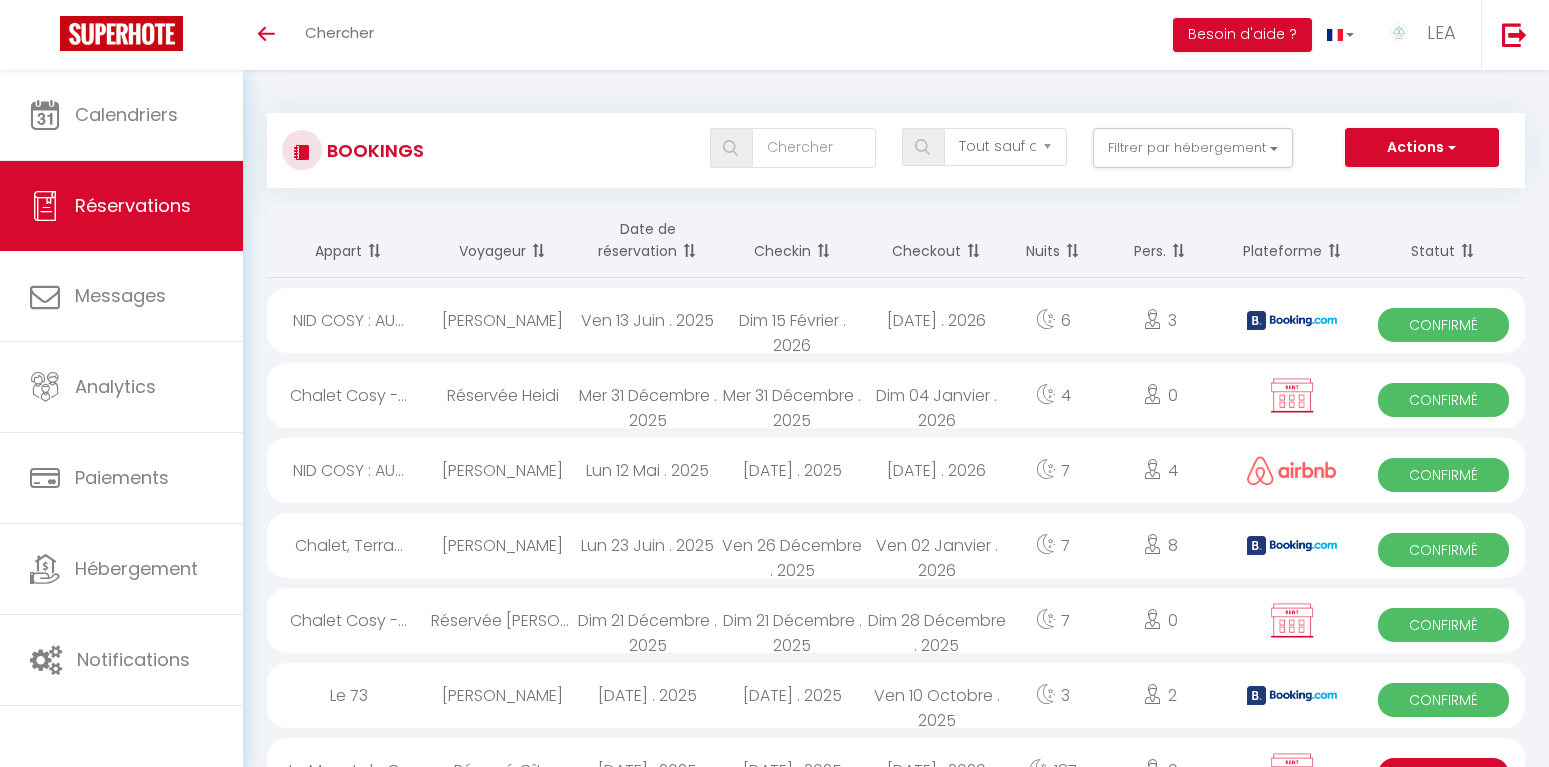 scroll, scrollTop: 0, scrollLeft: 0, axis: both 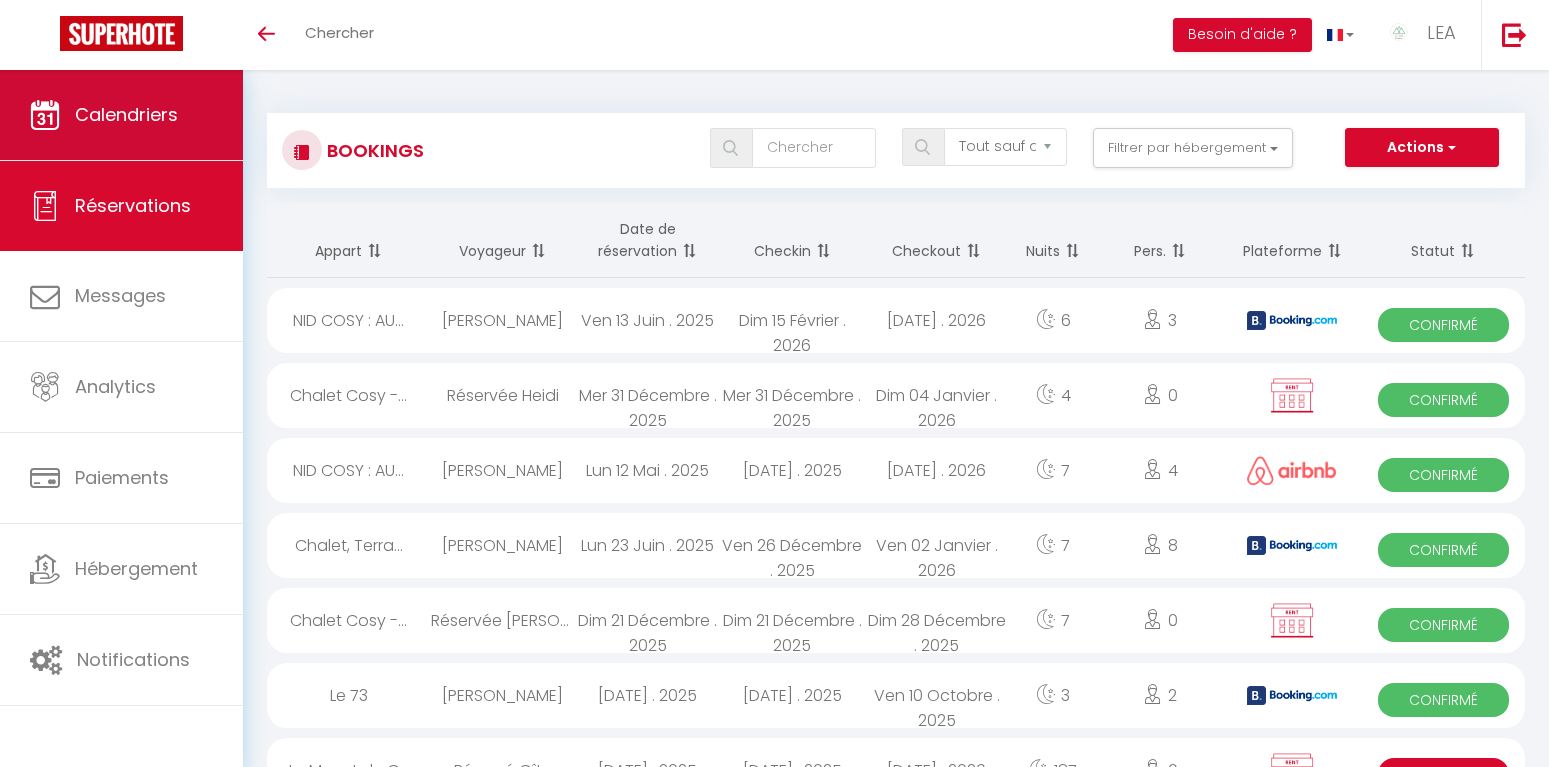 click on "Calendriers" at bounding box center (126, 114) 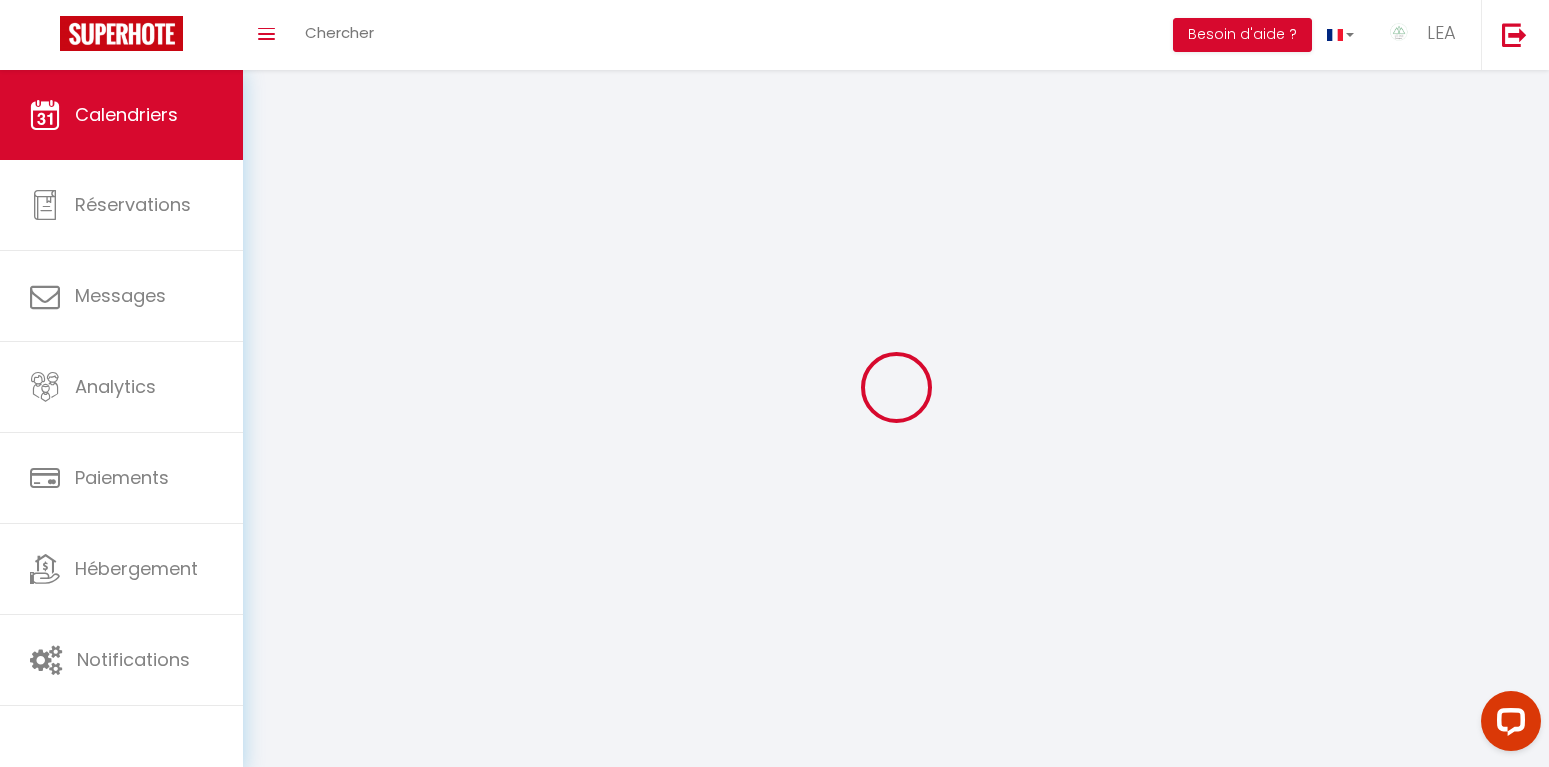 scroll, scrollTop: 0, scrollLeft: 0, axis: both 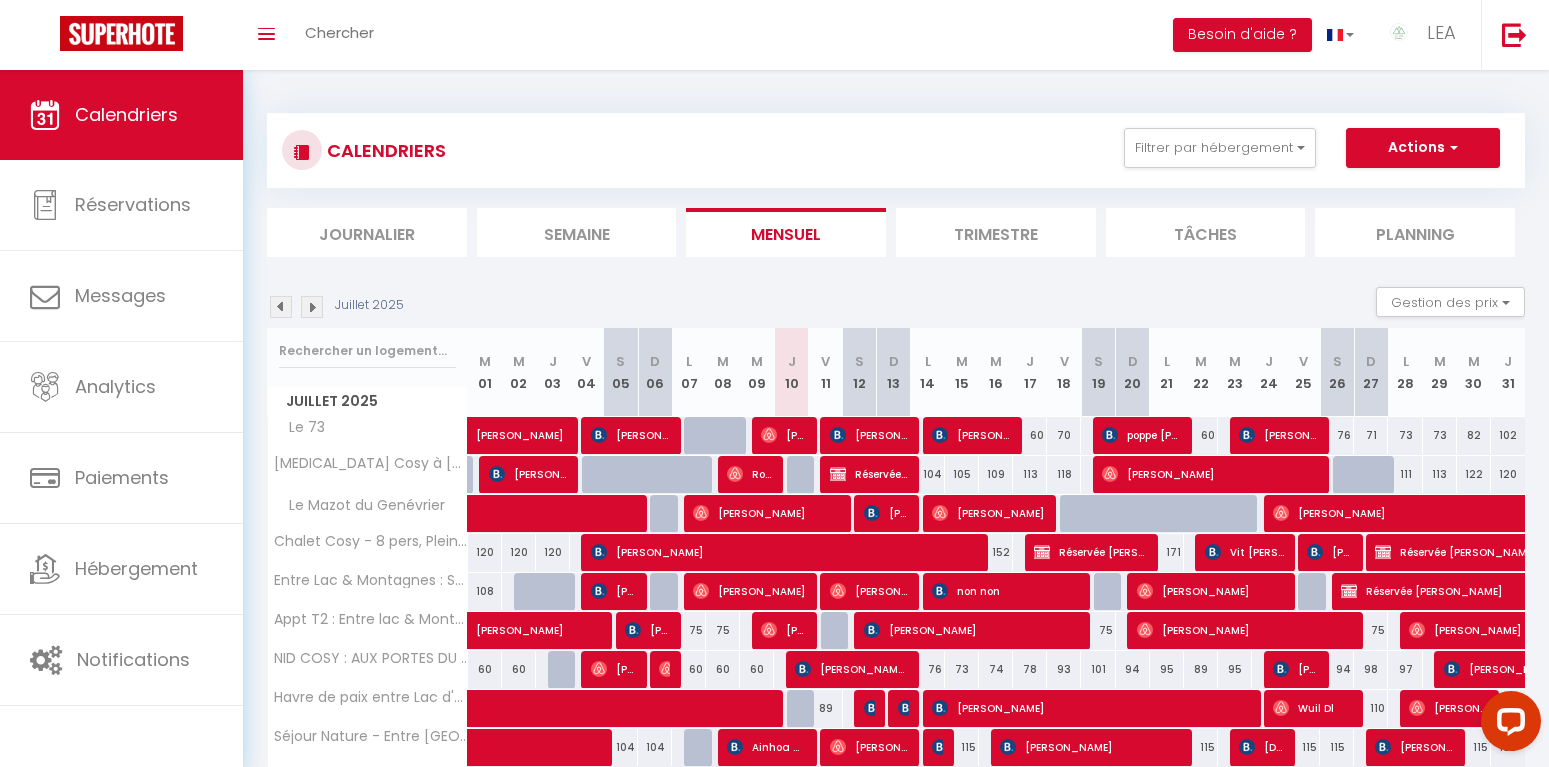 click on "171" at bounding box center (1167, 552) 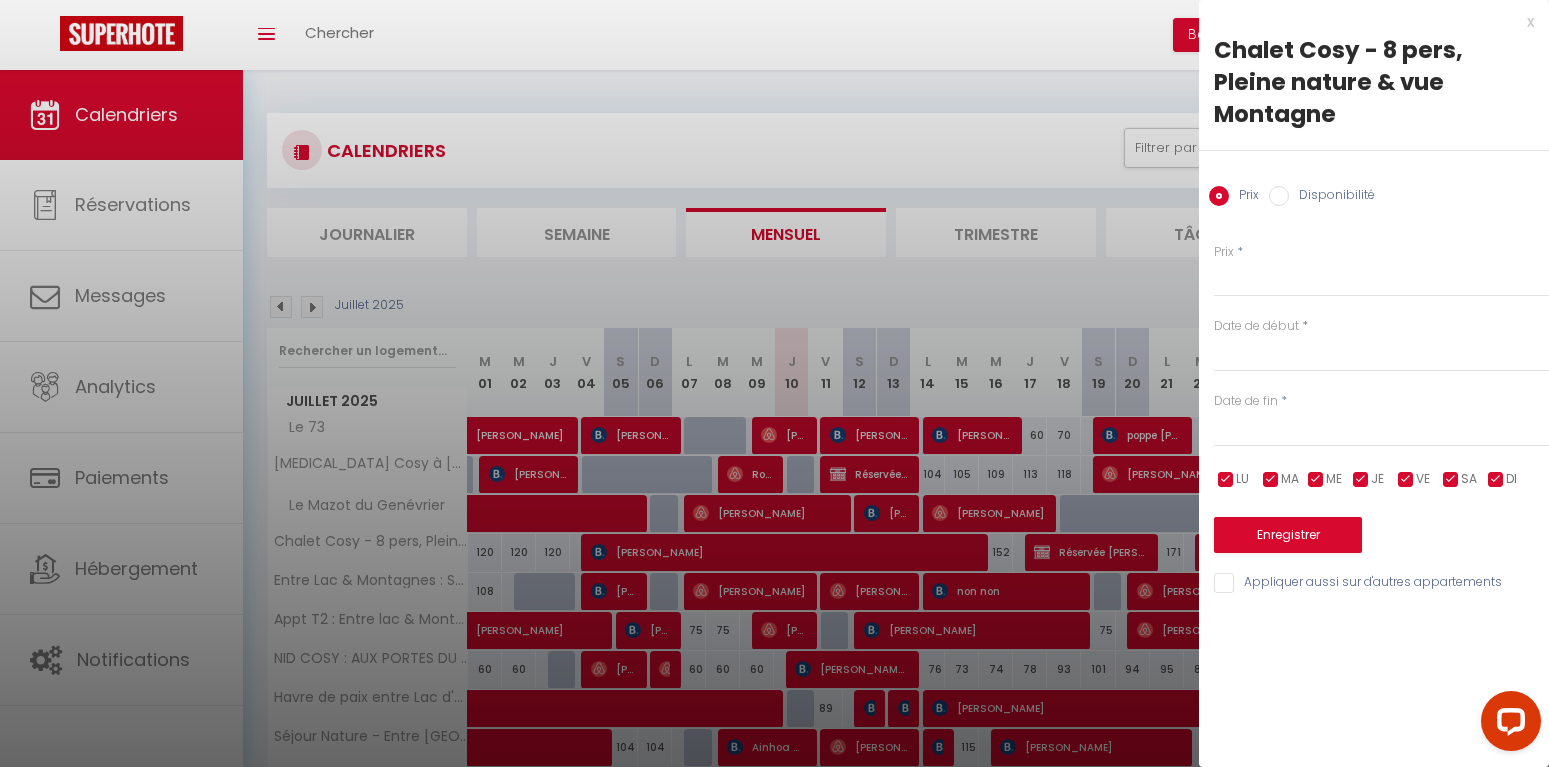 type on "171" 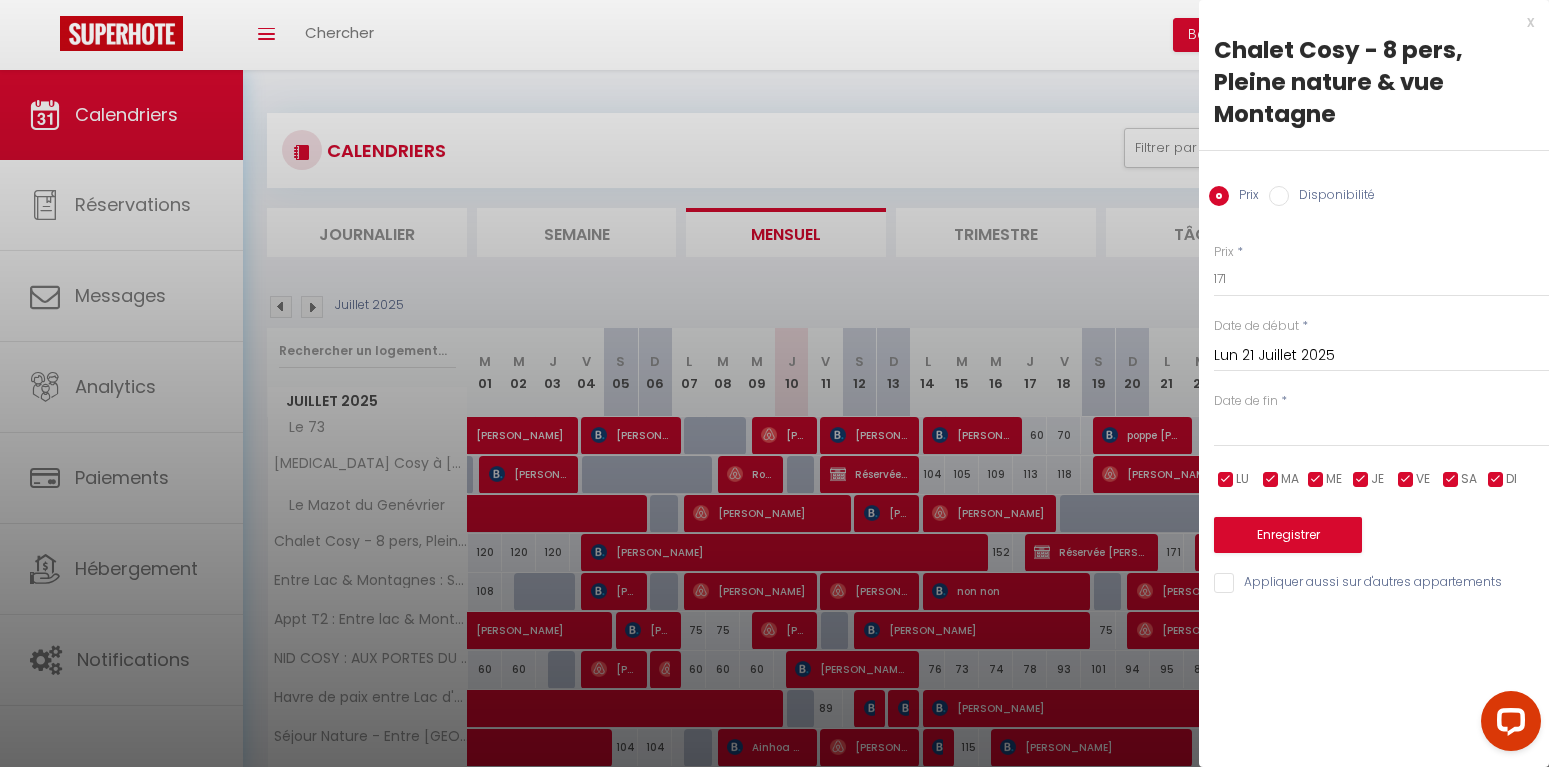 type on "Mar 22 Juillet 2025" 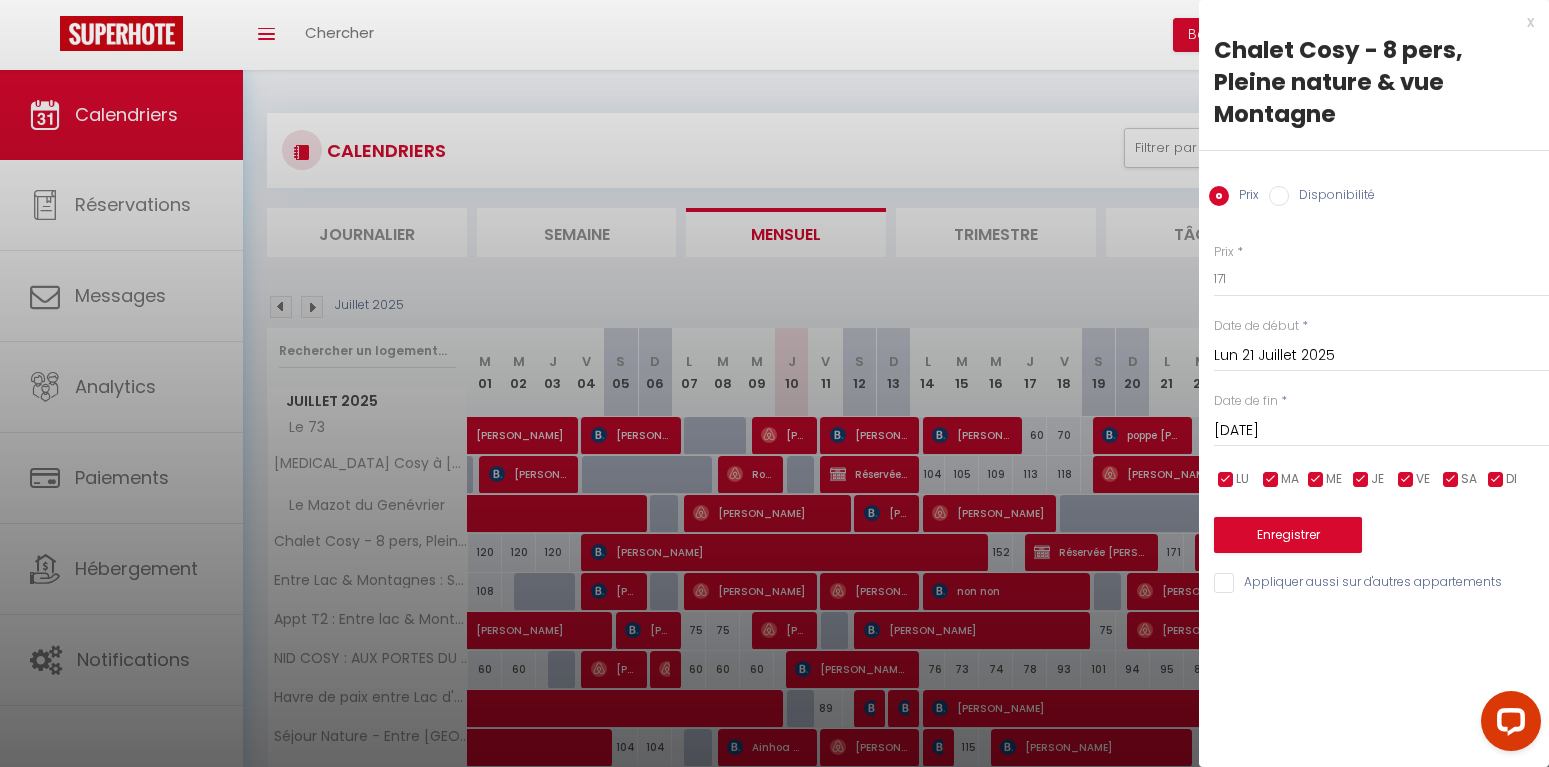 click on "Disponibilité" at bounding box center [1279, 196] 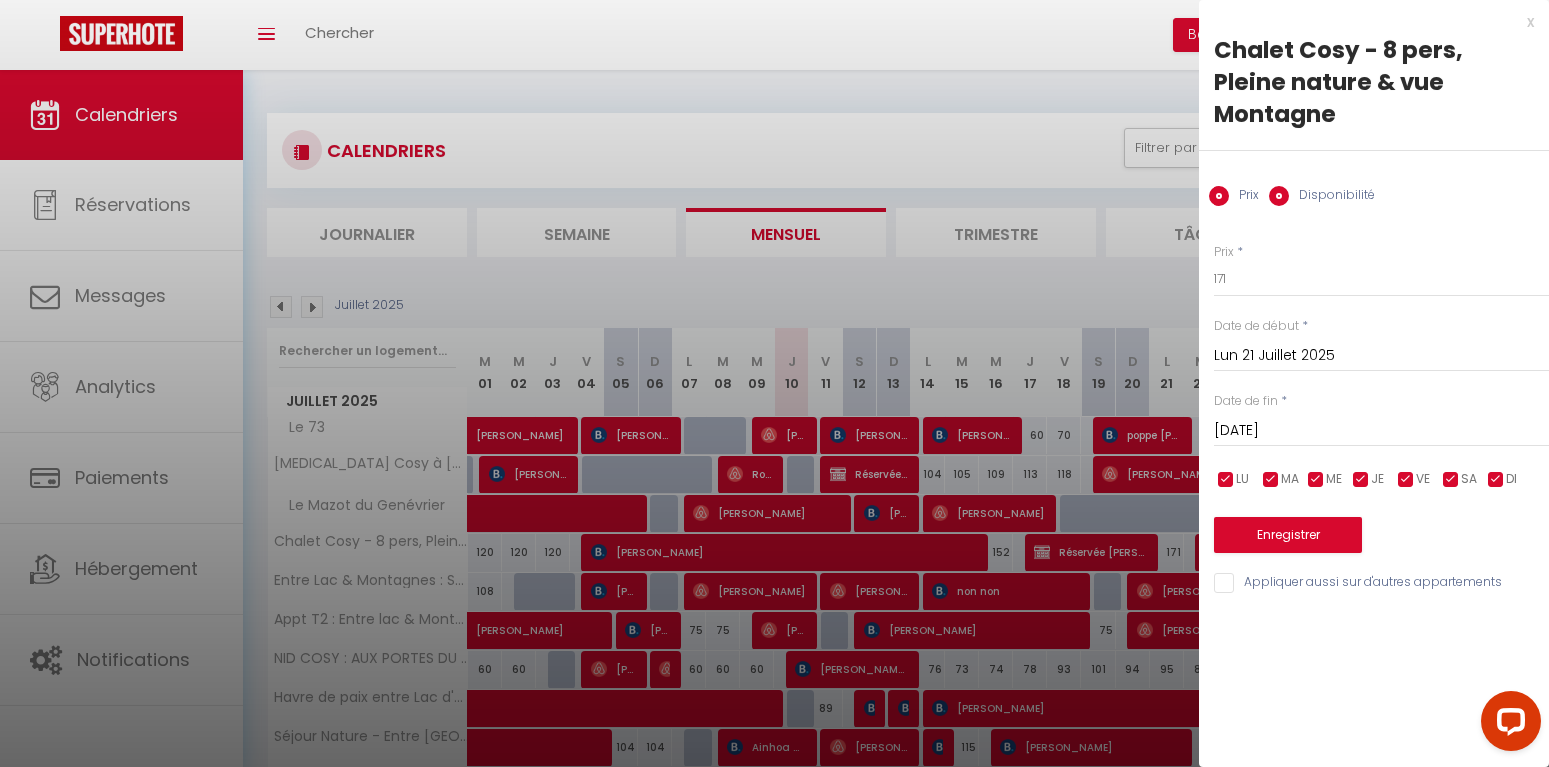 radio on "false" 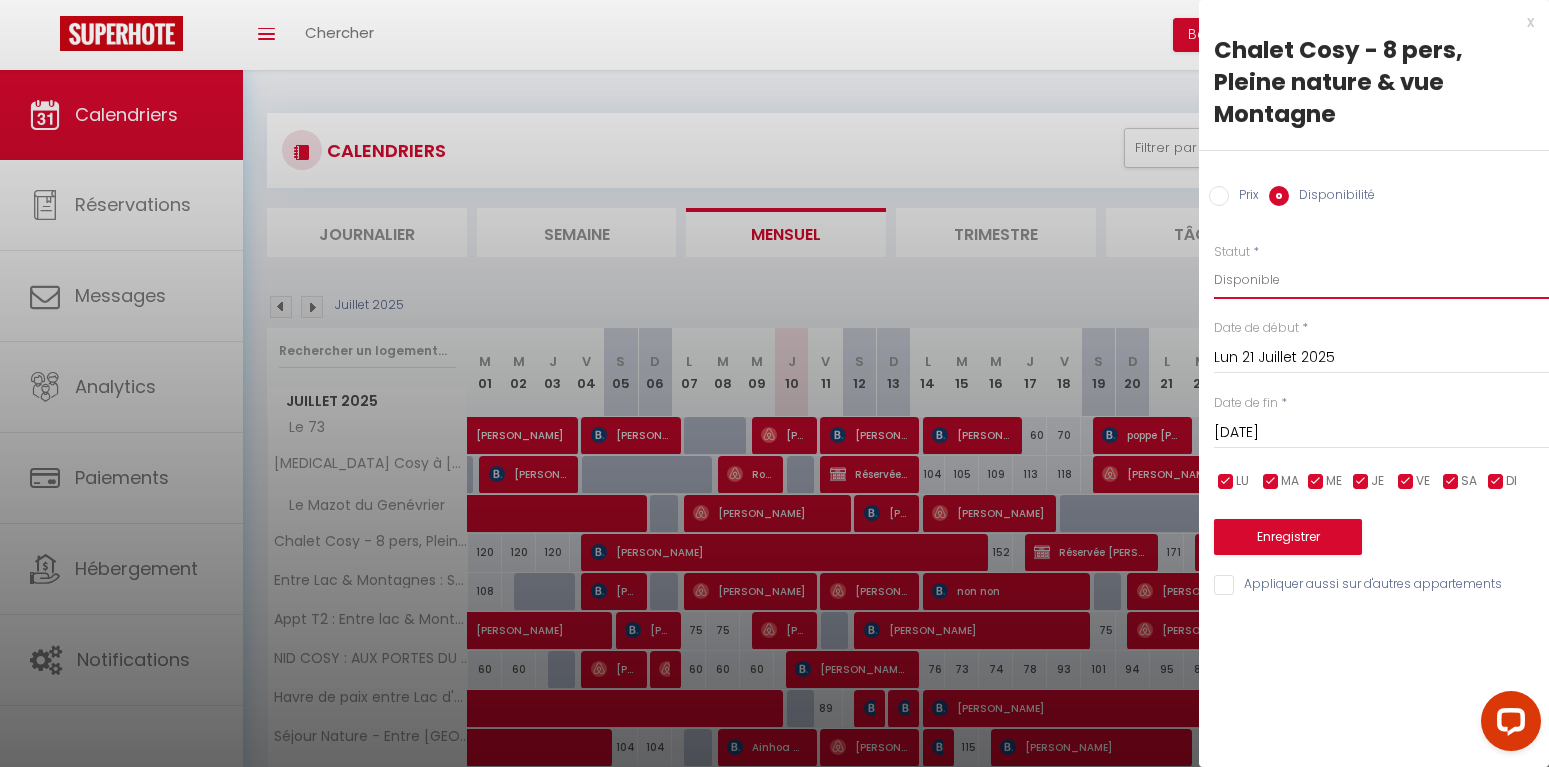 select on "0" 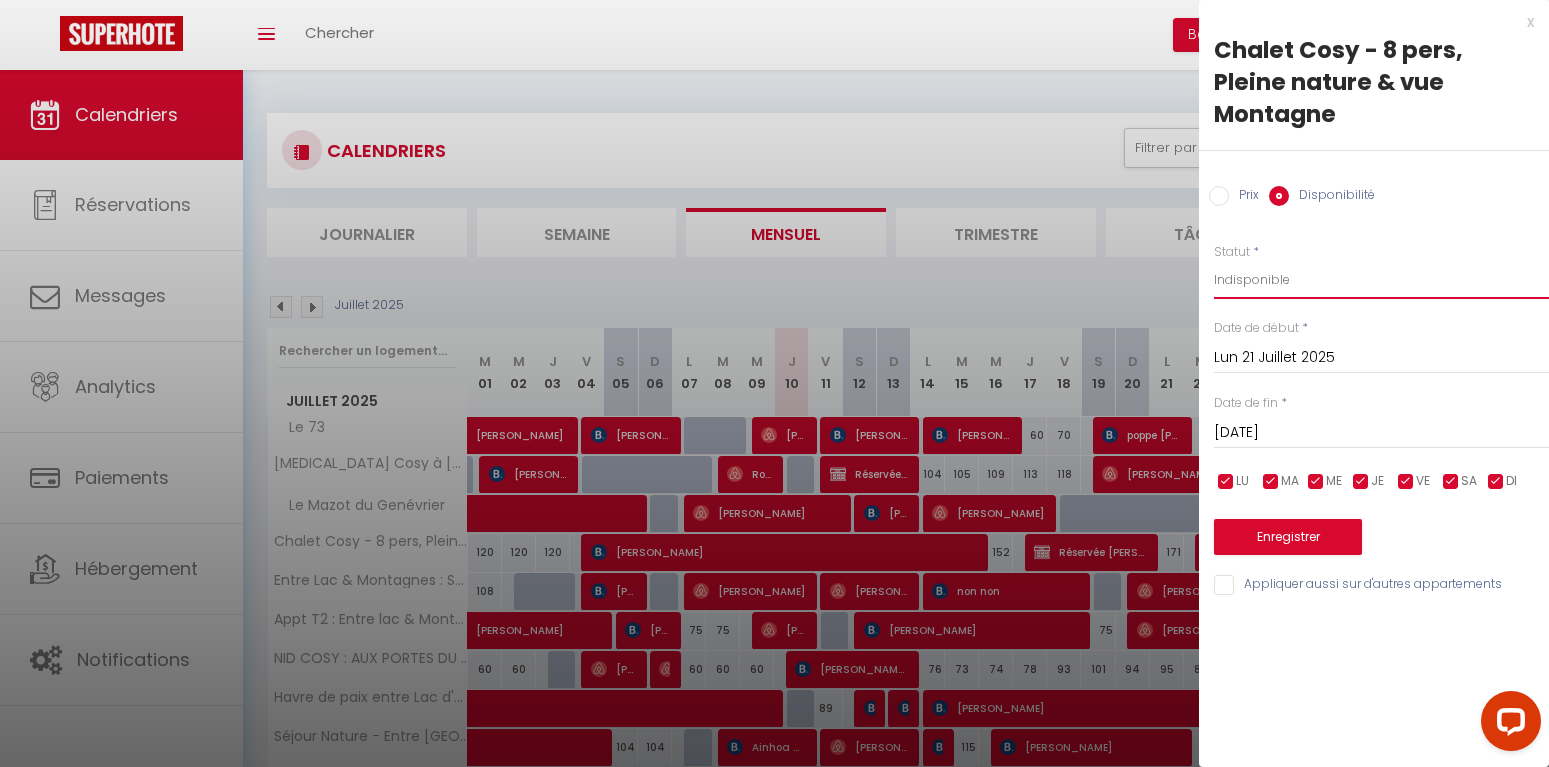 click on "Indisponible" at bounding box center (0, 0) 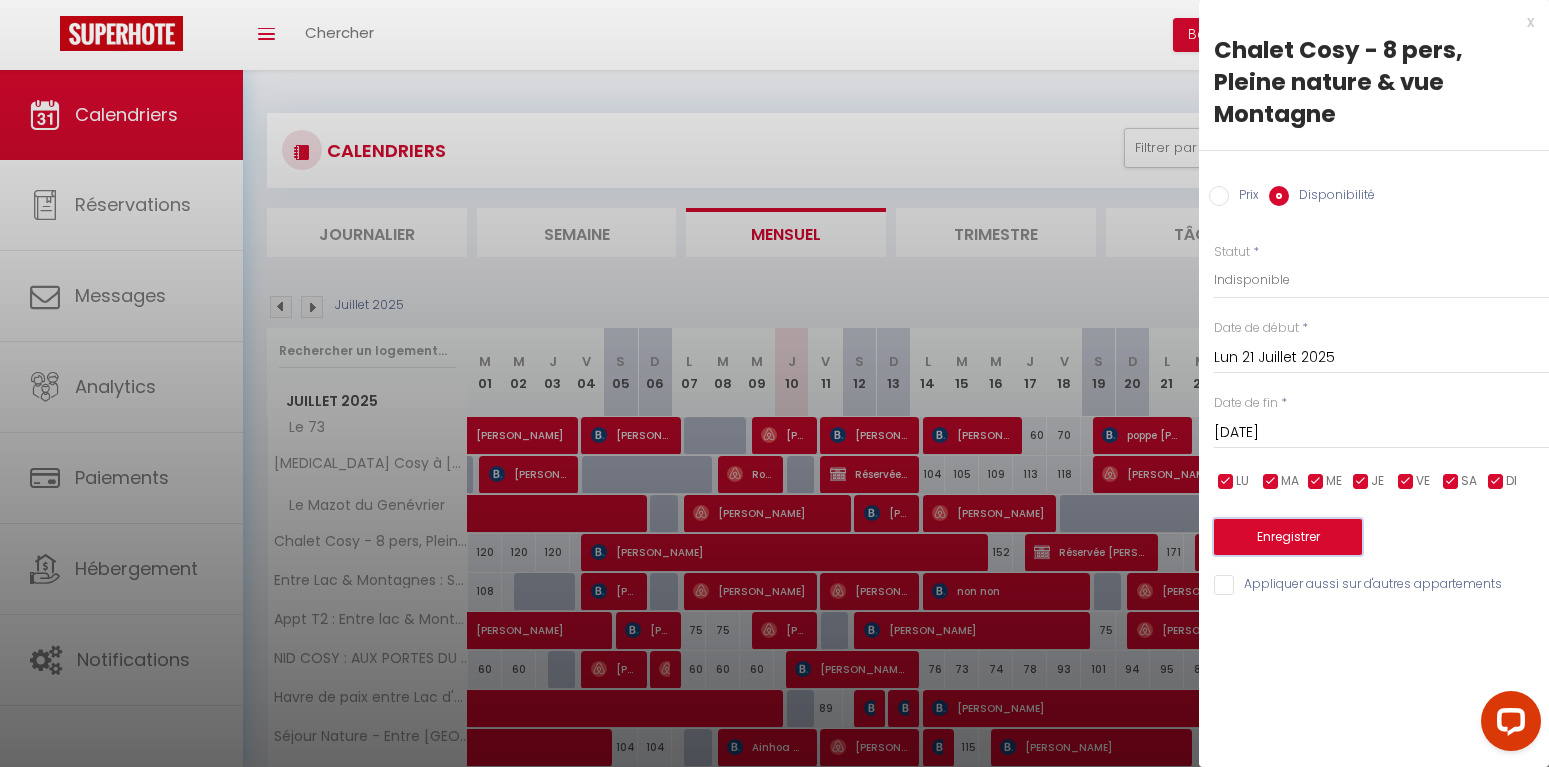 click on "Enregistrer" at bounding box center (1288, 537) 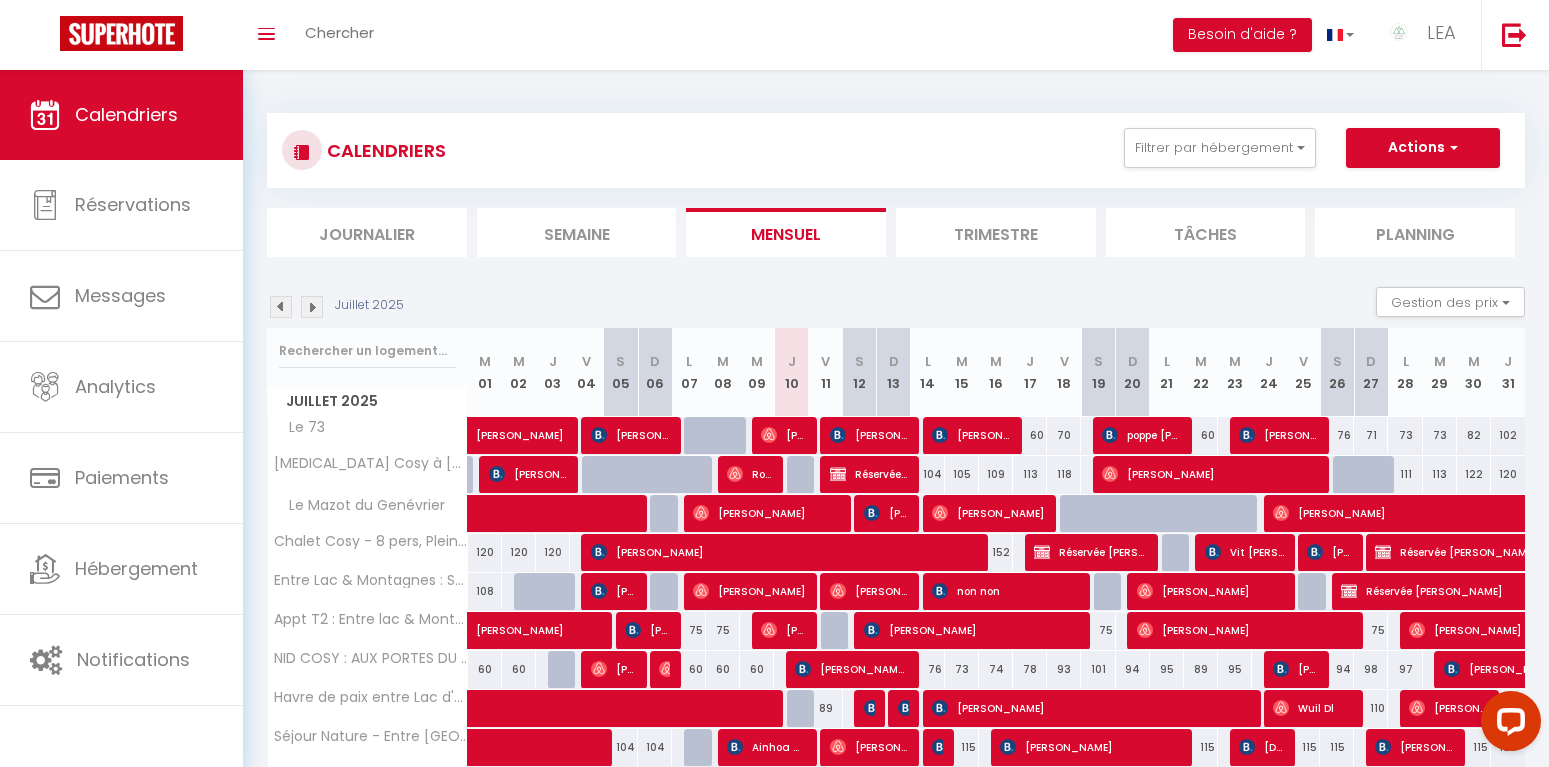 click at bounding box center [1179, 553] 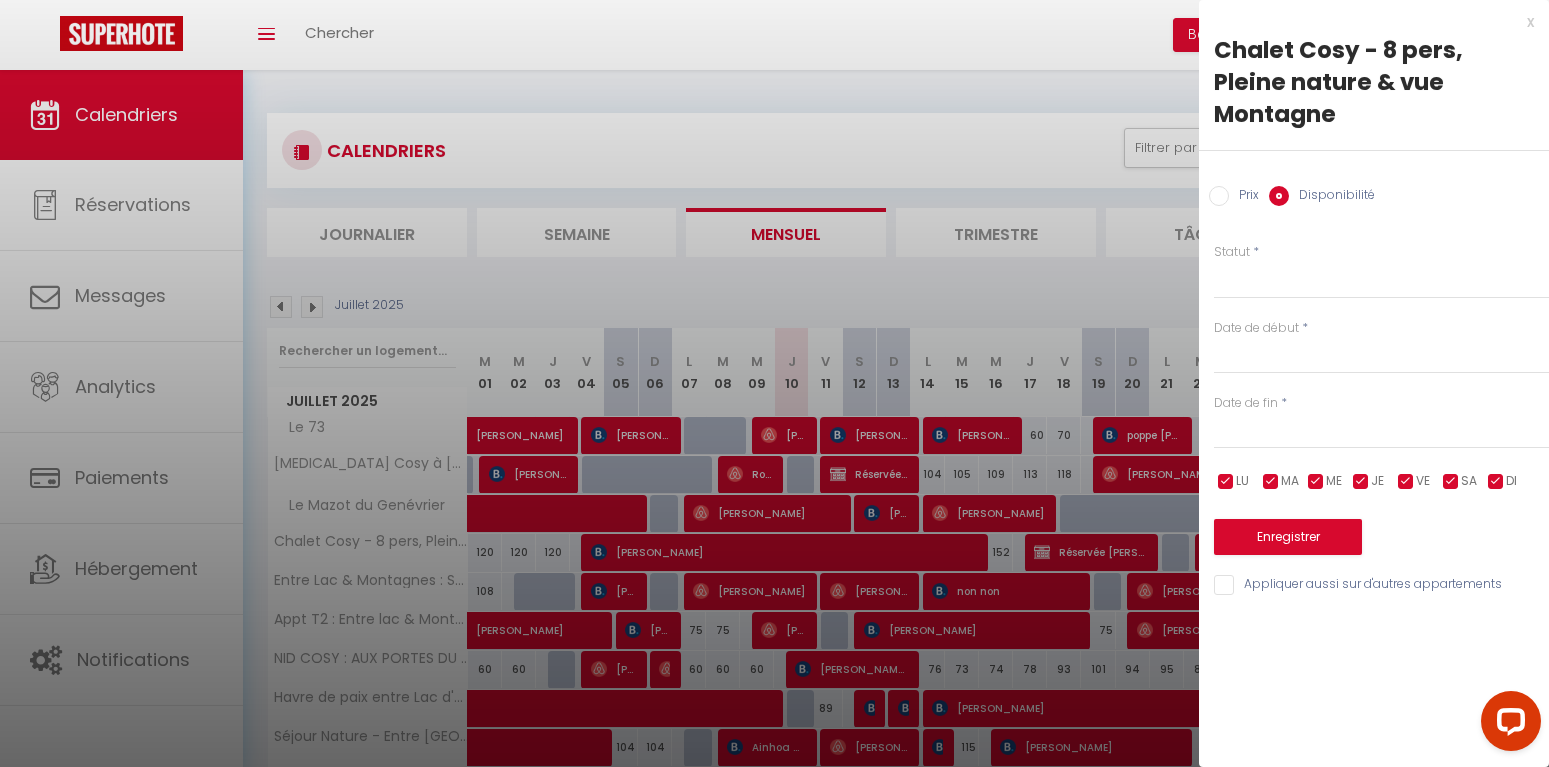 select on "1" 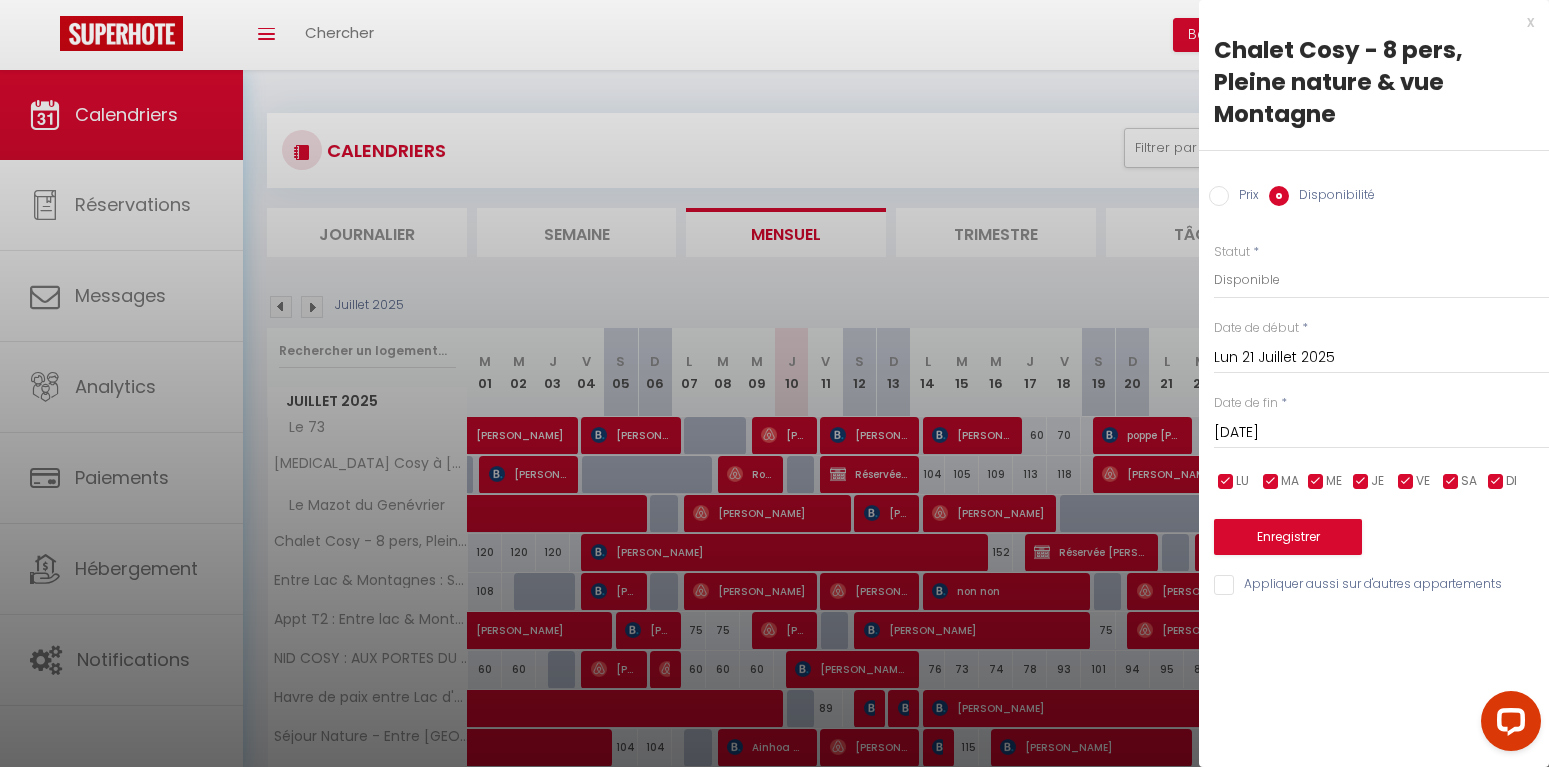 click on "x" at bounding box center [1366, 22] 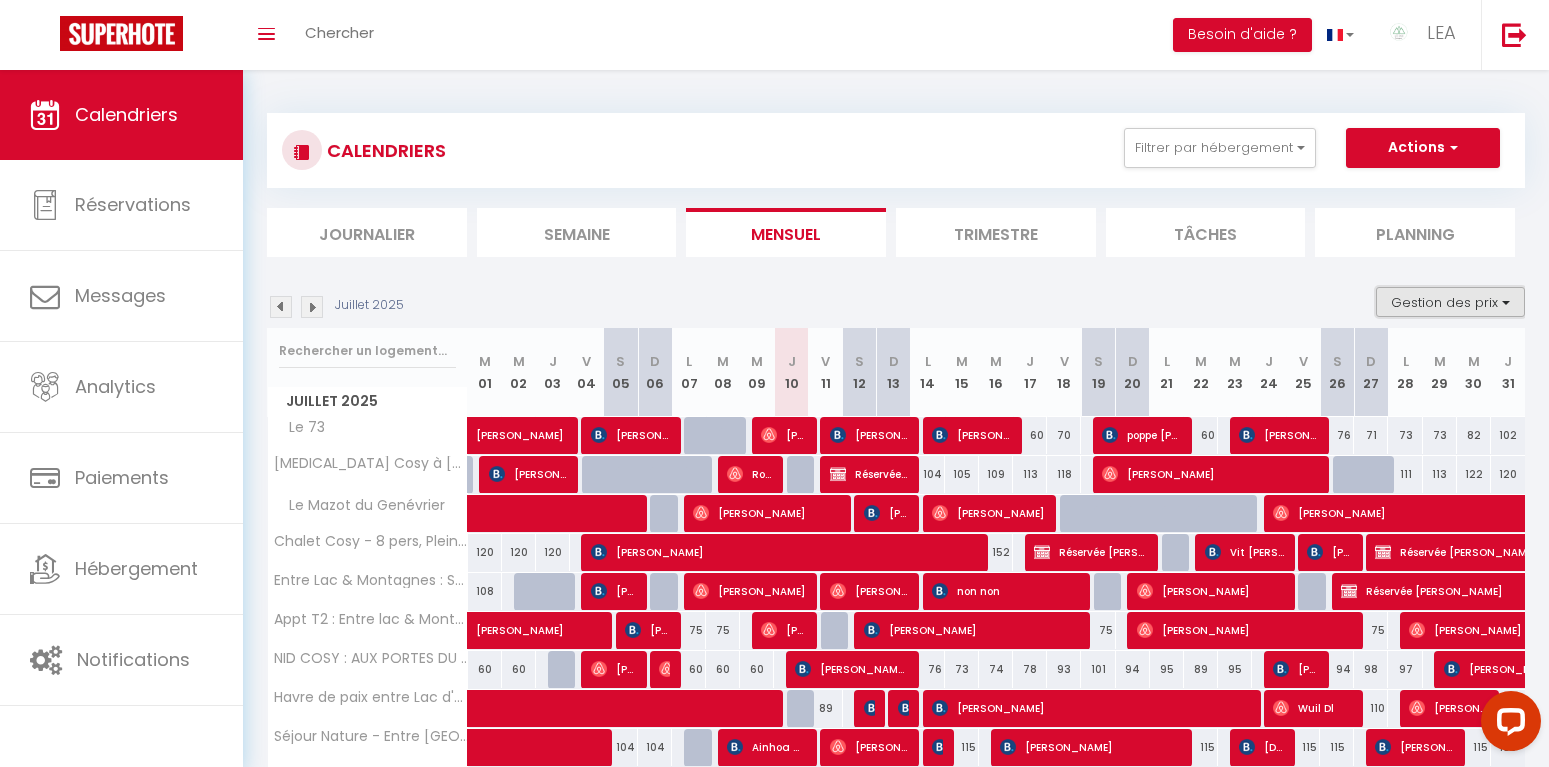 click on "Gestion des prix" at bounding box center (1450, 302) 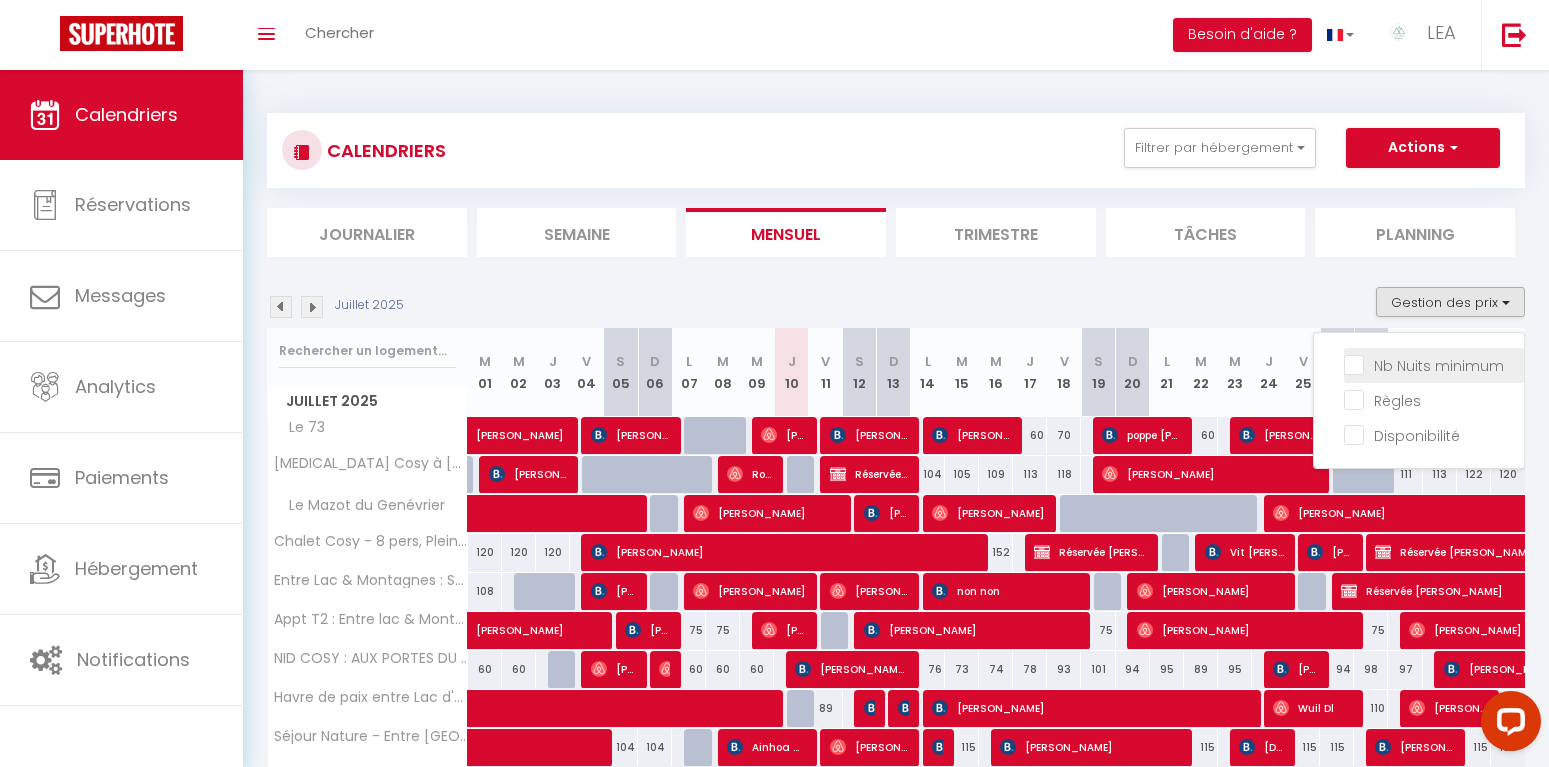 click on "Nb Nuits minimum" at bounding box center [1434, 364] 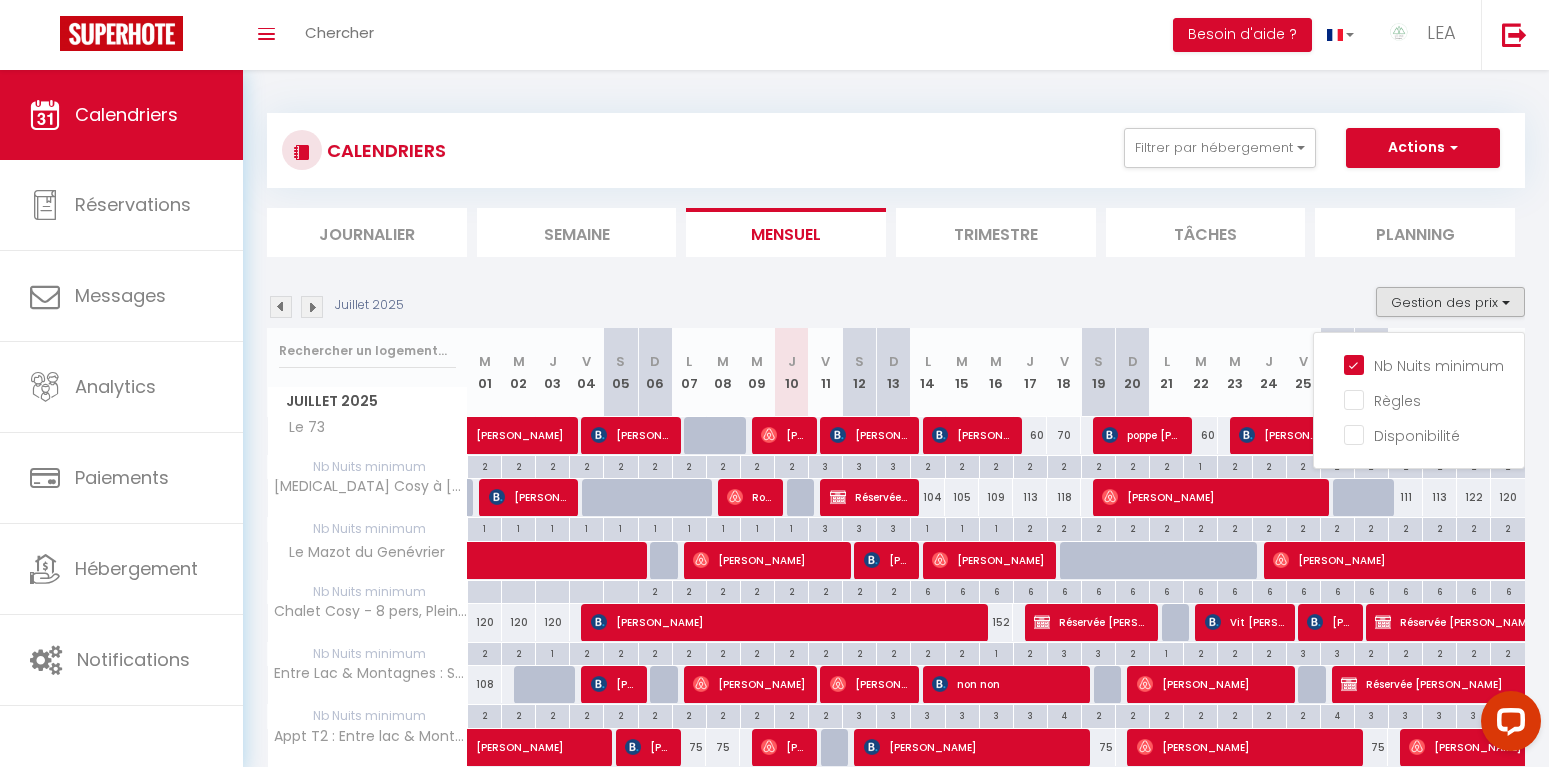click on "CALENDRIERS
Filtrer par hébergement
Tous       T3 Cosy à Saint-Jean-de-Sixt : Proche des pistes     Studio au pied des pistes Vue imprenable Grand Bo'     Chalet, Terrasse, Calme & Nature     Chalet Cosy - 8 pers, Pleine nature & vue Montagne     NID COSY : AUX PORTES DU MONT BLANC     Havre de paix entre Lac d'Annecy & Montagnes     Proche centre Thônes, Apt Cosy entre Lac&Montagnes     Séjour Nature - Entre Lac & Montagnes, près Annecy     Entre Lac & Montagnes : Spacieux Appart 6 pers.     Le 73     Le Mazot du Genévrier     Appt T2 : Entre lac & Montagnes    Effacer   Sauvegarder
Actions
Nouvelle réservation   Exporter les réservations   Importer les réservations
Journalier
Semaine
Mensuel
Trimestre
Tâches" at bounding box center [896, 621] 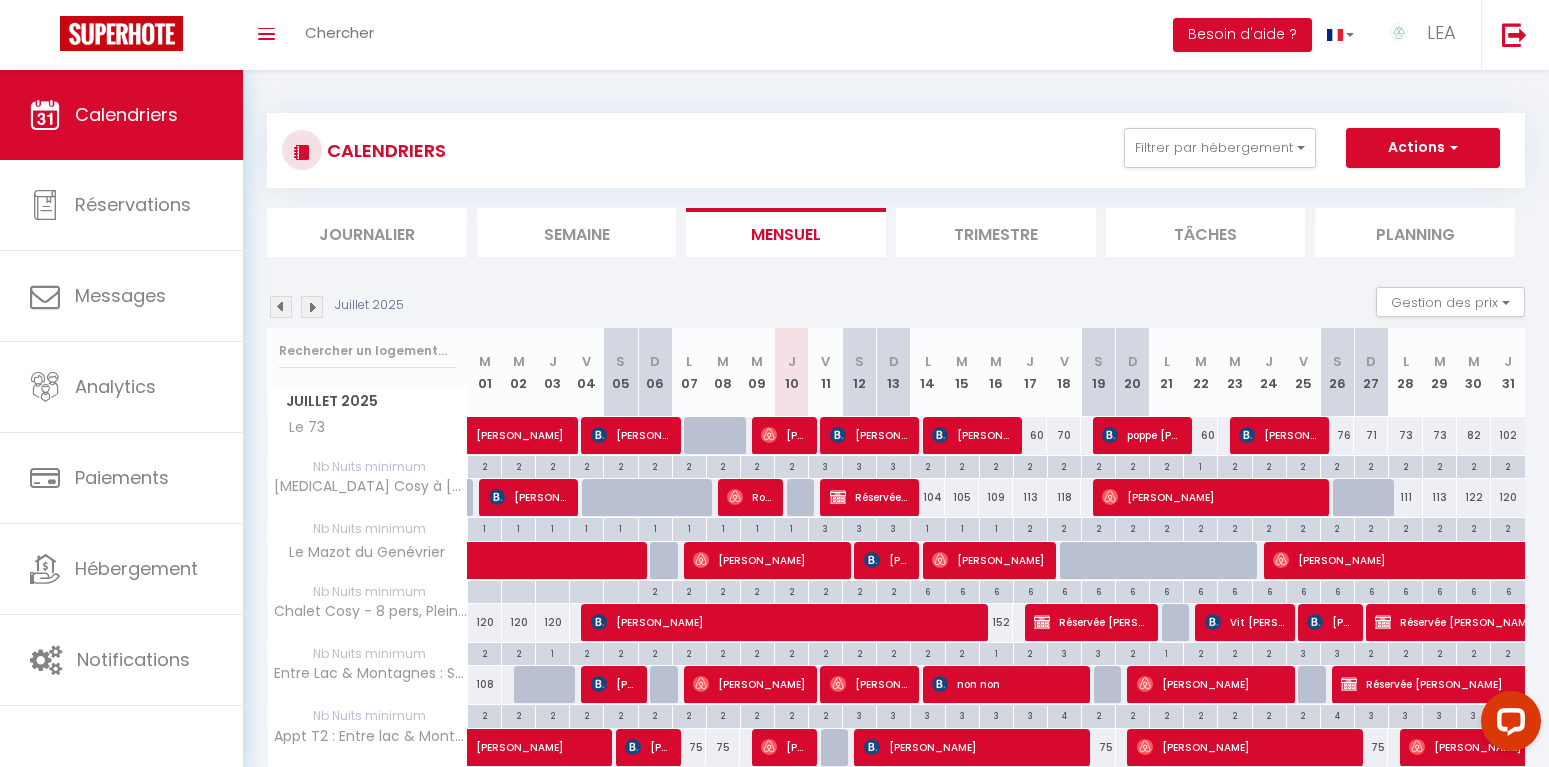 click on "152" at bounding box center [996, 622] 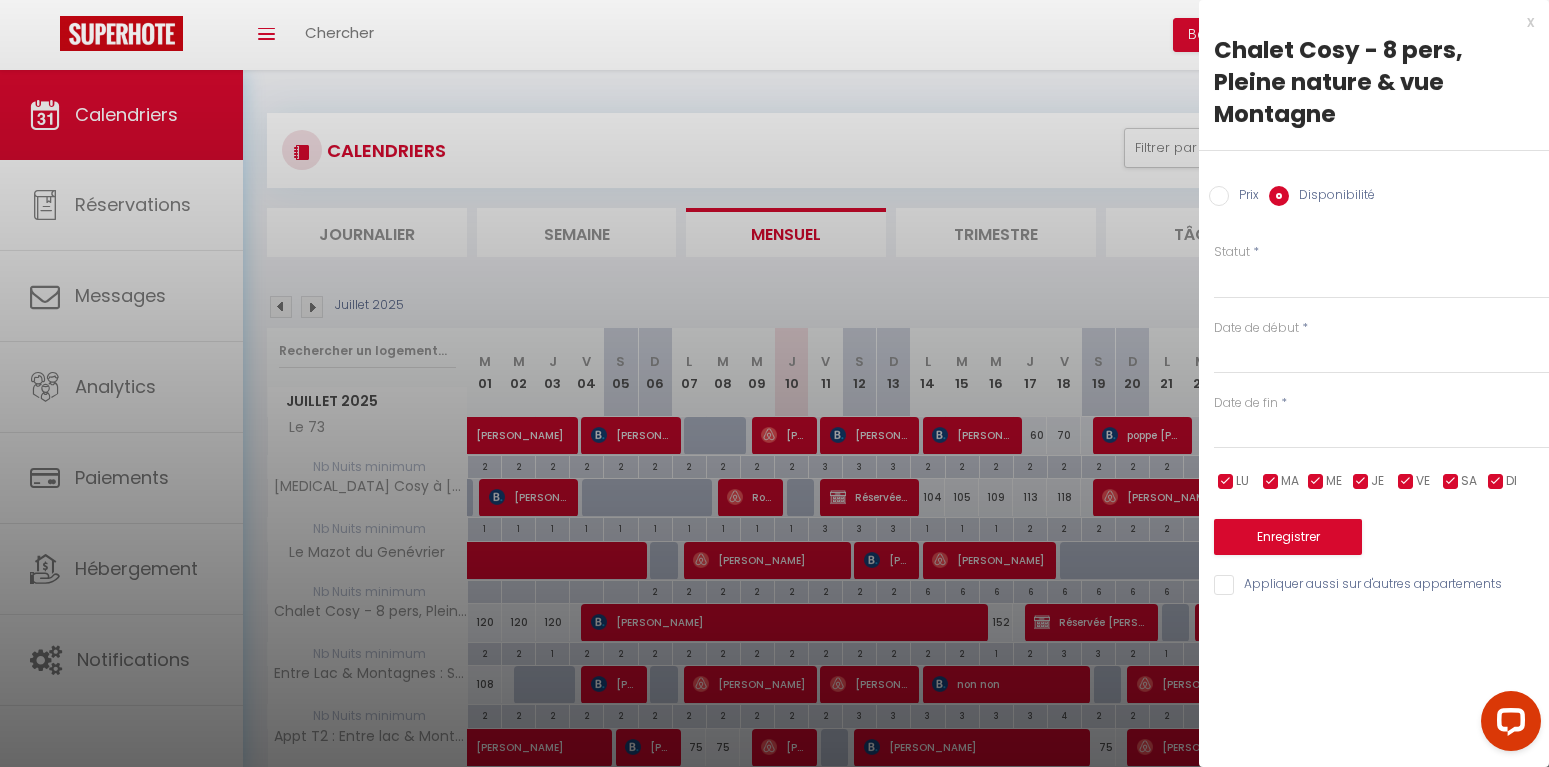 select on "1" 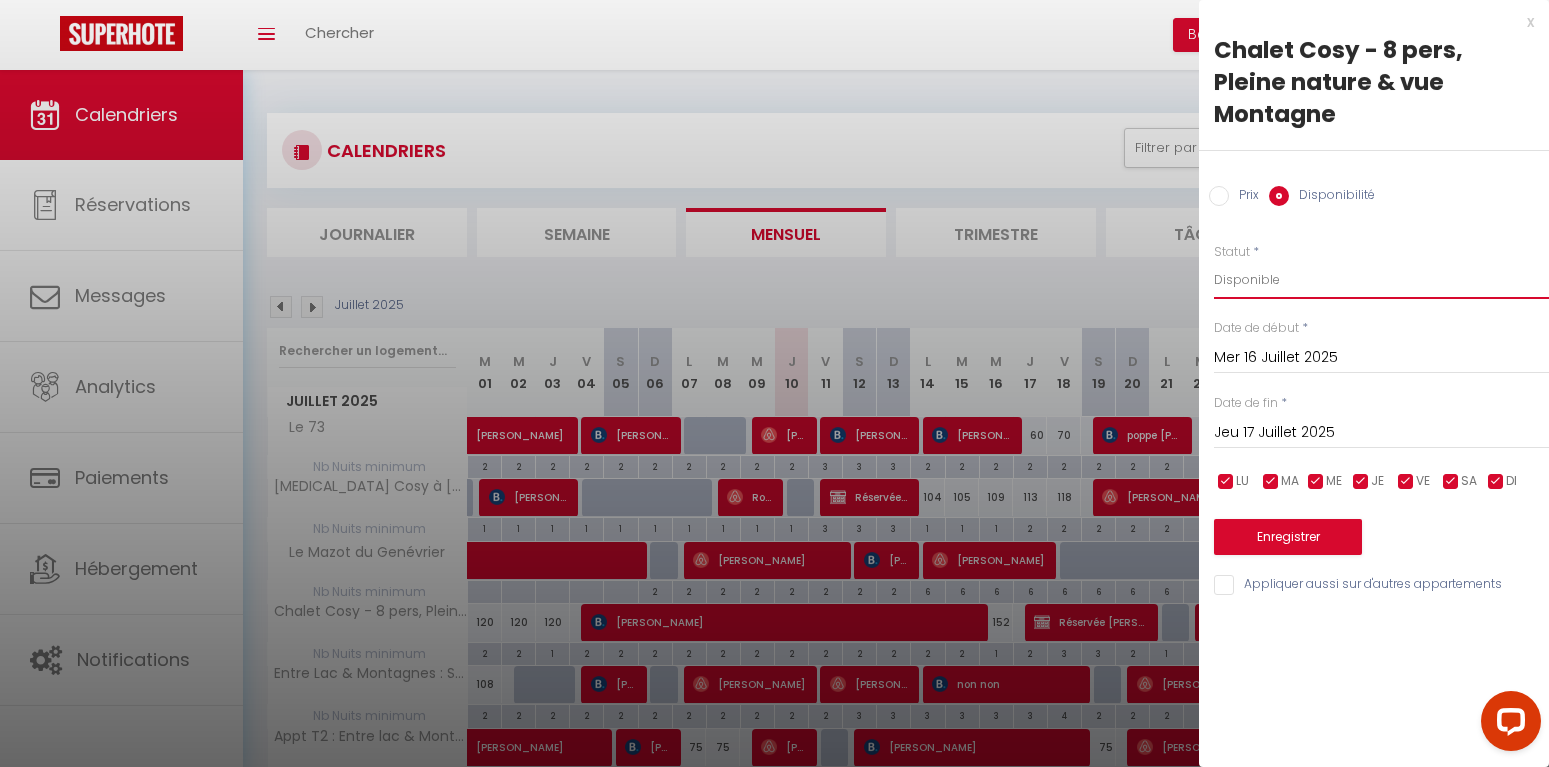 click on "Disponible
Indisponible" at bounding box center [1381, 280] 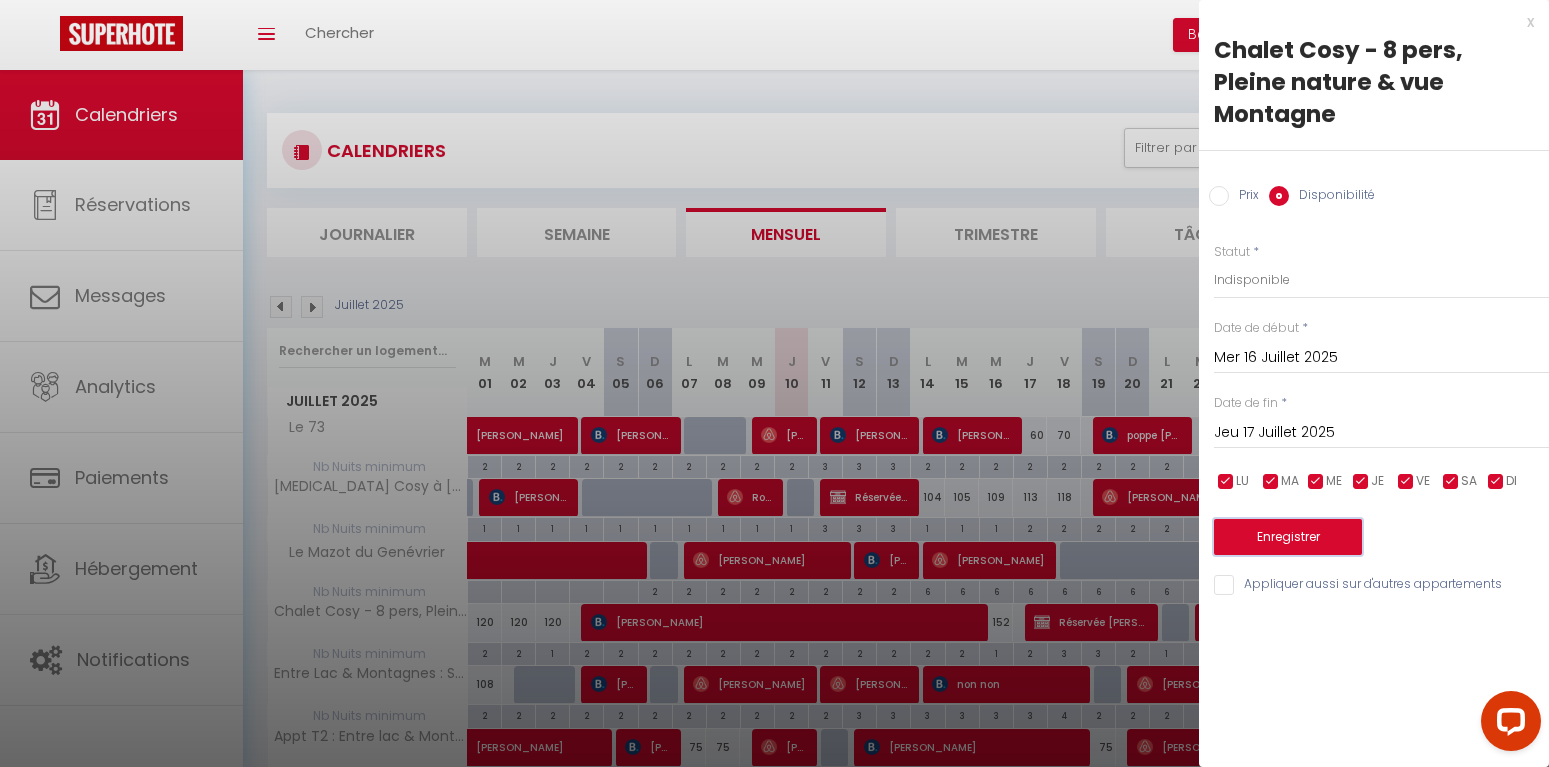 click on "Enregistrer" at bounding box center (1288, 537) 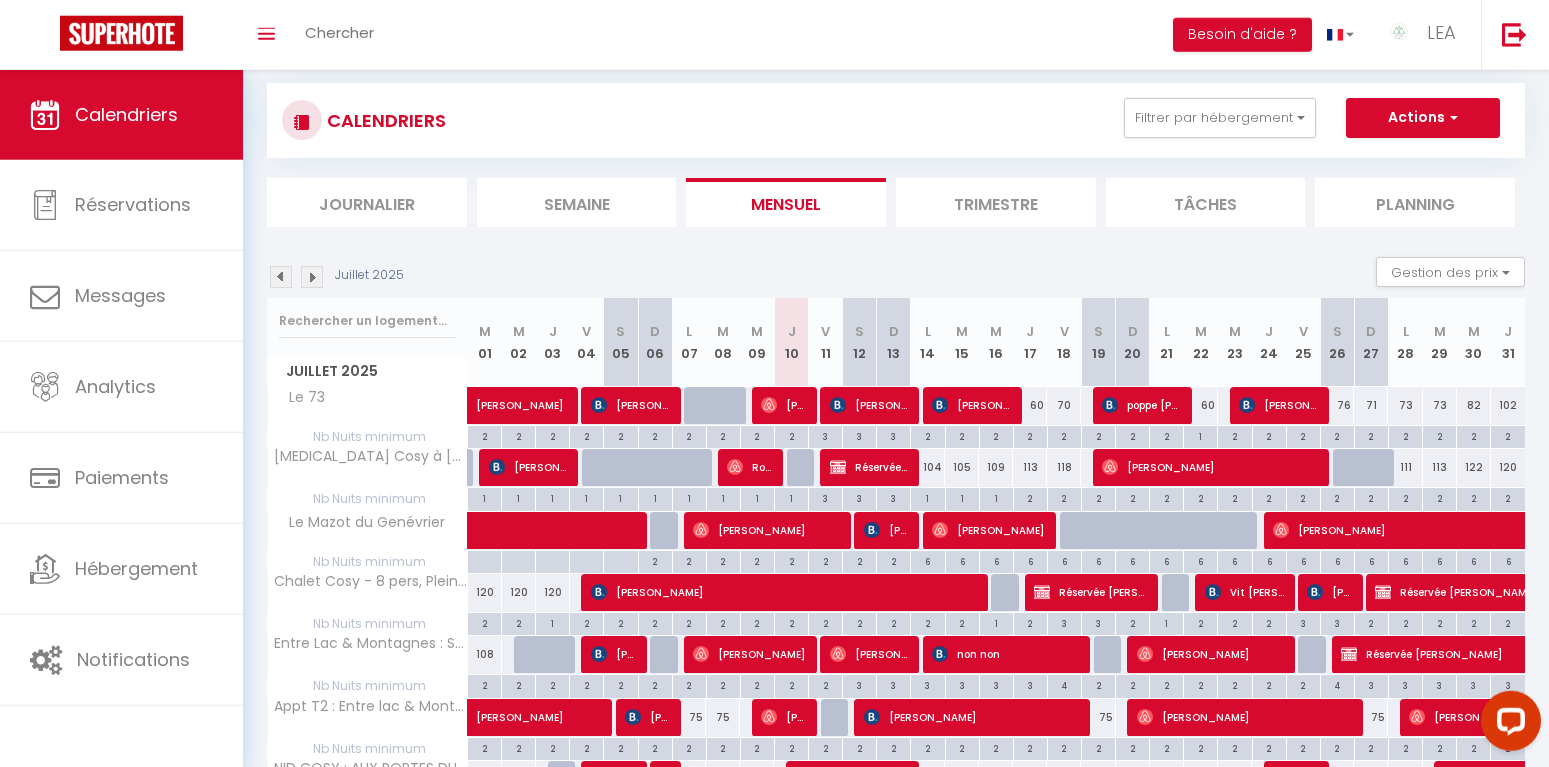 scroll, scrollTop: 0, scrollLeft: 0, axis: both 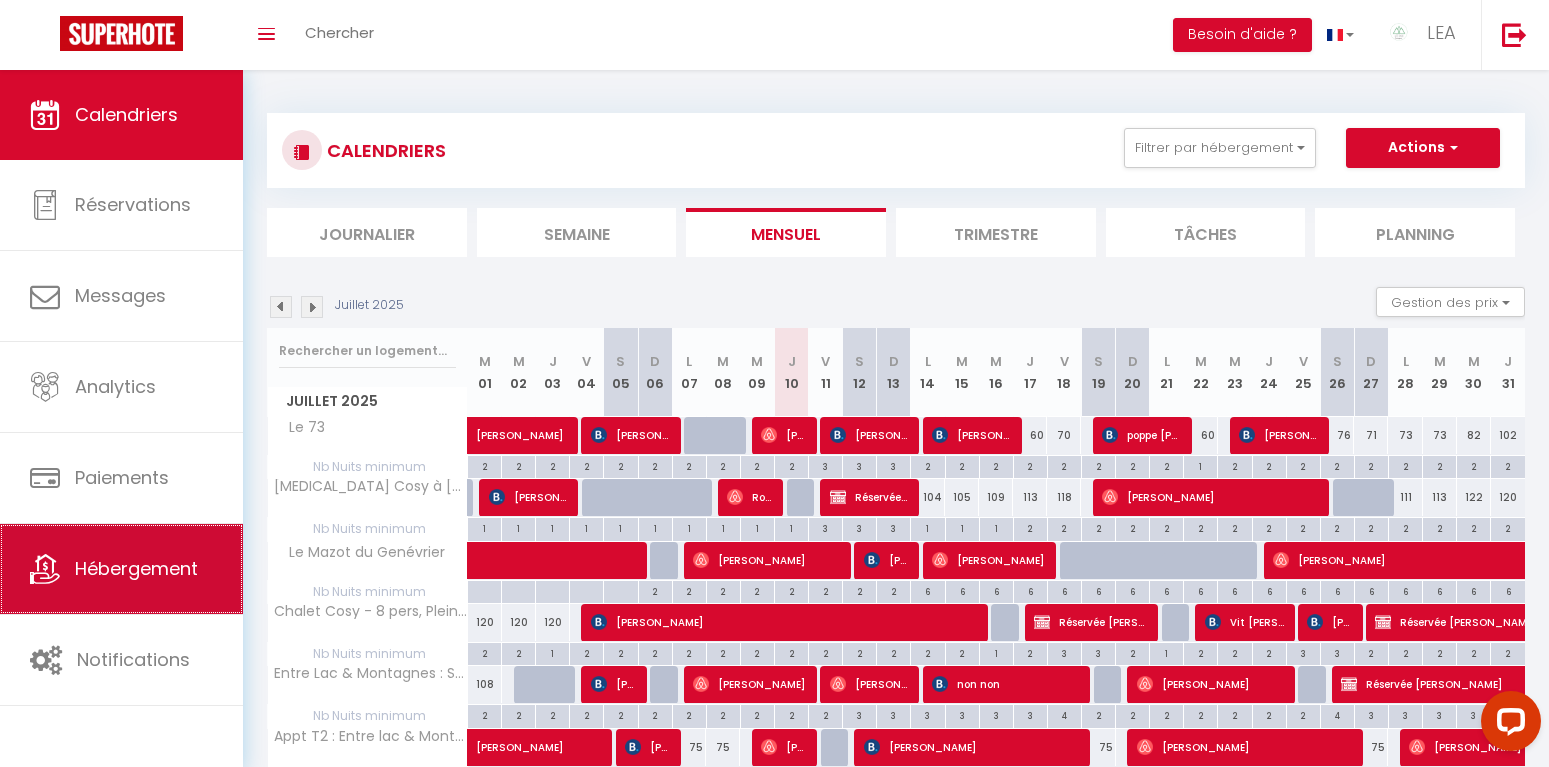 click on "Hébergement" at bounding box center (136, 568) 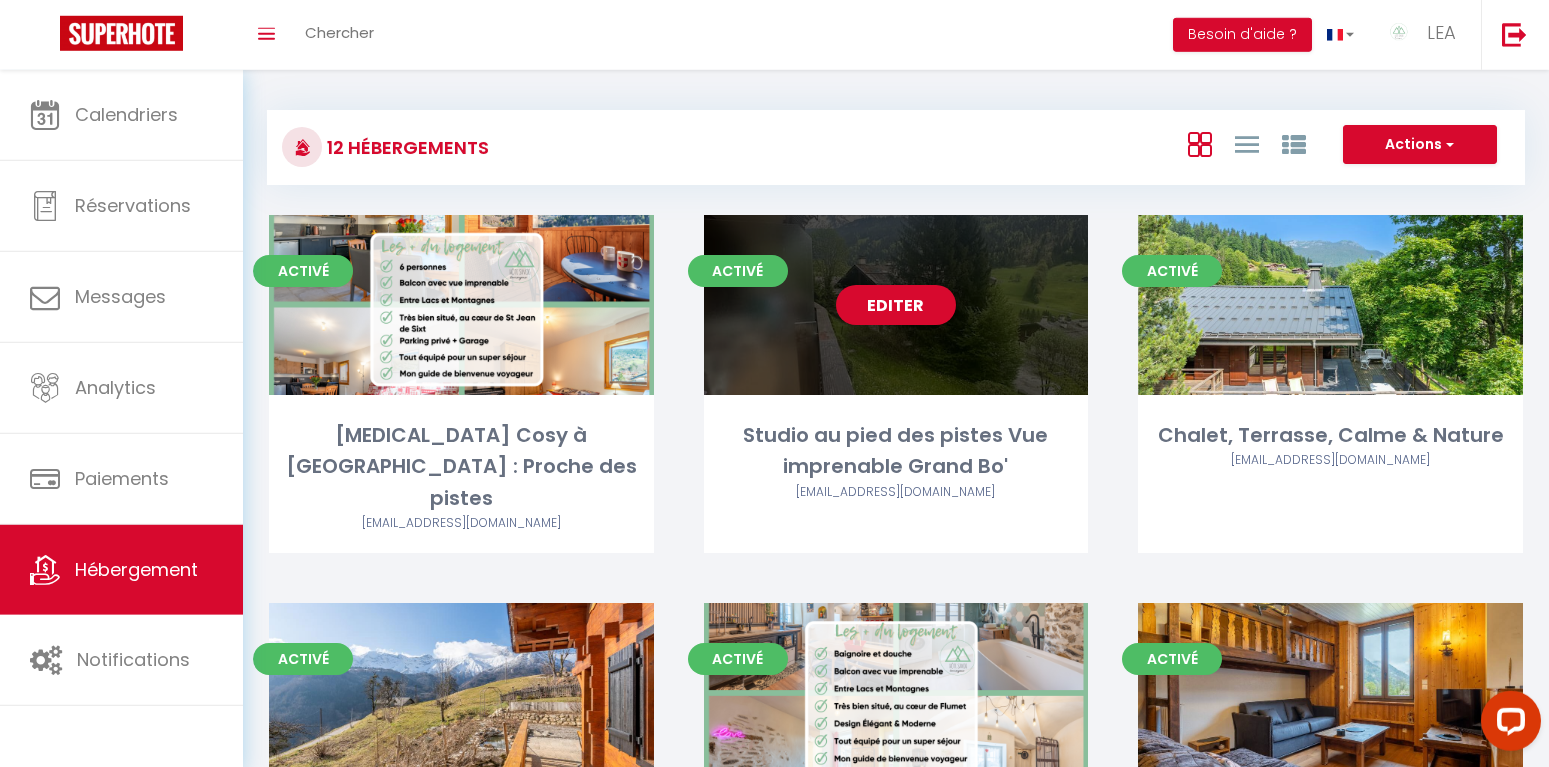 scroll, scrollTop: 0, scrollLeft: 0, axis: both 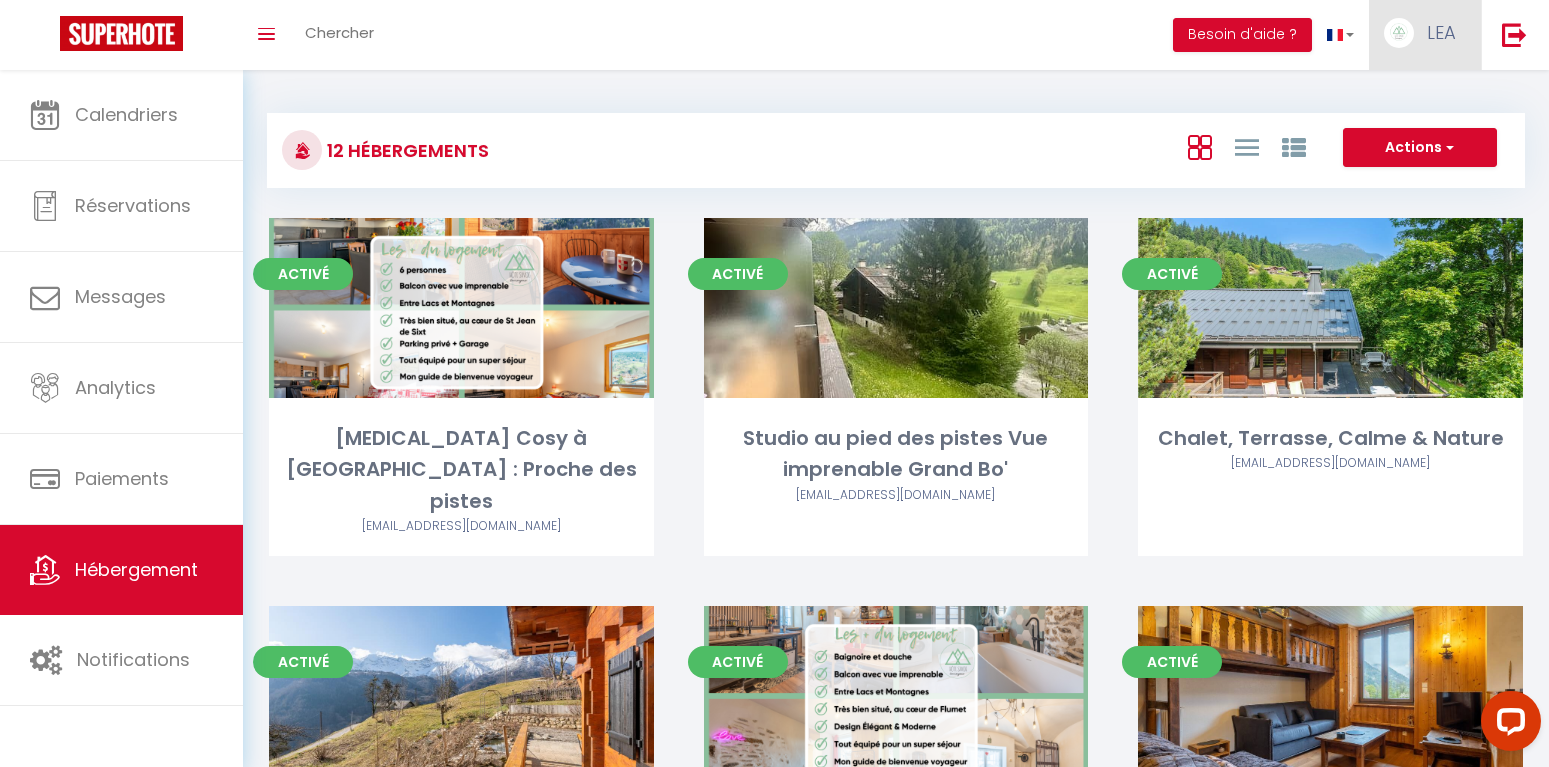 click on "LEA" at bounding box center [1425, 35] 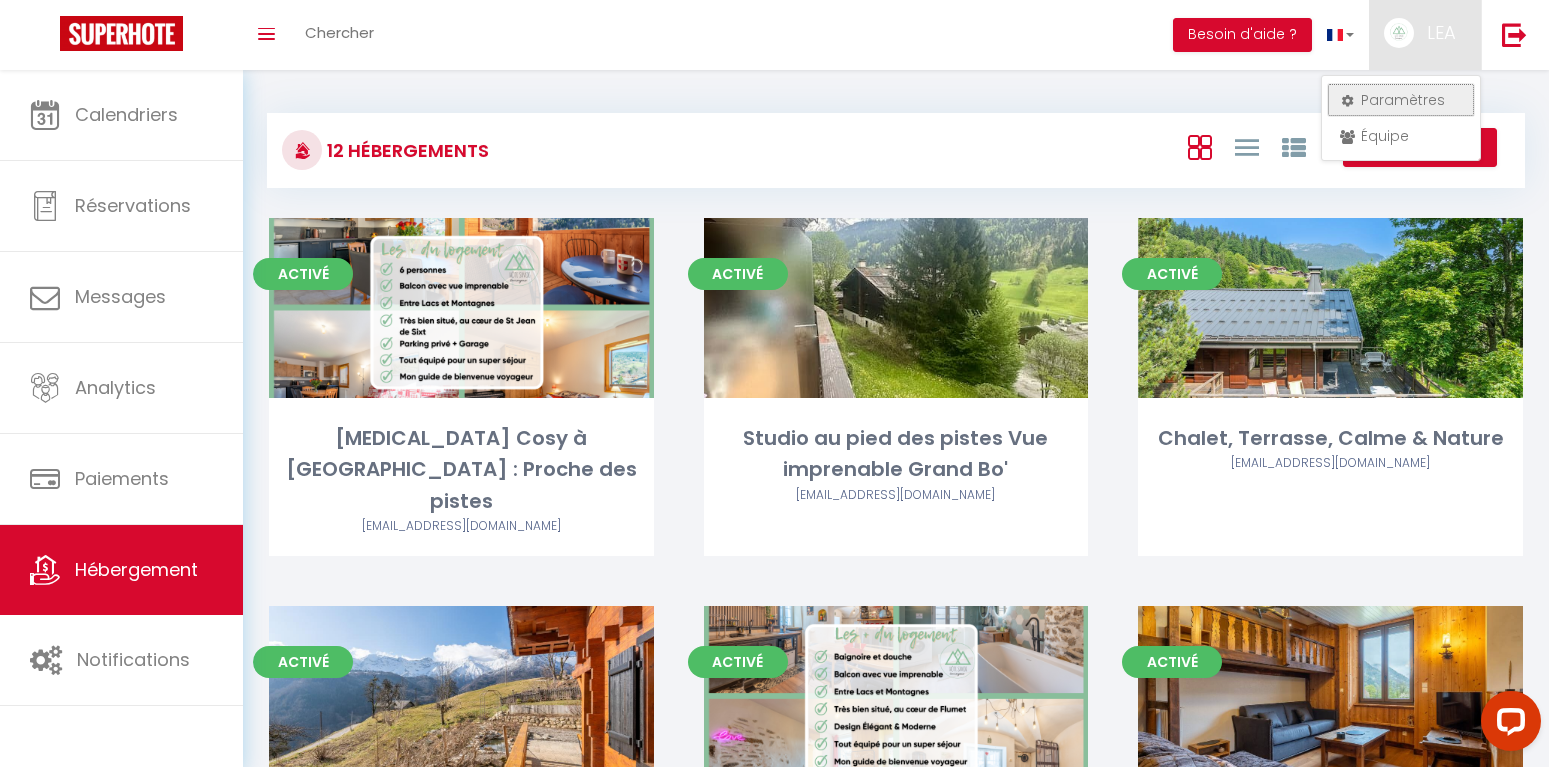 click on "Paramètres" at bounding box center (1401, 100) 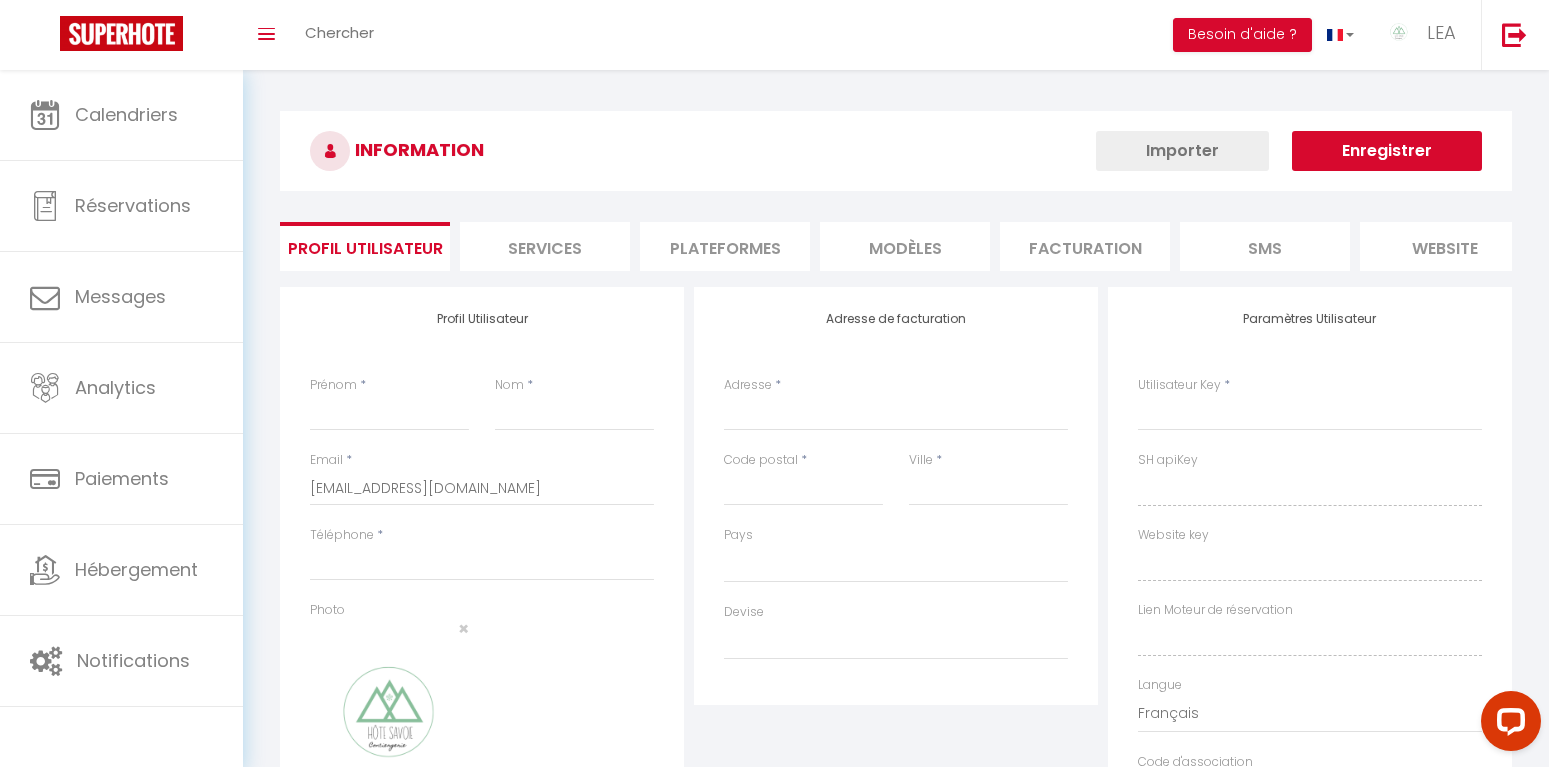 select 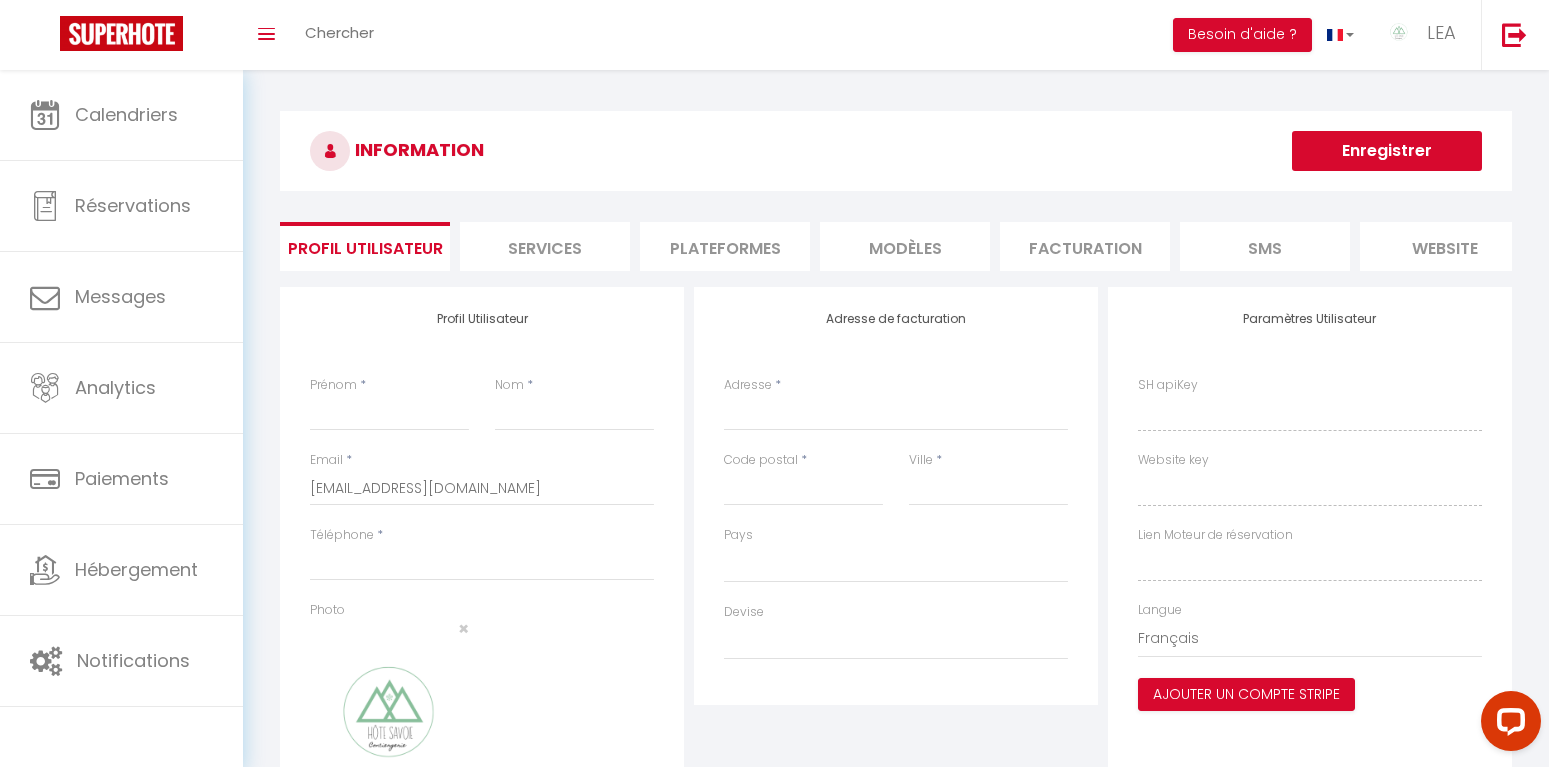 select 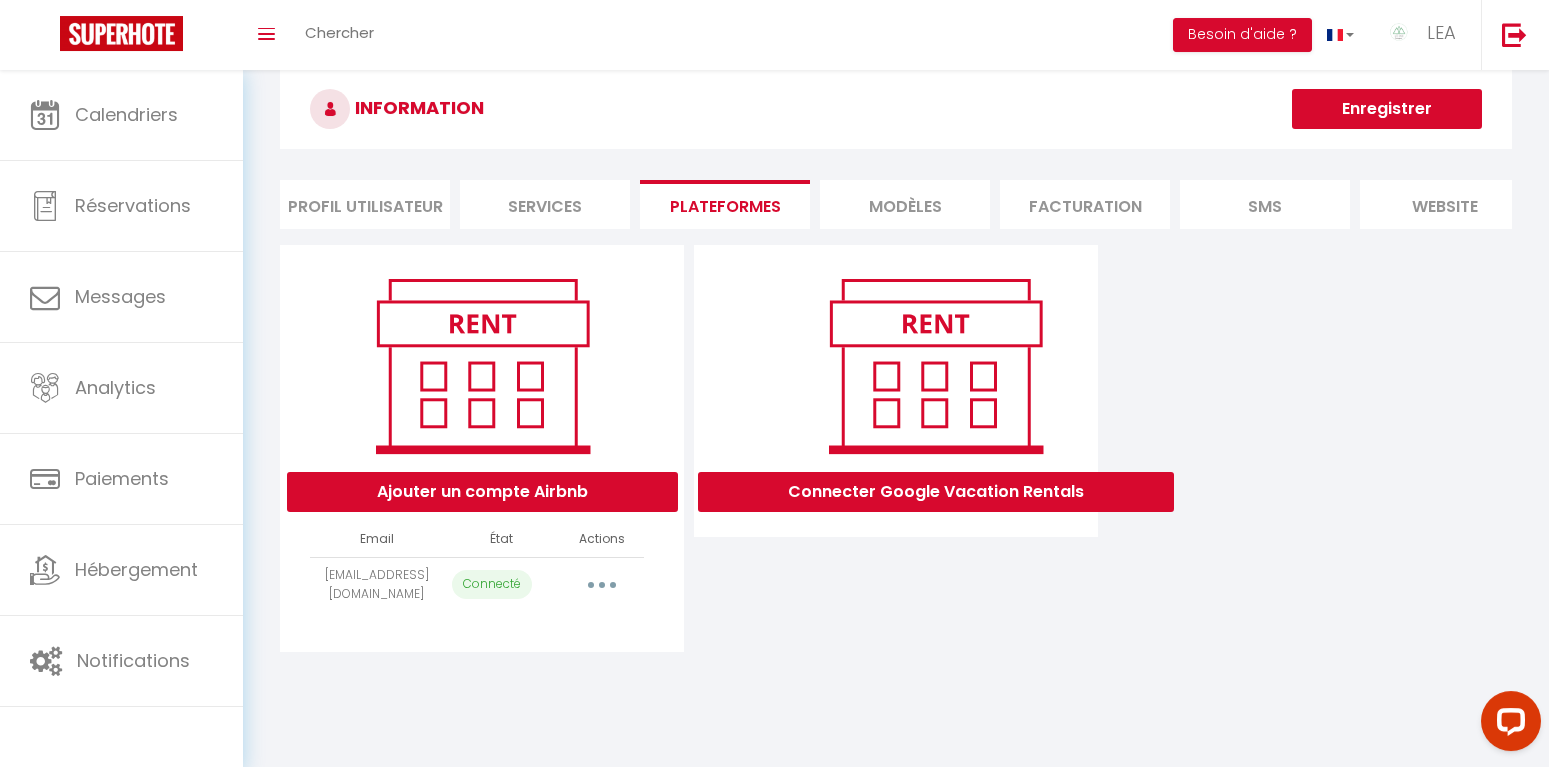scroll, scrollTop: 70, scrollLeft: 0, axis: vertical 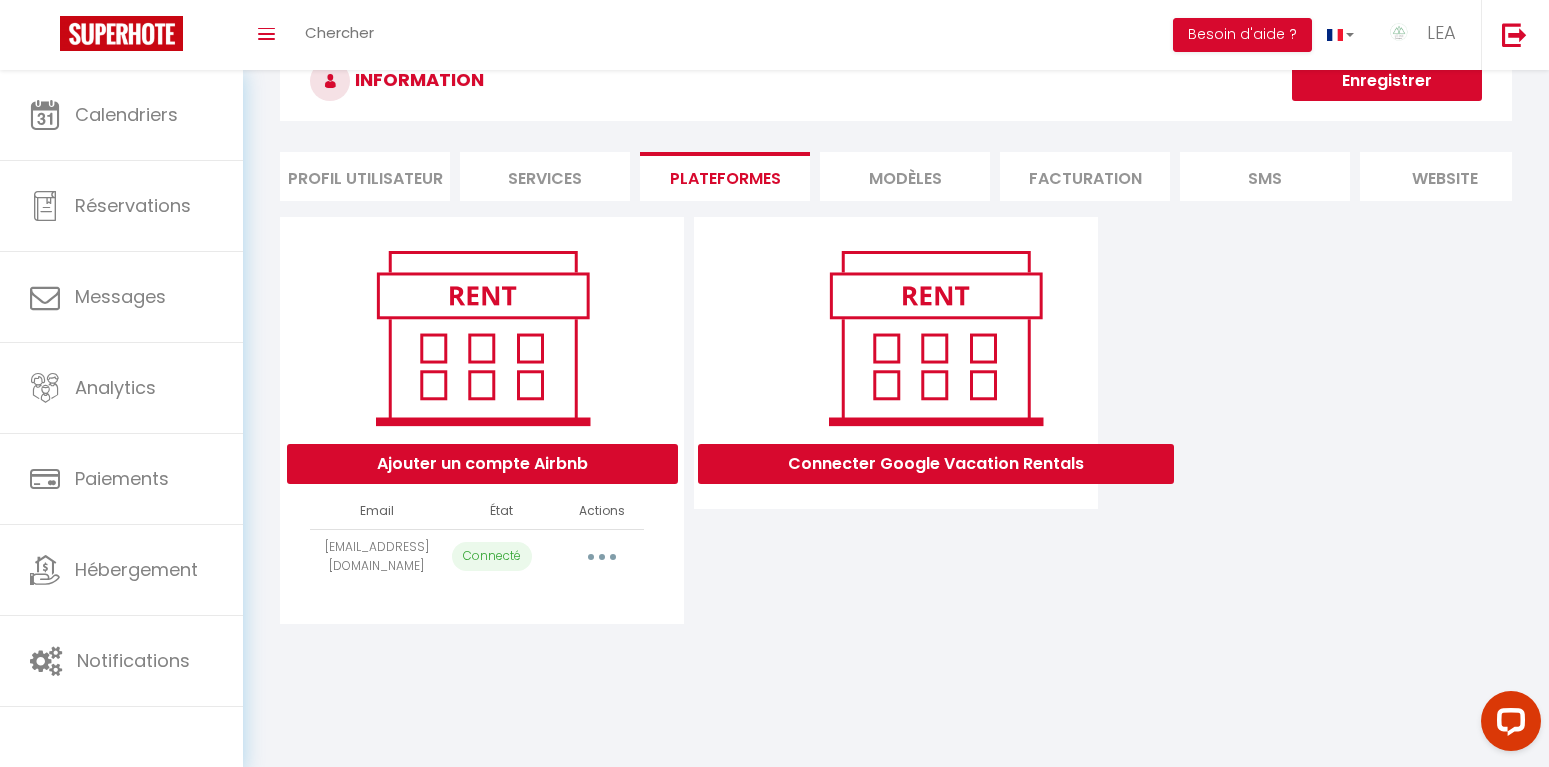 click at bounding box center [602, 557] 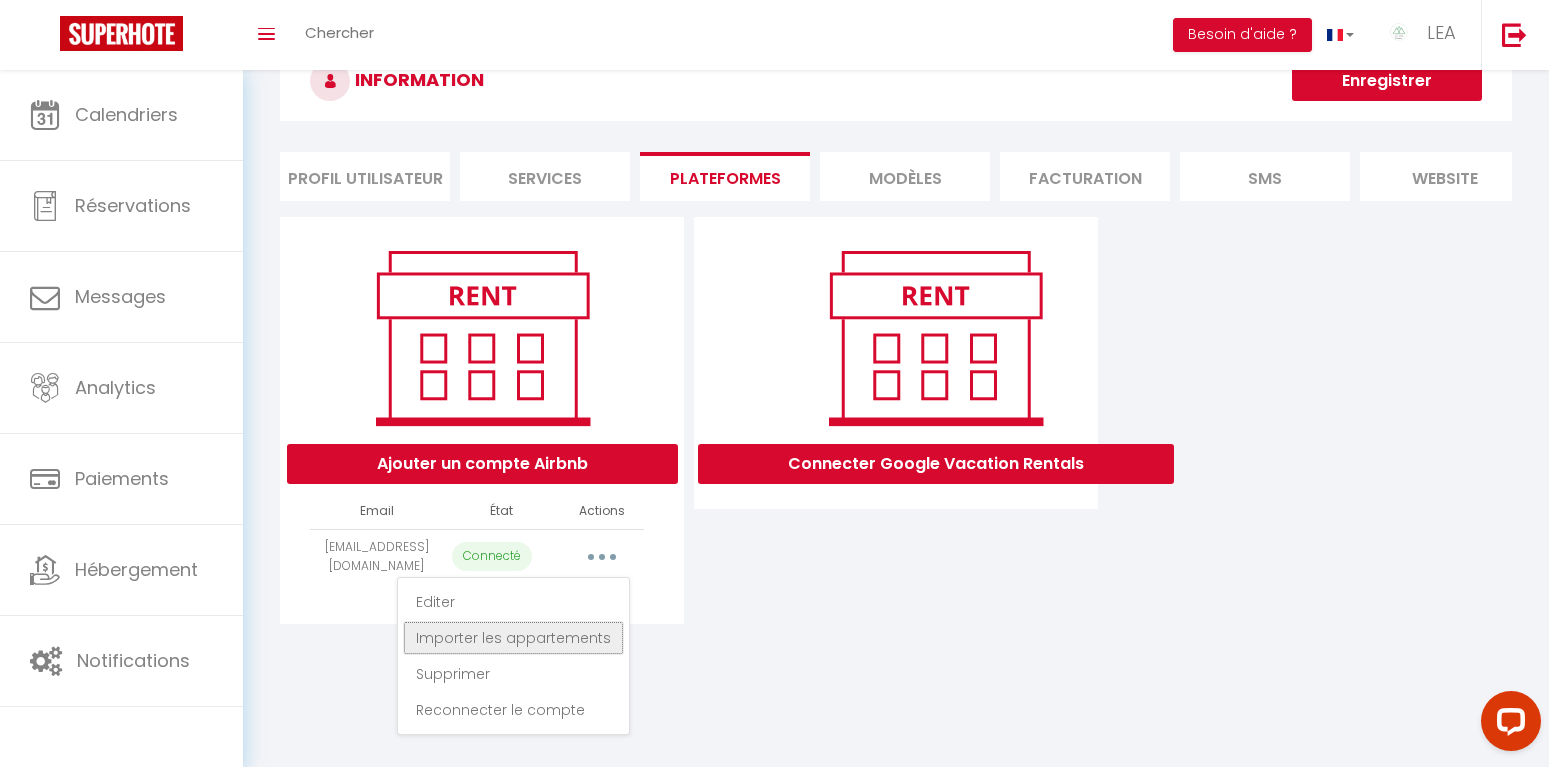 click on "Importer les appartements" at bounding box center (513, 638) 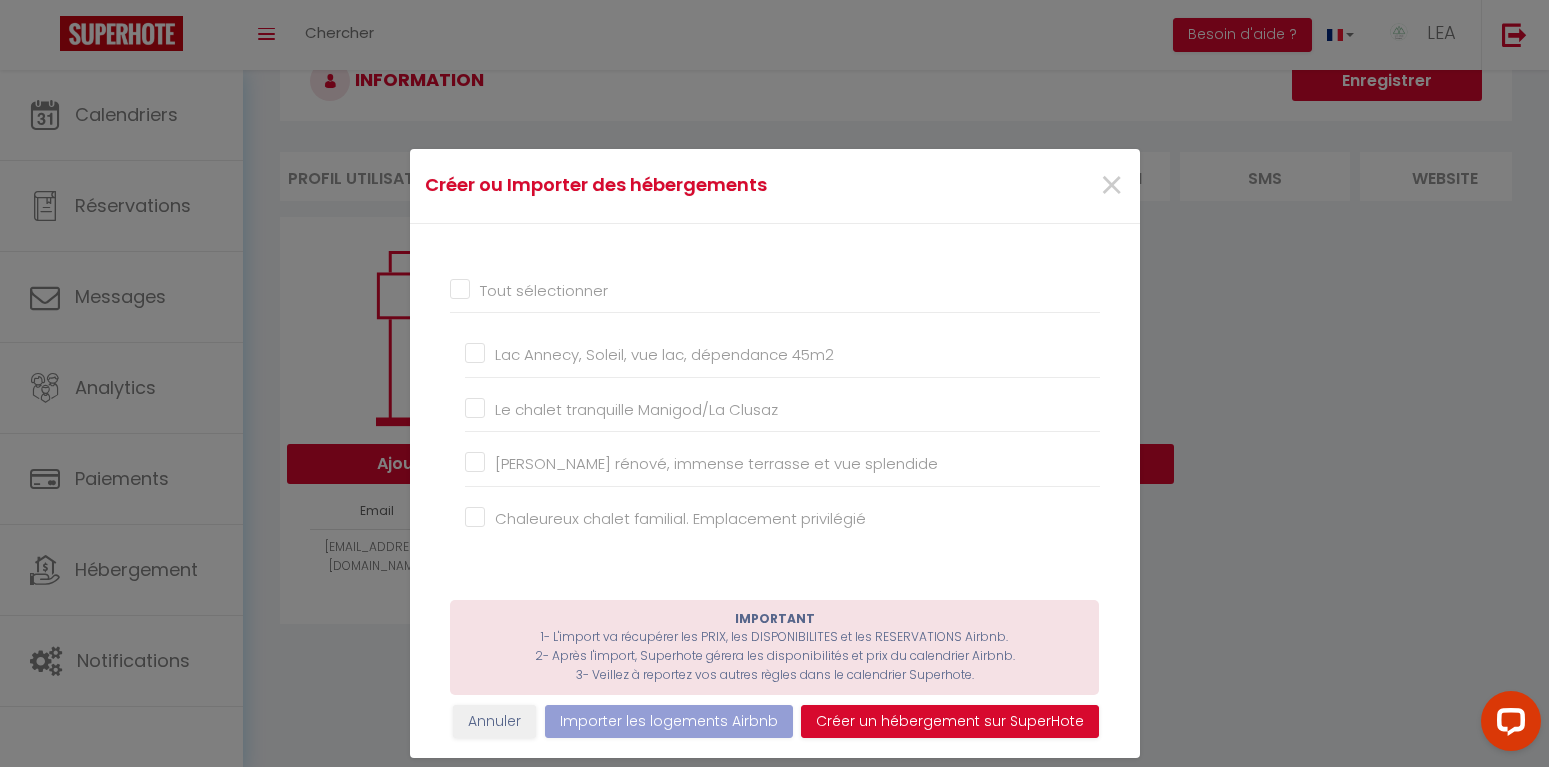 scroll, scrollTop: 102, scrollLeft: 0, axis: vertical 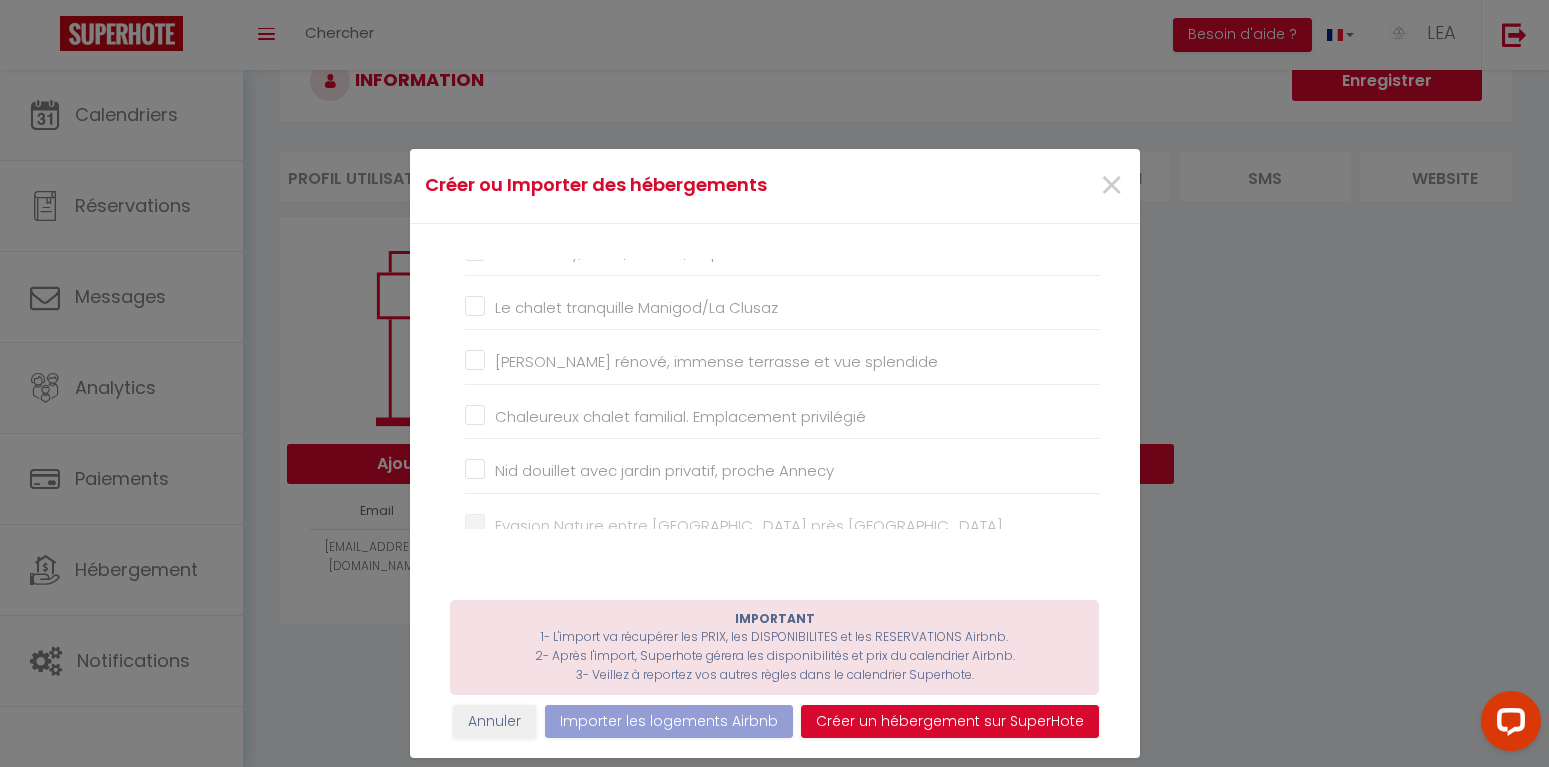 click on "Chaleureux chalet familial. Emplacement privilégié" at bounding box center [782, 417] 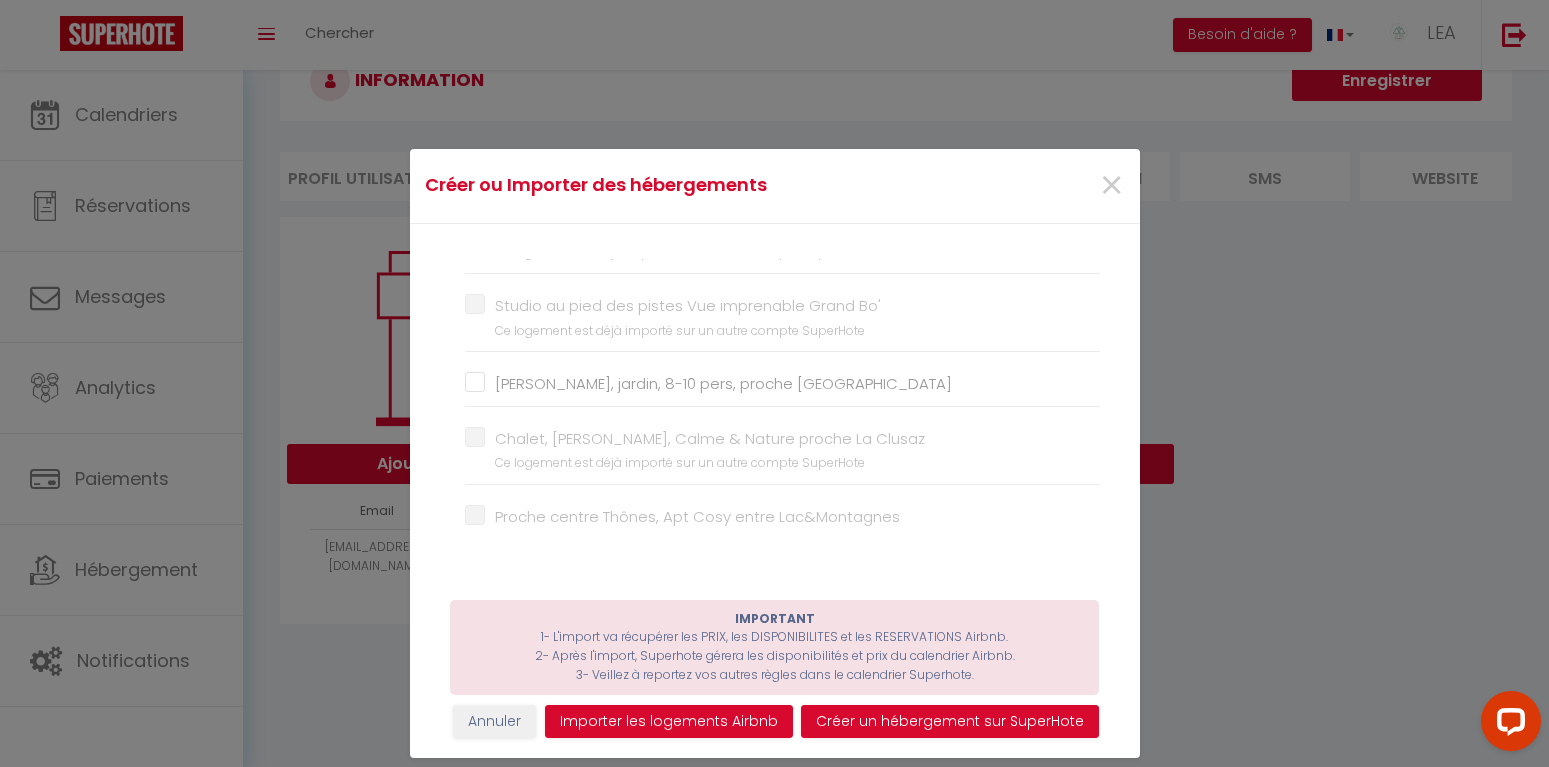scroll, scrollTop: 1124, scrollLeft: 0, axis: vertical 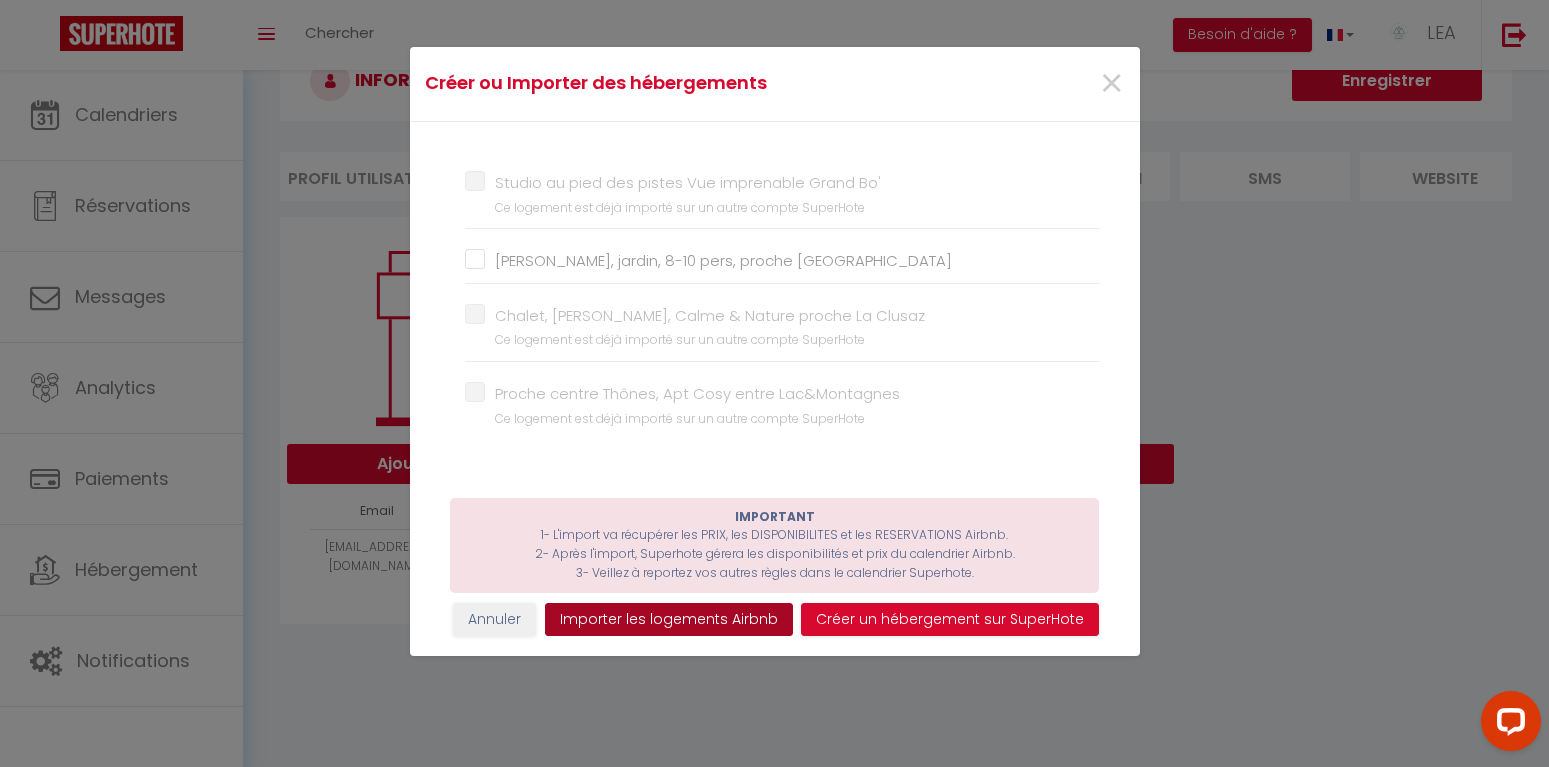 click on "Importer les logements Airbnb" at bounding box center (669, 620) 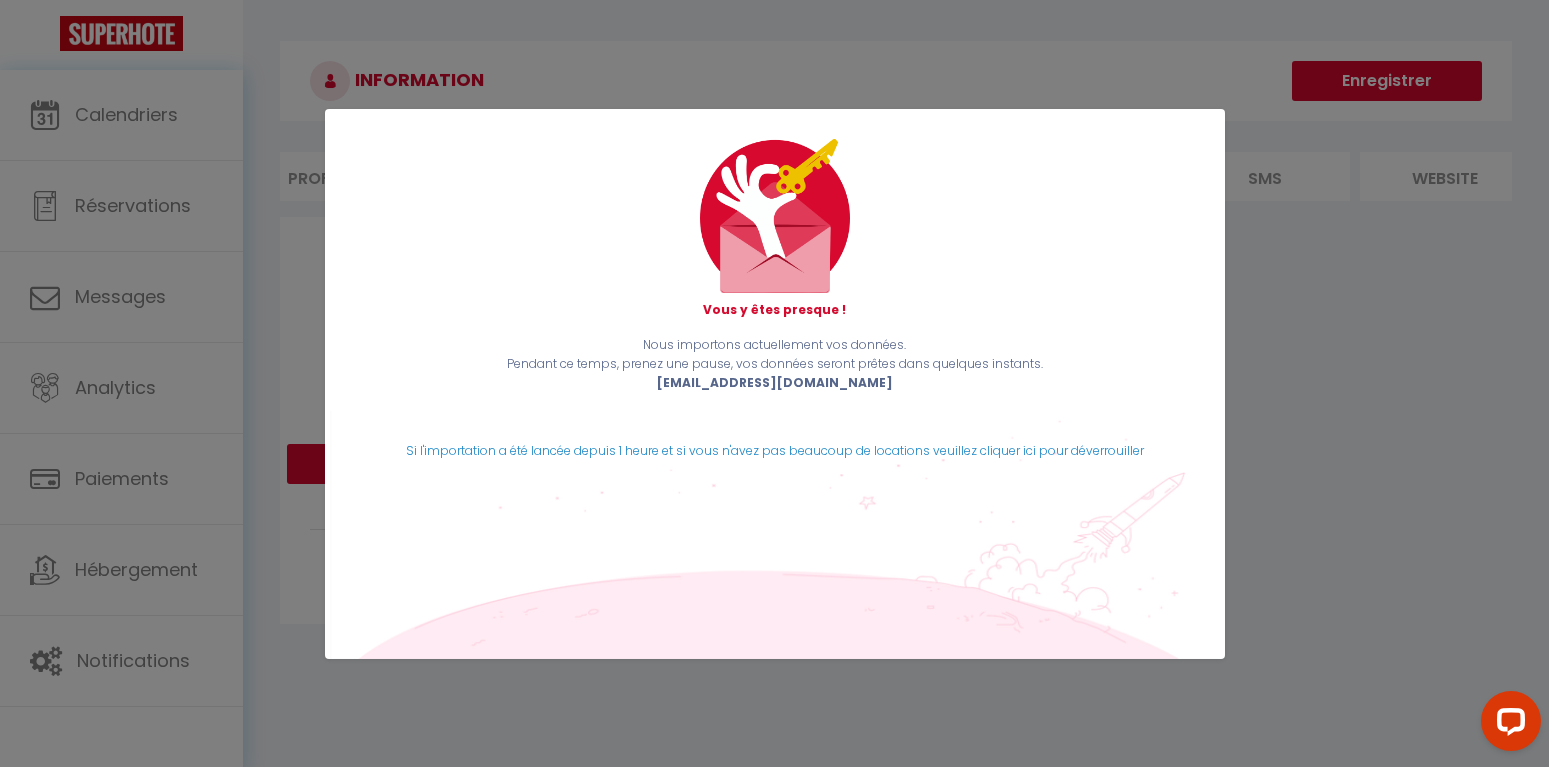 scroll, scrollTop: 0, scrollLeft: 0, axis: both 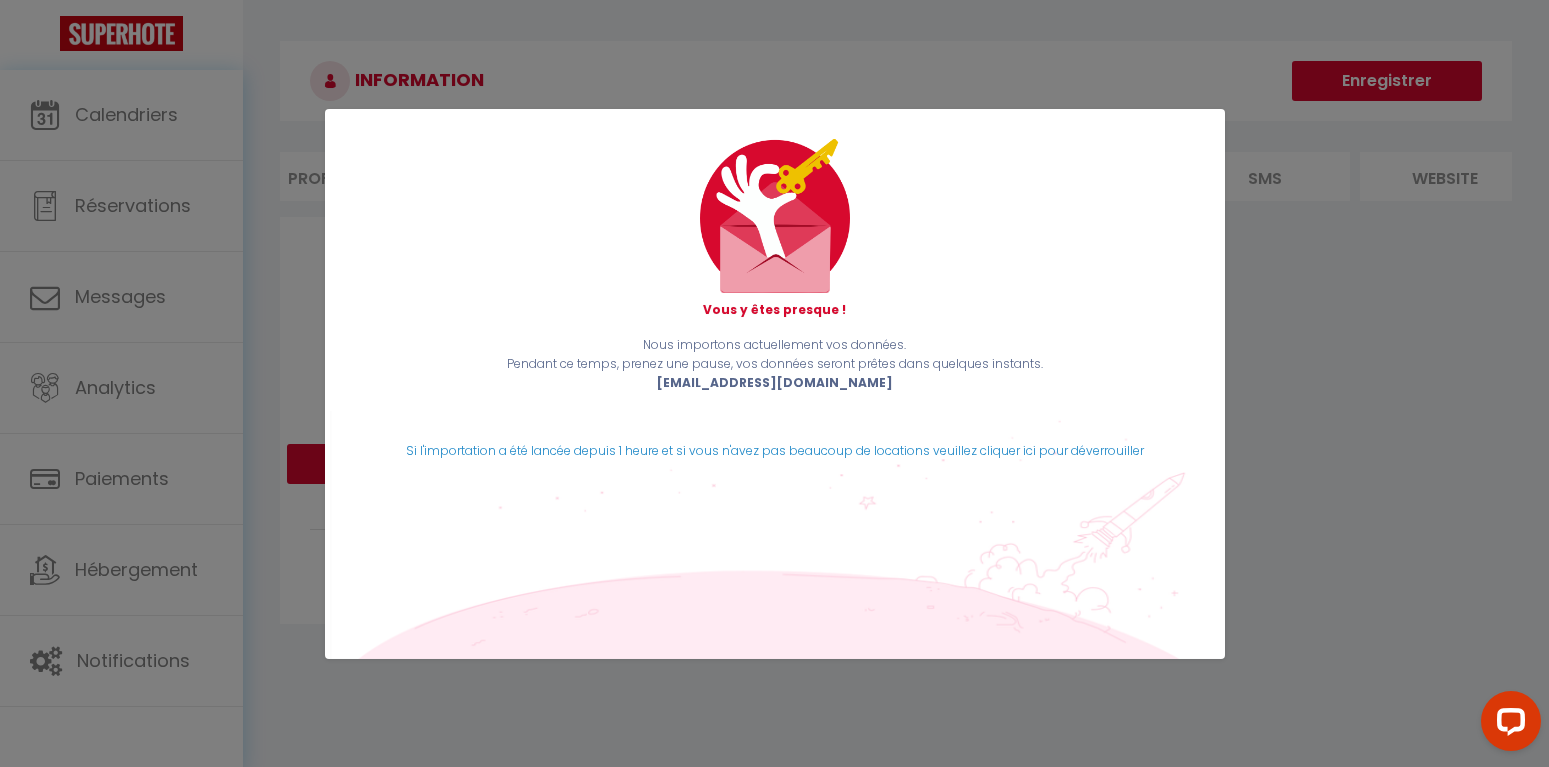click on "Vous y êtes presque !" at bounding box center [774, 228] 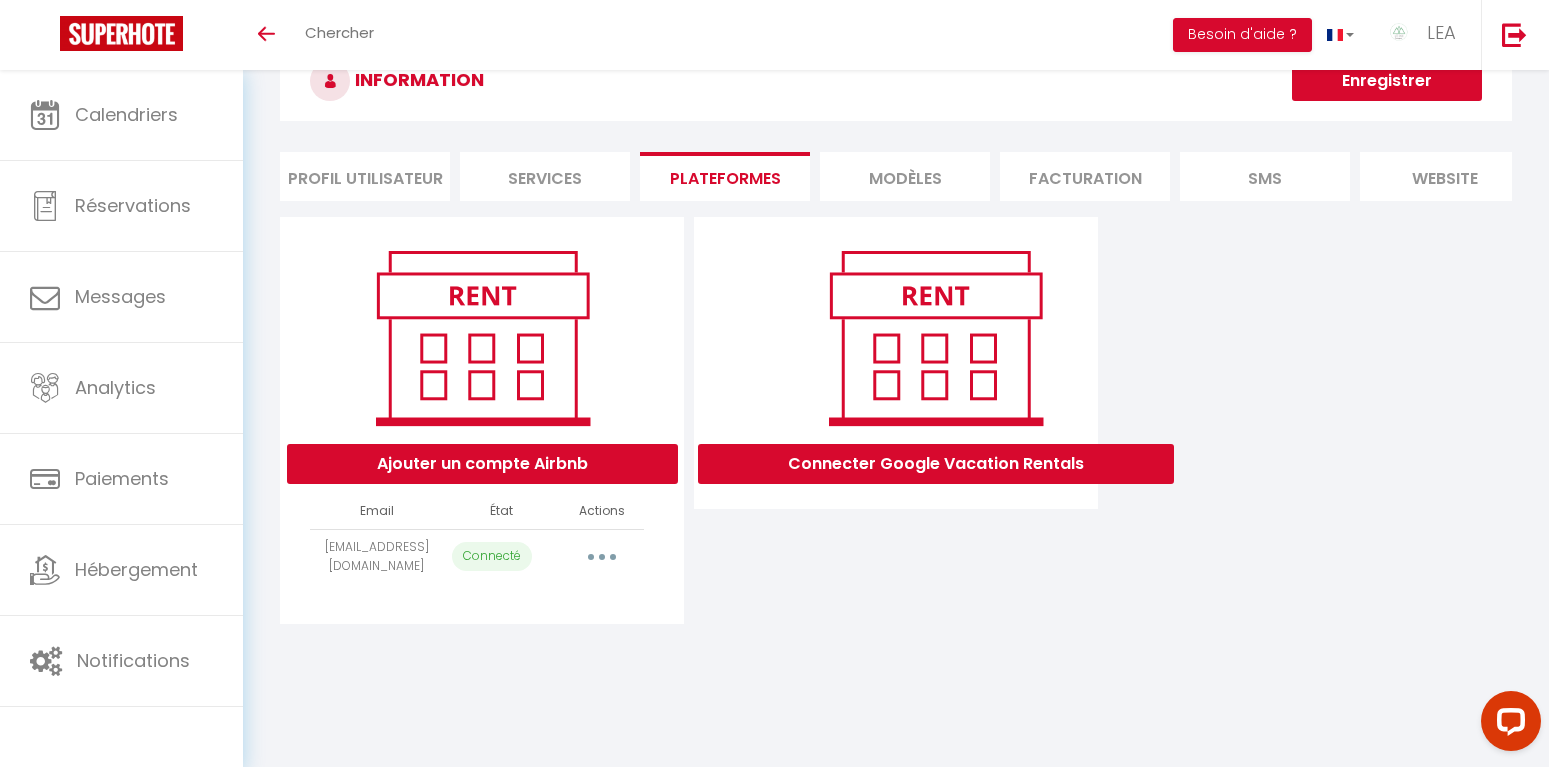 scroll, scrollTop: 0, scrollLeft: 0, axis: both 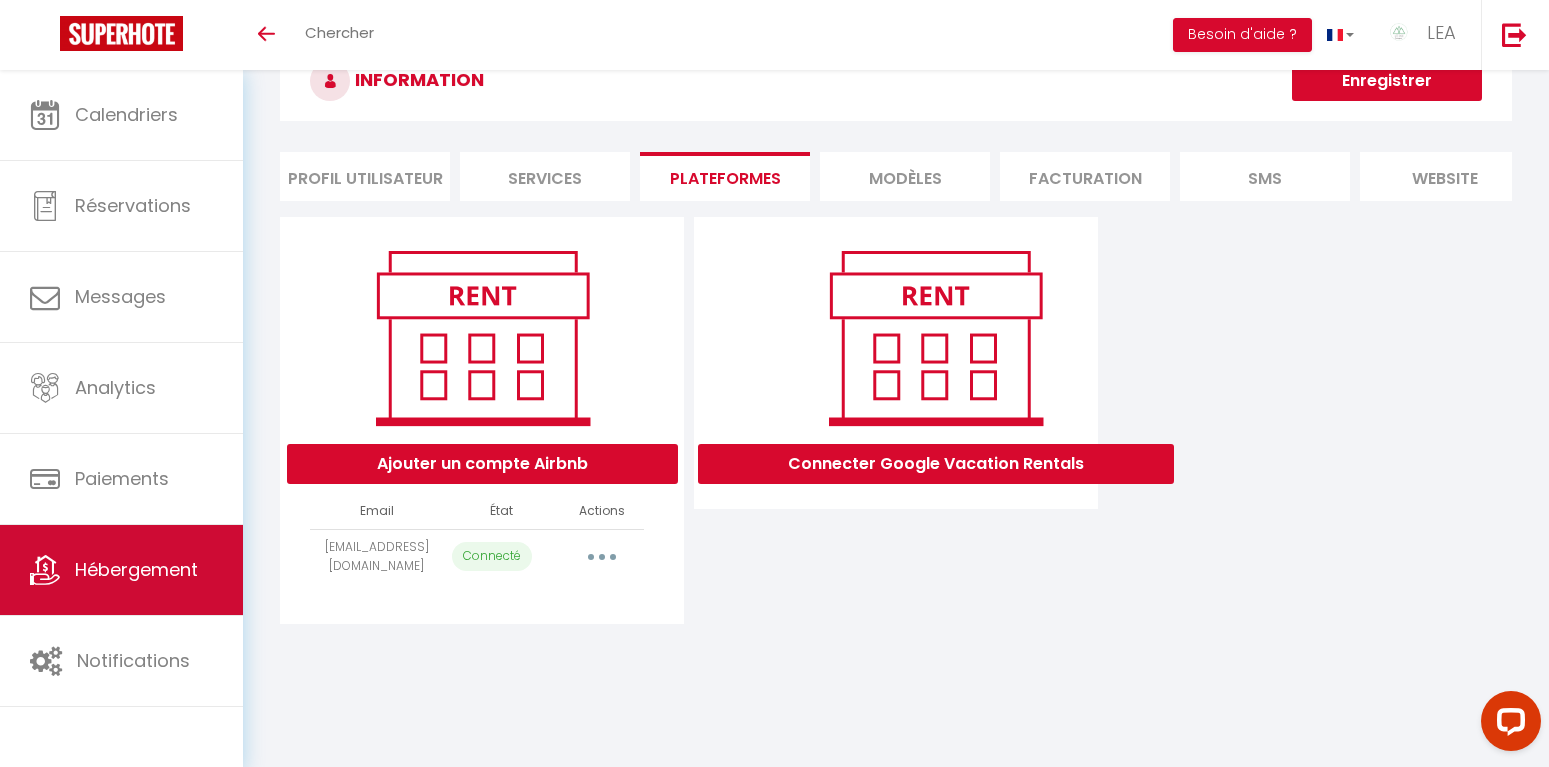 click on "Hébergement" at bounding box center (136, 569) 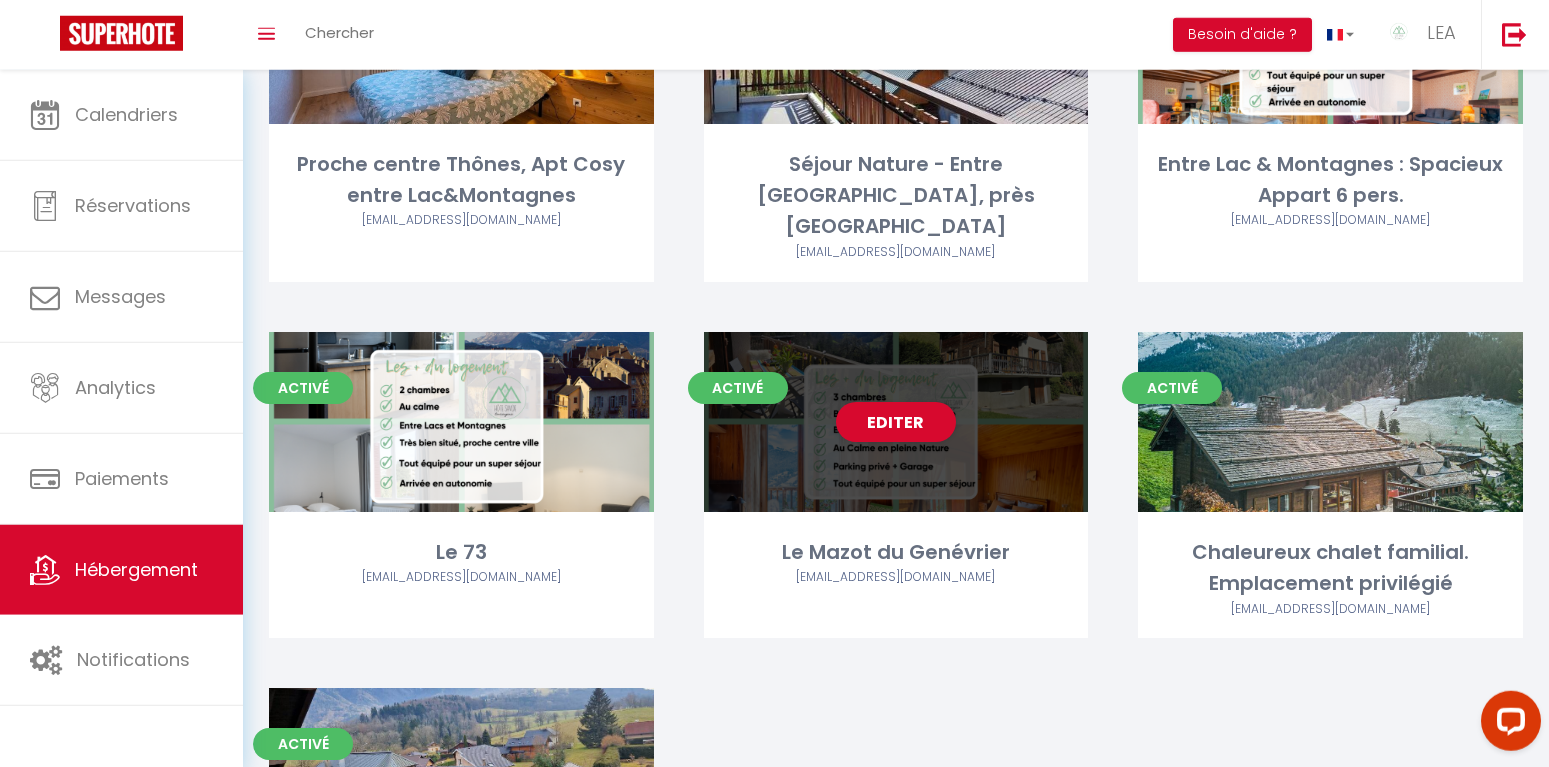 scroll, scrollTop: 1020, scrollLeft: 0, axis: vertical 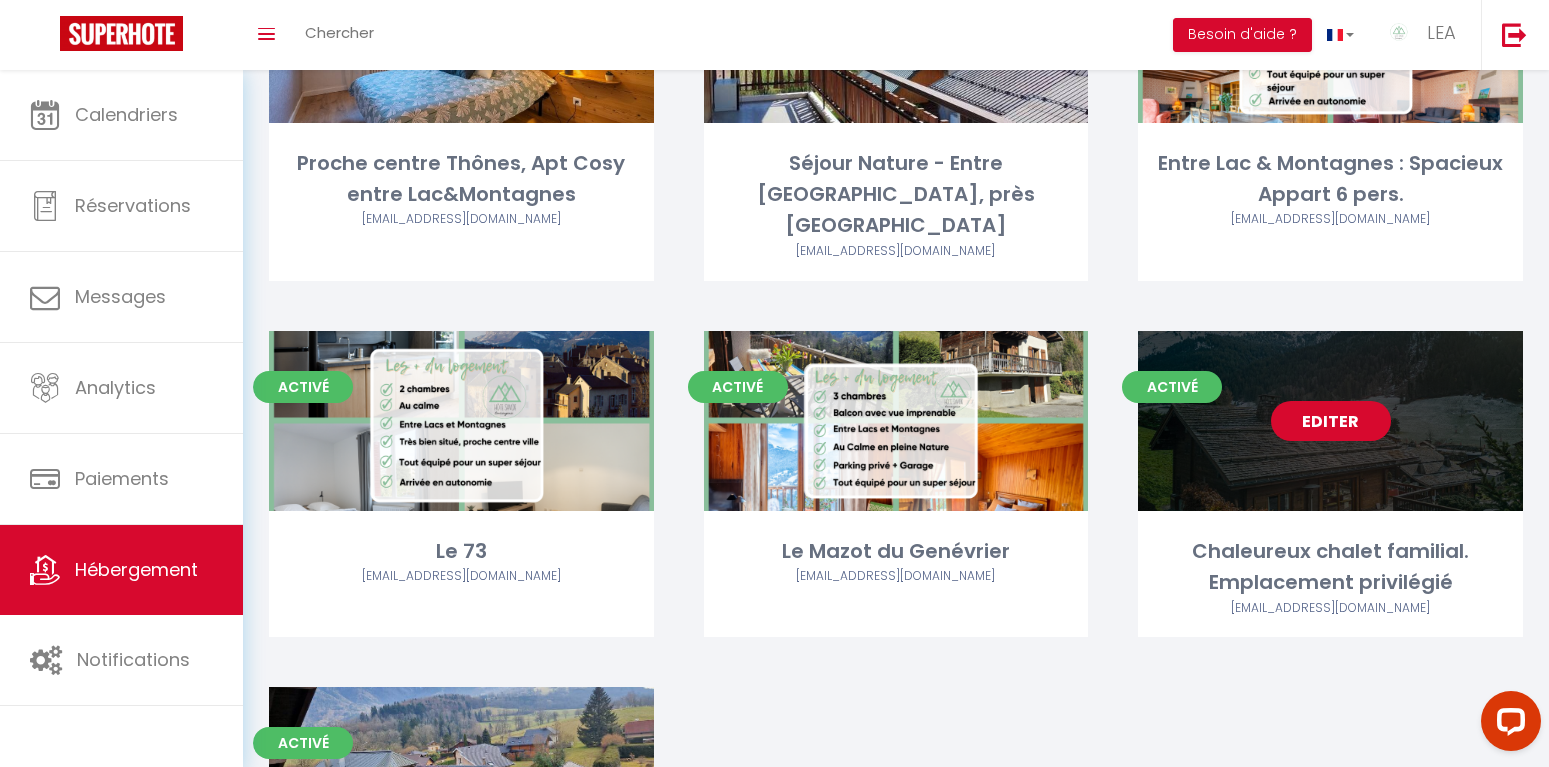 click on "Editer" at bounding box center (1331, 421) 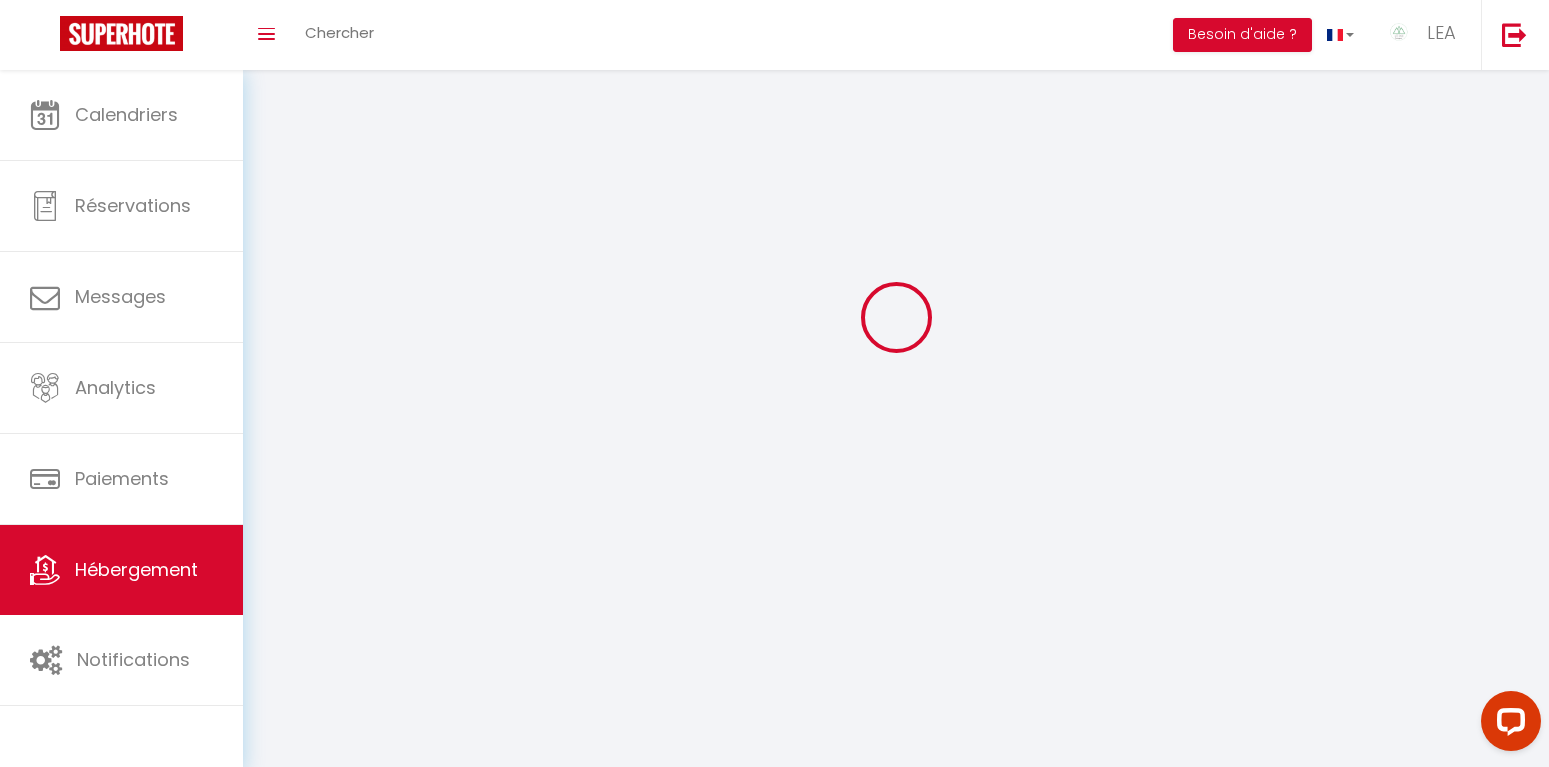 scroll, scrollTop: 0, scrollLeft: 0, axis: both 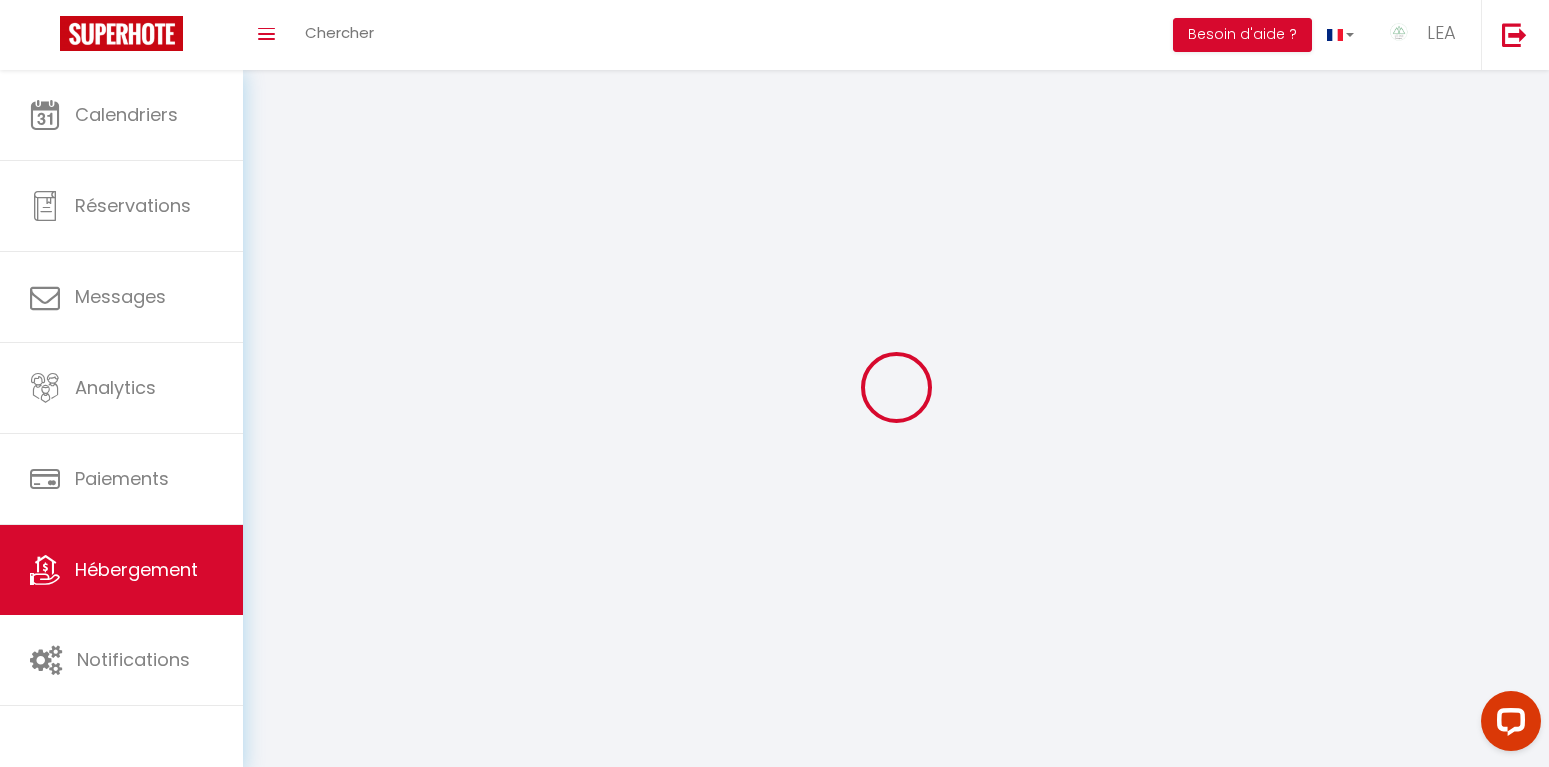 select 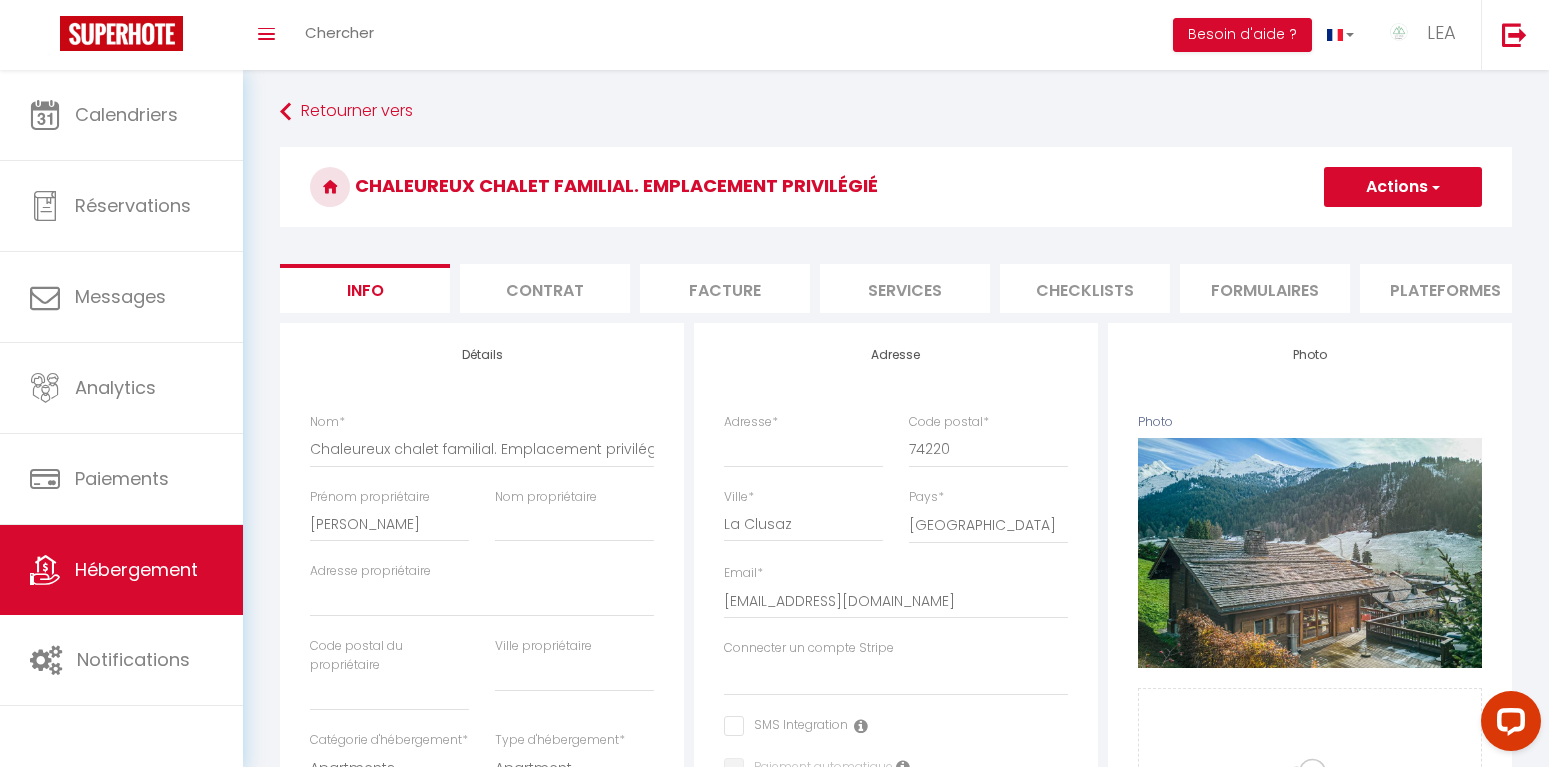 select 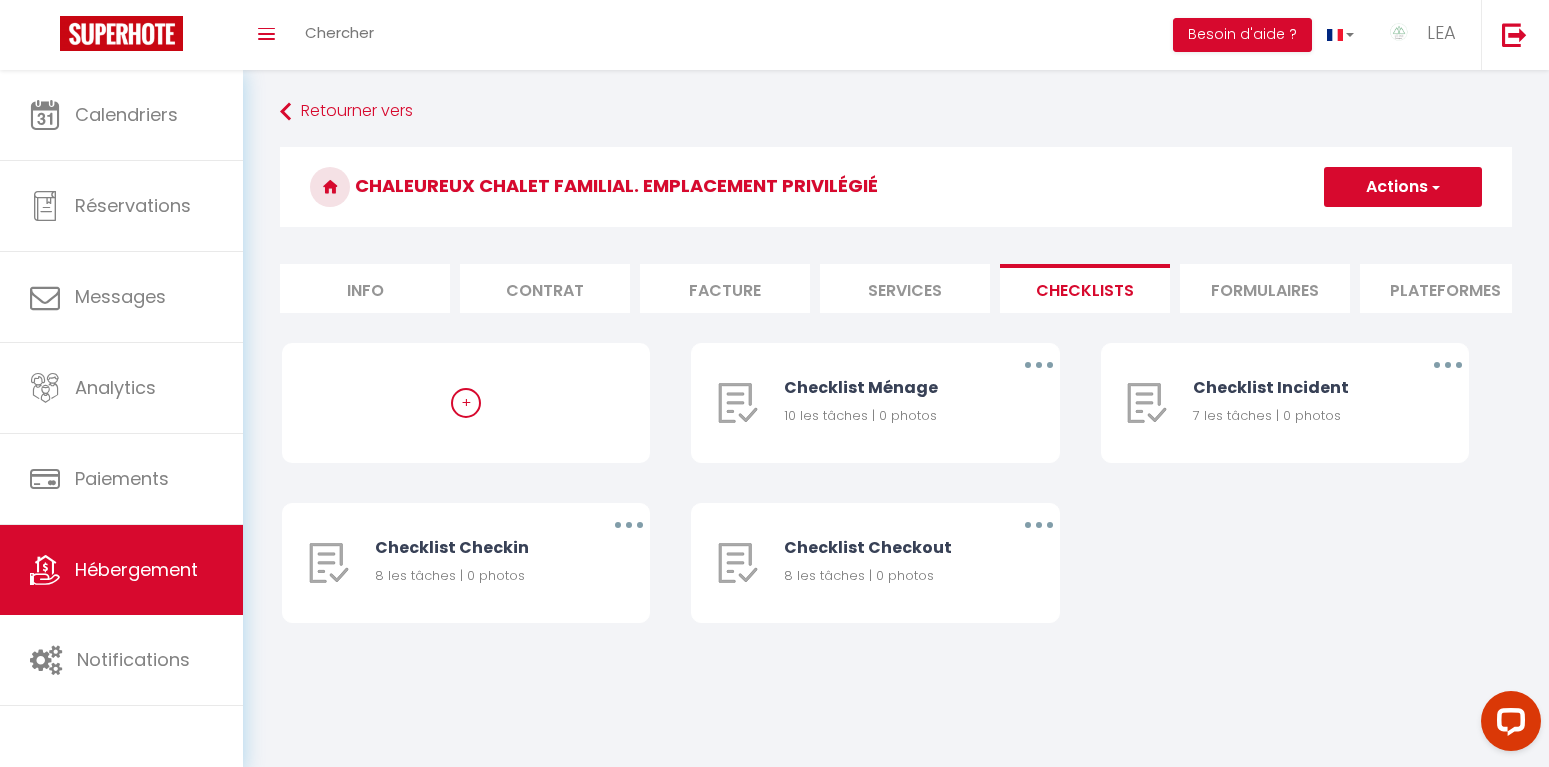 click on "Info" at bounding box center [365, 288] 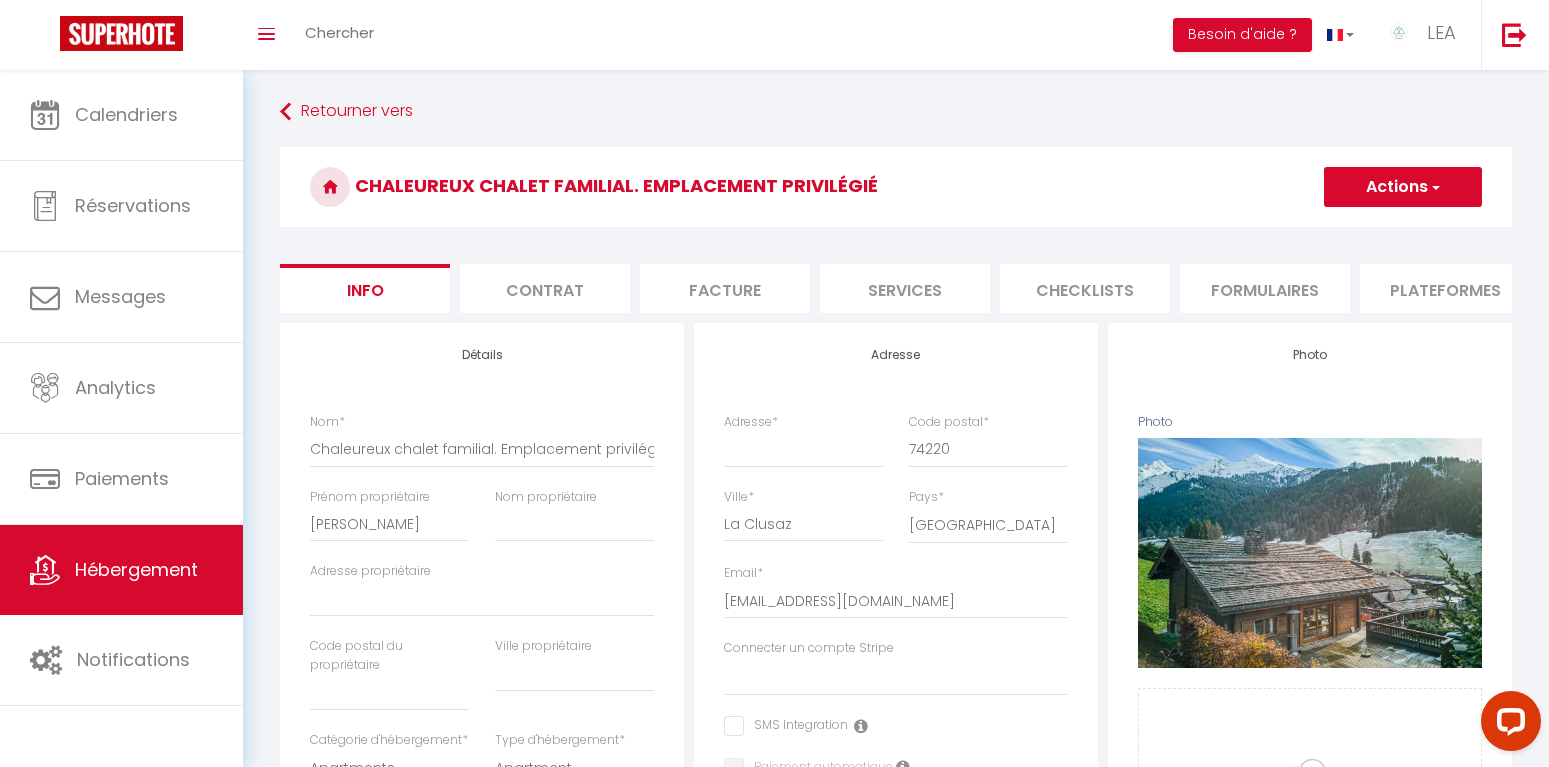 select 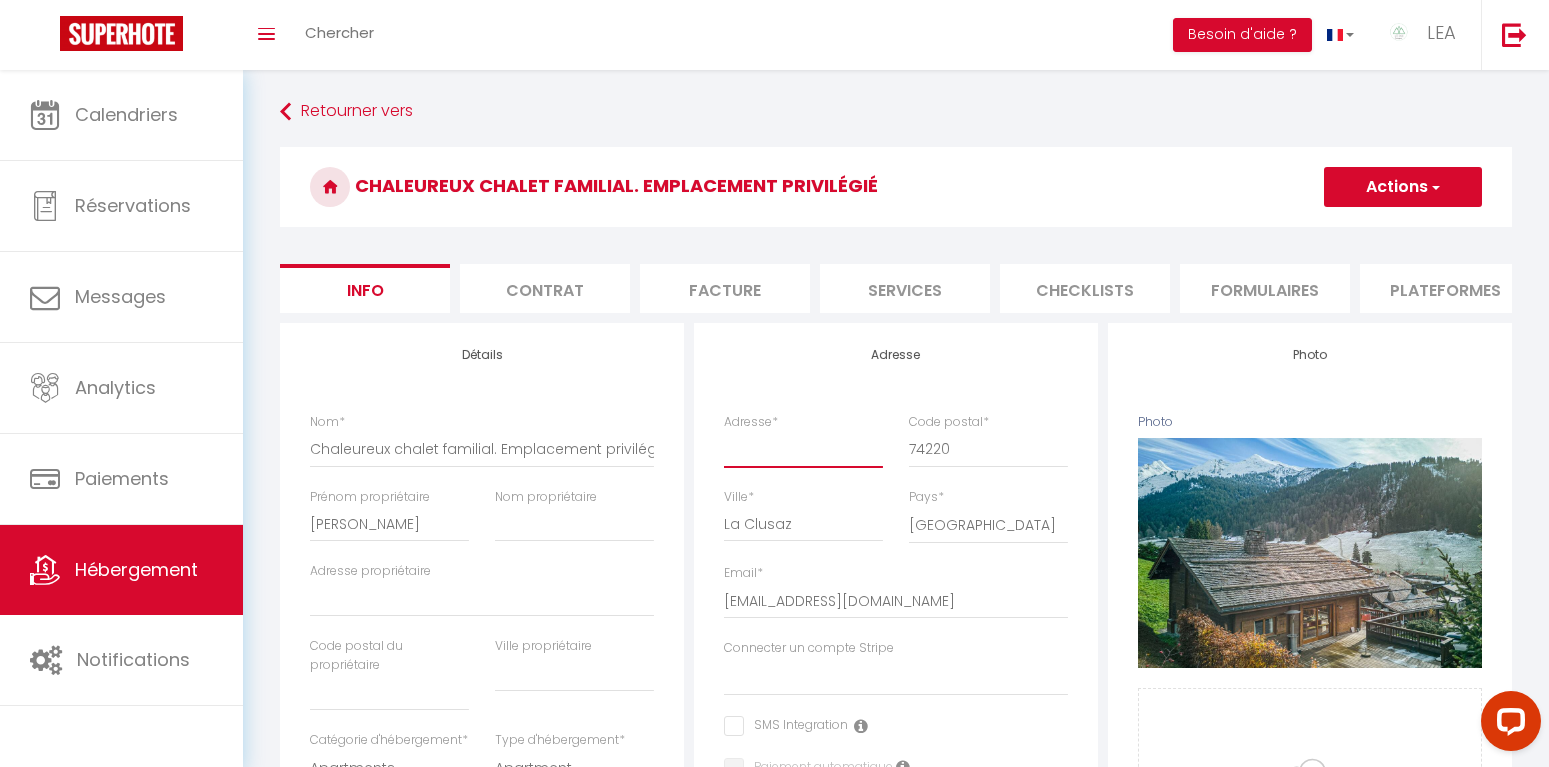 paste on "[STREET_ADDRESS]" 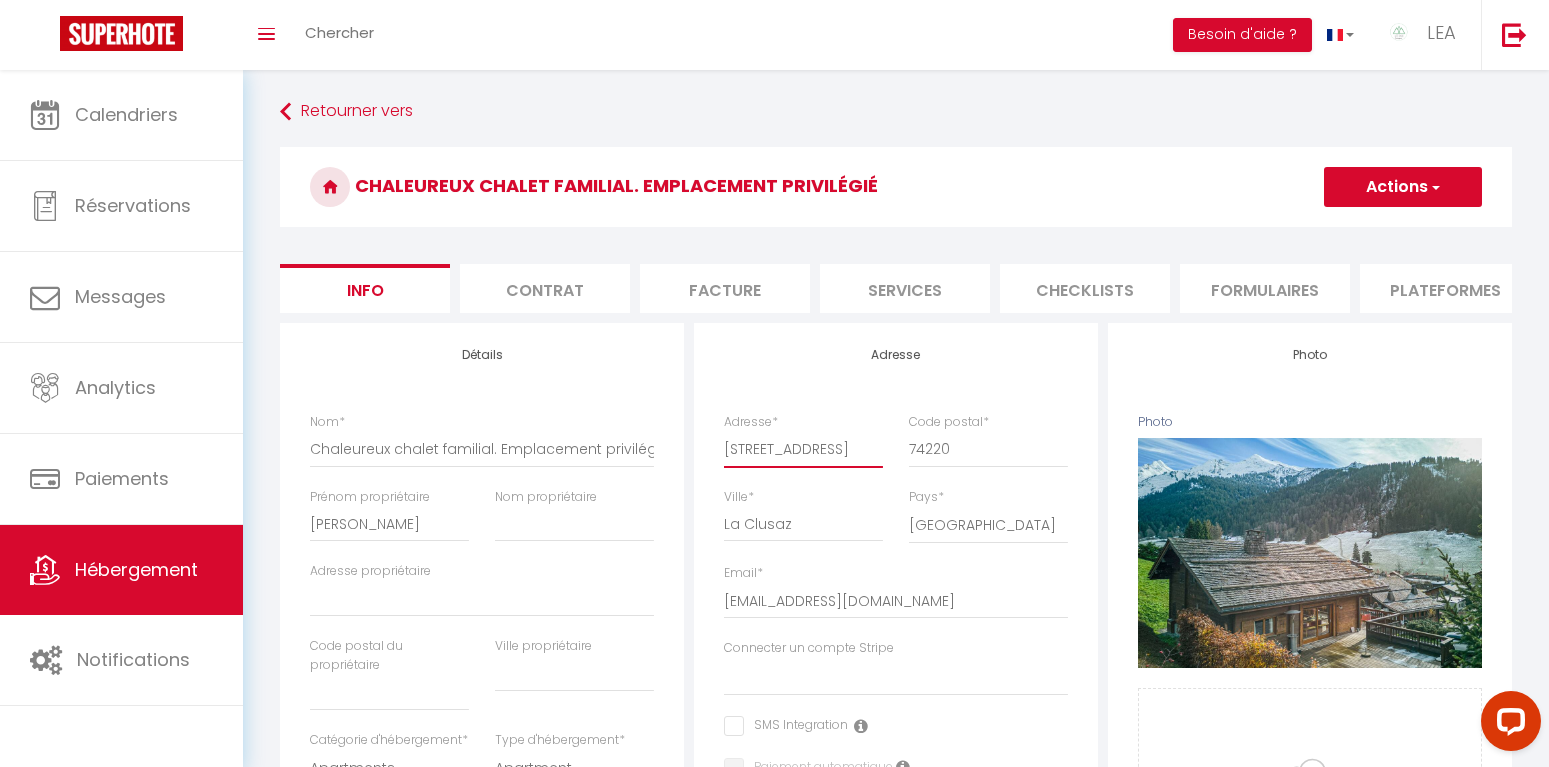 select 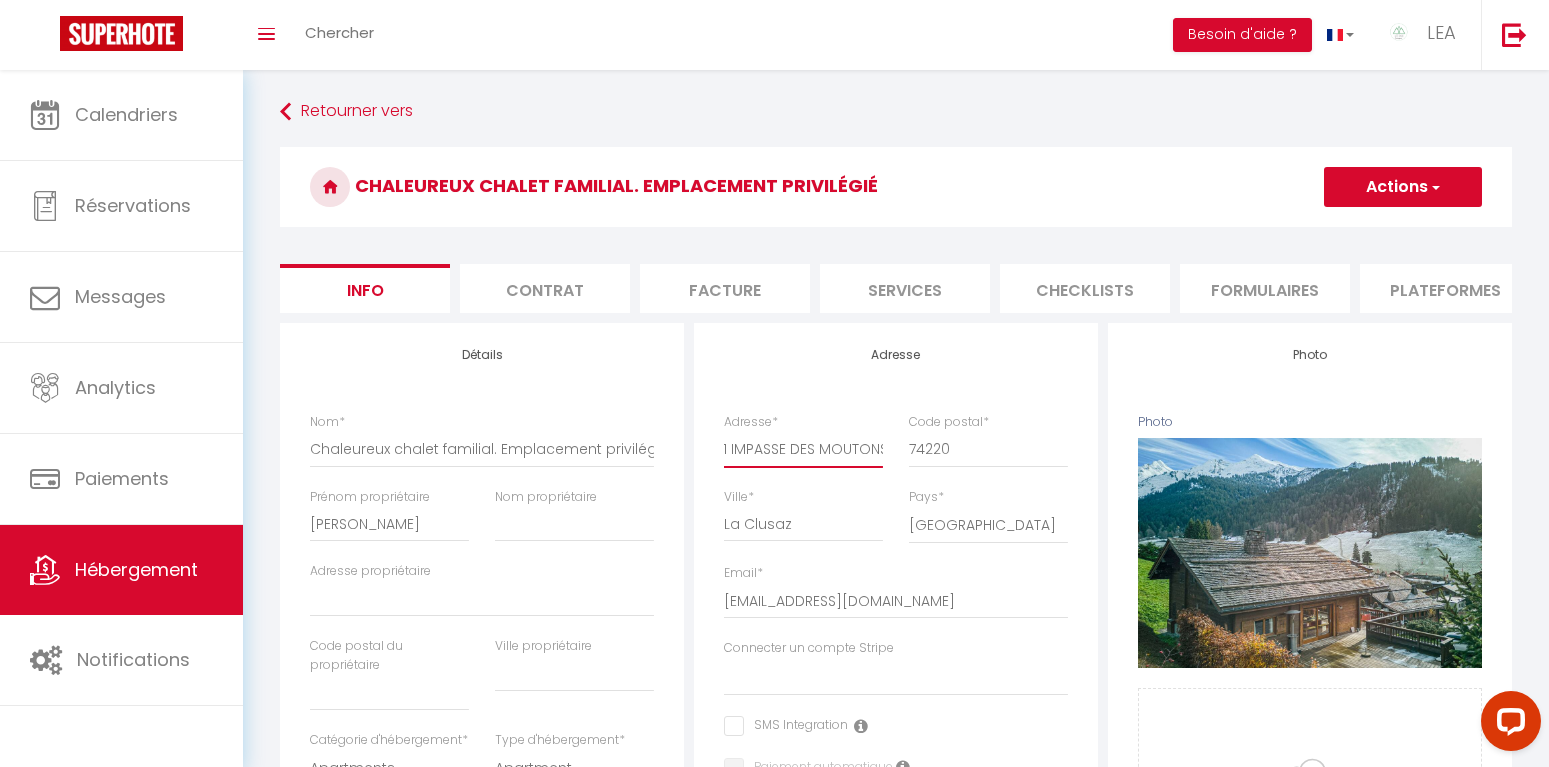 select 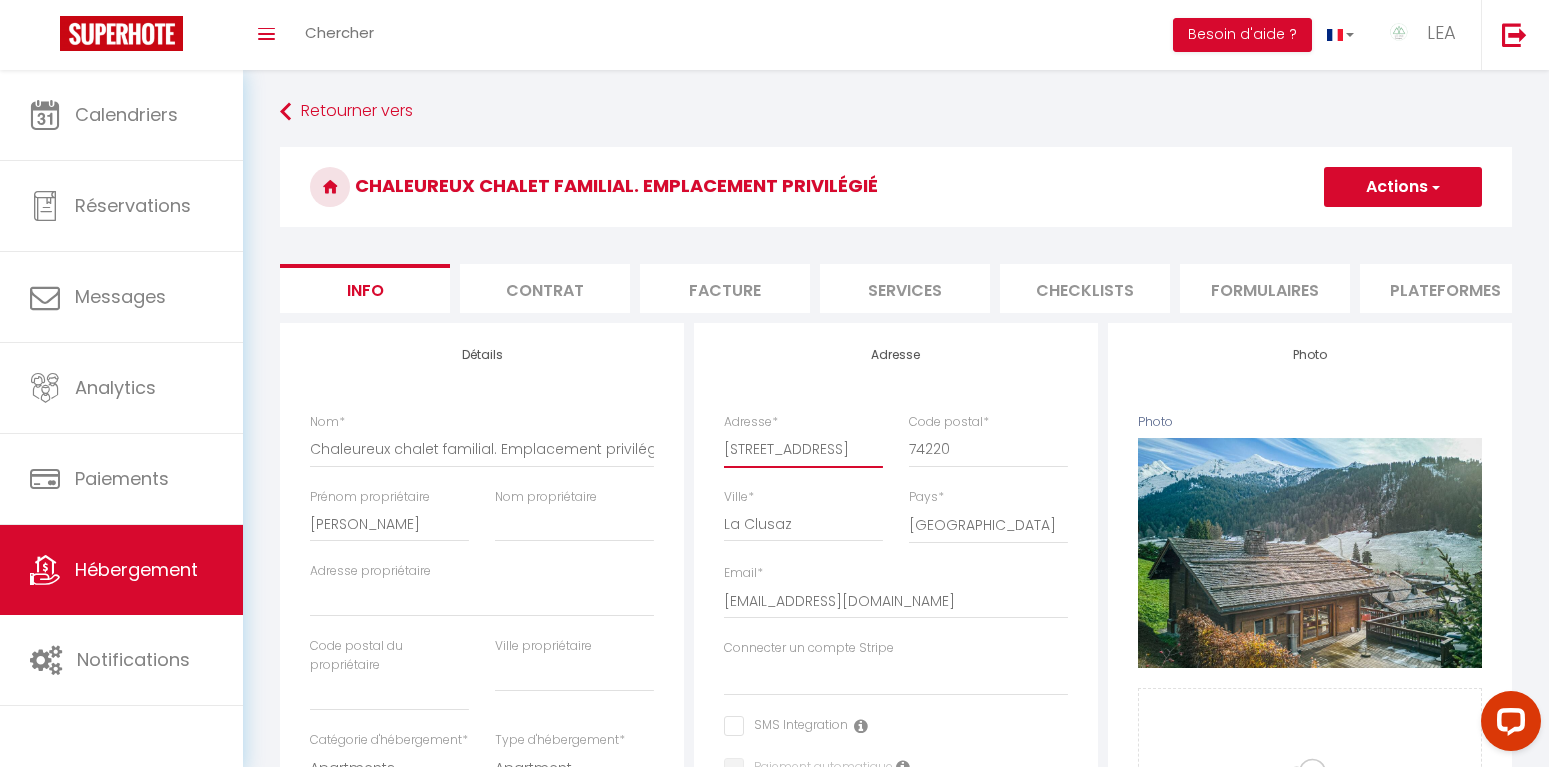 select 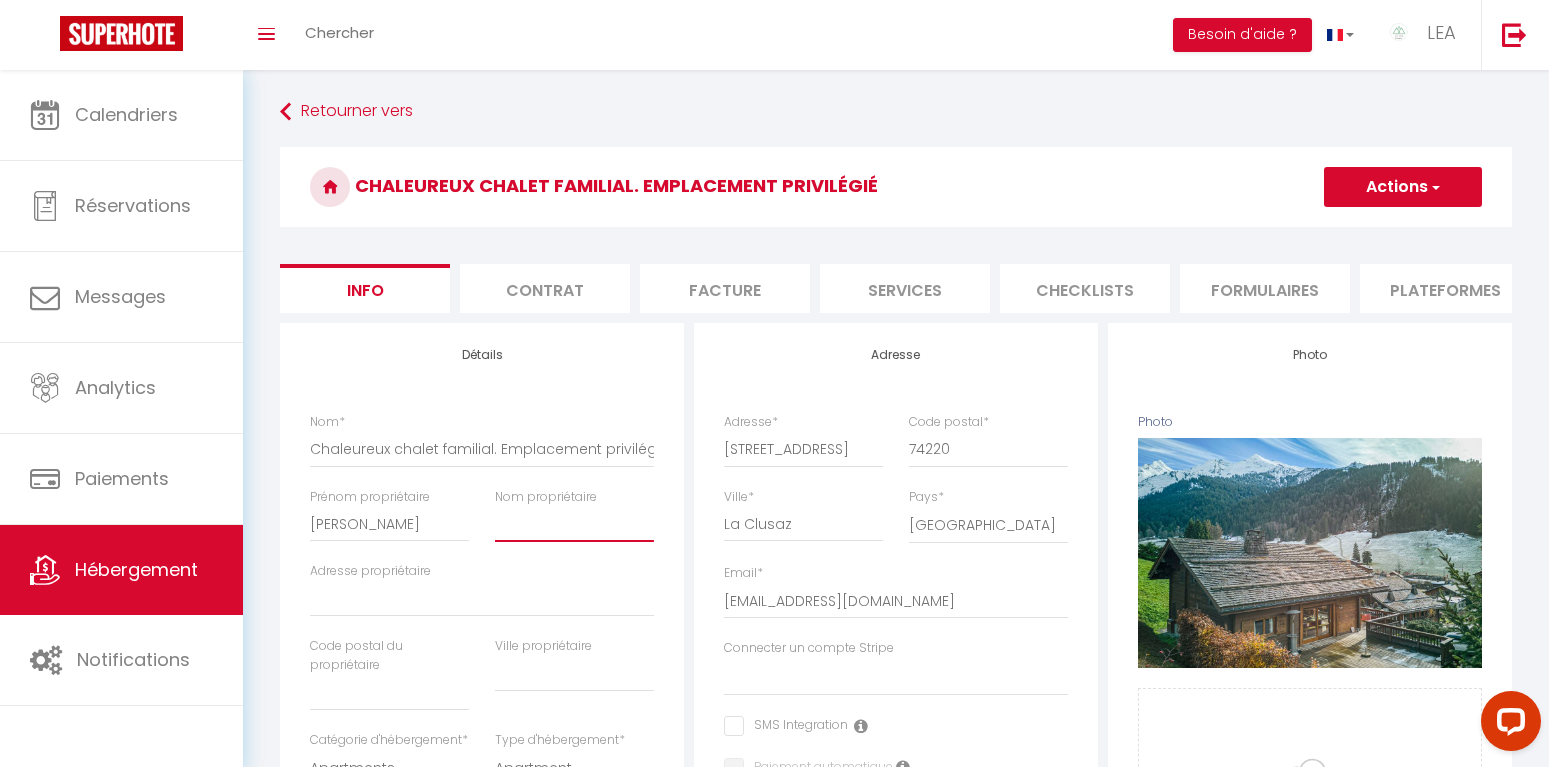 click on "Nom propriétaire" at bounding box center (574, 524) 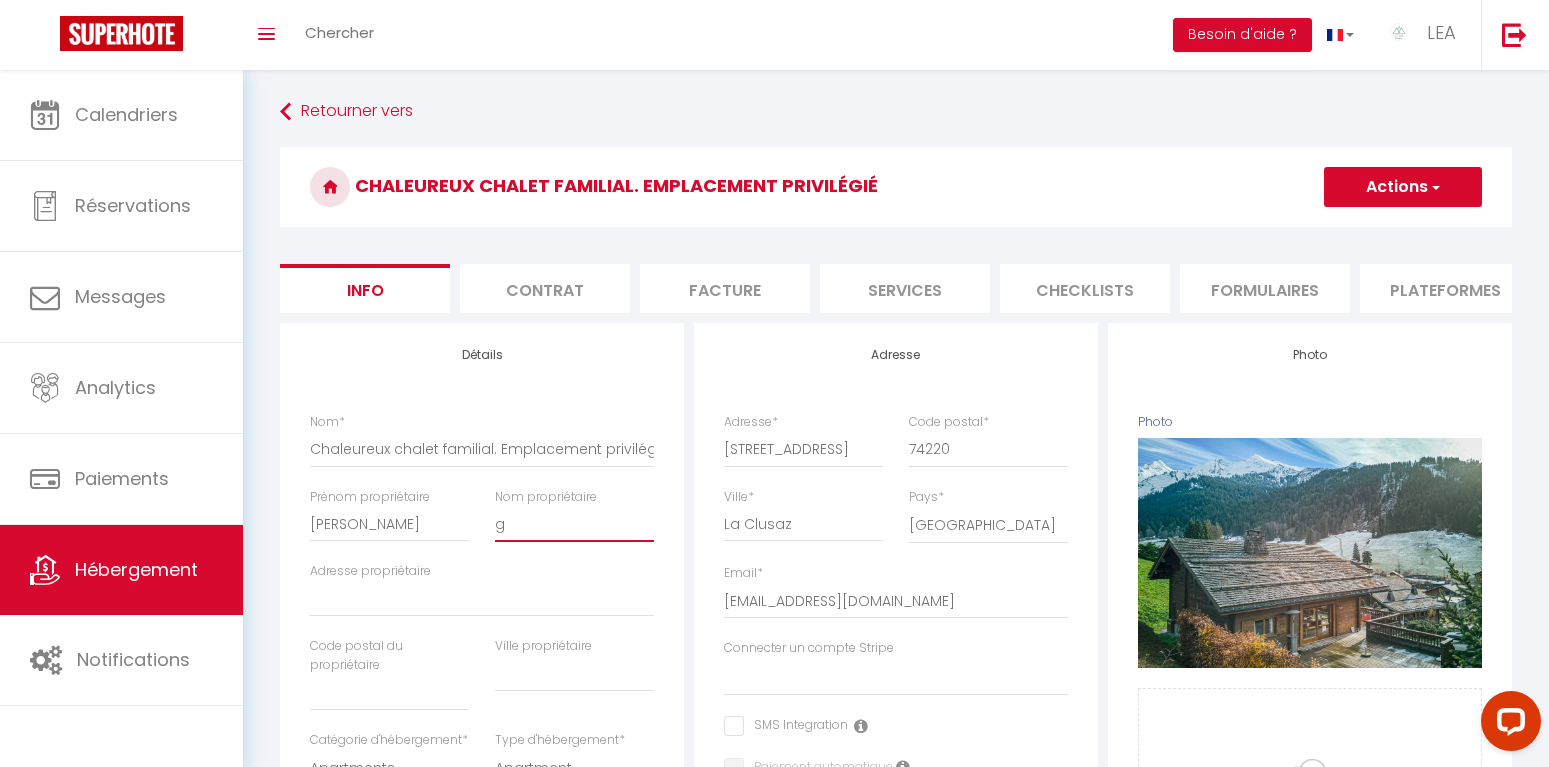 select 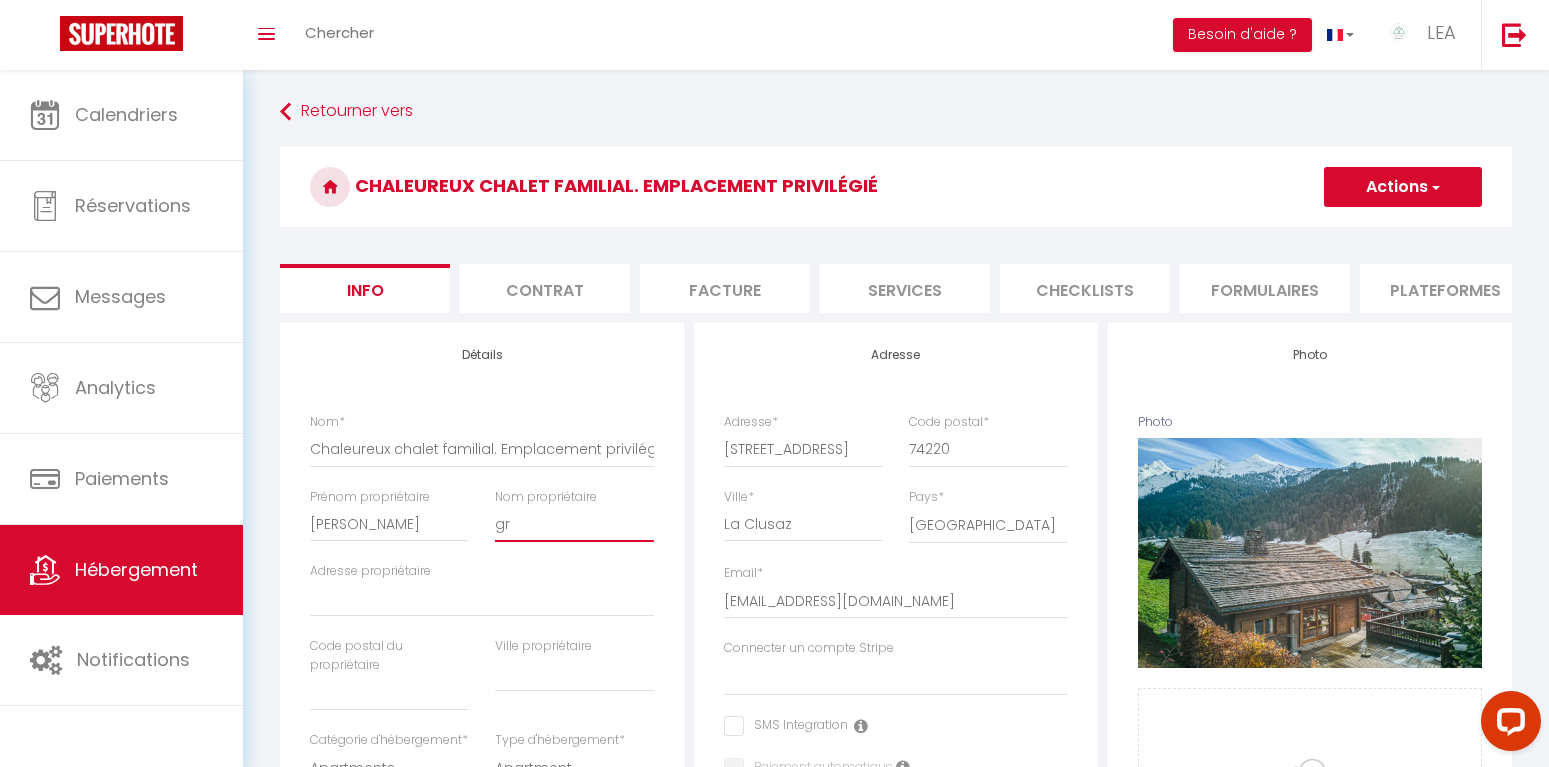 select 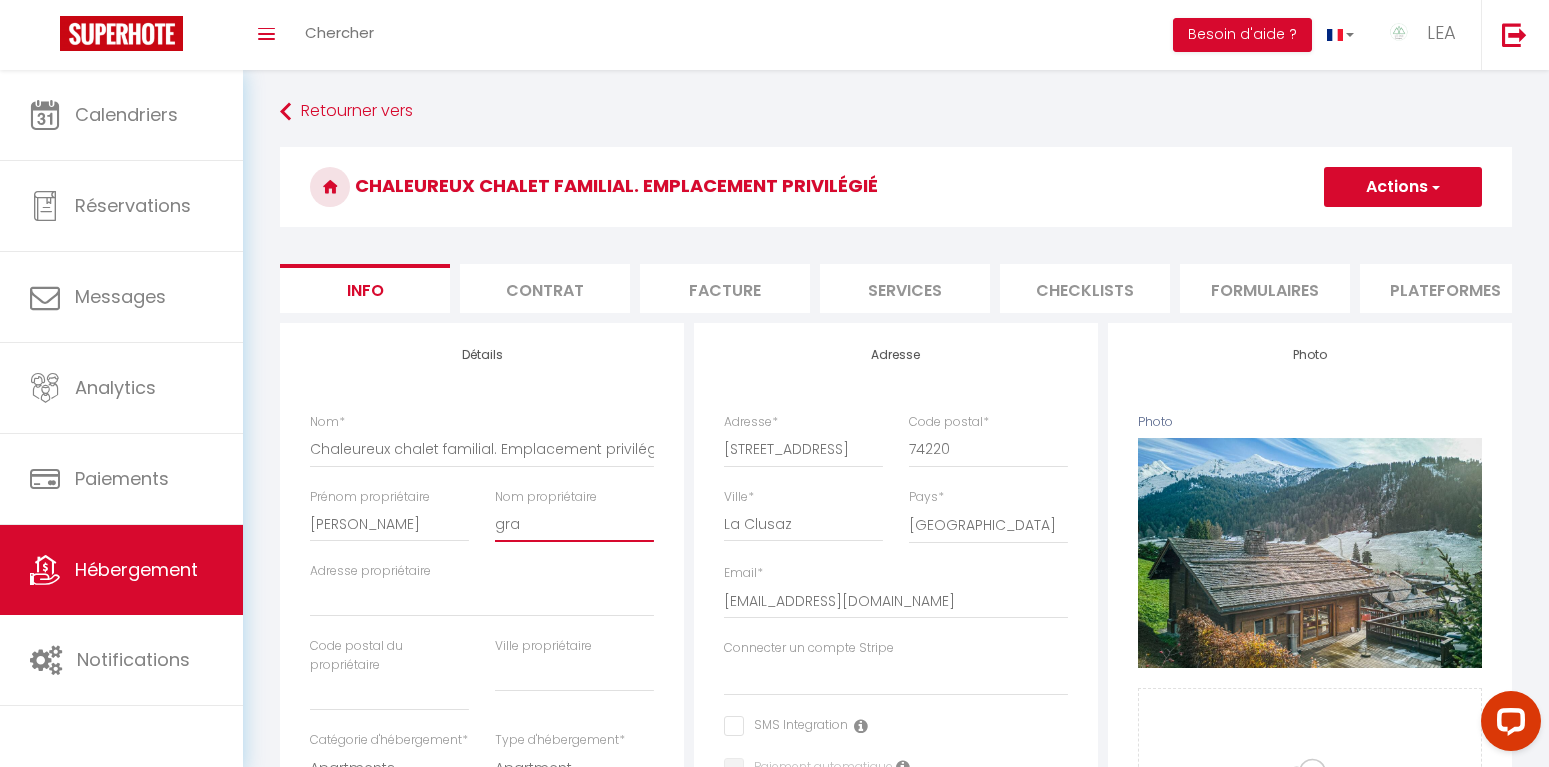 select 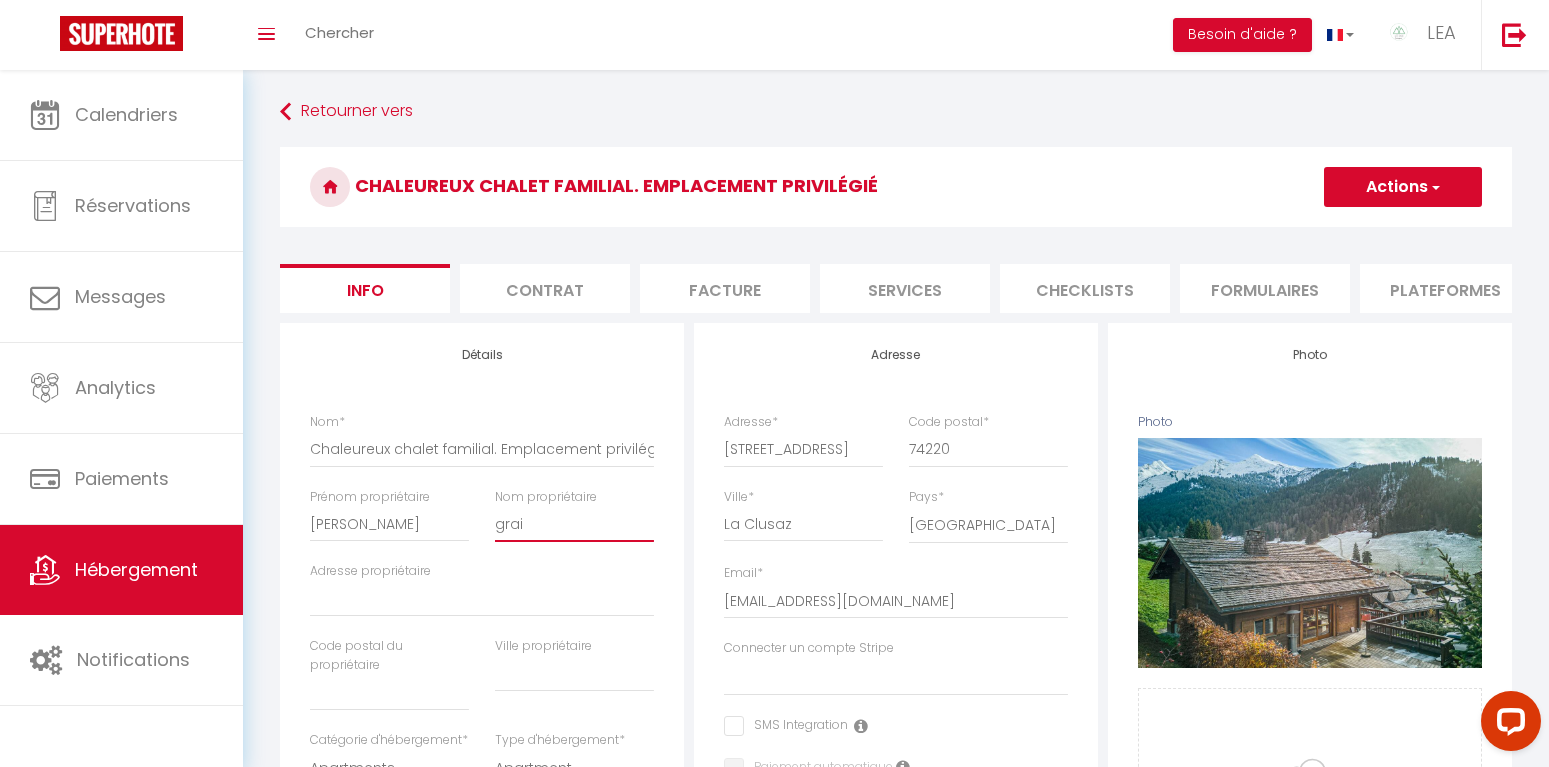 select 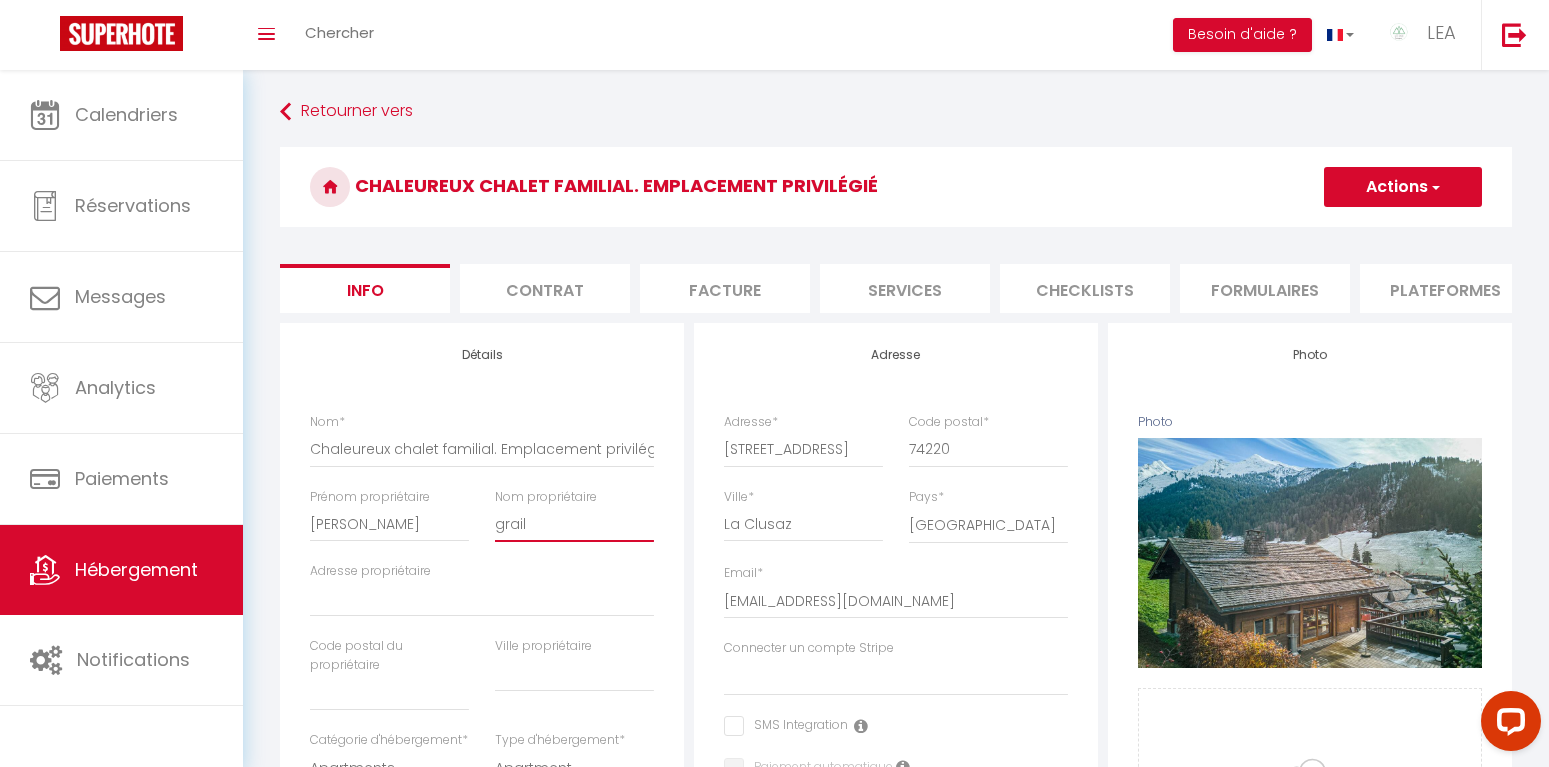 select 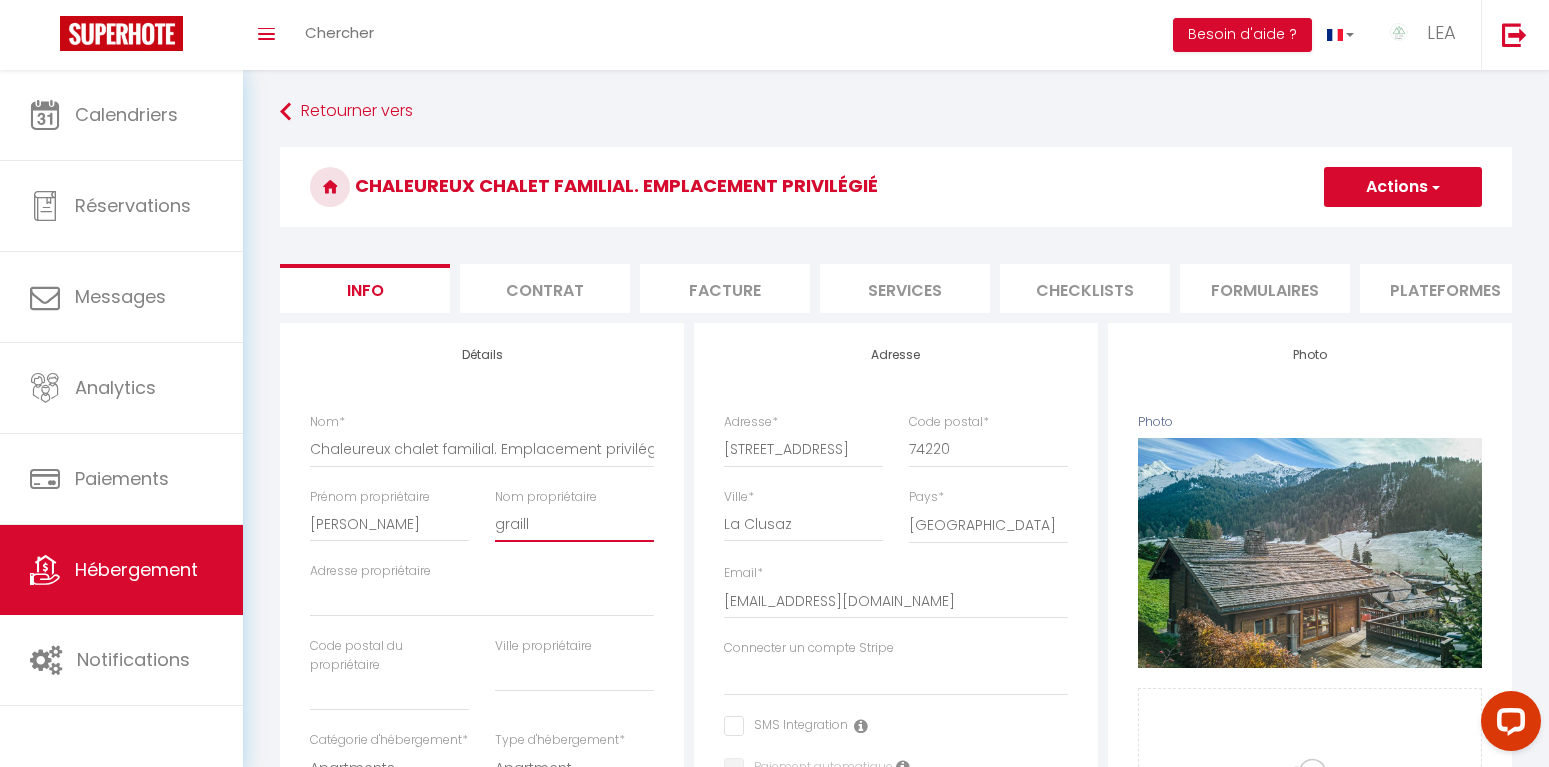 select 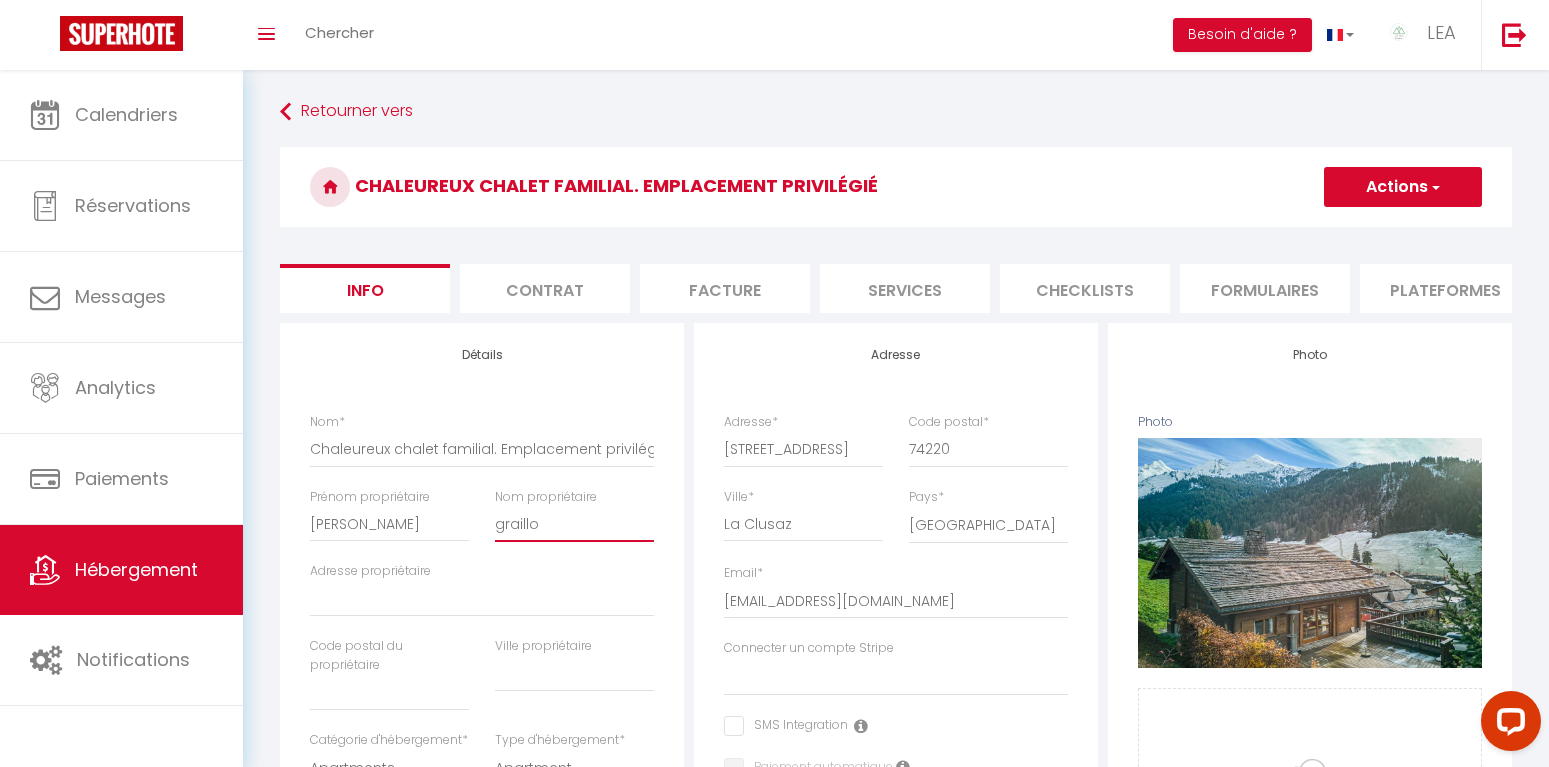 select 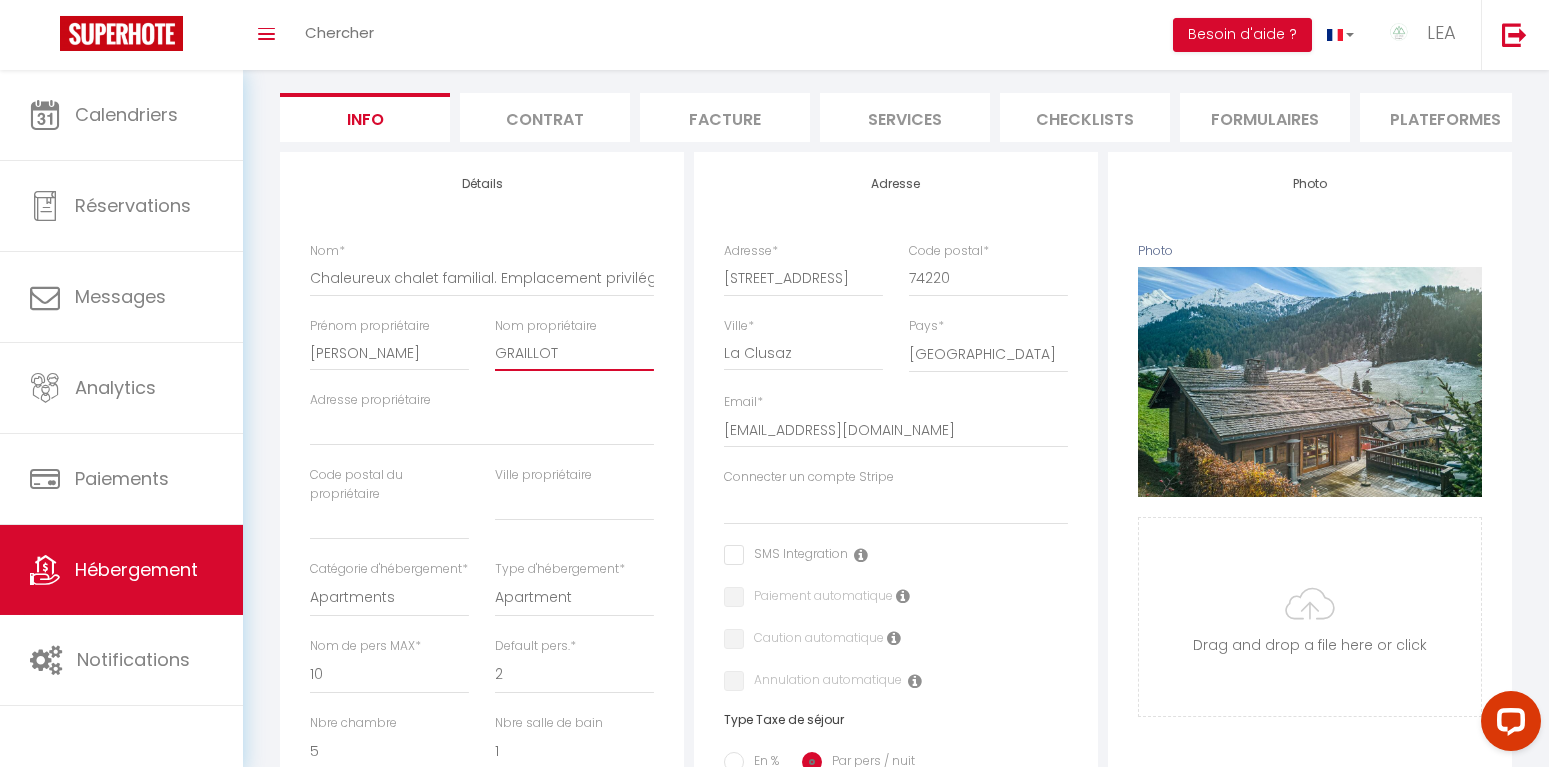 scroll, scrollTop: 204, scrollLeft: 0, axis: vertical 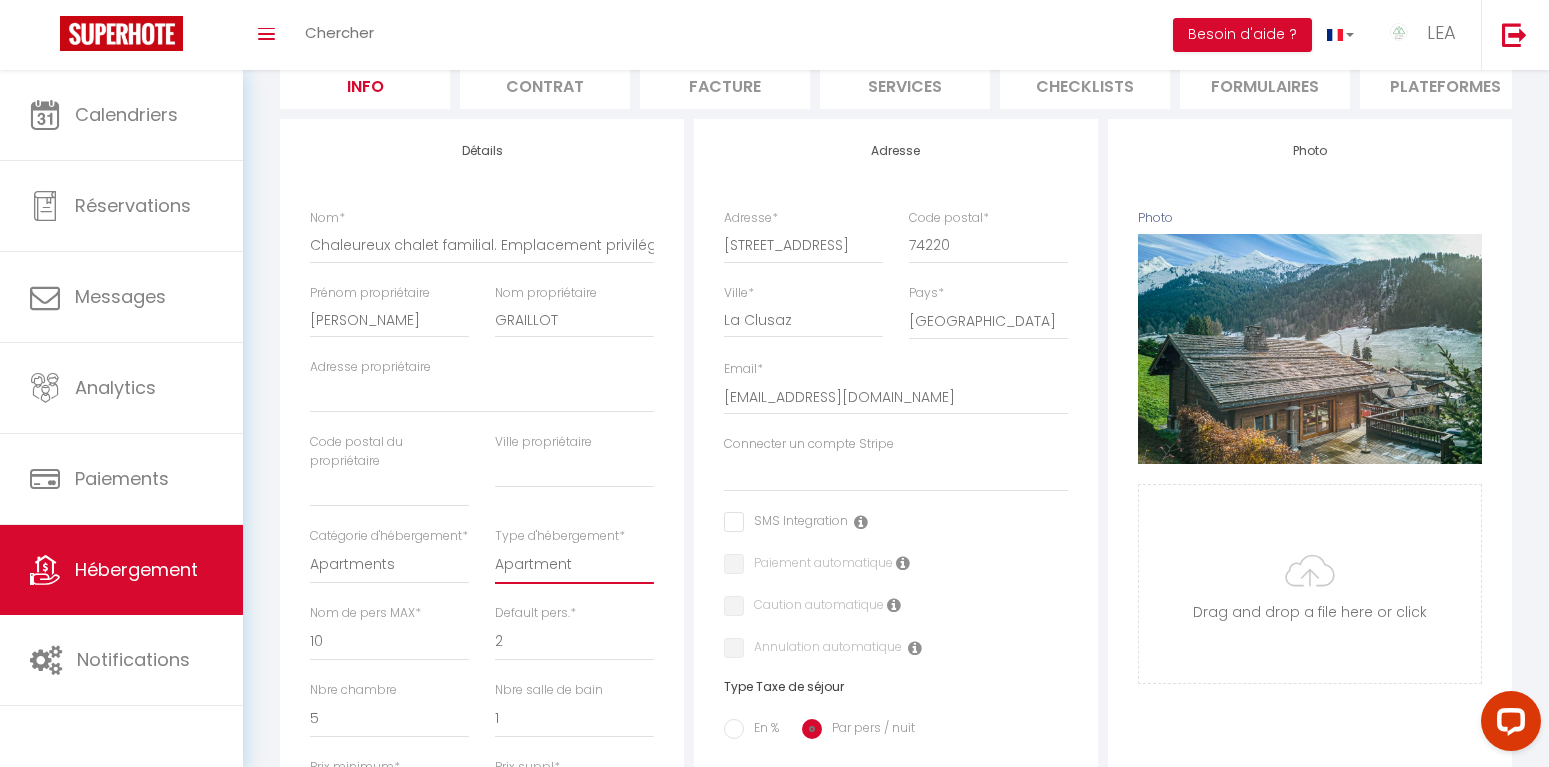 click on "Apartment
Condominium
Loft
Serviced Apartment" at bounding box center [574, 565] 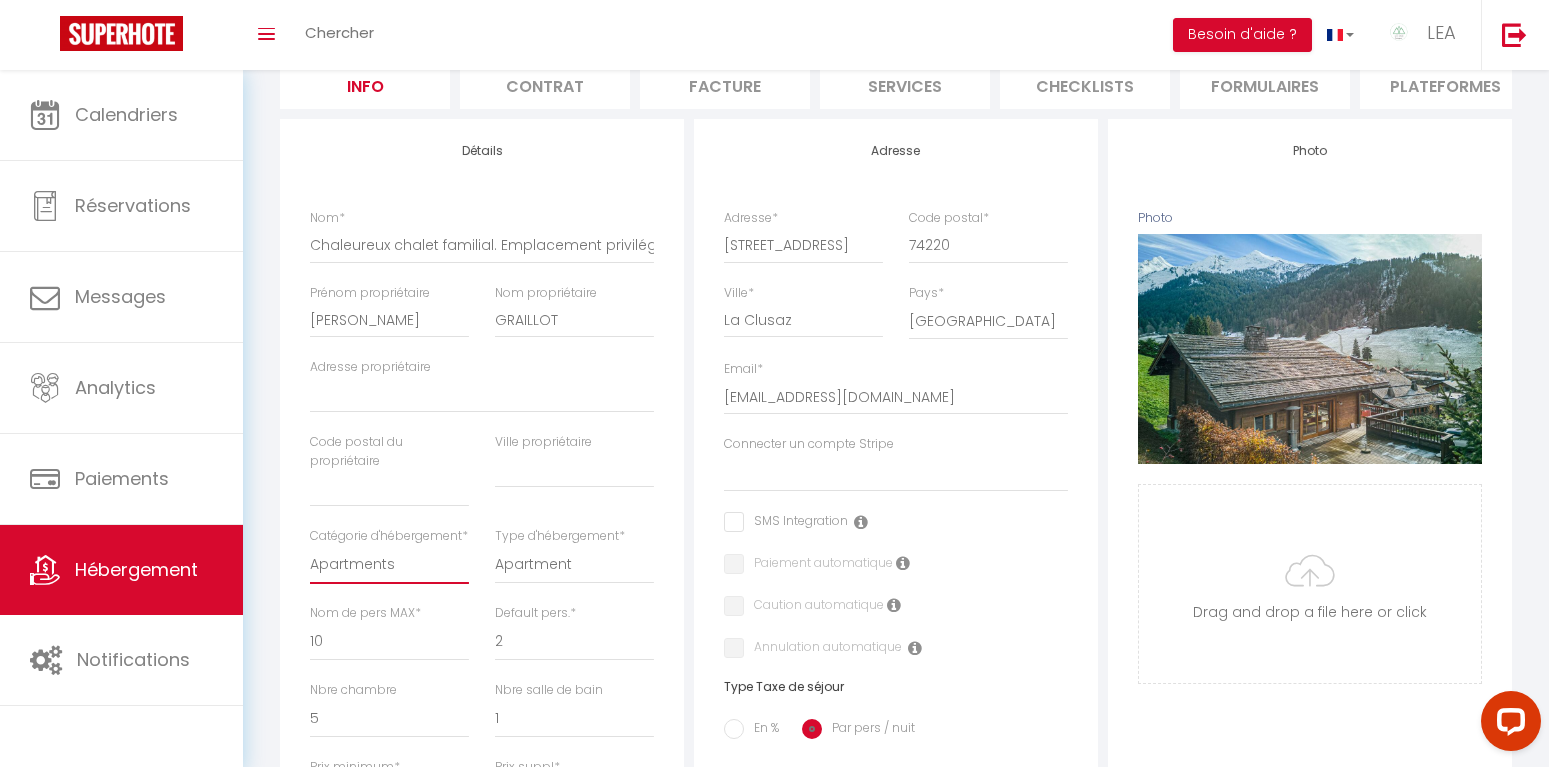 click on "Apartments
Houses
Secondary units
Unique Homes
BNB
Others" at bounding box center [389, 565] 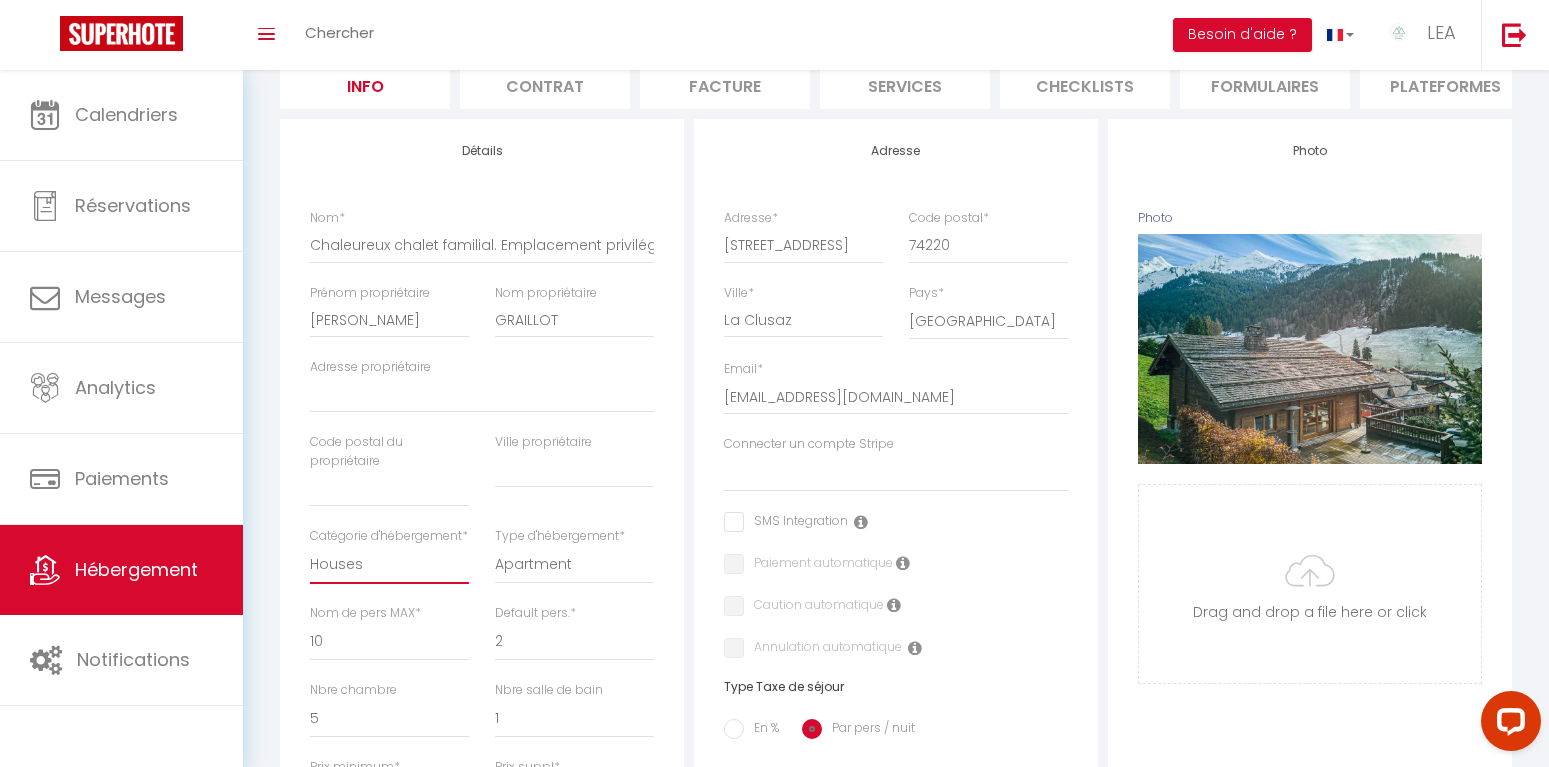 click on "Houses" at bounding box center [0, 0] 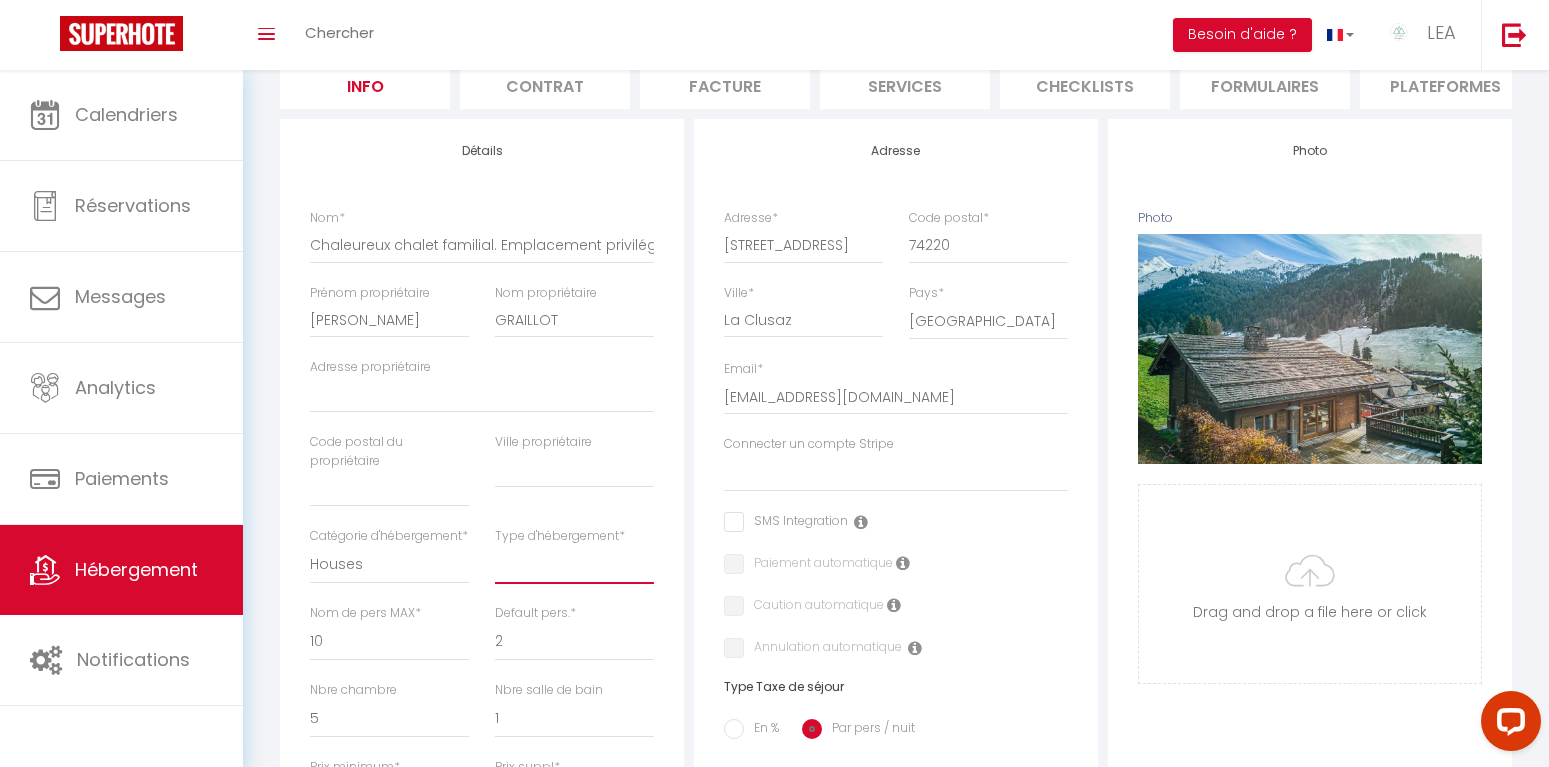 click on "House
[GEOGRAPHIC_DATA]
Villa
[GEOGRAPHIC_DATA]
Cottage
[GEOGRAPHIC_DATA]
Earthhouse
Houseboat
Hut
Farm Stay
[GEOGRAPHIC_DATA]
[GEOGRAPHIC_DATA]
Lighthouse" at bounding box center [574, 565] 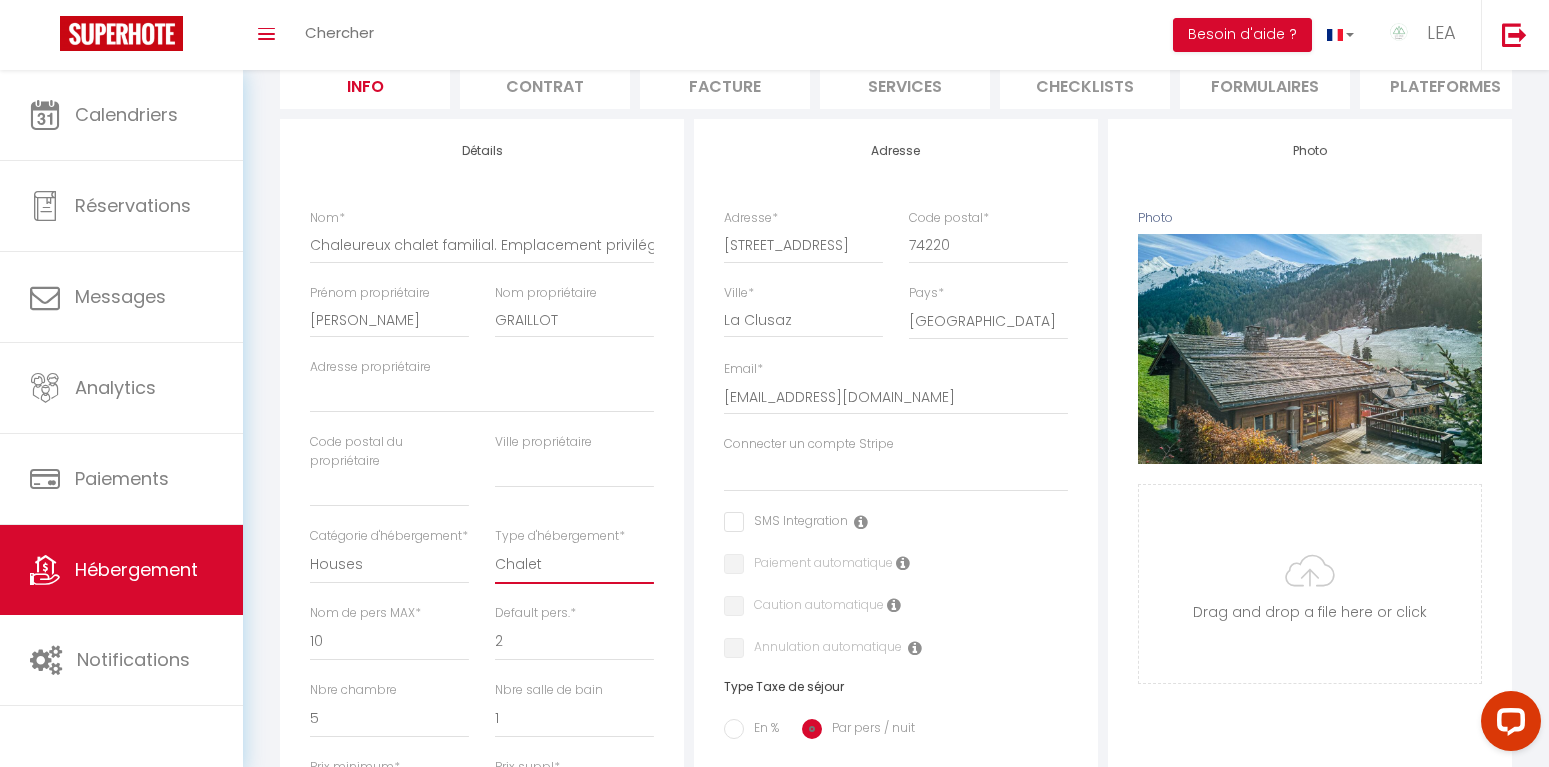 click on "Chalet" at bounding box center [0, 0] 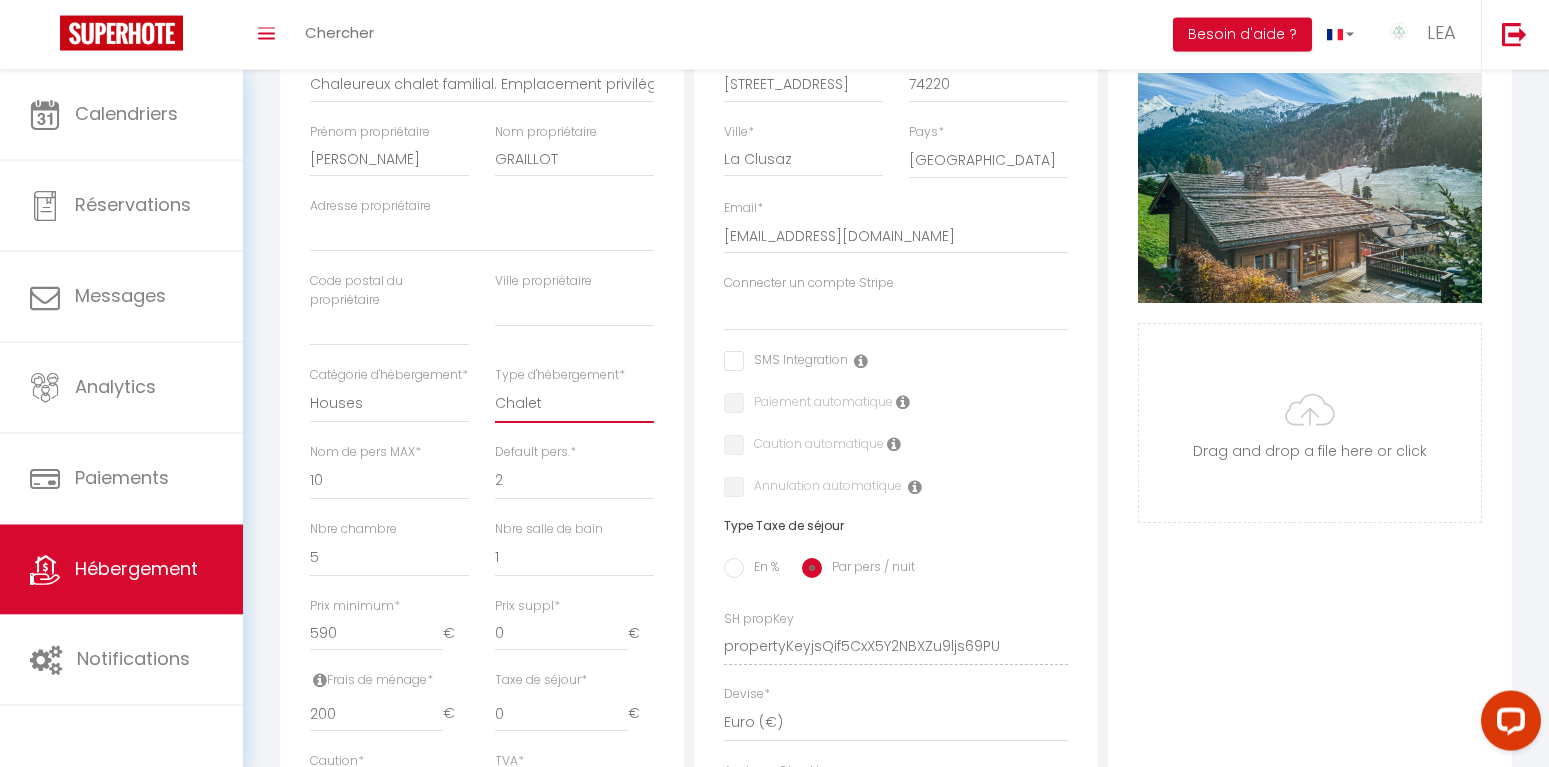 scroll, scrollTop: 408, scrollLeft: 0, axis: vertical 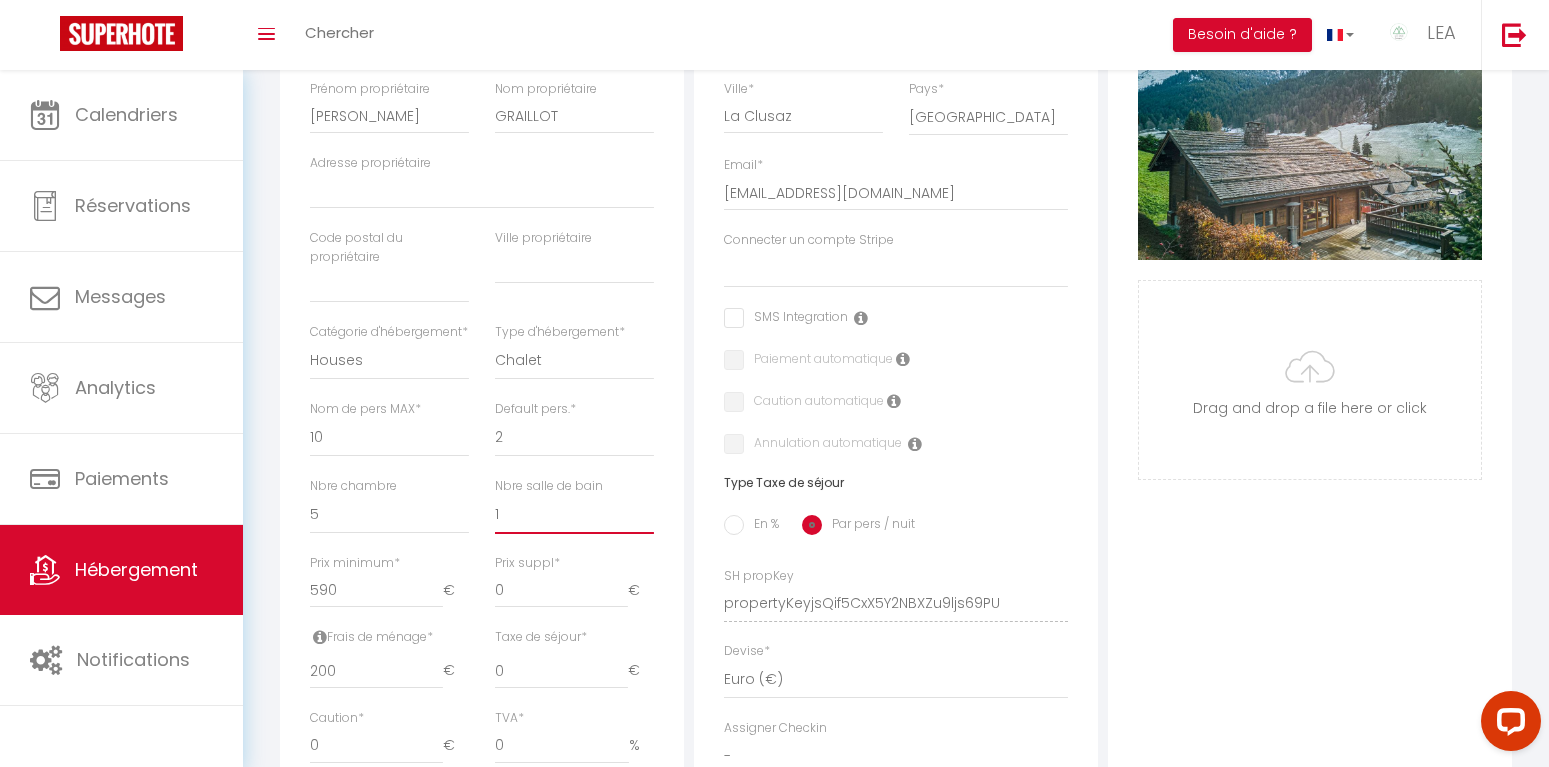 click on "0
1
2
3
4
5
6
7
8
9
10
11
12
13" at bounding box center [574, 514] 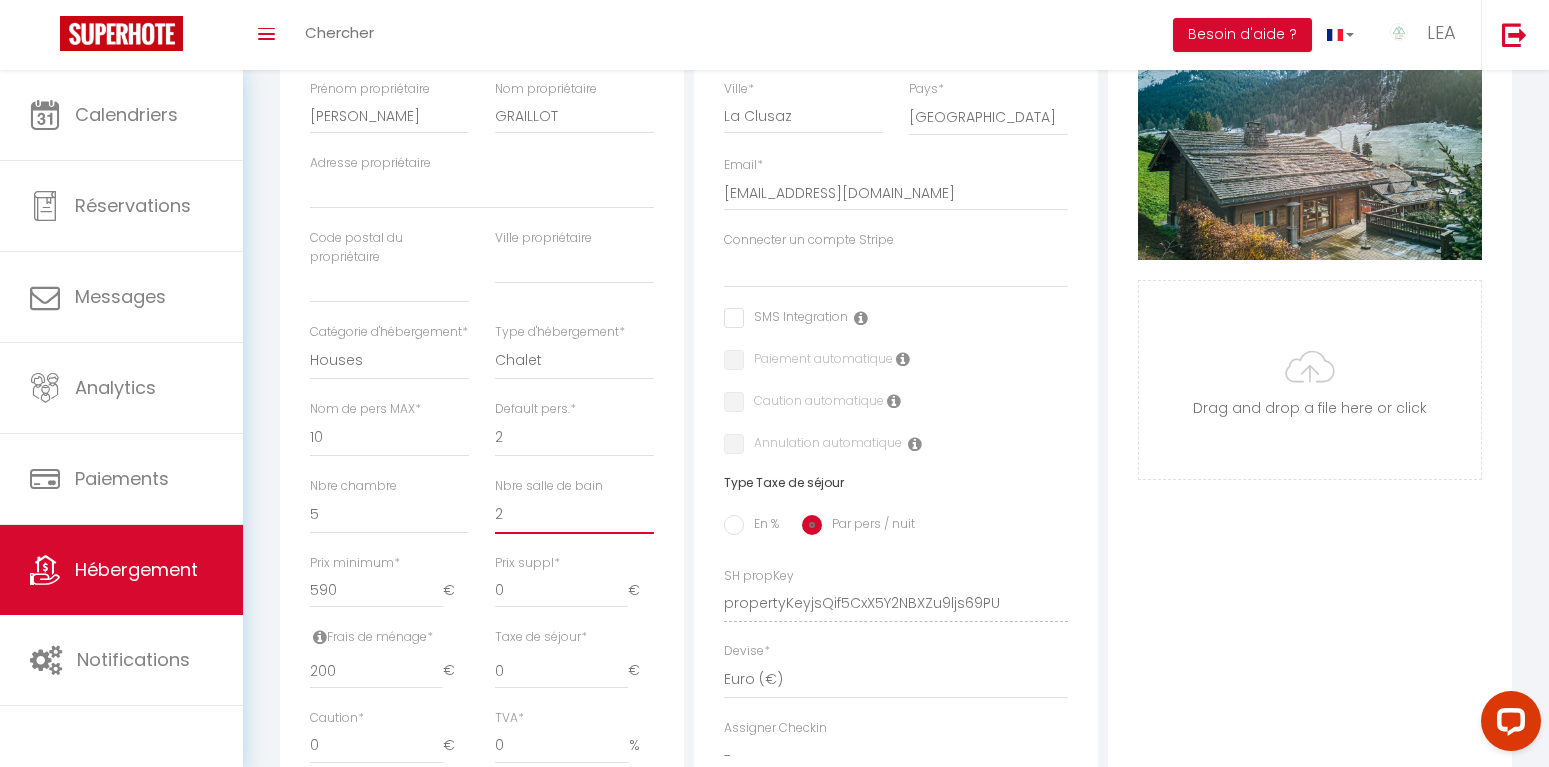 click on "2" at bounding box center (0, 0) 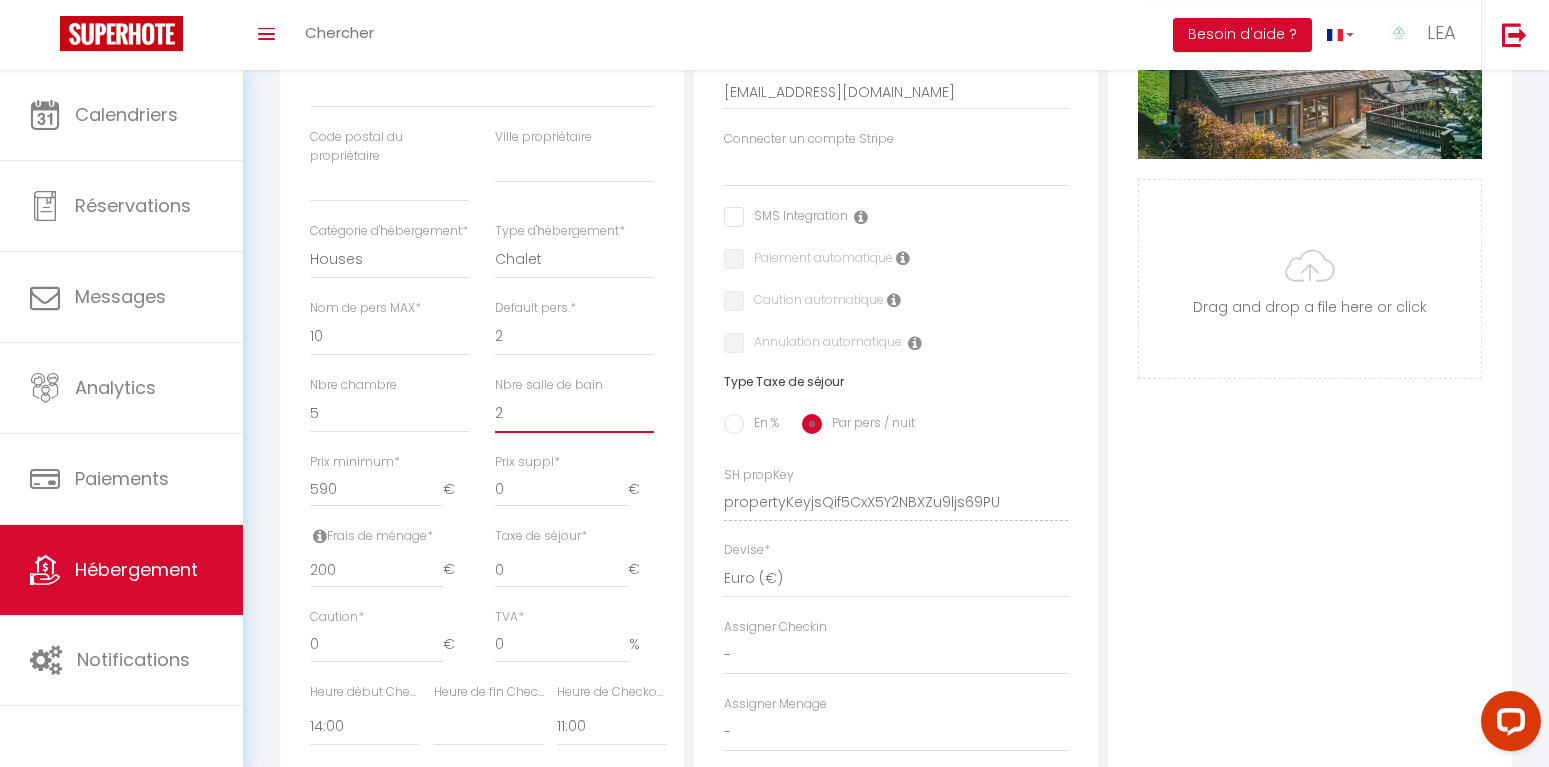 scroll, scrollTop: 510, scrollLeft: 0, axis: vertical 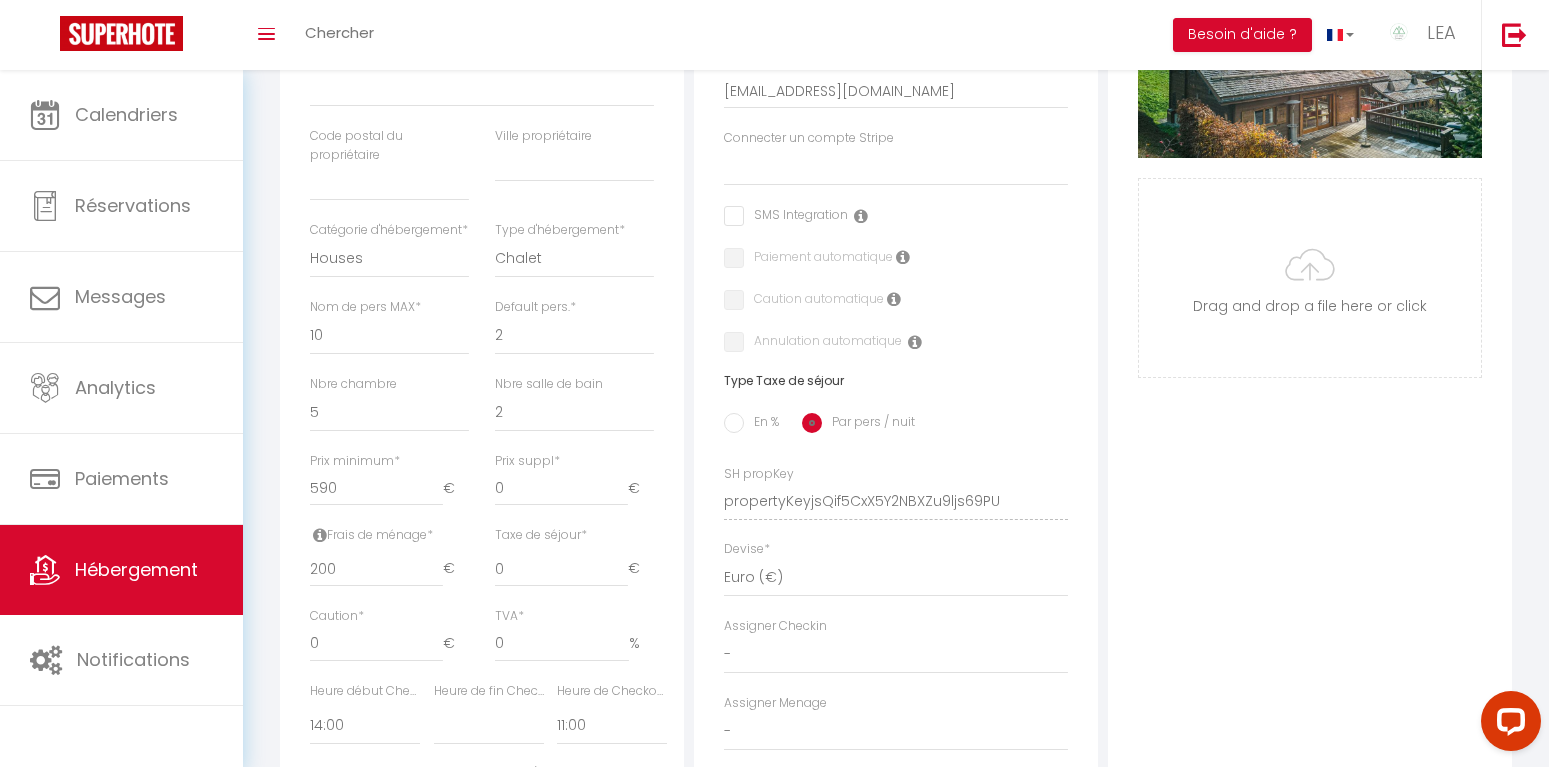 click on "Toggle menubar     Chercher   BUTTON
Besoin d'aide ?
LEA   Paramètres        Équipe" at bounding box center (839, 35) 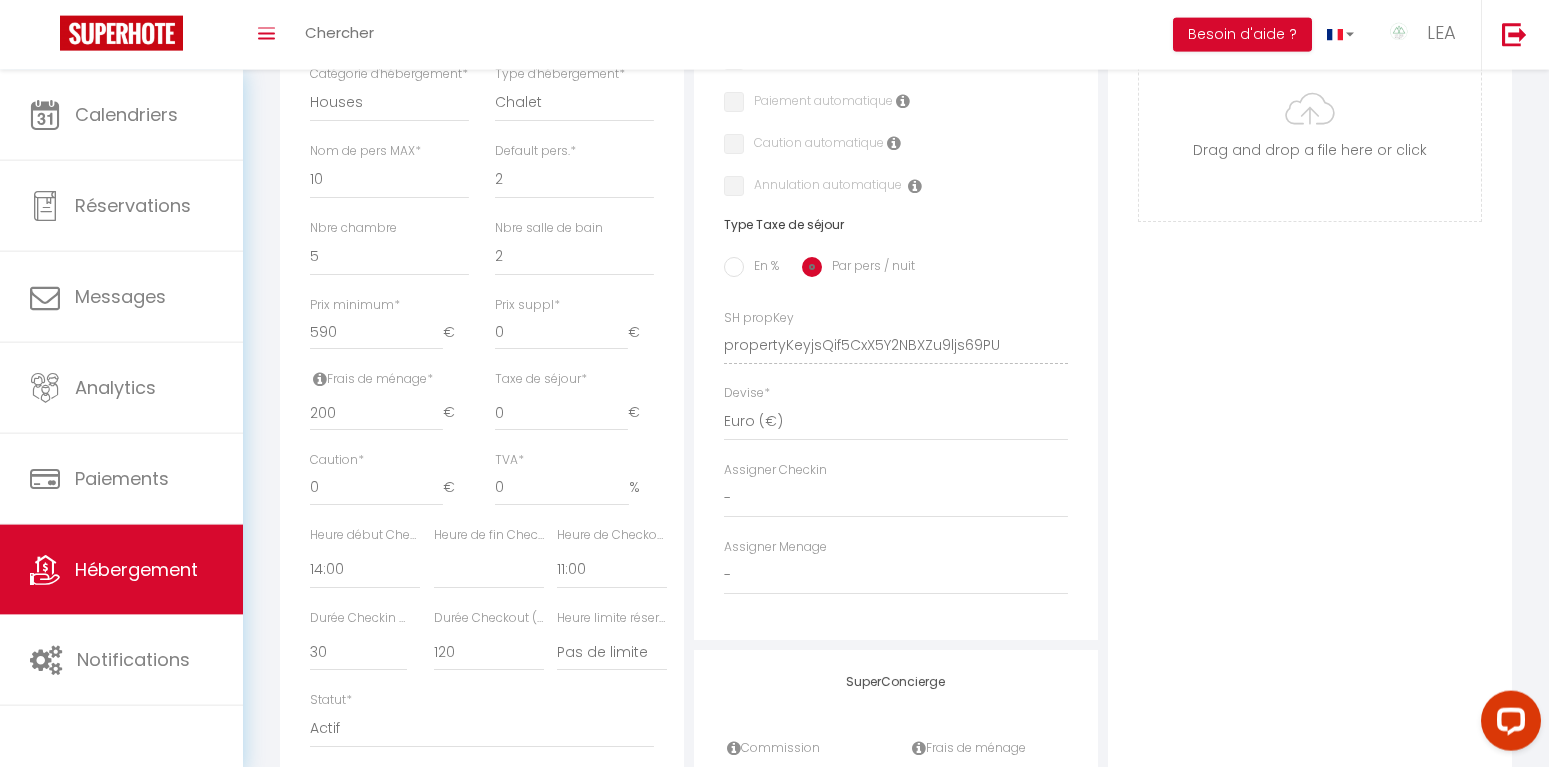 scroll, scrollTop: 714, scrollLeft: 0, axis: vertical 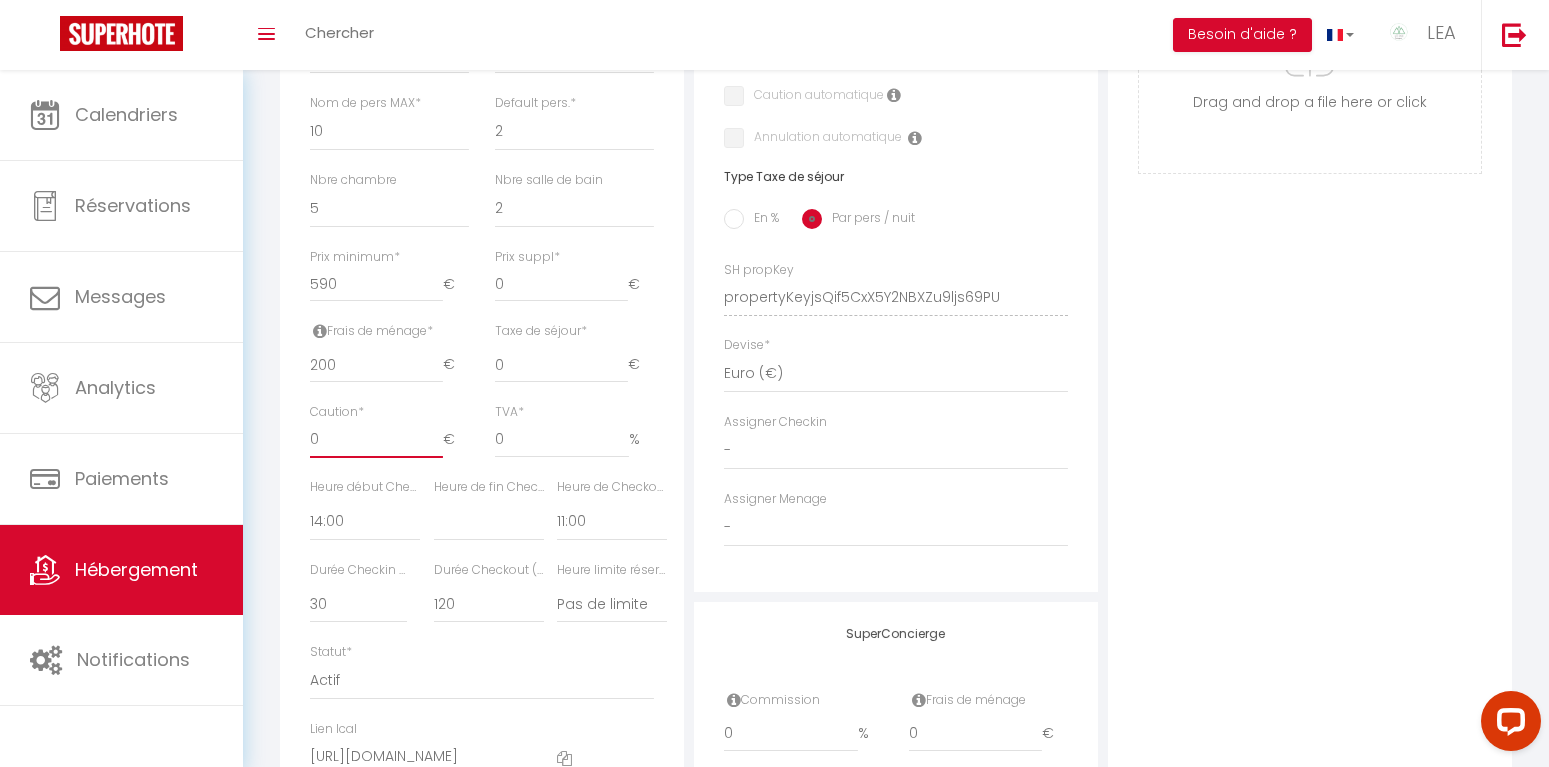 drag, startPoint x: 342, startPoint y: 469, endPoint x: 303, endPoint y: 469, distance: 39 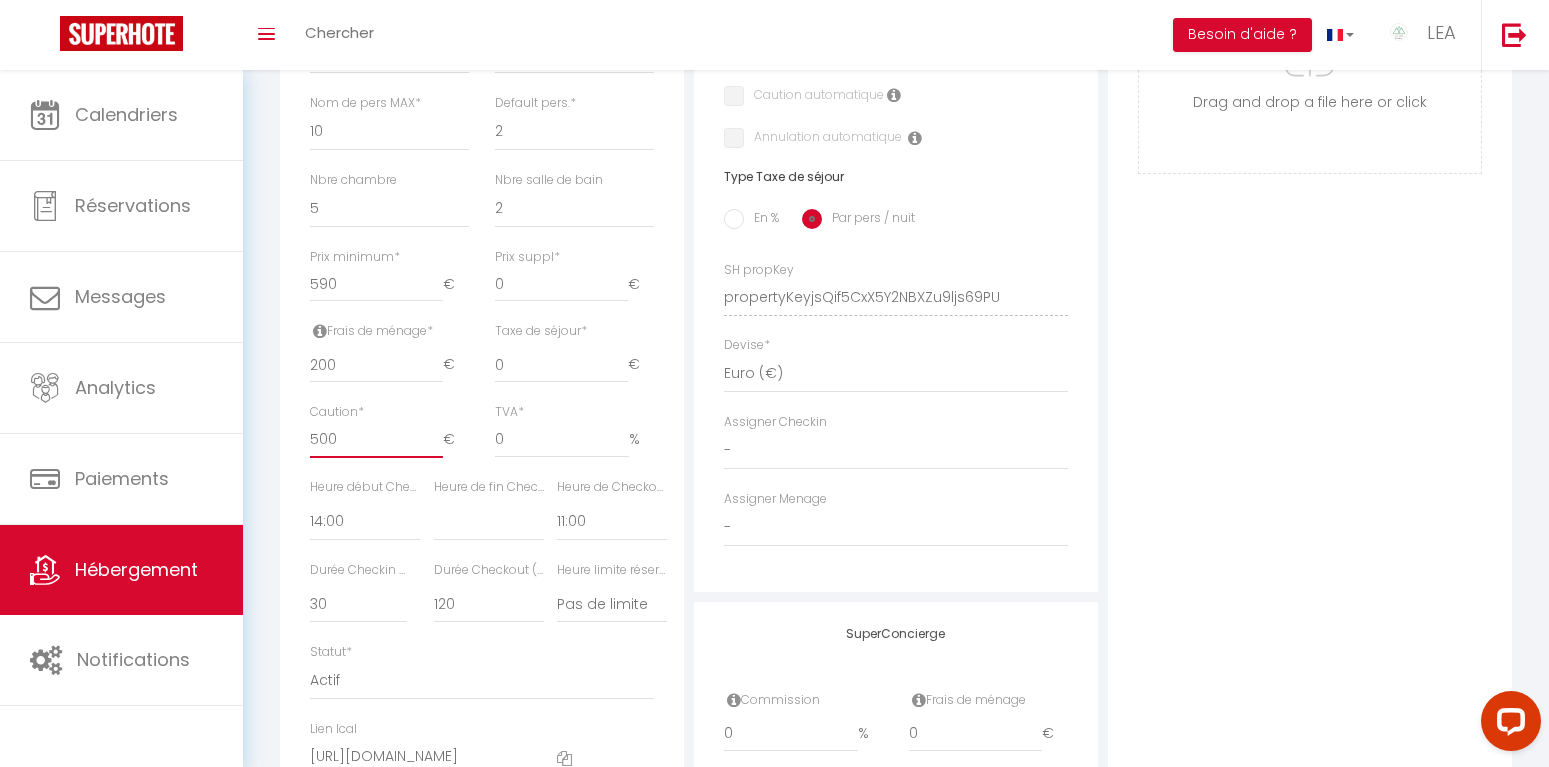 scroll, scrollTop: 816, scrollLeft: 0, axis: vertical 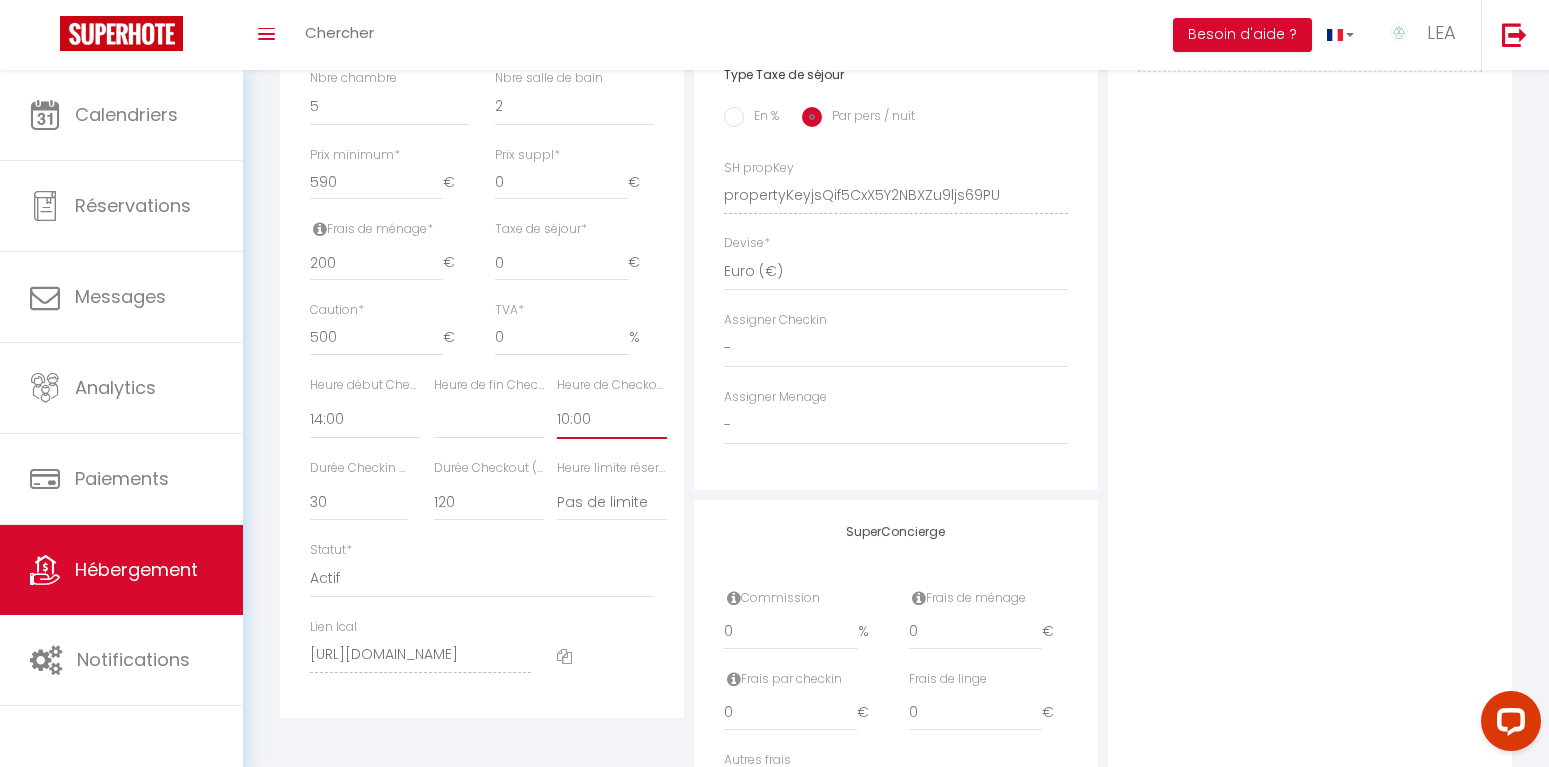 click on "10:00" at bounding box center [0, 0] 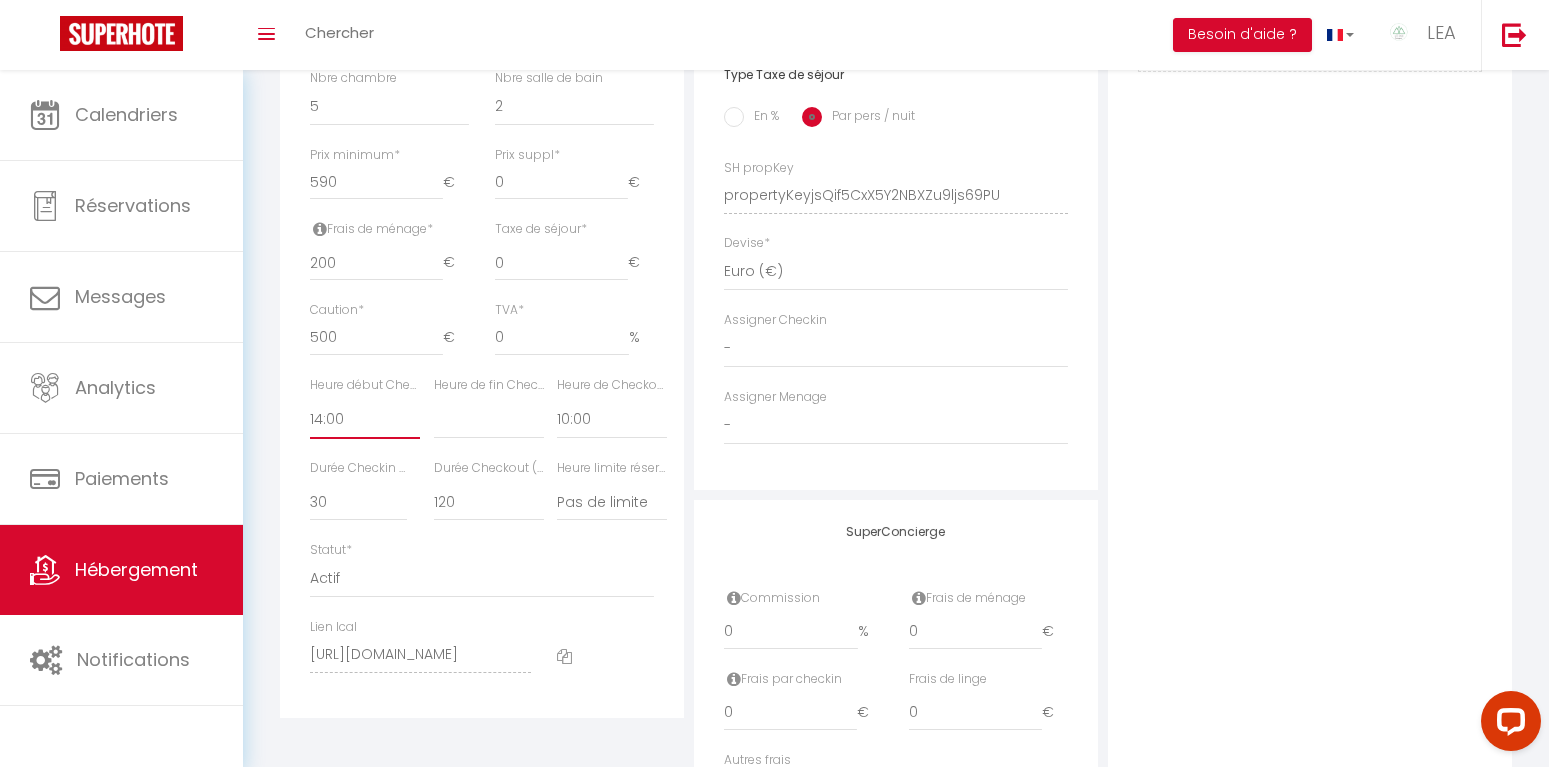 click on "00:00
00:15
00:30
00:45
01:00
01:15
01:30
01:45
02:00
02:15
02:30
02:45
03:00" at bounding box center (365, 420) 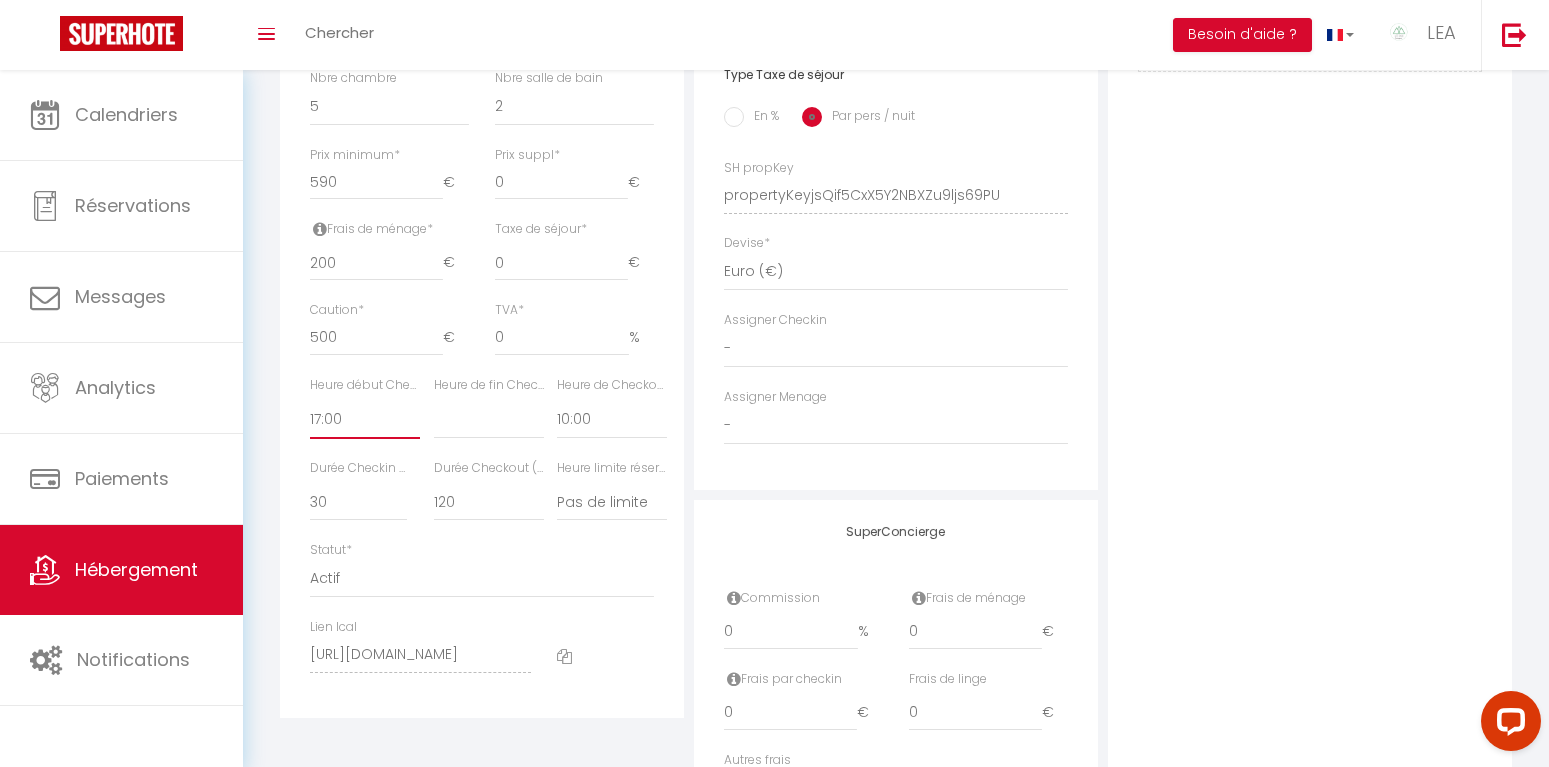 click on "17:00" at bounding box center [0, 0] 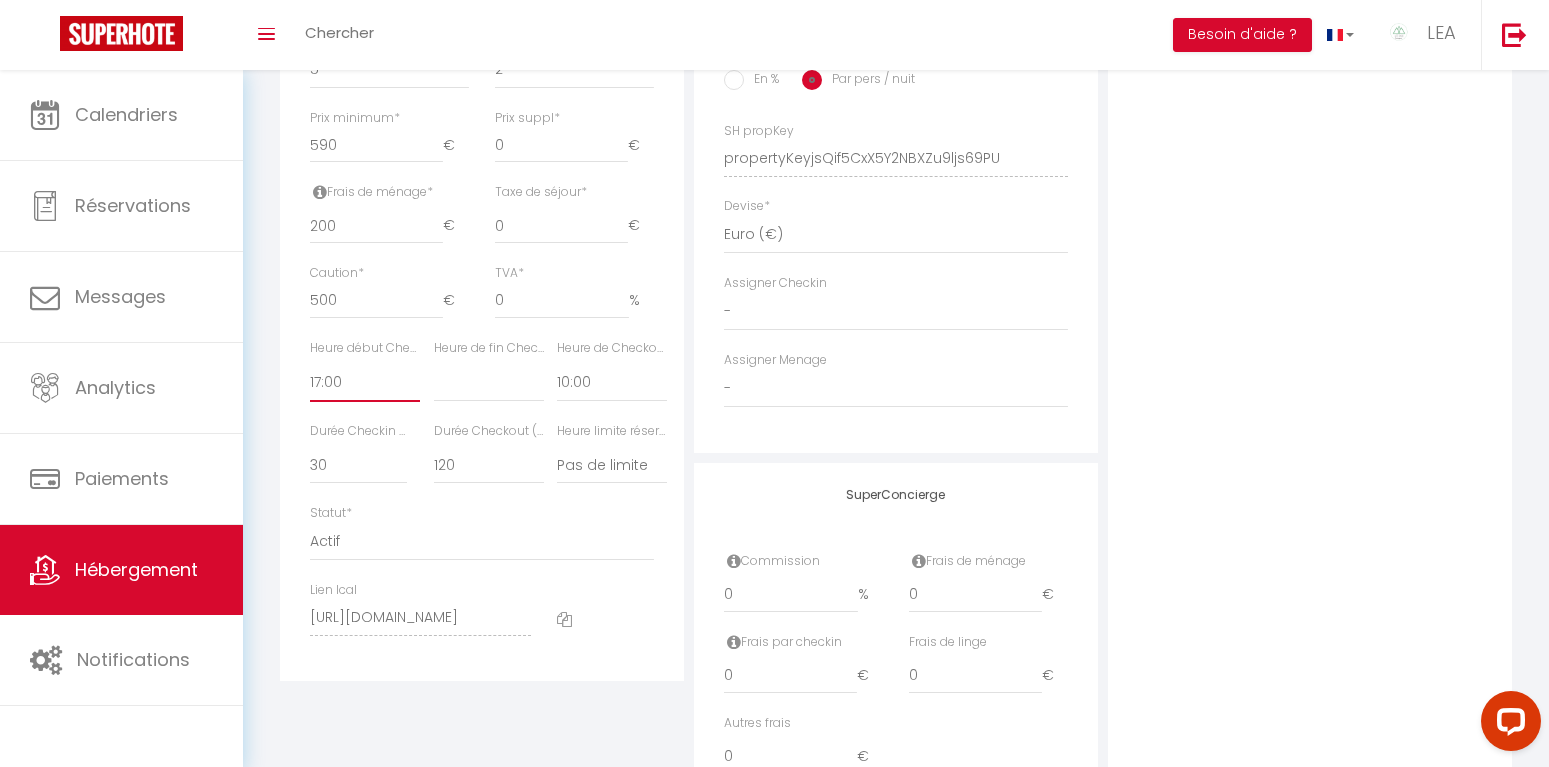scroll, scrollTop: 955, scrollLeft: 0, axis: vertical 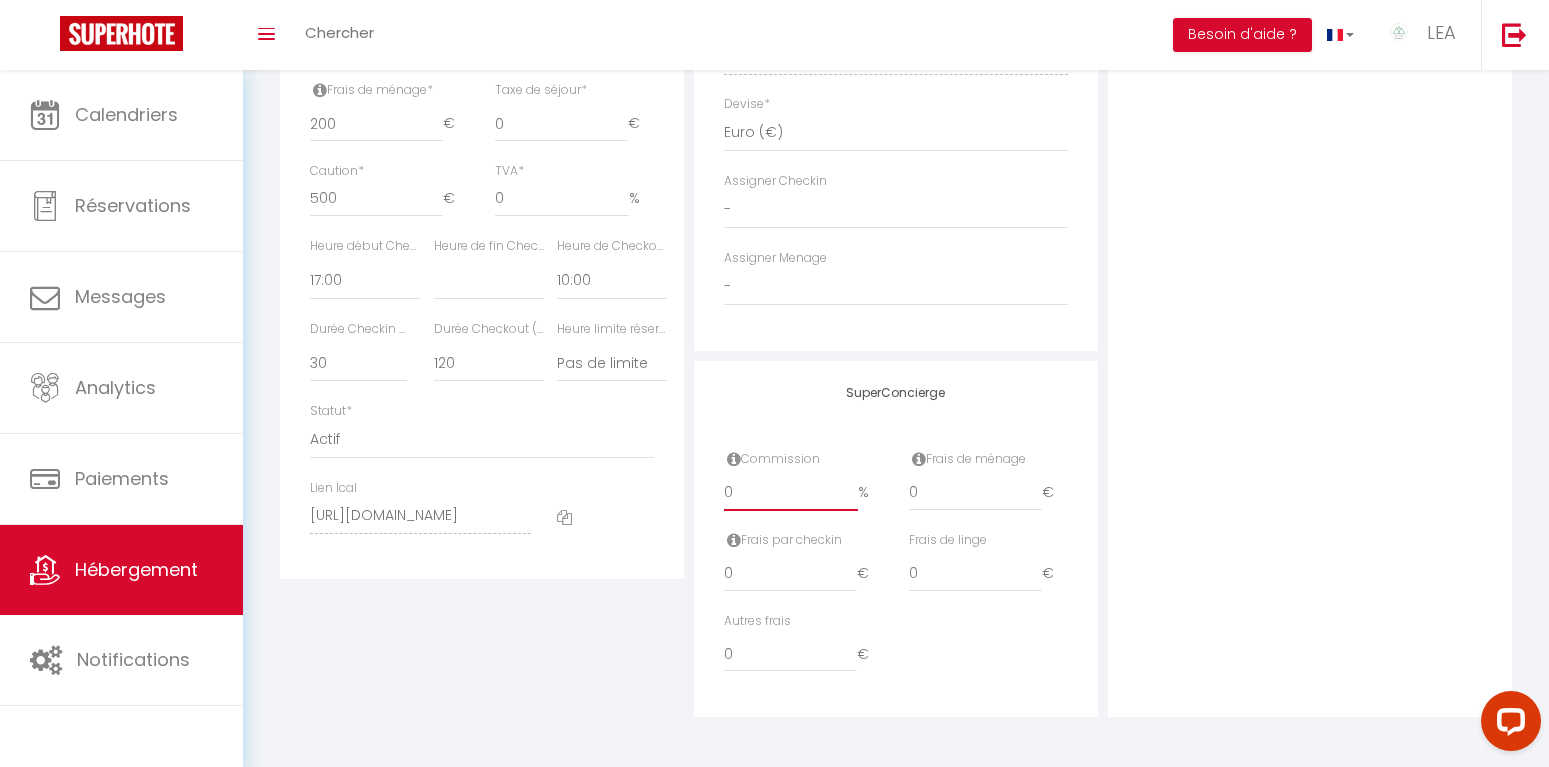 drag, startPoint x: 750, startPoint y: 486, endPoint x: 713, endPoint y: 495, distance: 38.078865 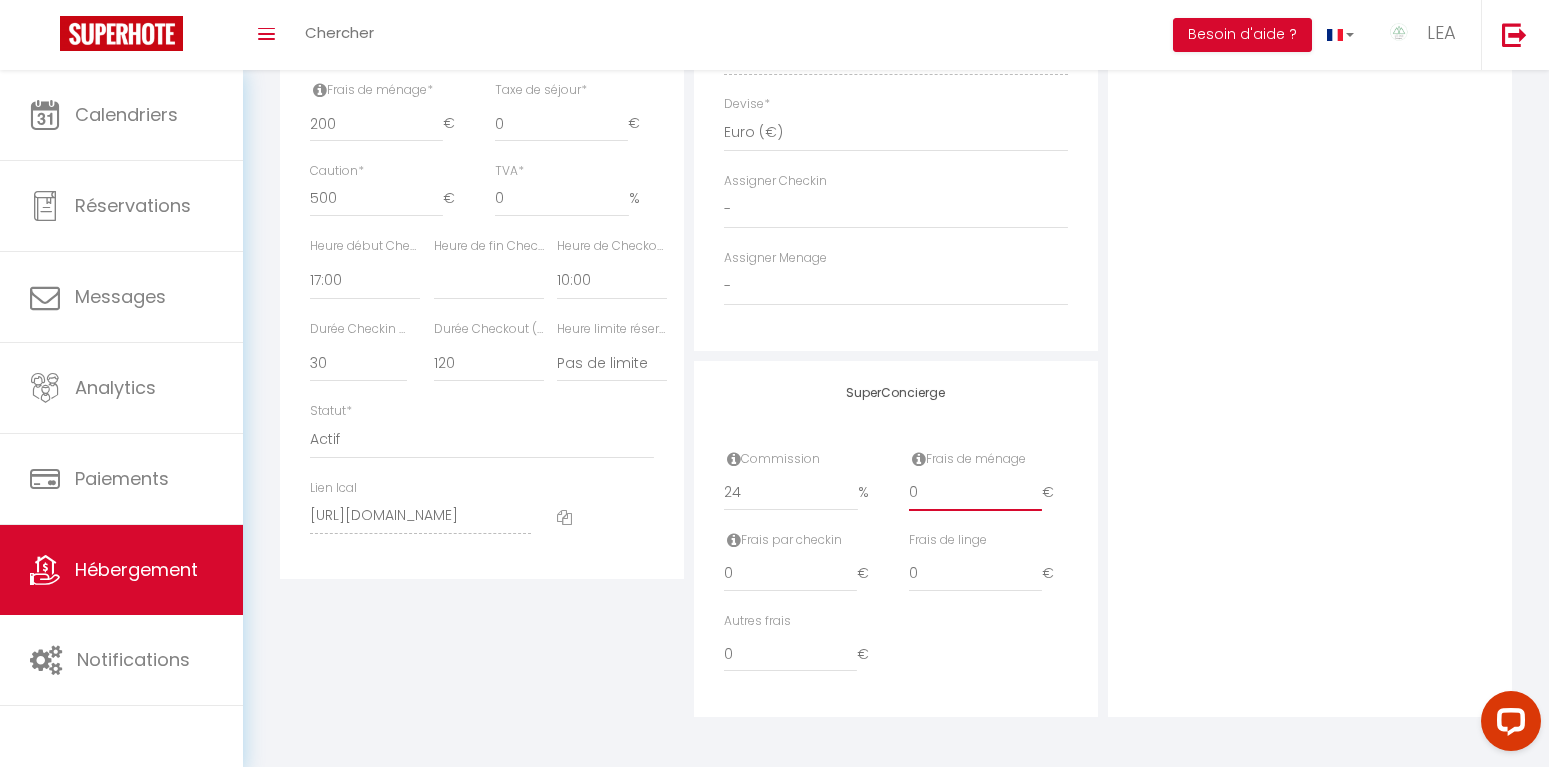 click on "0" at bounding box center [975, 493] 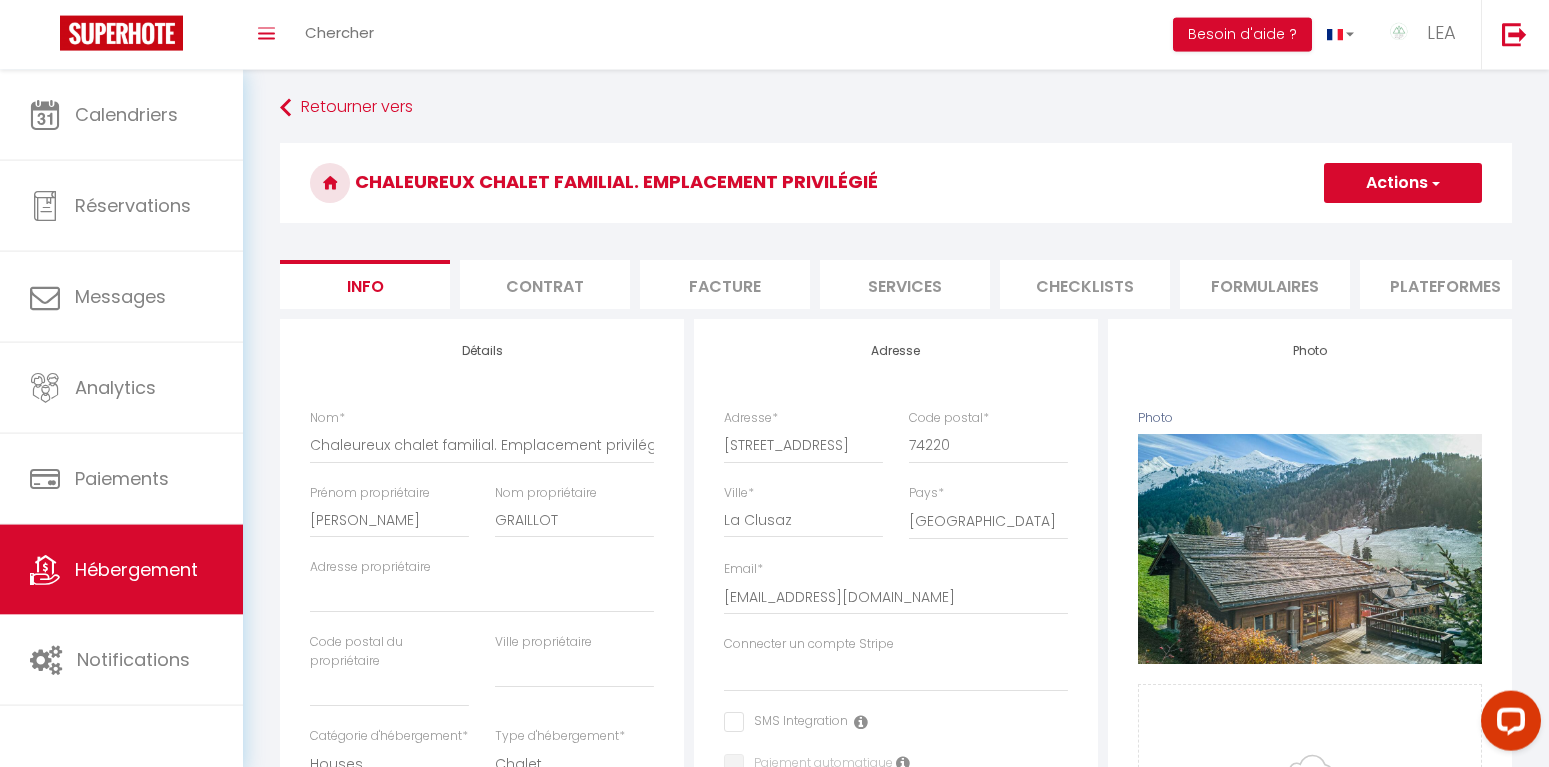 scroll, scrollTop: 0, scrollLeft: 0, axis: both 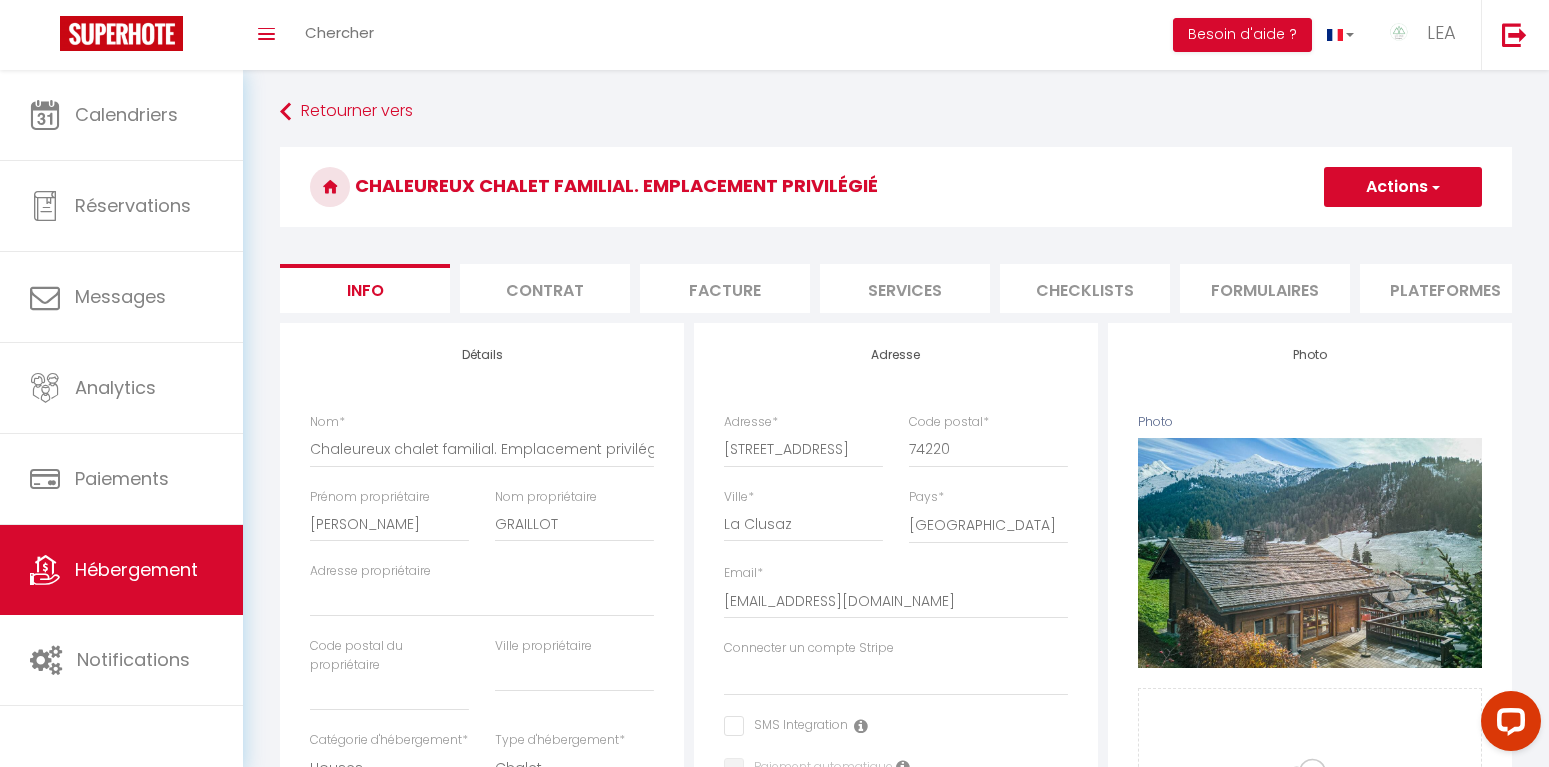 click on "Contrat" at bounding box center (545, 288) 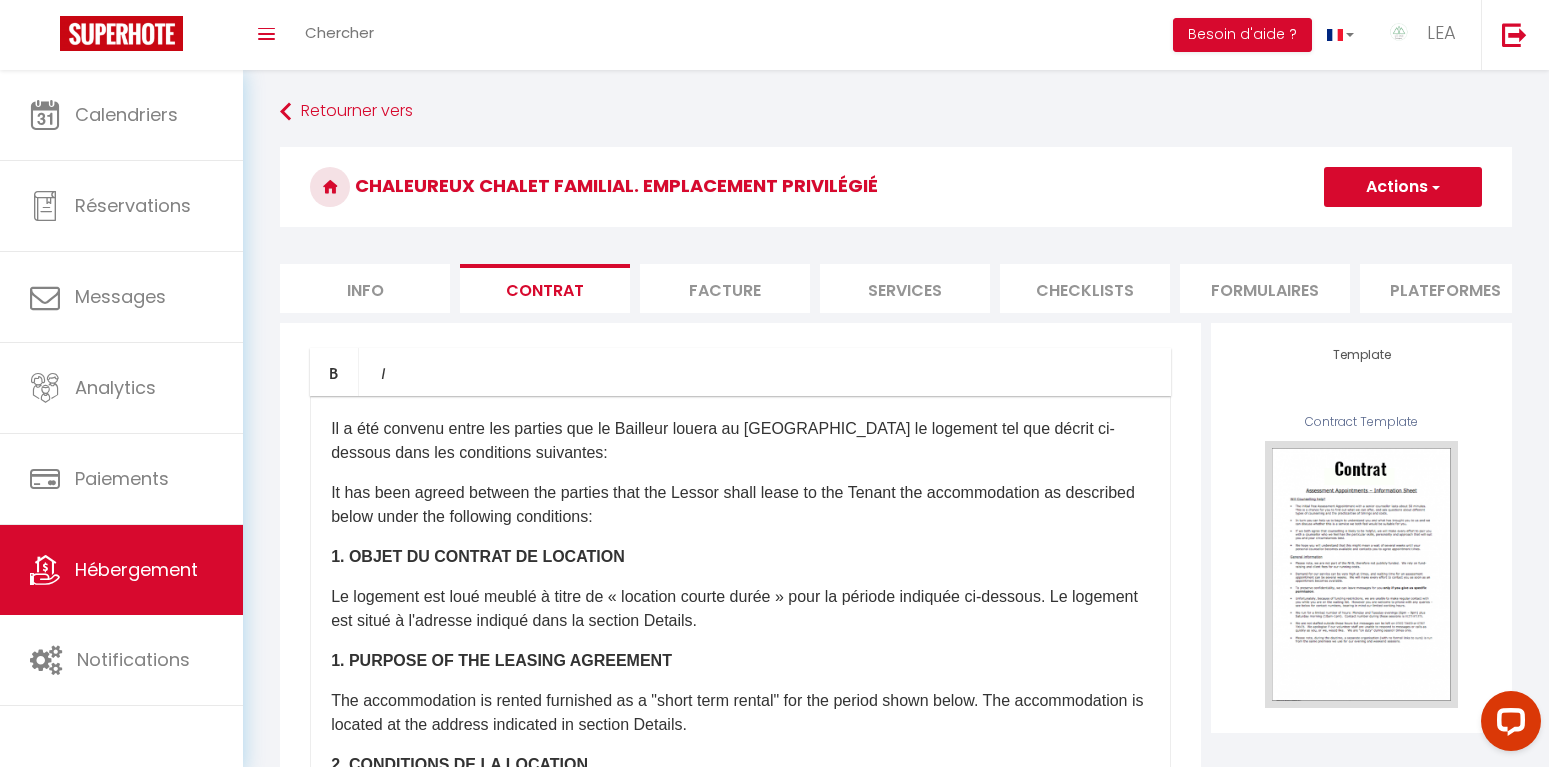 click on "Facture" at bounding box center (725, 288) 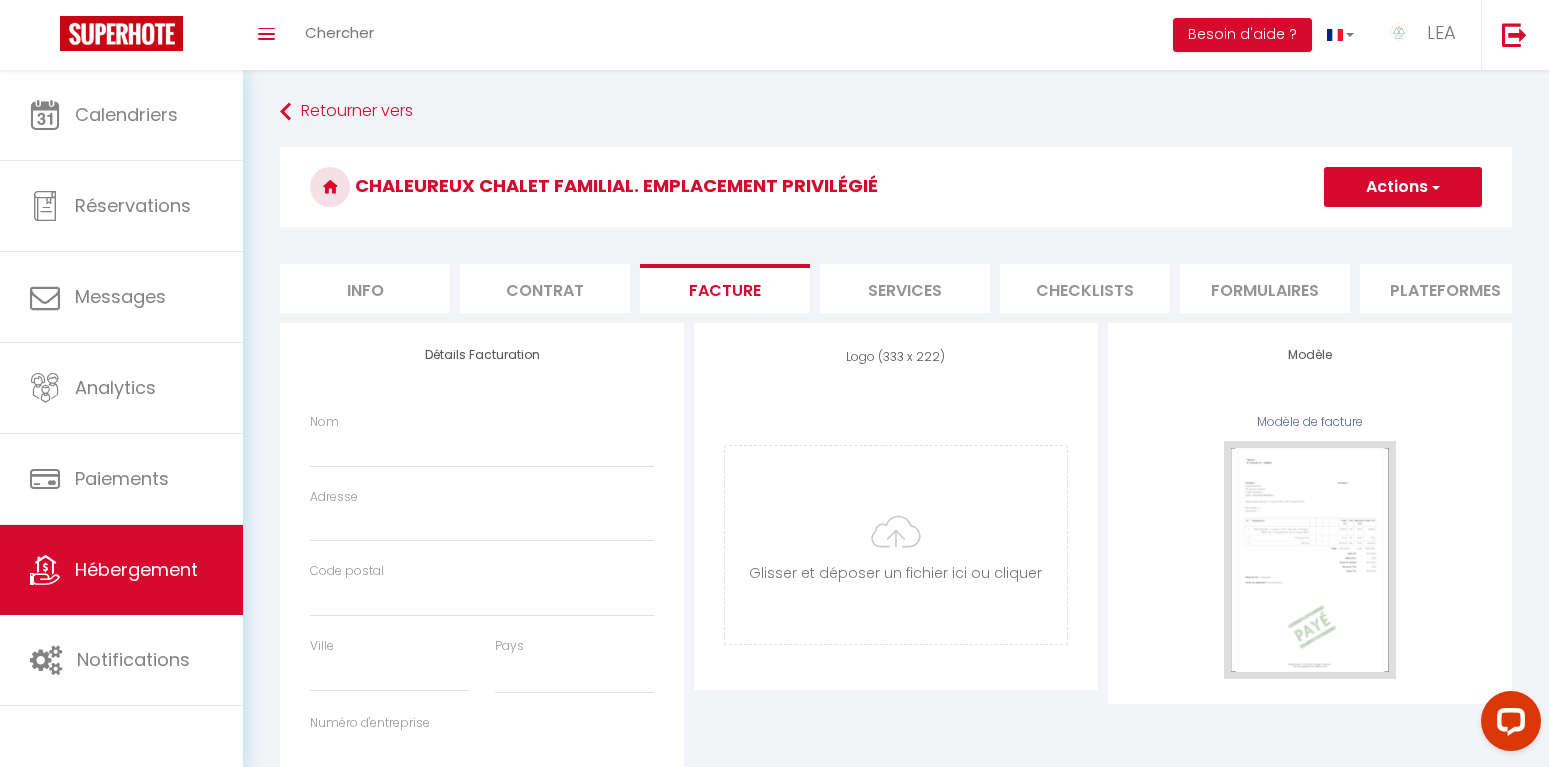 click on "Services" at bounding box center (905, 288) 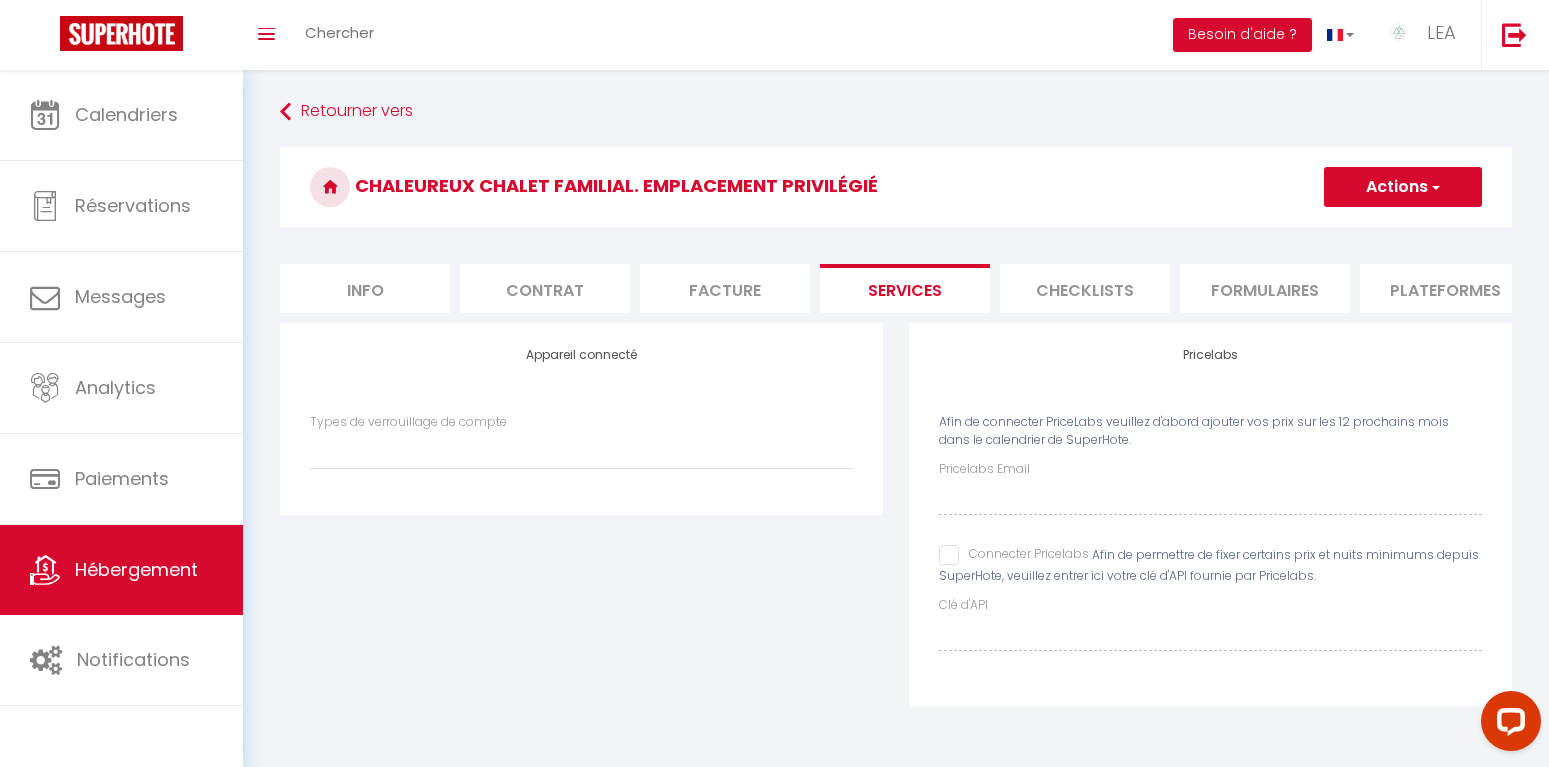 click on "Checklists" at bounding box center [1085, 288] 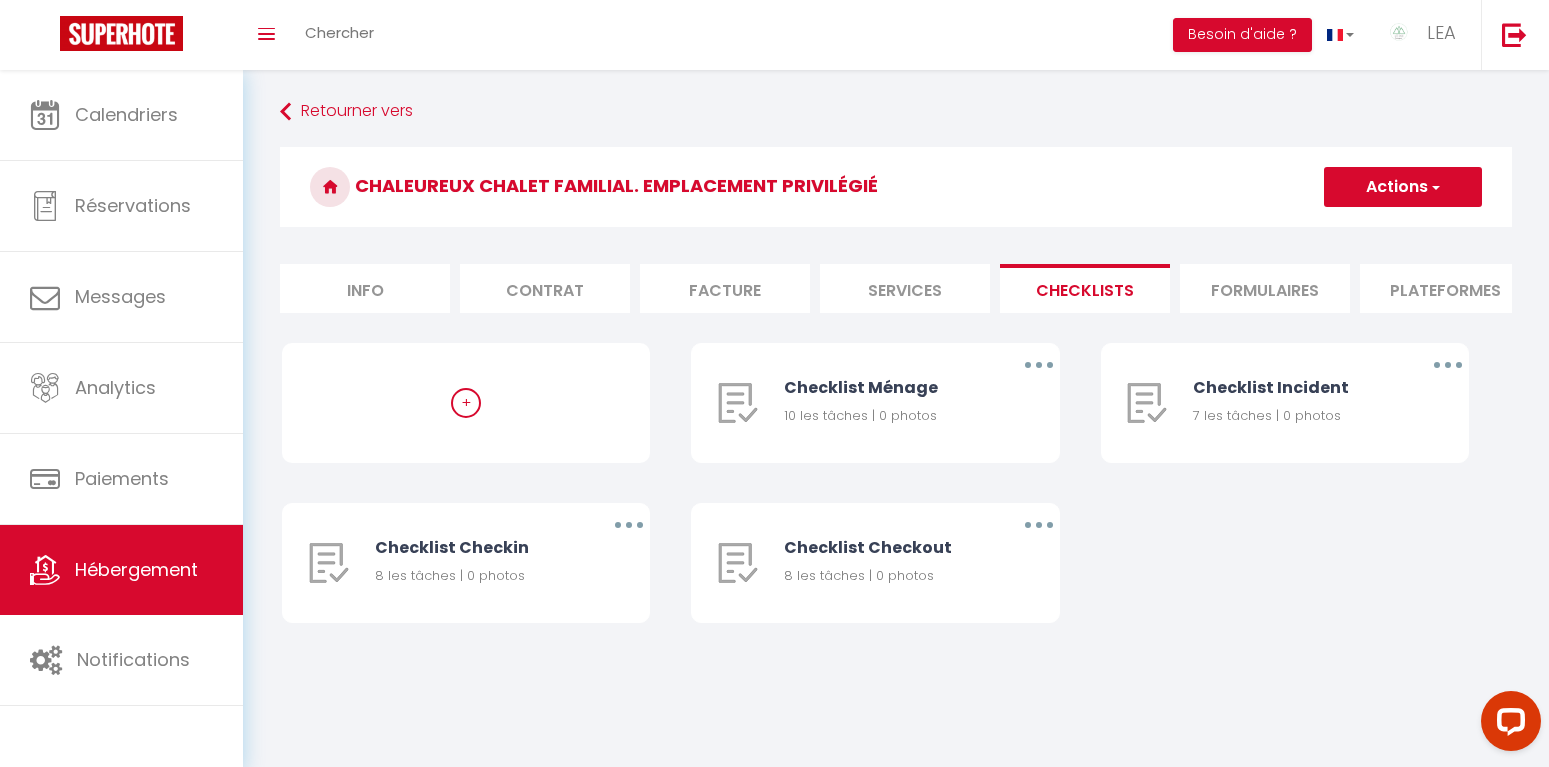 click on "Formulaires" at bounding box center (1265, 288) 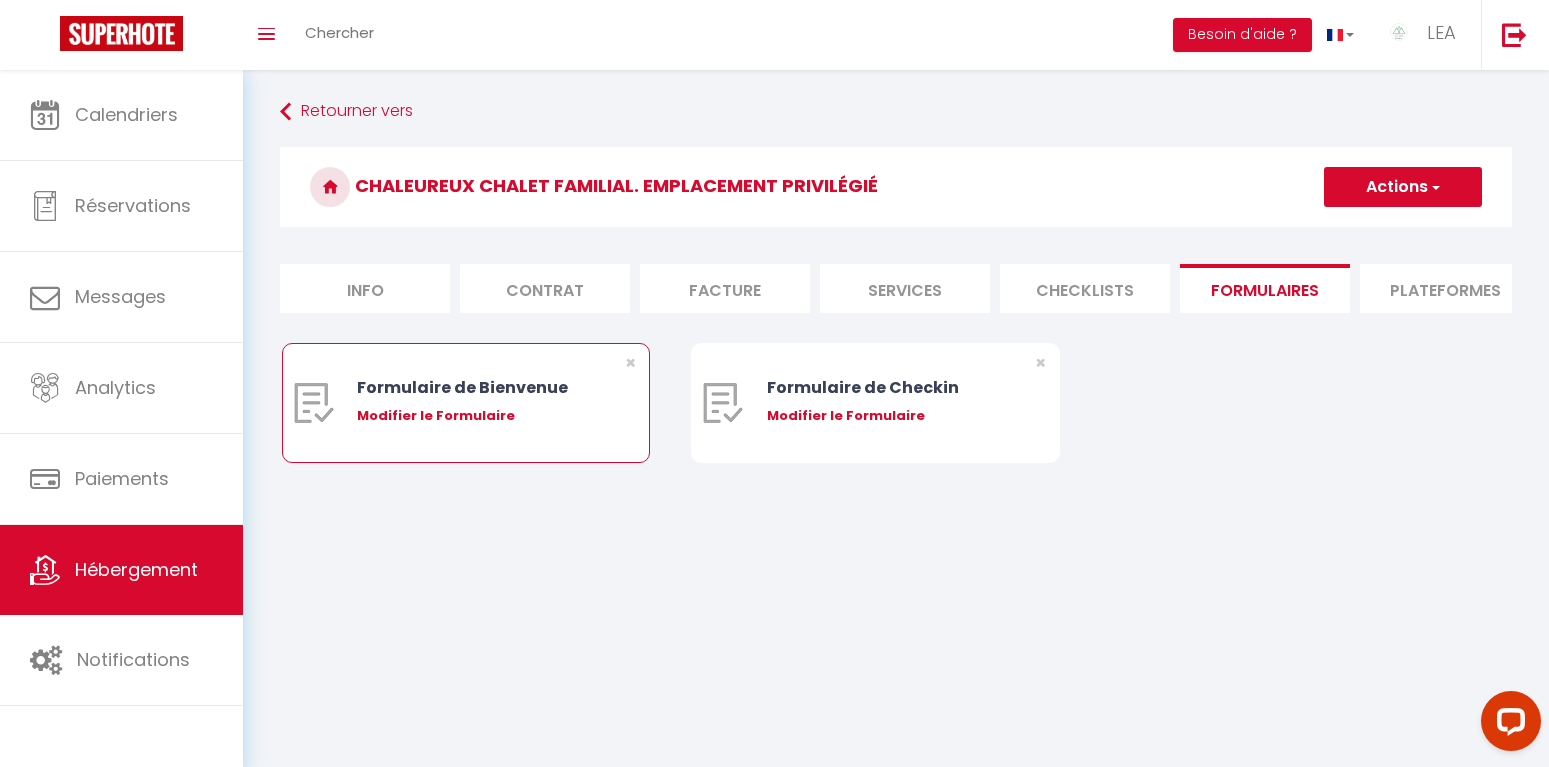 click on "Modifier le Formulaire" at bounding box center [481, 416] 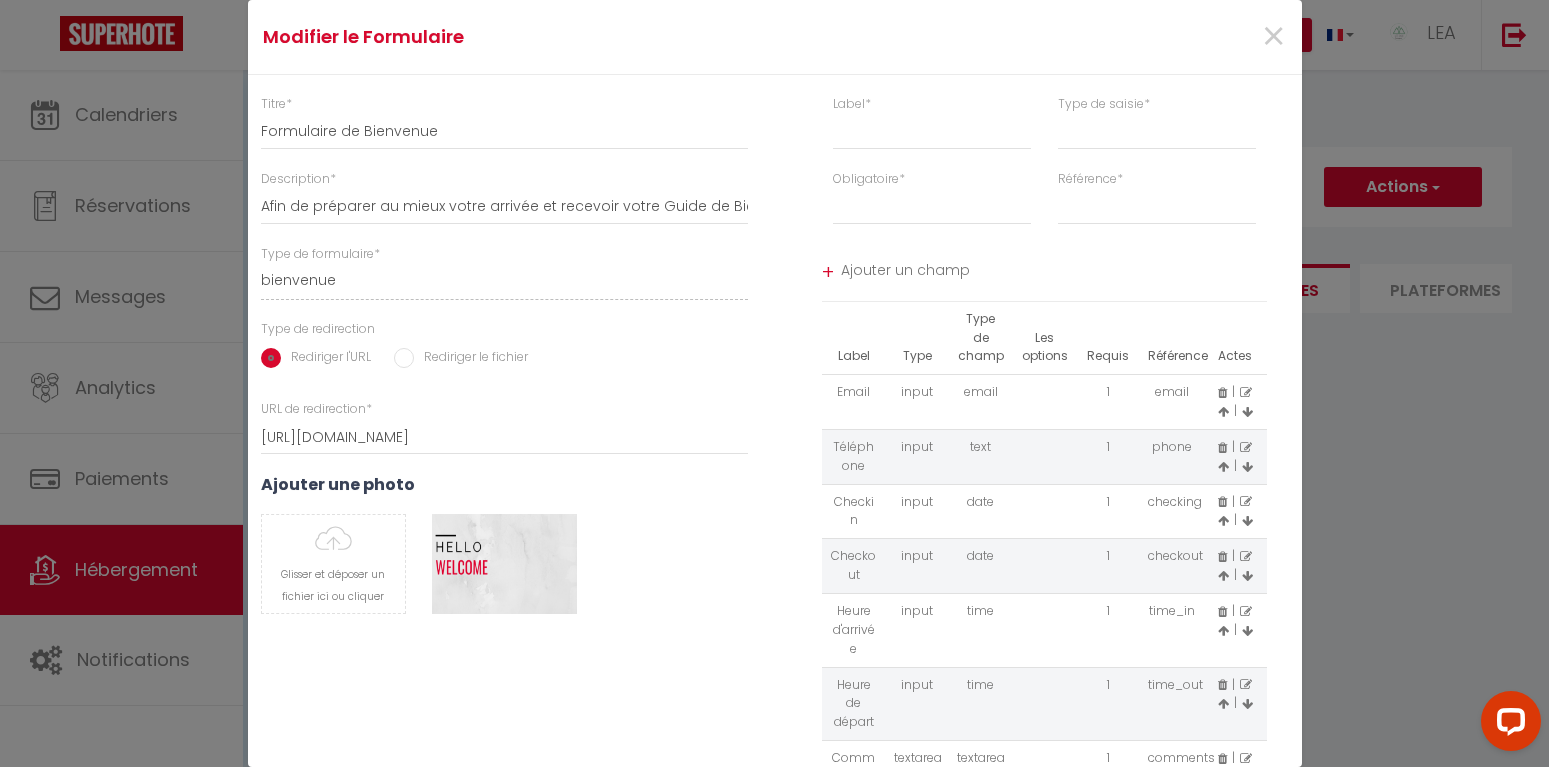 click at bounding box center [1222, 448] 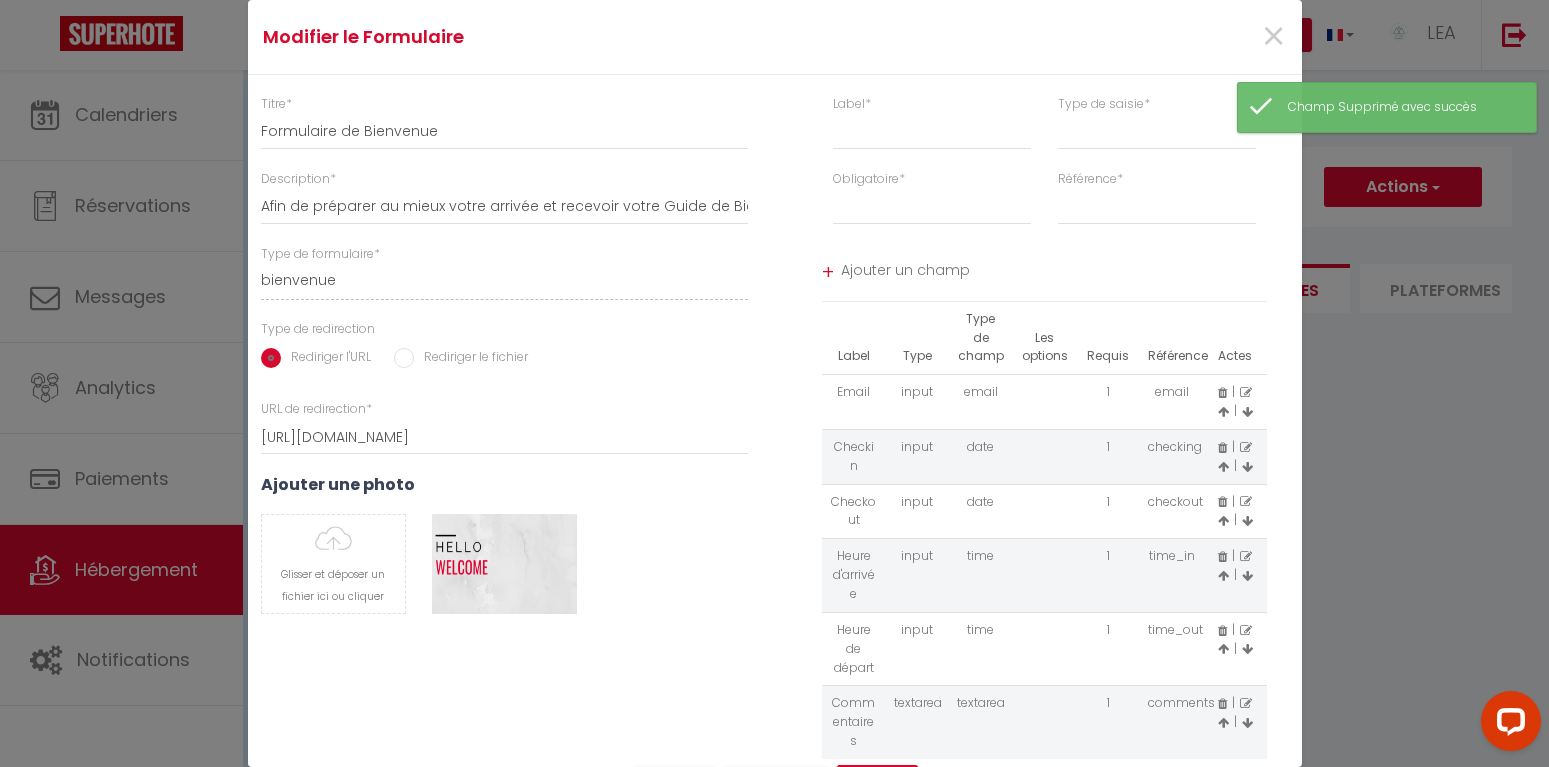 click at bounding box center (1222, 448) 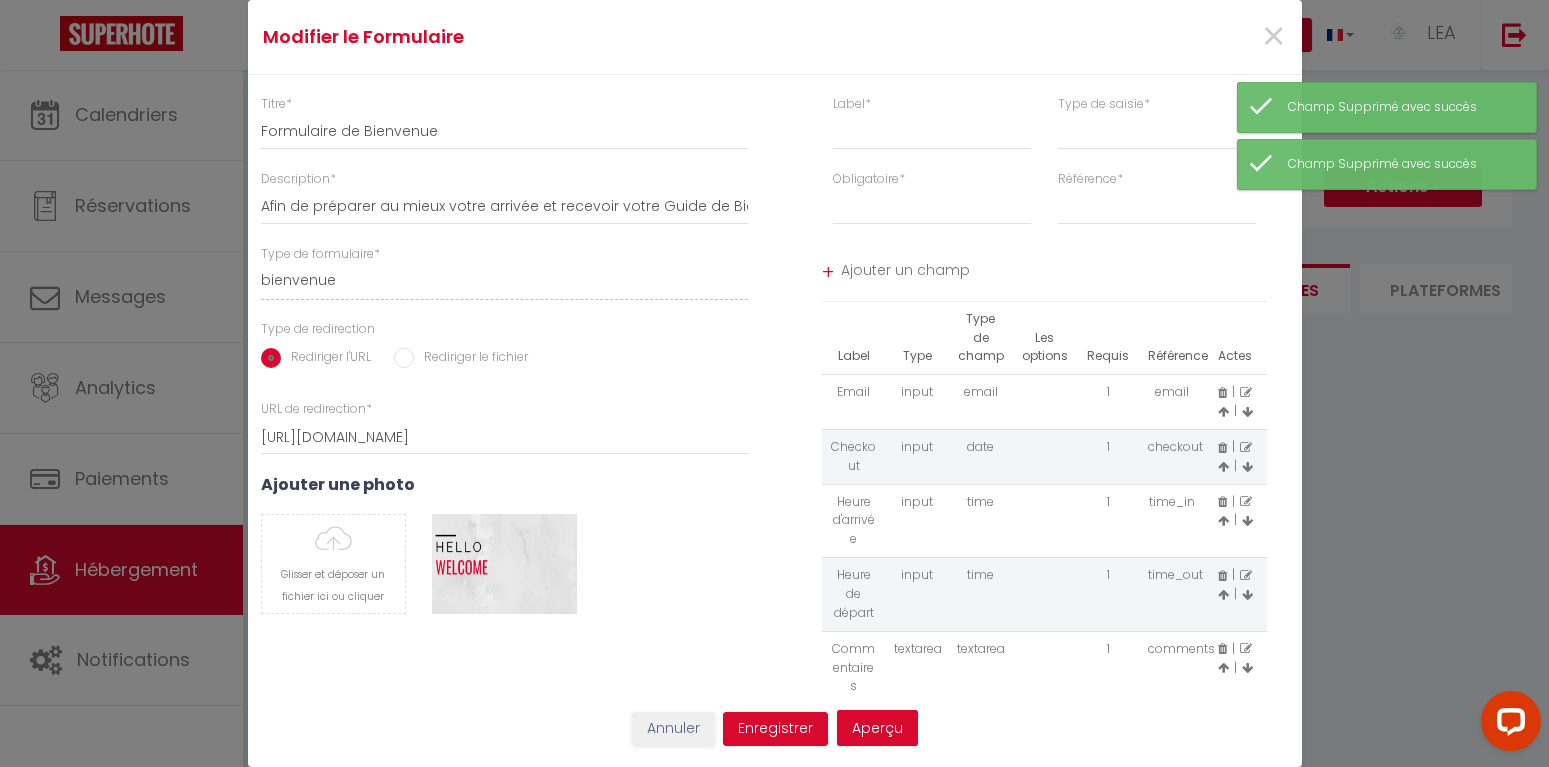 click at bounding box center (1222, 448) 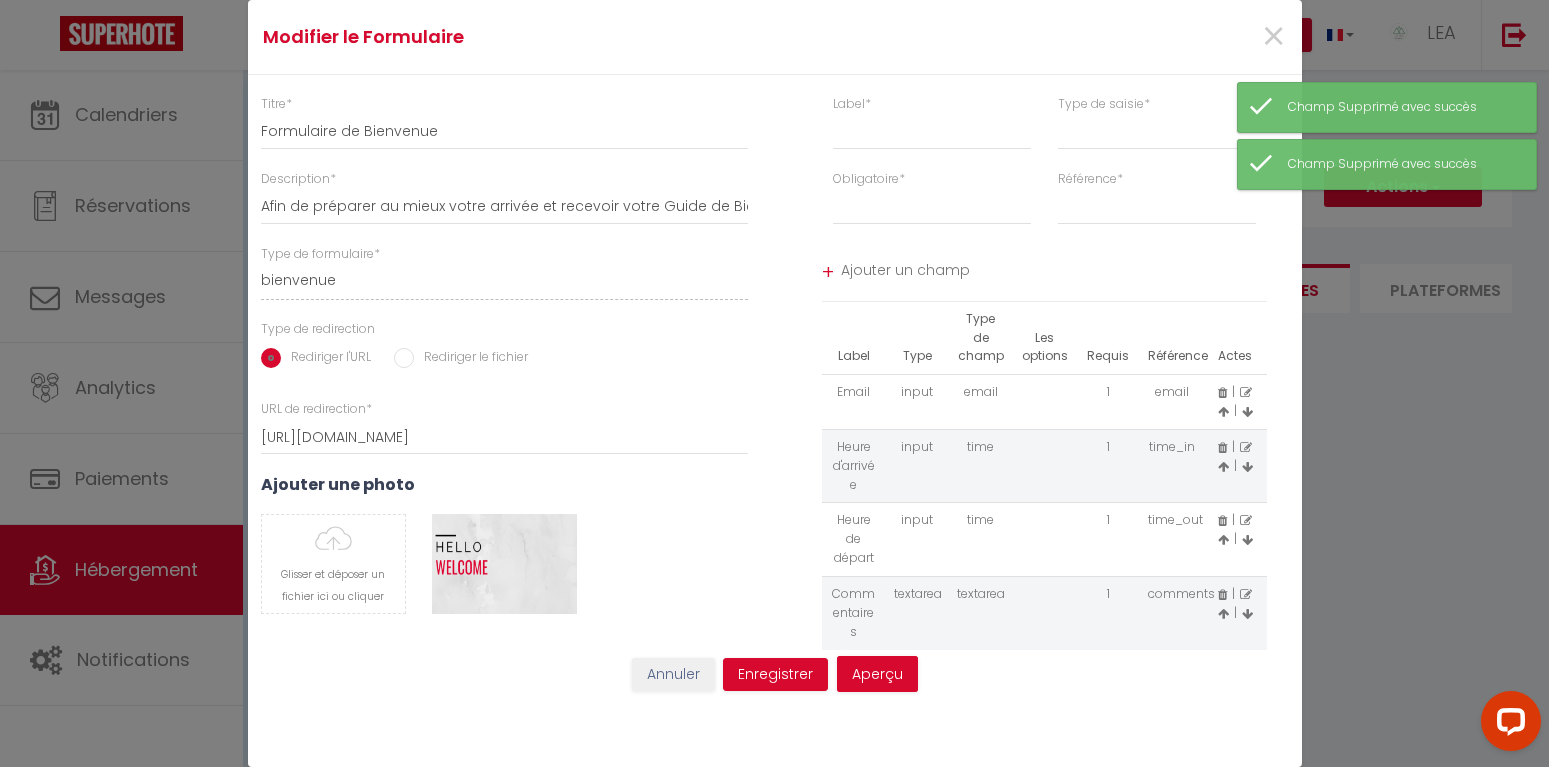 click at bounding box center (1222, 393) 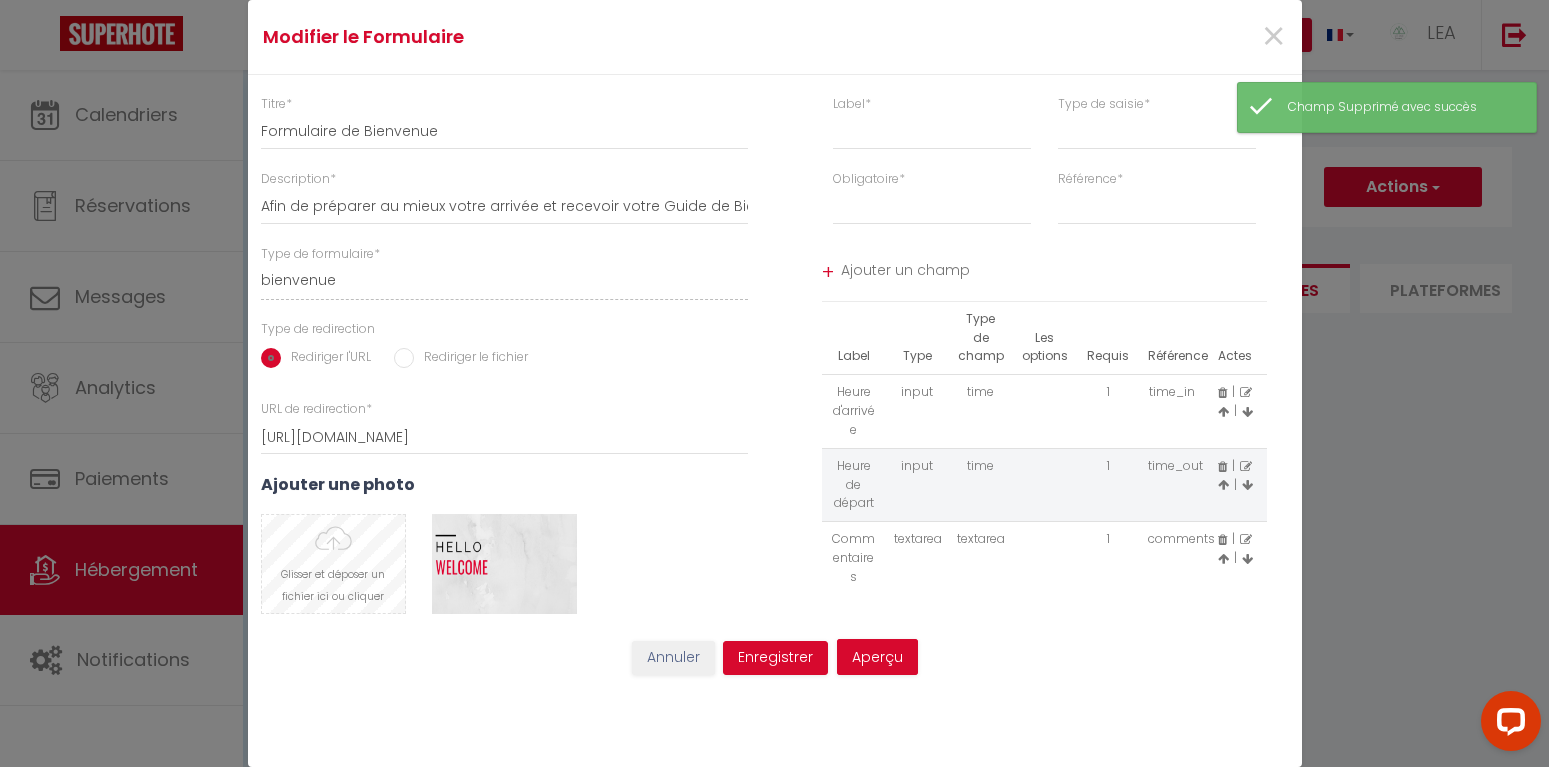 click at bounding box center (333, 564) 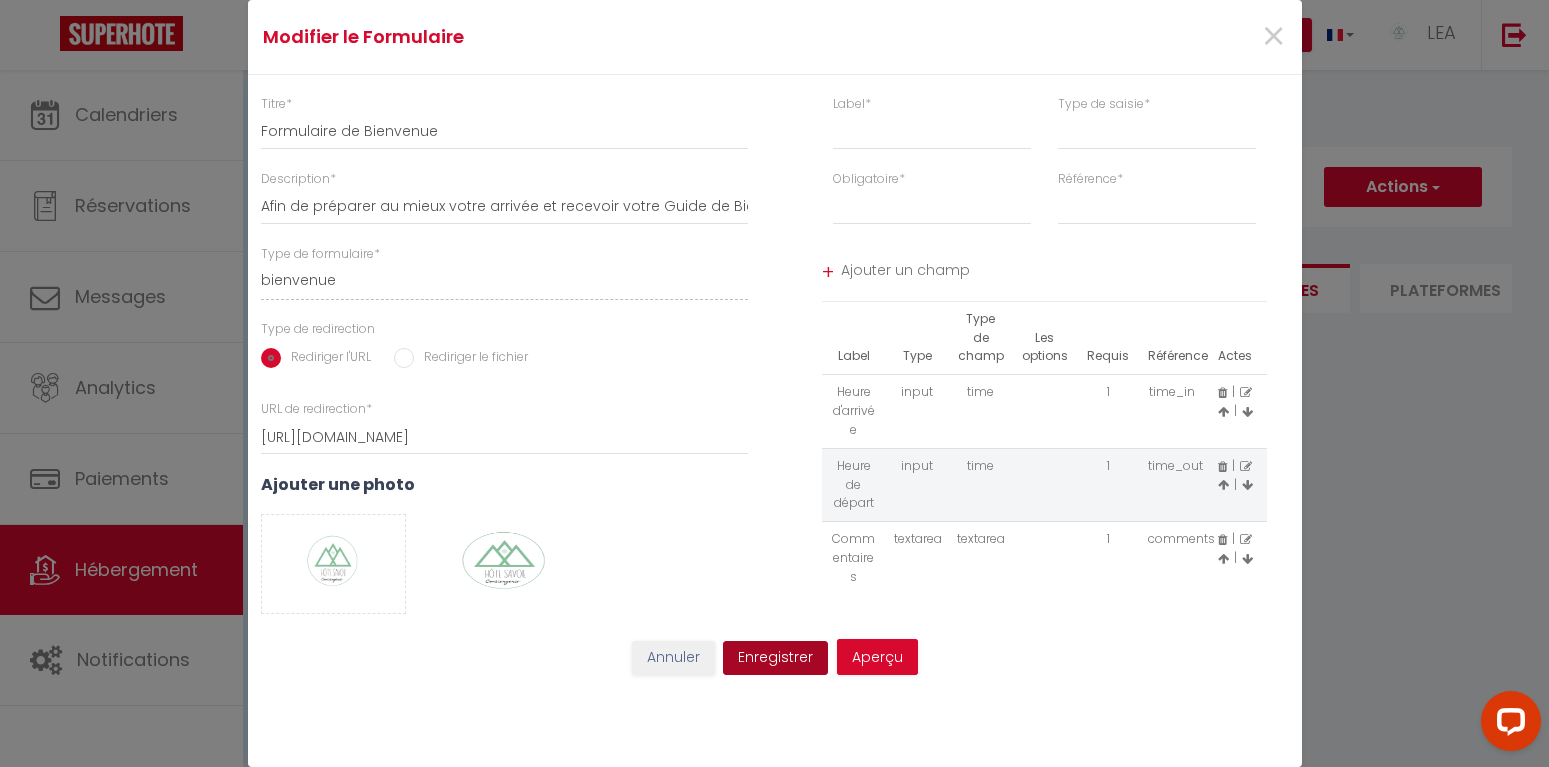 click on "Enregistrer" at bounding box center (775, 658) 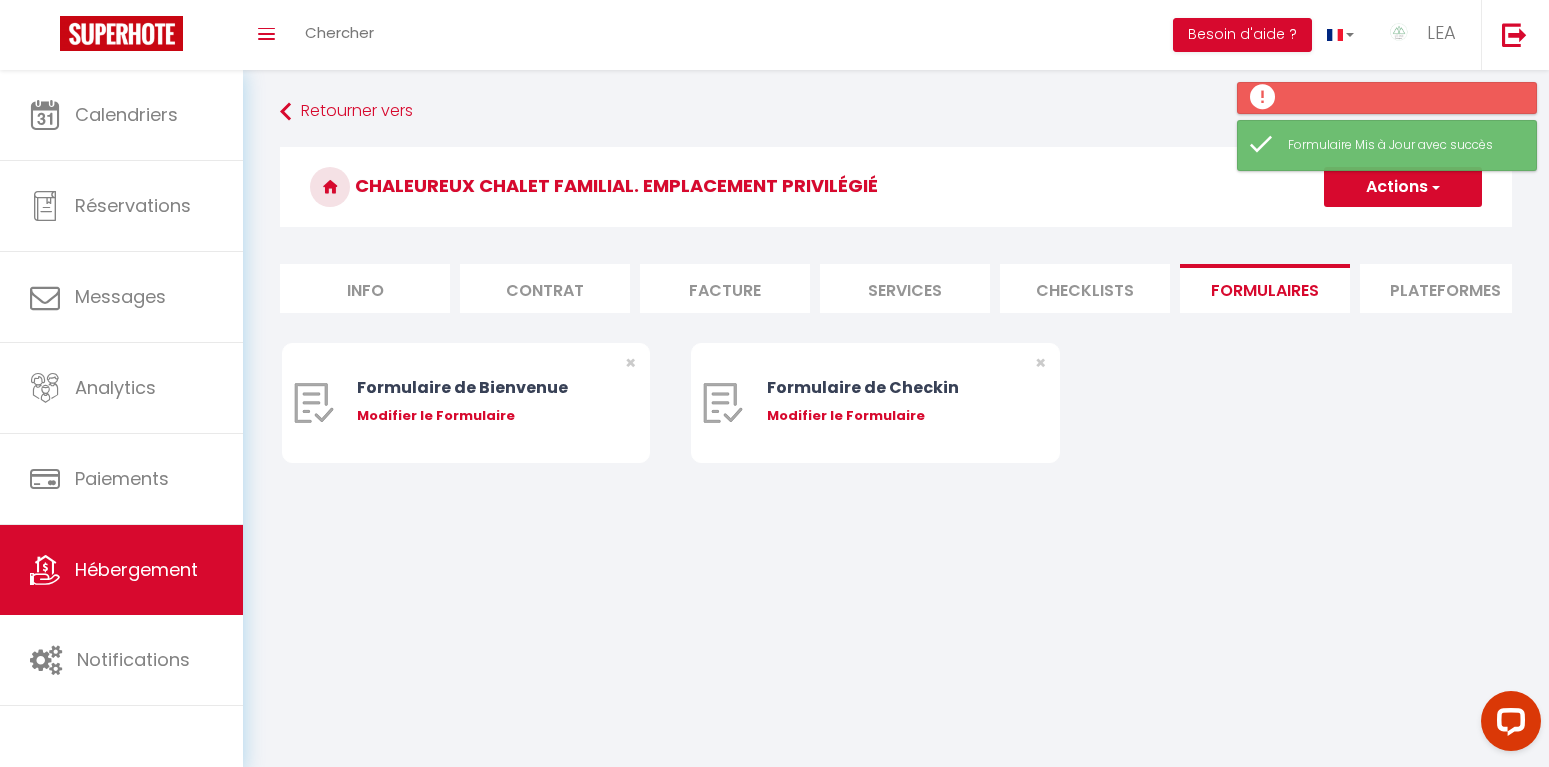 click on "Plateformes" at bounding box center (1445, 288) 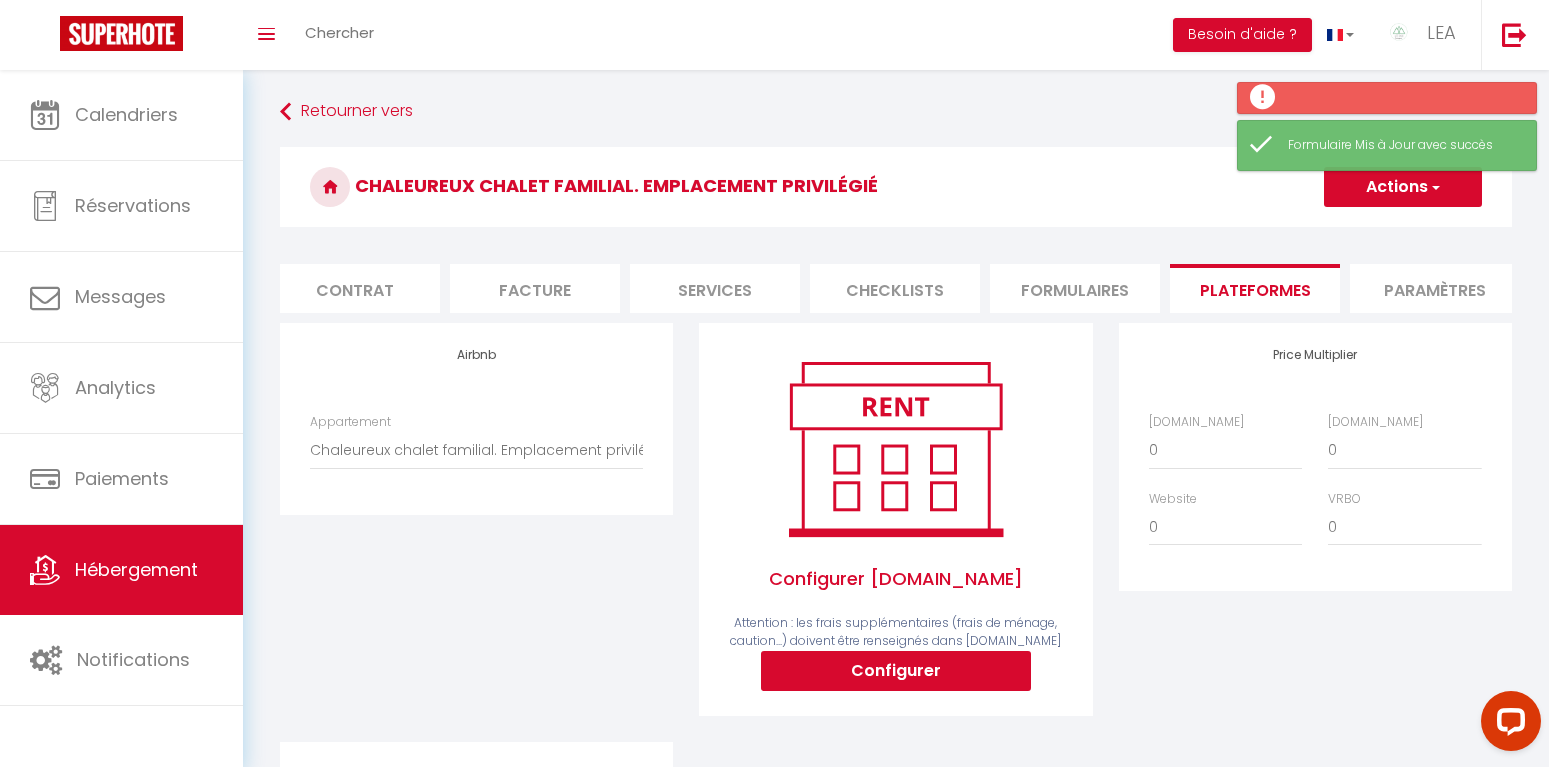 scroll, scrollTop: 0, scrollLeft: 194, axis: horizontal 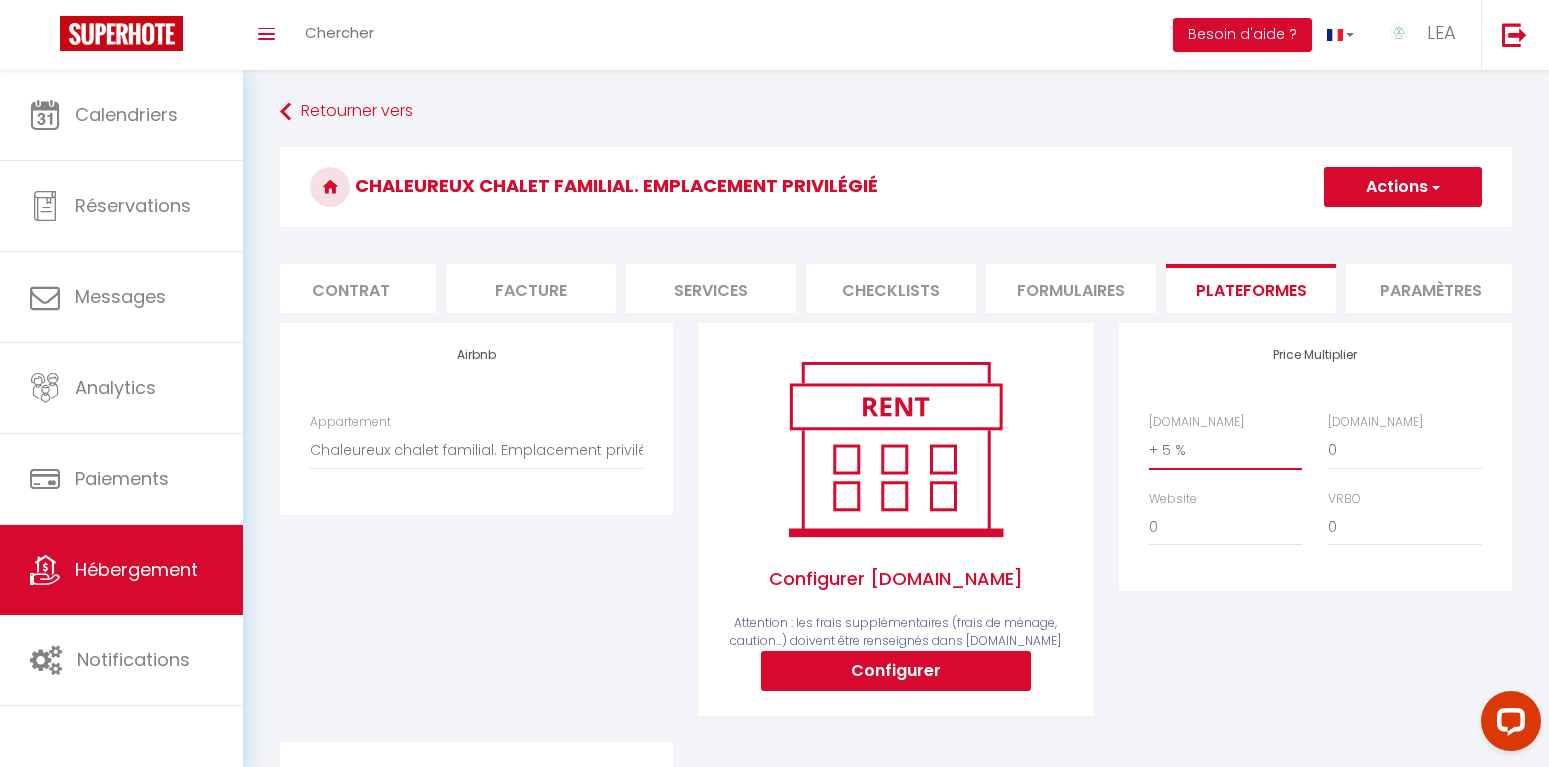 click on "+ 5 %" at bounding box center [0, 0] 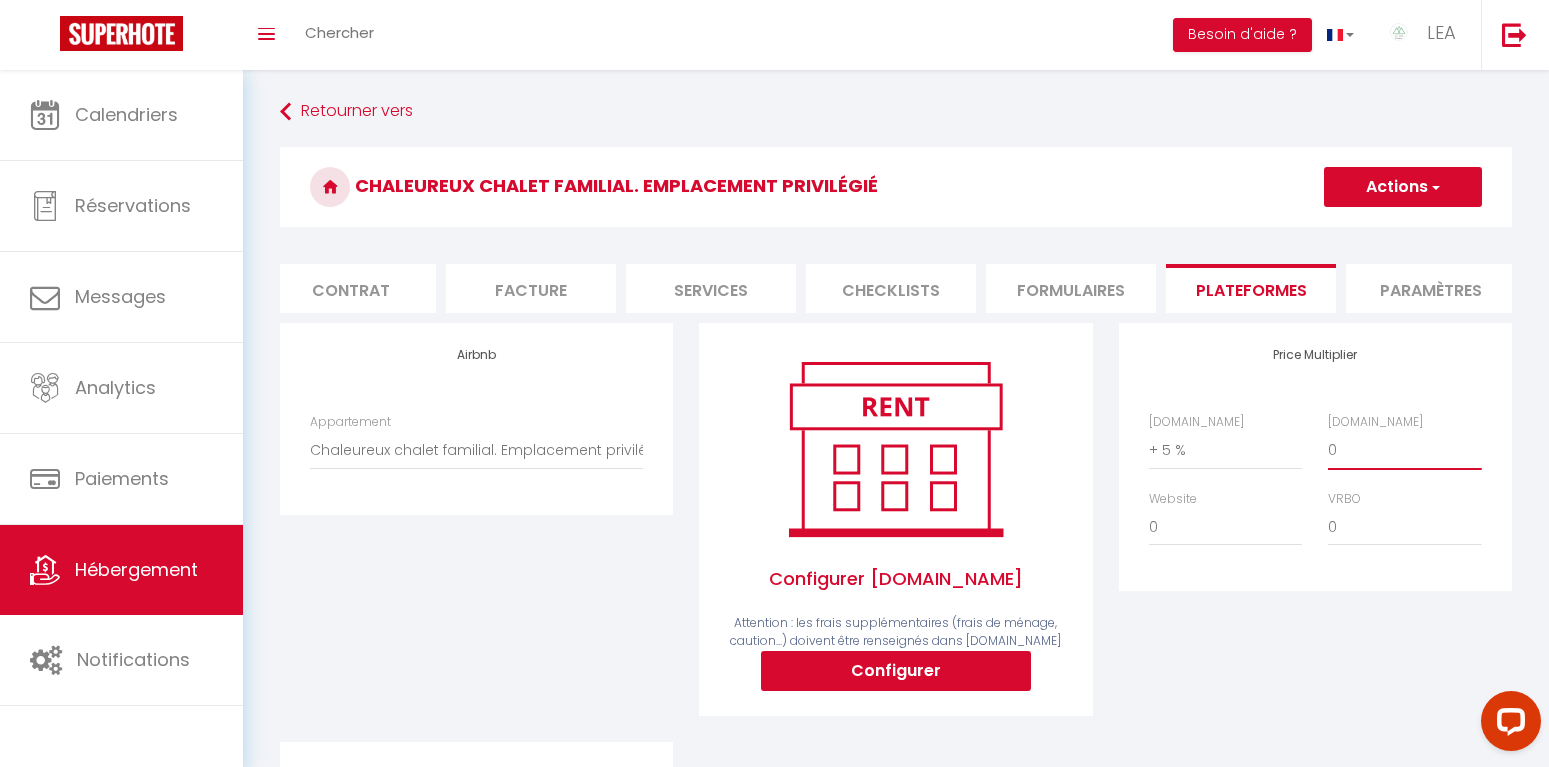 click on "0
+ 1 %
+ 2 %
+ 3 %
+ 4 %
+ 5 %
+ 6 %
+ 7 %
+ 8 %
+ 9 %" at bounding box center (1404, 450) 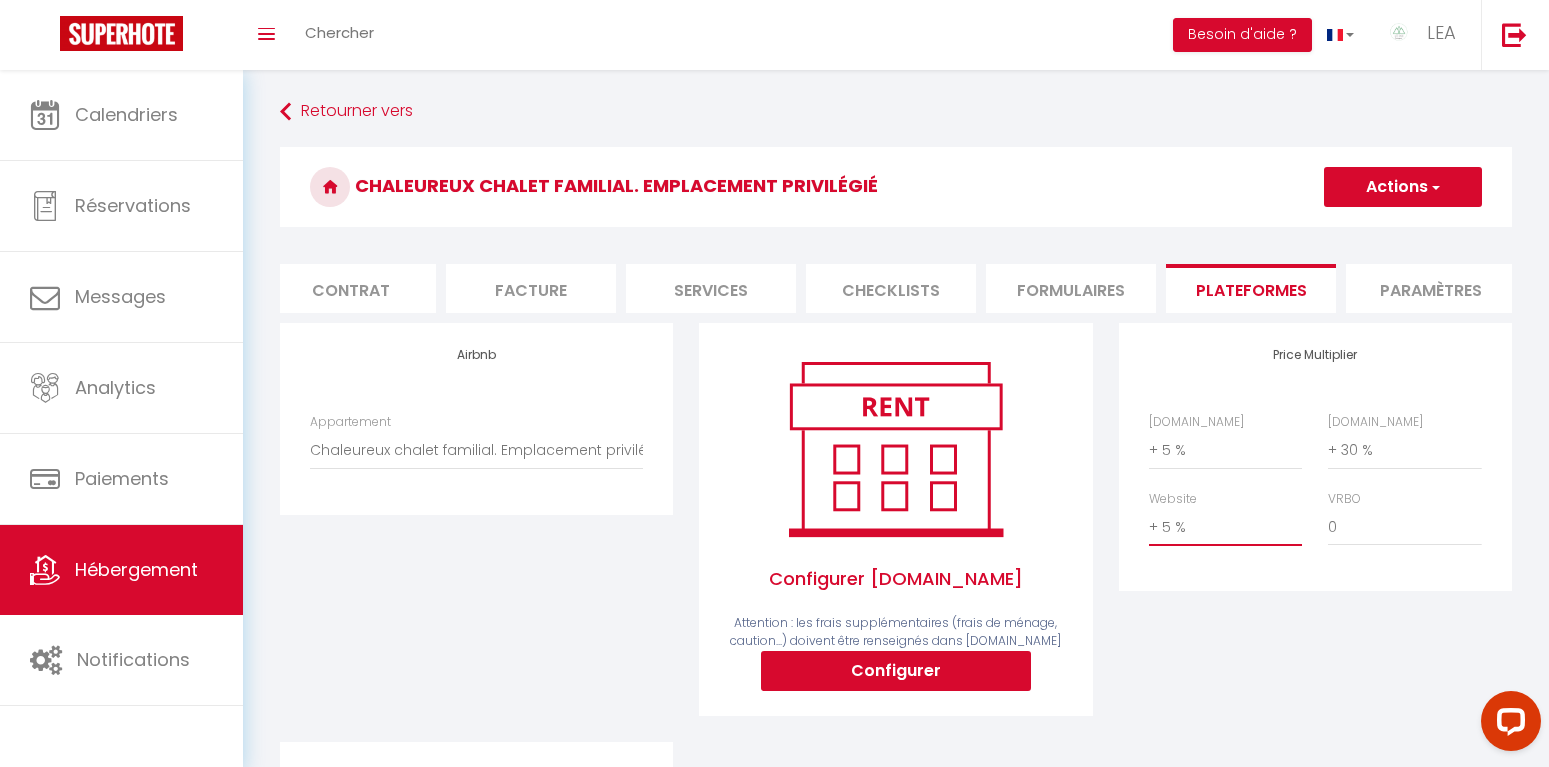 click on "+ 5 %" at bounding box center [0, 0] 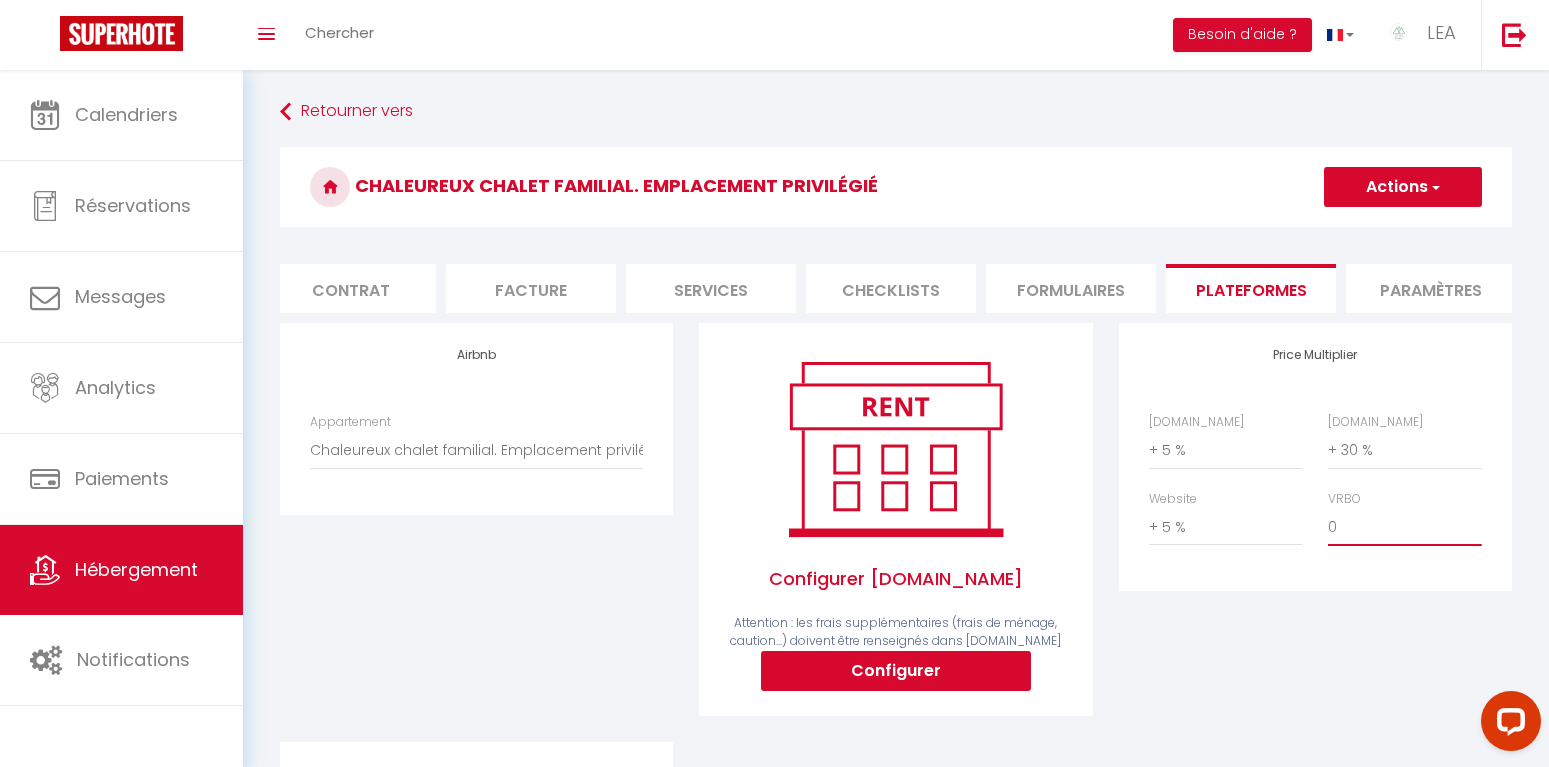 click on "0
+ 1 %
+ 2 %
+ 3 %
+ 4 %
+ 5 %
+ 6 %
+ 7 %
+ 8 %
+ 9 %" at bounding box center (1404, 527) 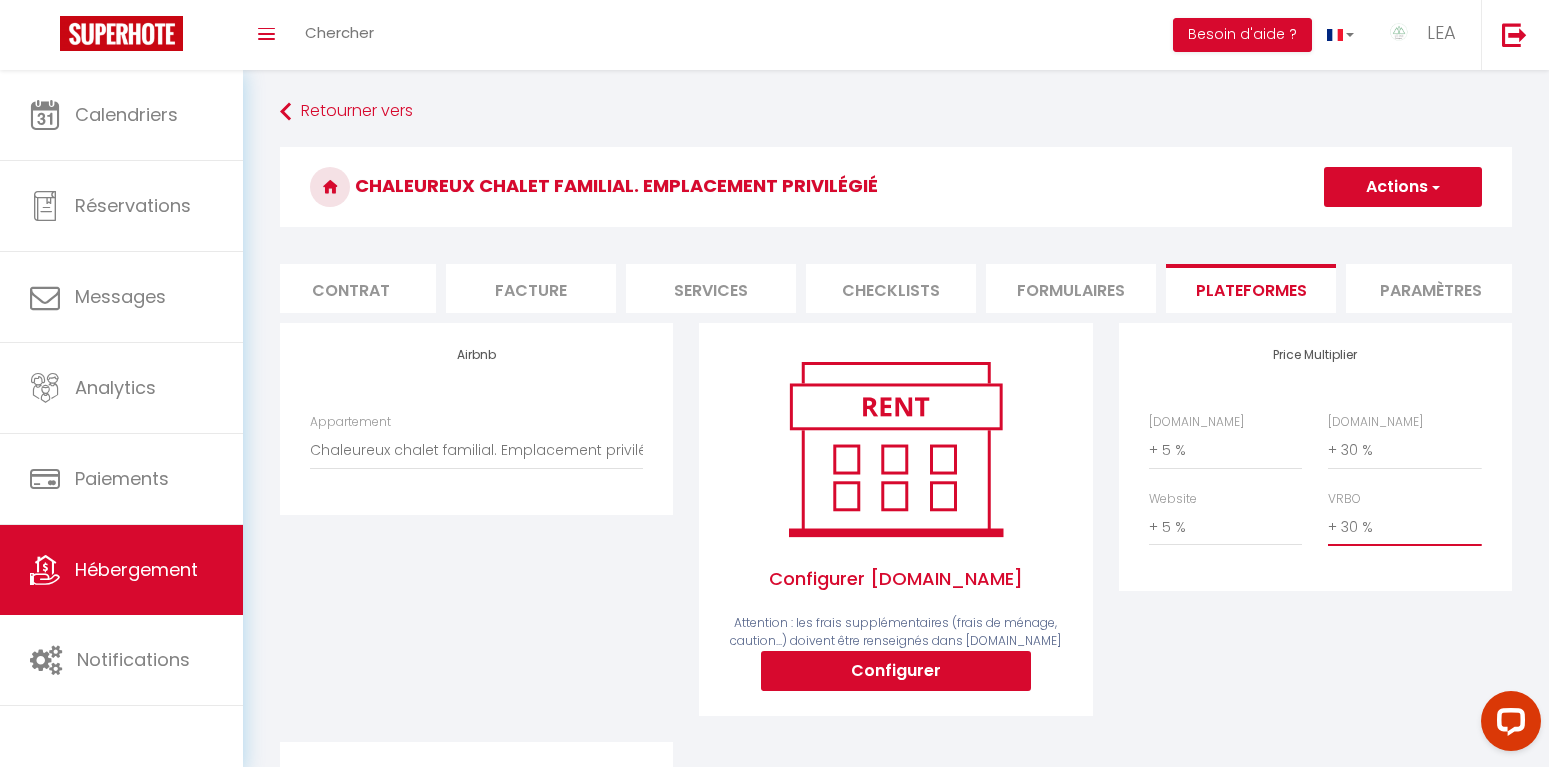 click on "+ 30 %" at bounding box center [0, 0] 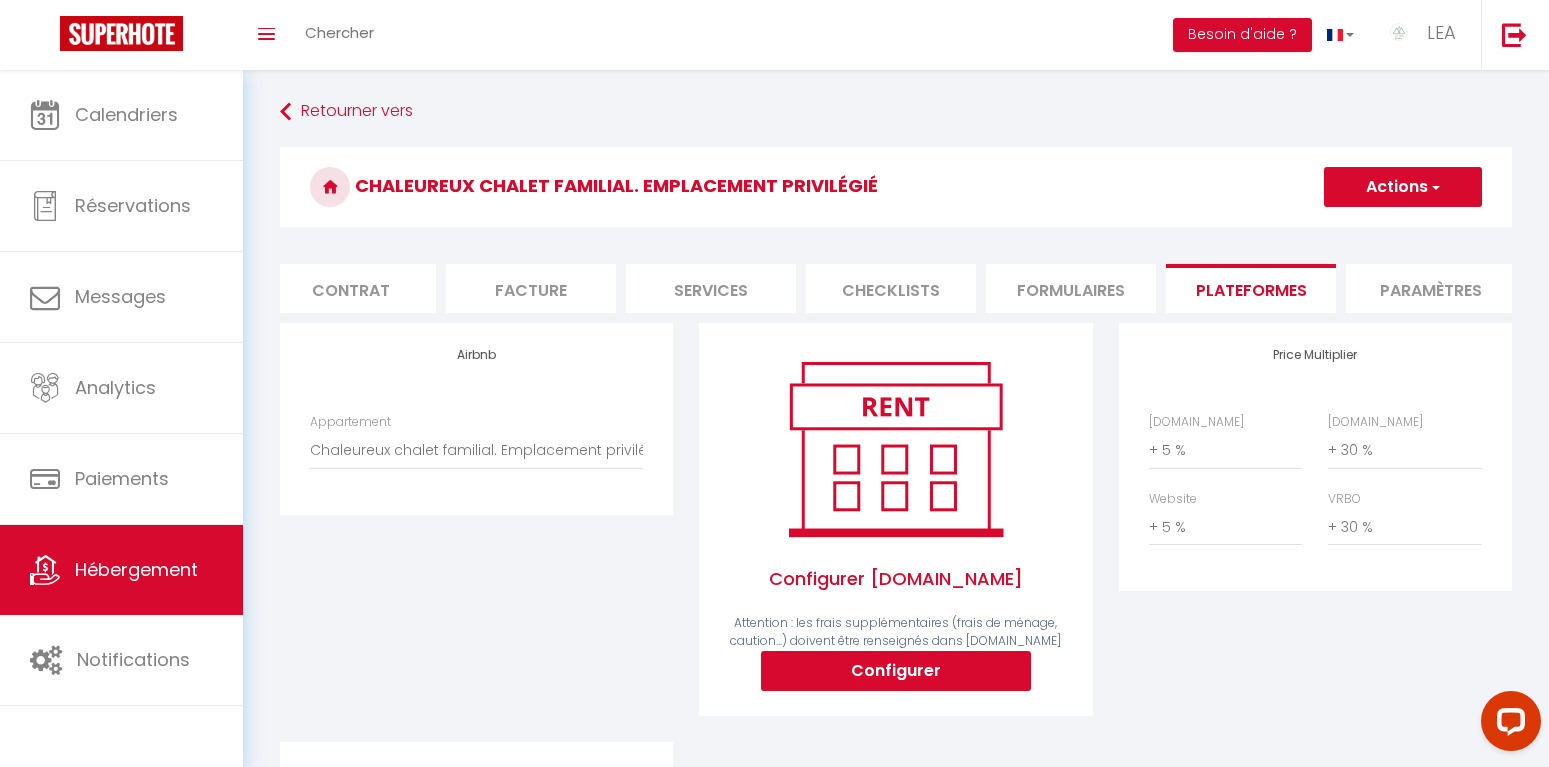 click on "Paramètres" at bounding box center (1431, 288) 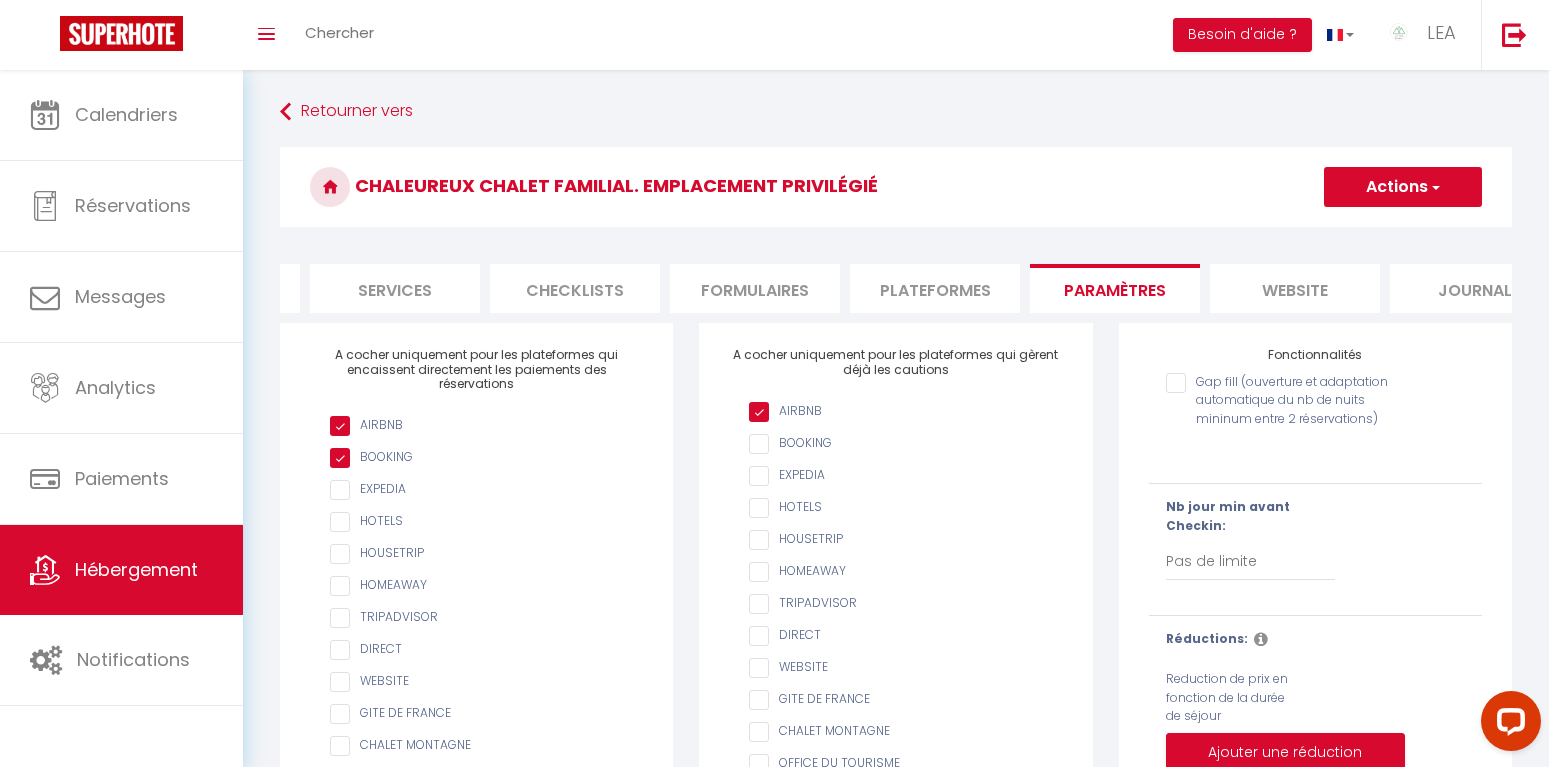 scroll, scrollTop: 0, scrollLeft: 568, axis: horizontal 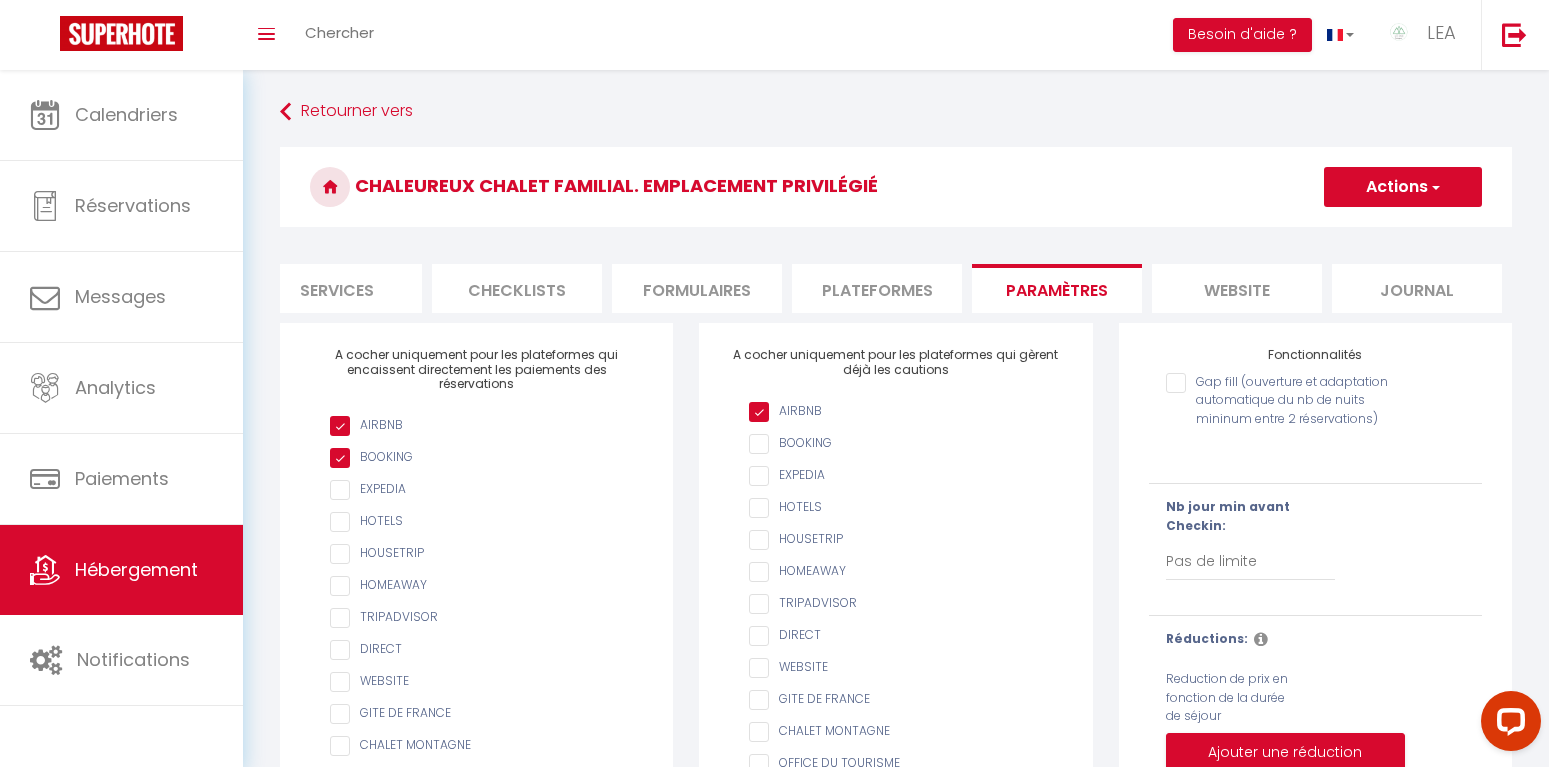 click on "Actions" at bounding box center (1403, 187) 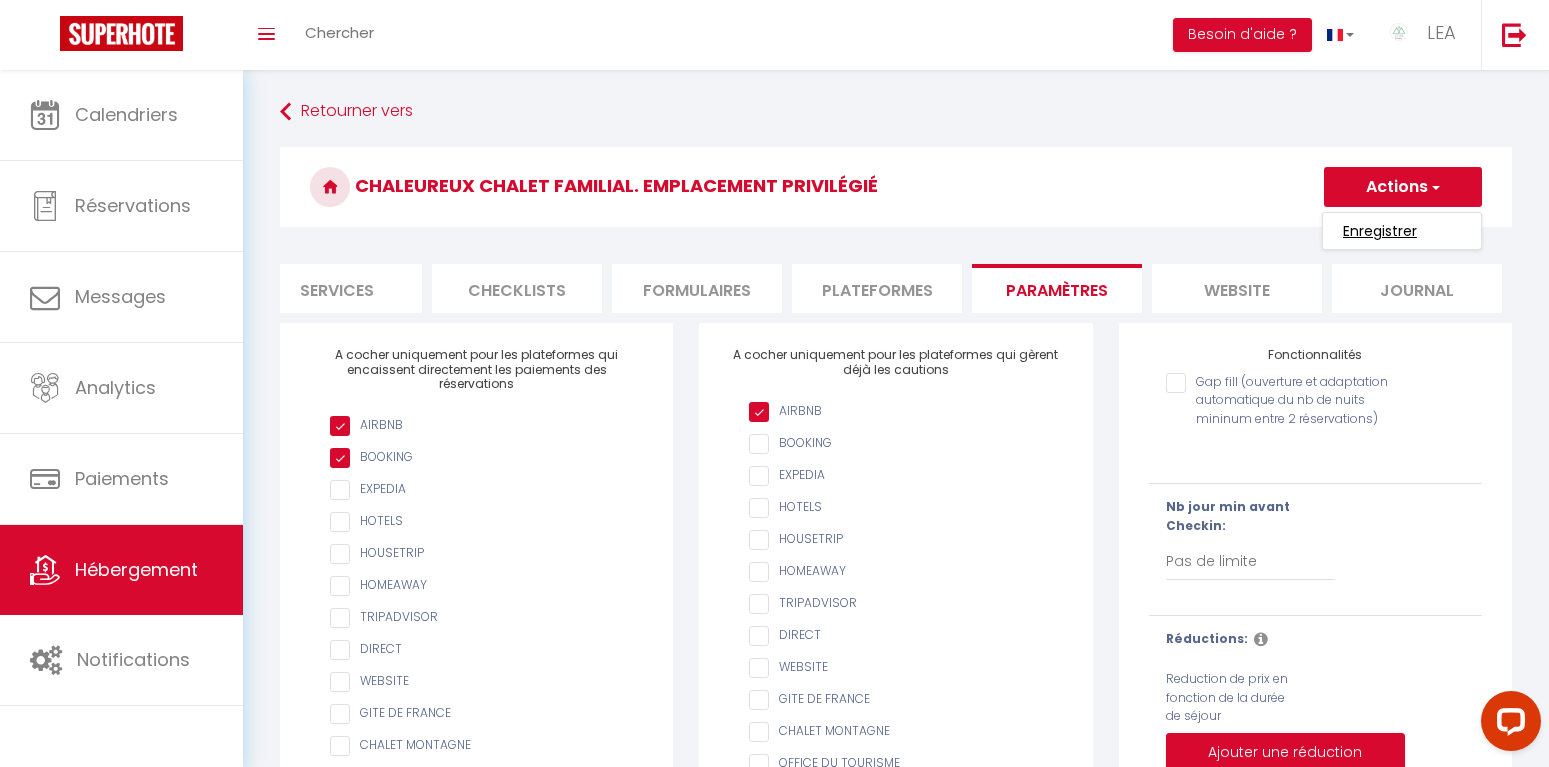 click on "Enregistrer" at bounding box center [1380, 231] 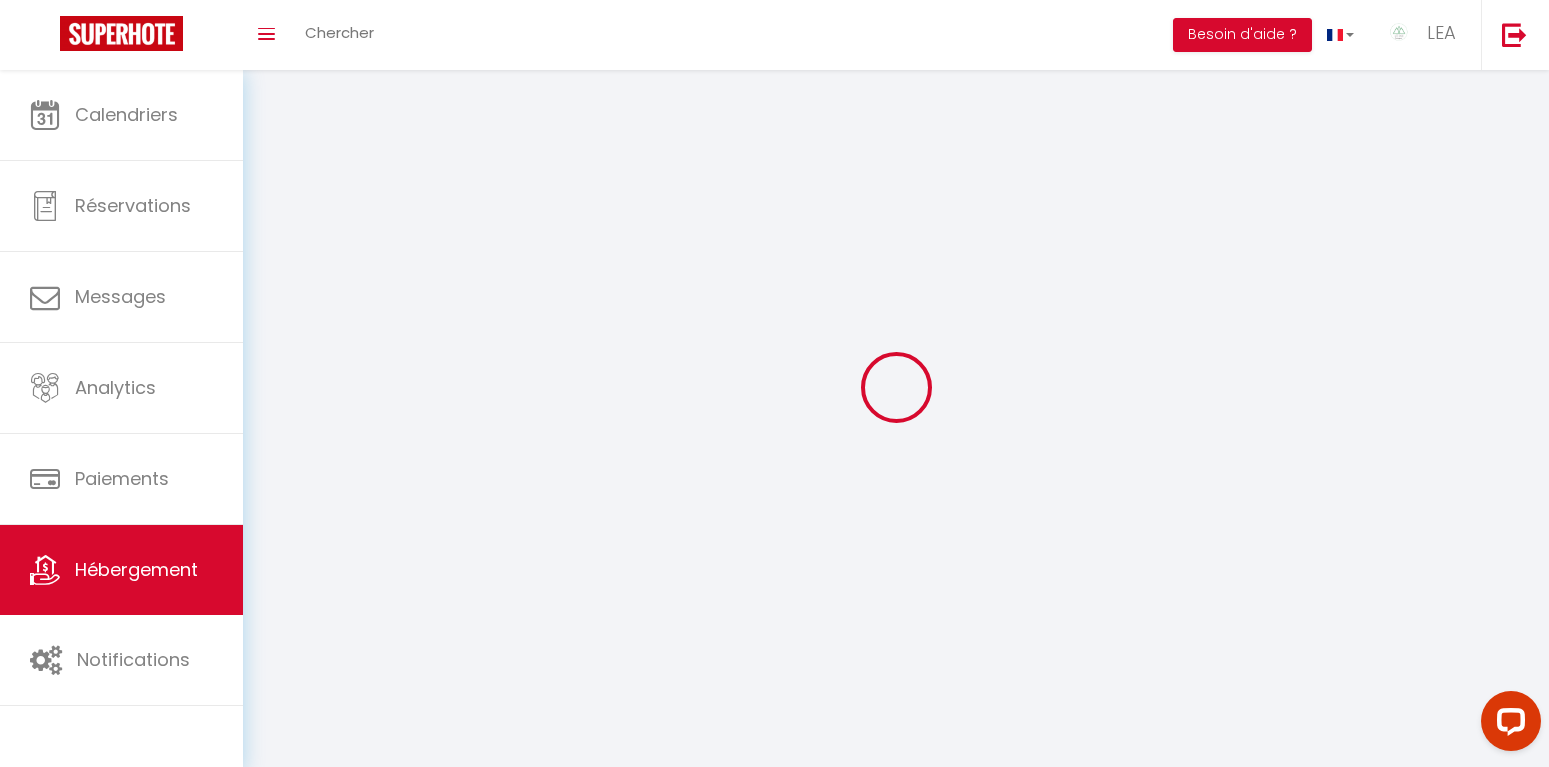 scroll, scrollTop: 0, scrollLeft: 568, axis: horizontal 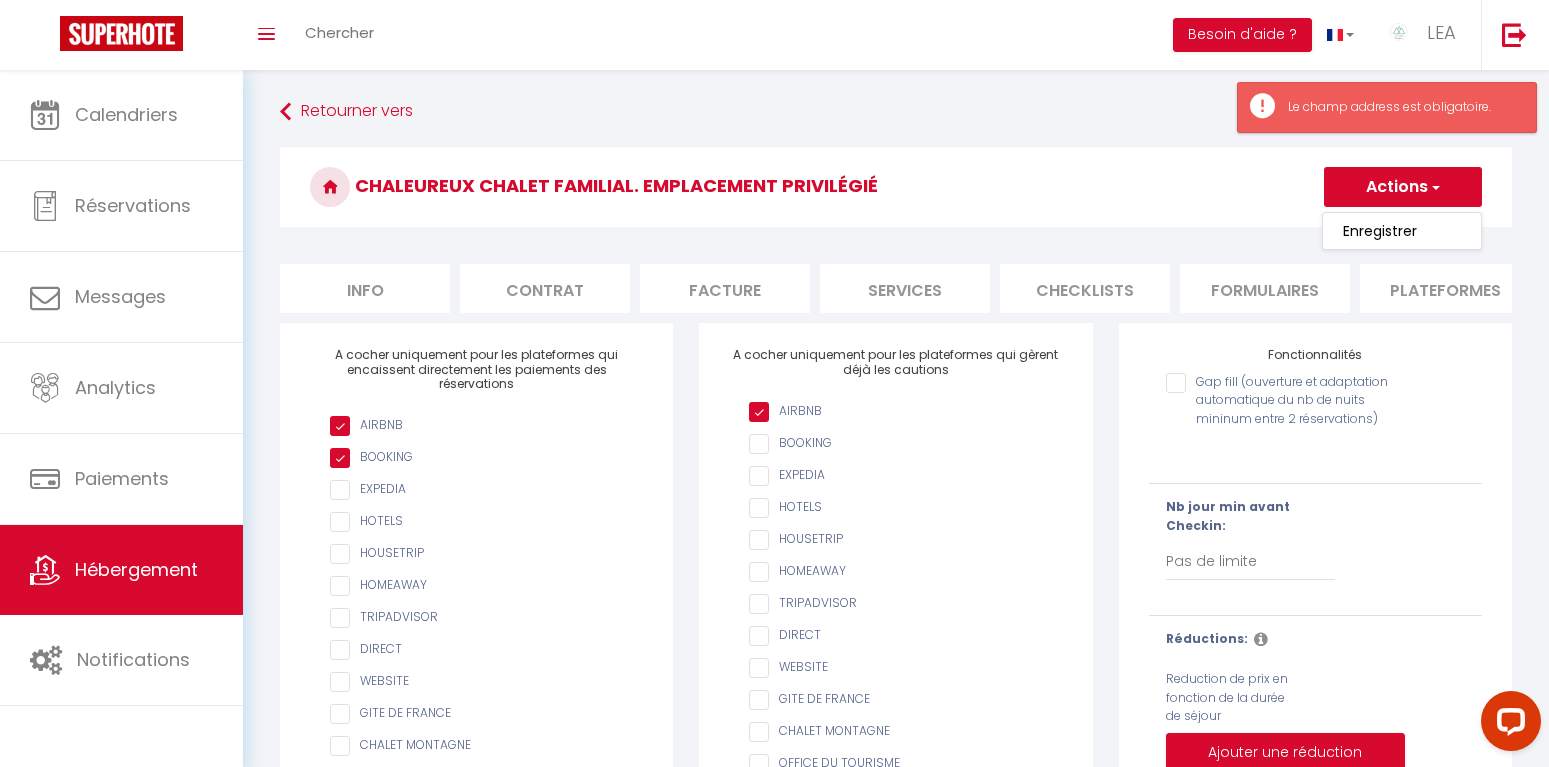 click on "Info" at bounding box center (365, 288) 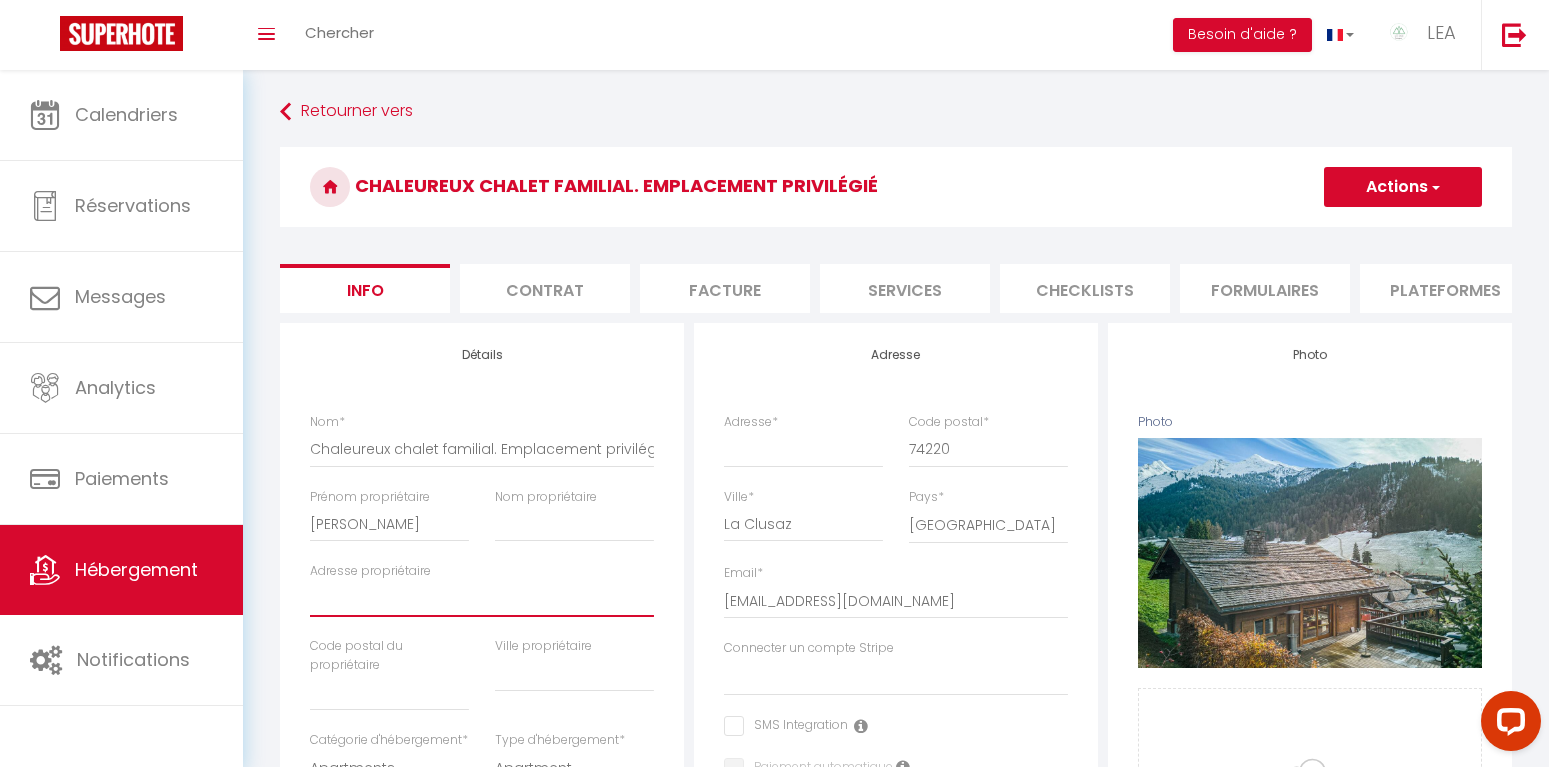 click on "Adresse propriétaire" at bounding box center (482, 599) 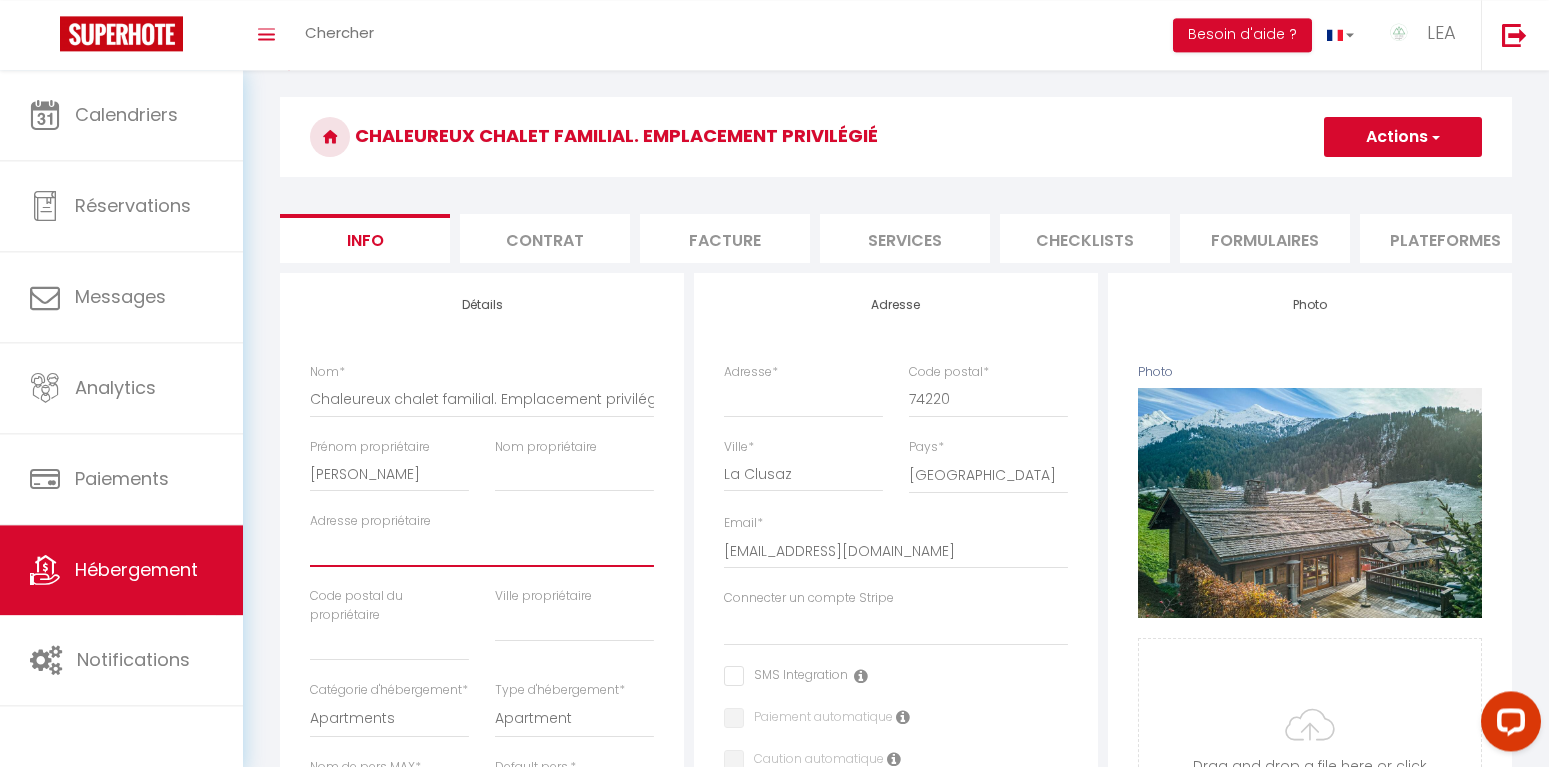 scroll, scrollTop: 102, scrollLeft: 0, axis: vertical 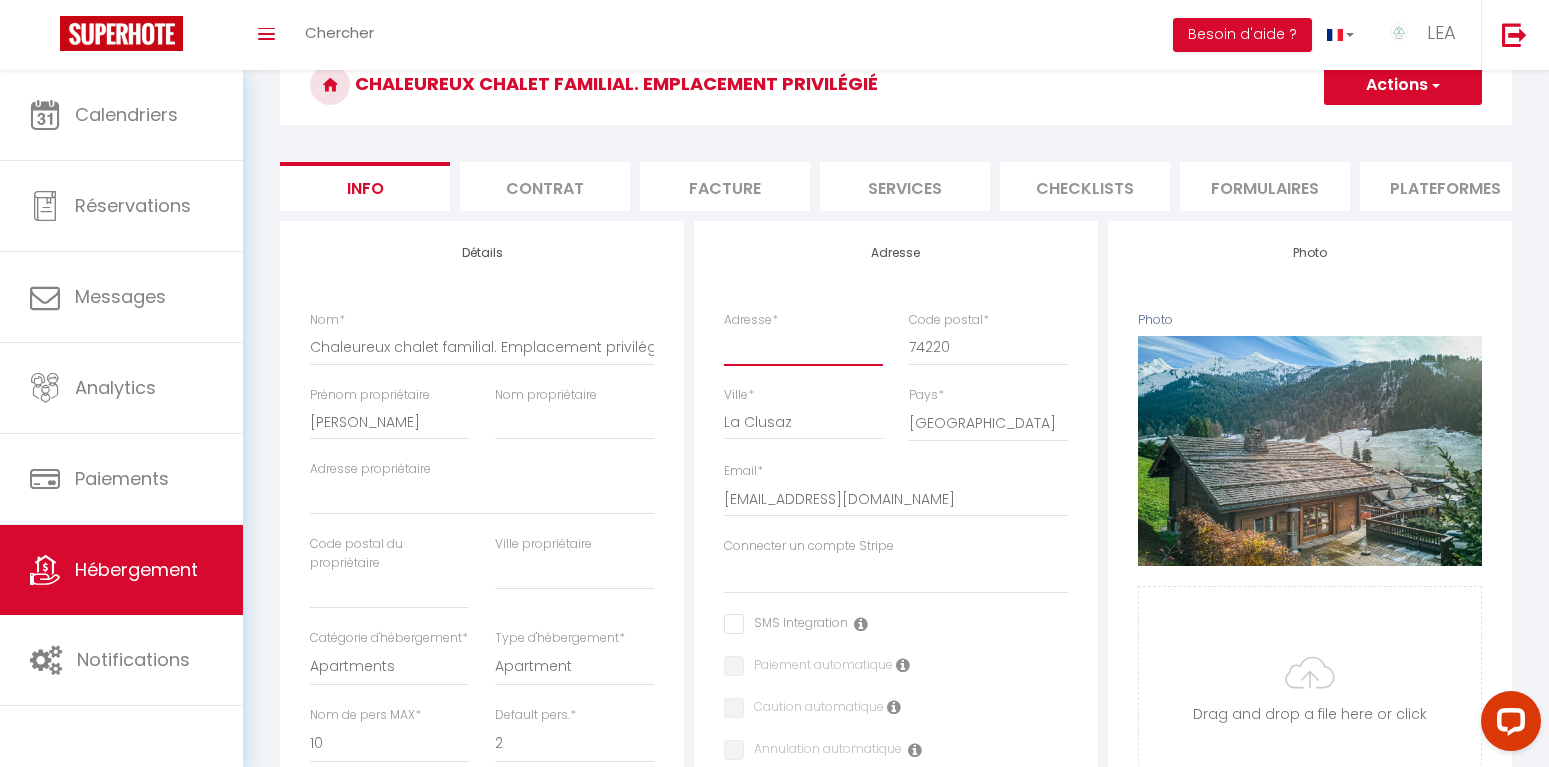 paste on "[STREET_ADDRESS]" 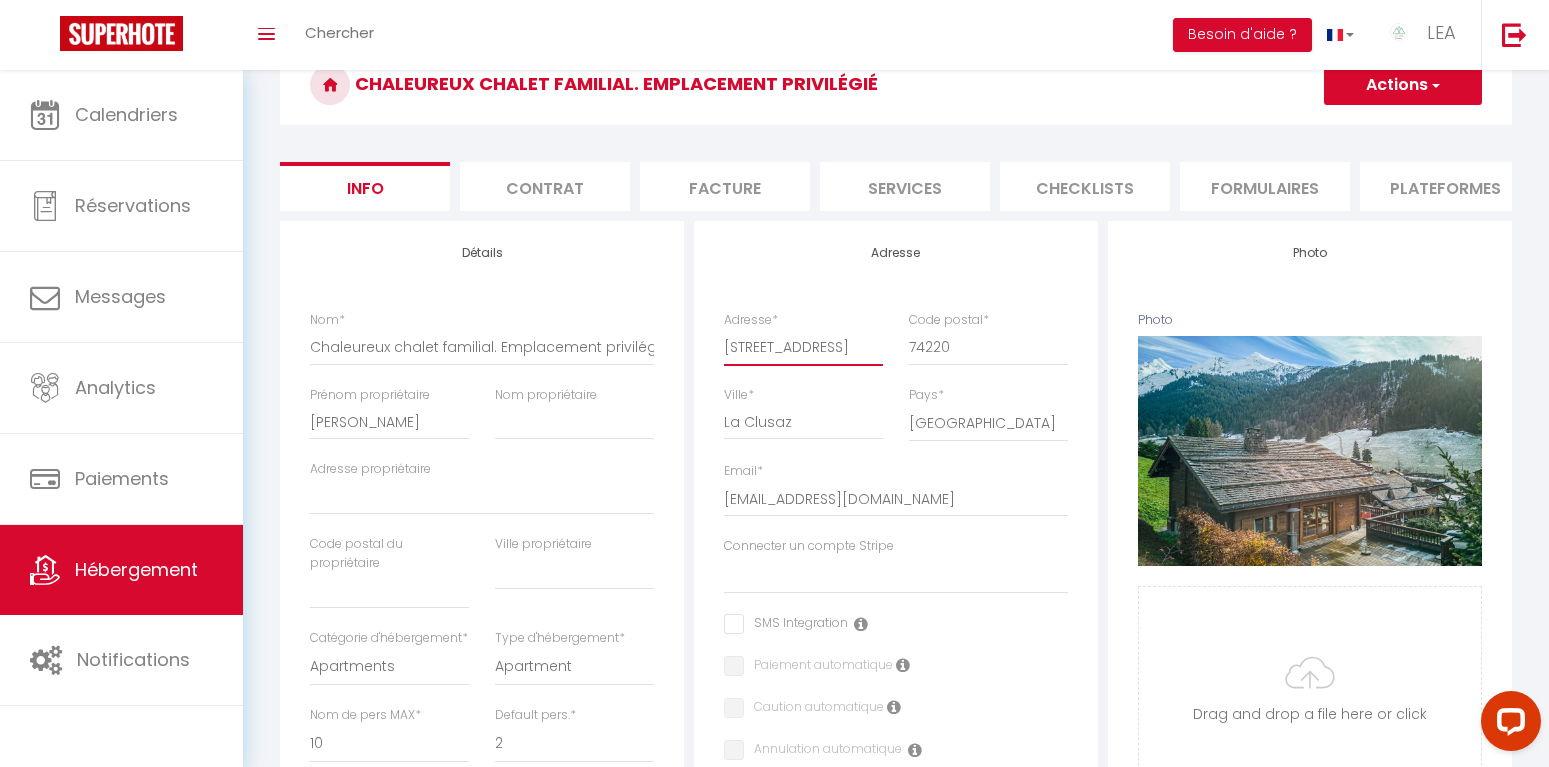 scroll, scrollTop: 0, scrollLeft: 21, axis: horizontal 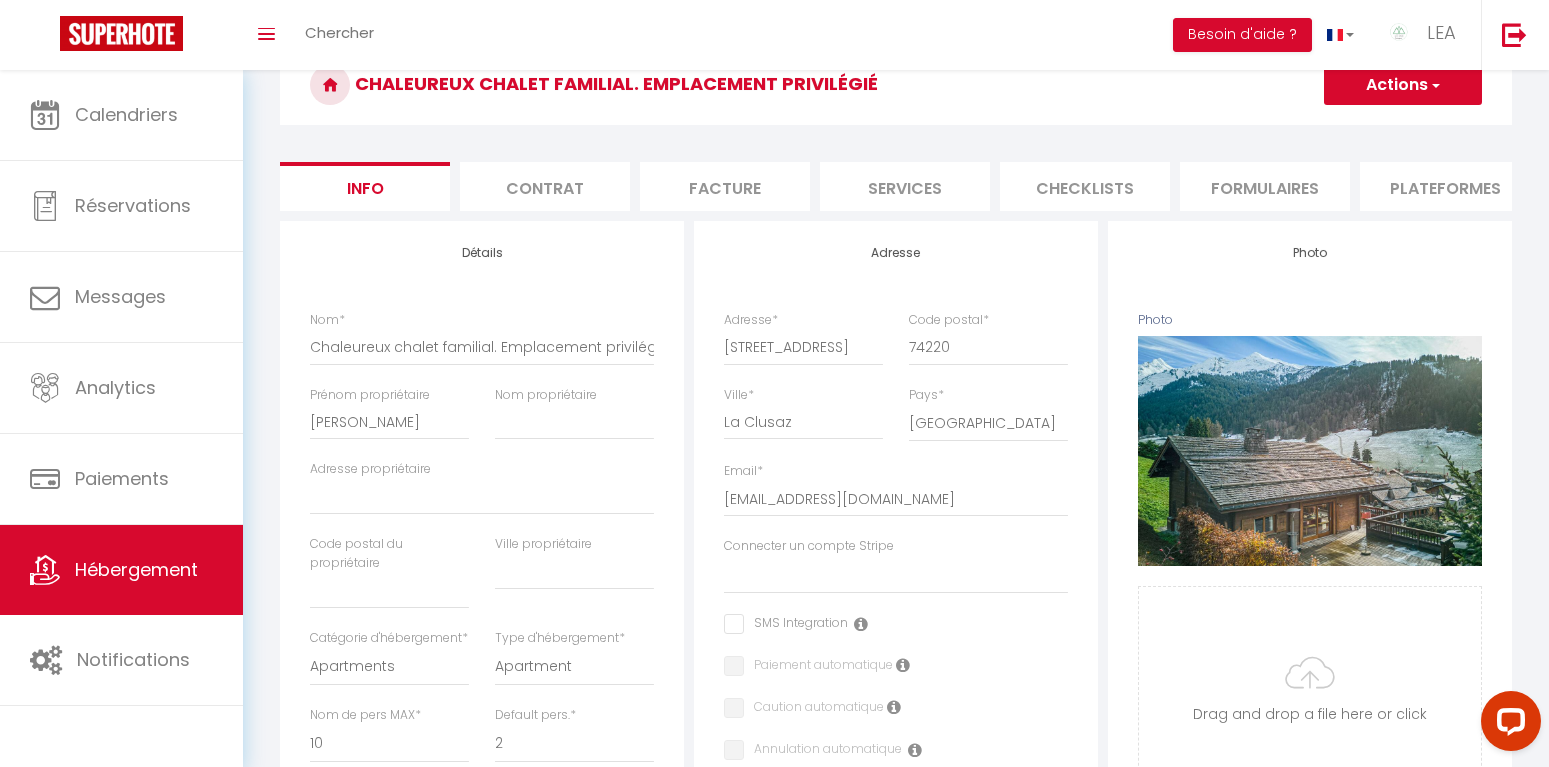 click on "Actions" at bounding box center [1403, 85] 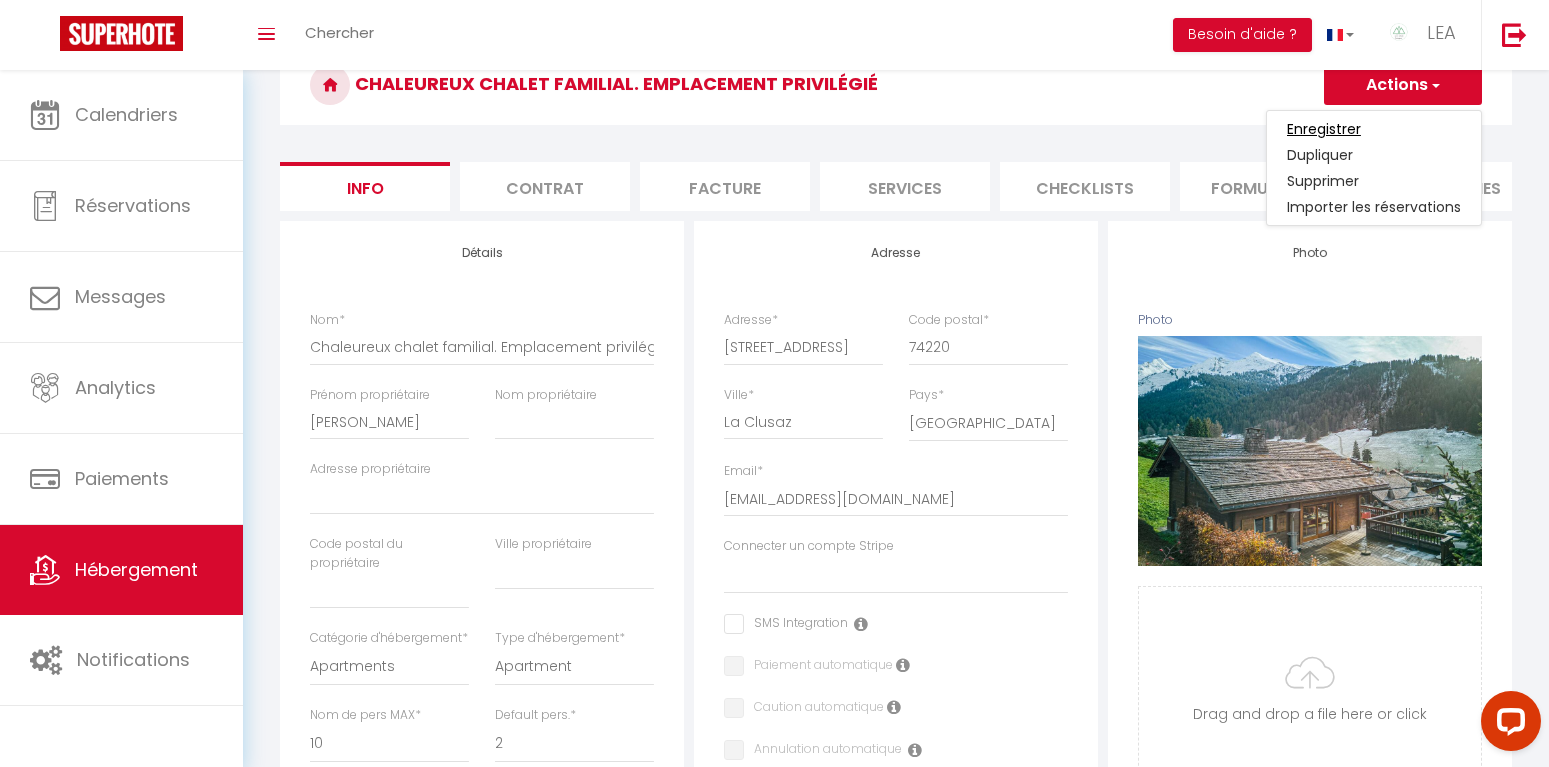 click on "Enregistrer" at bounding box center [1324, 129] 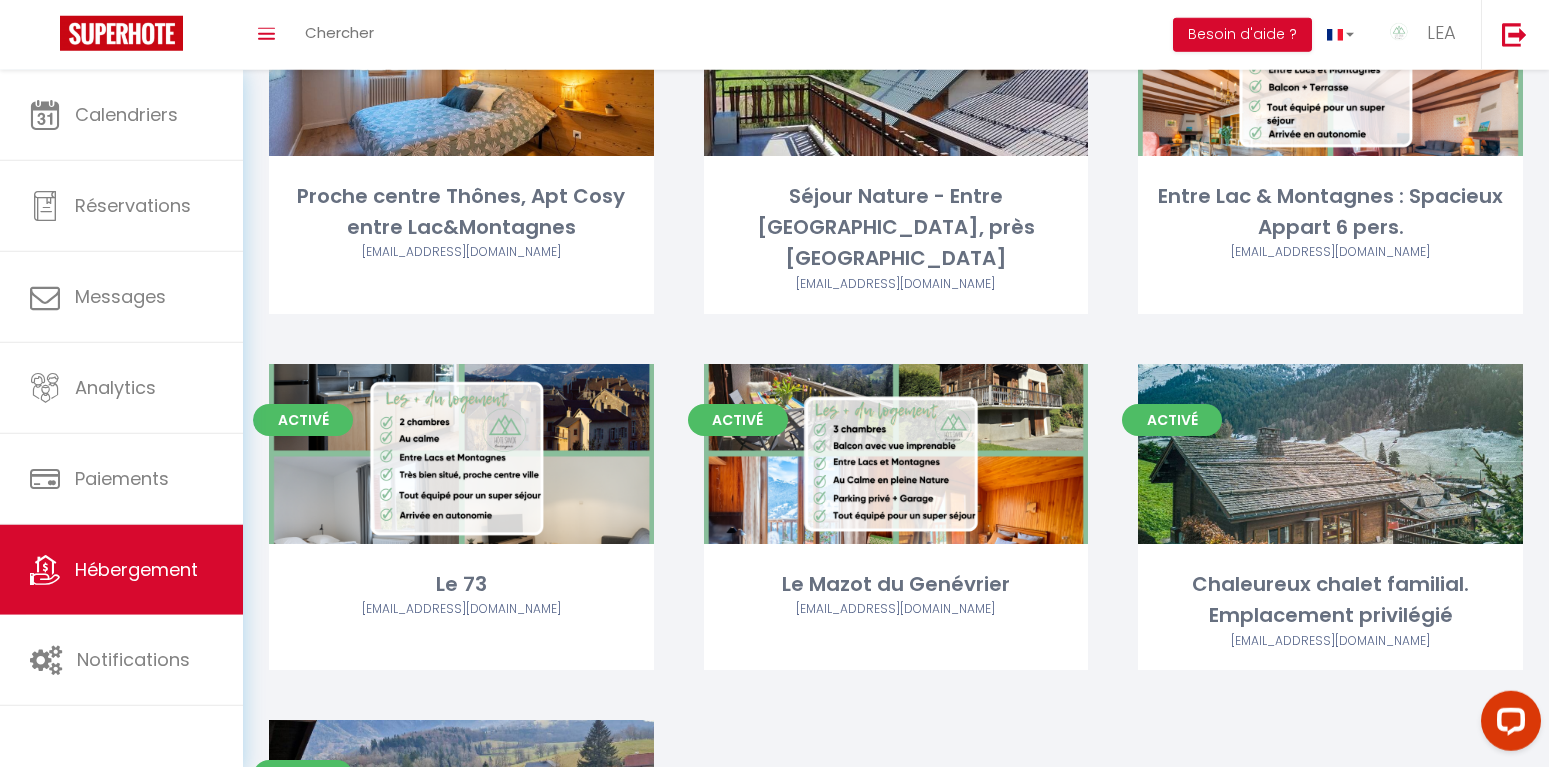 scroll, scrollTop: 1020, scrollLeft: 0, axis: vertical 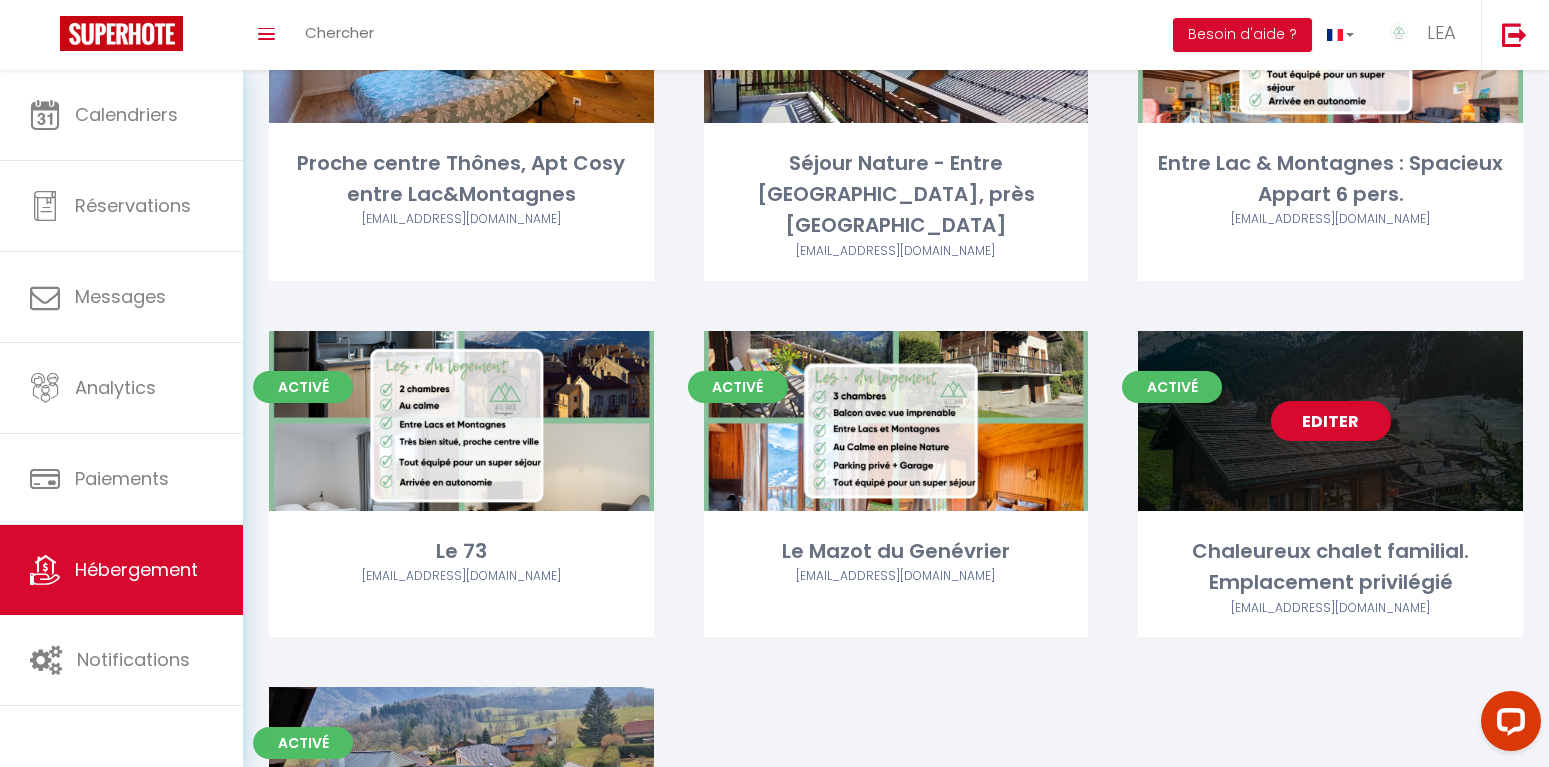 click on "Editer" at bounding box center [1331, 421] 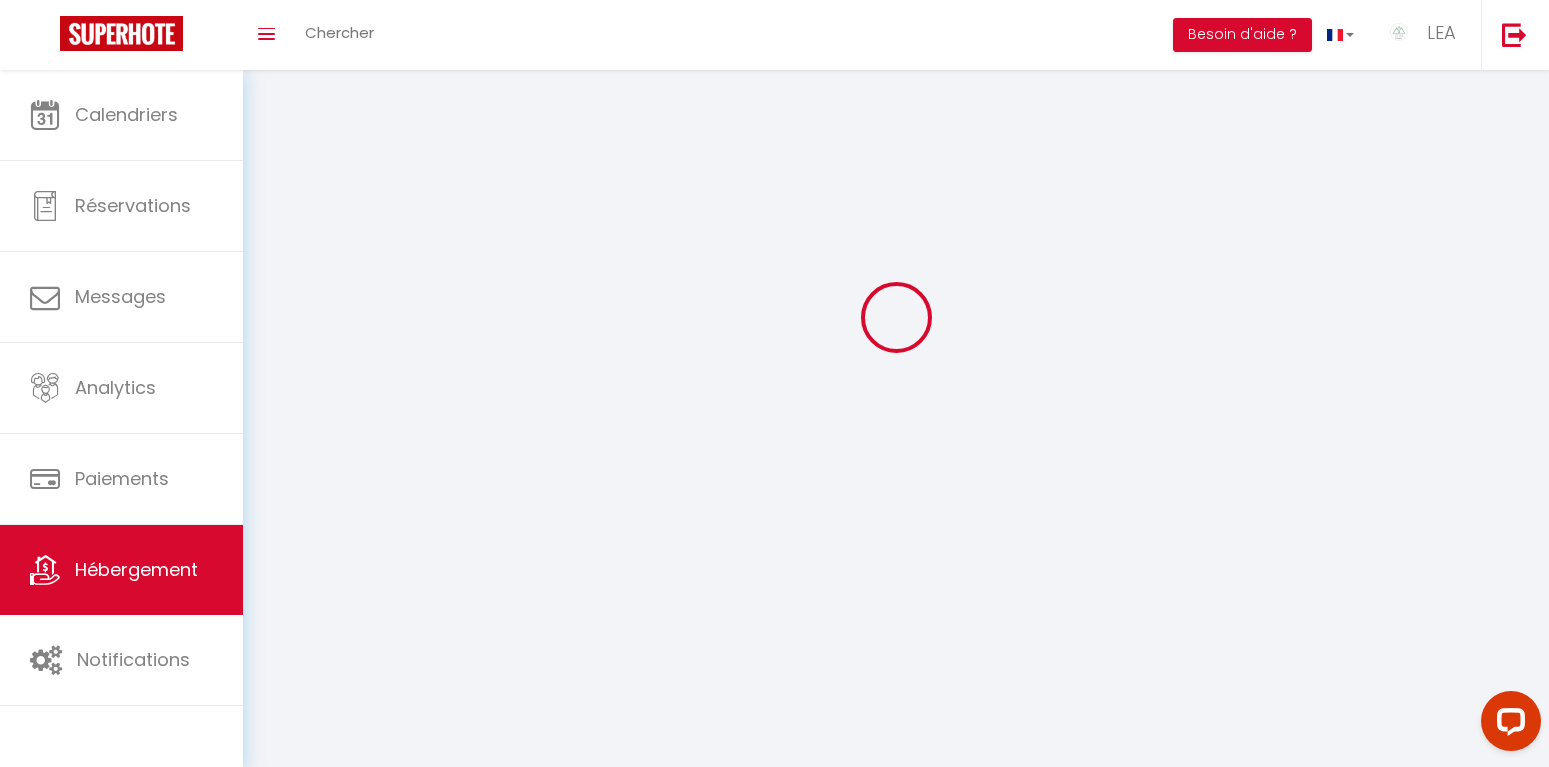 scroll, scrollTop: 0, scrollLeft: 0, axis: both 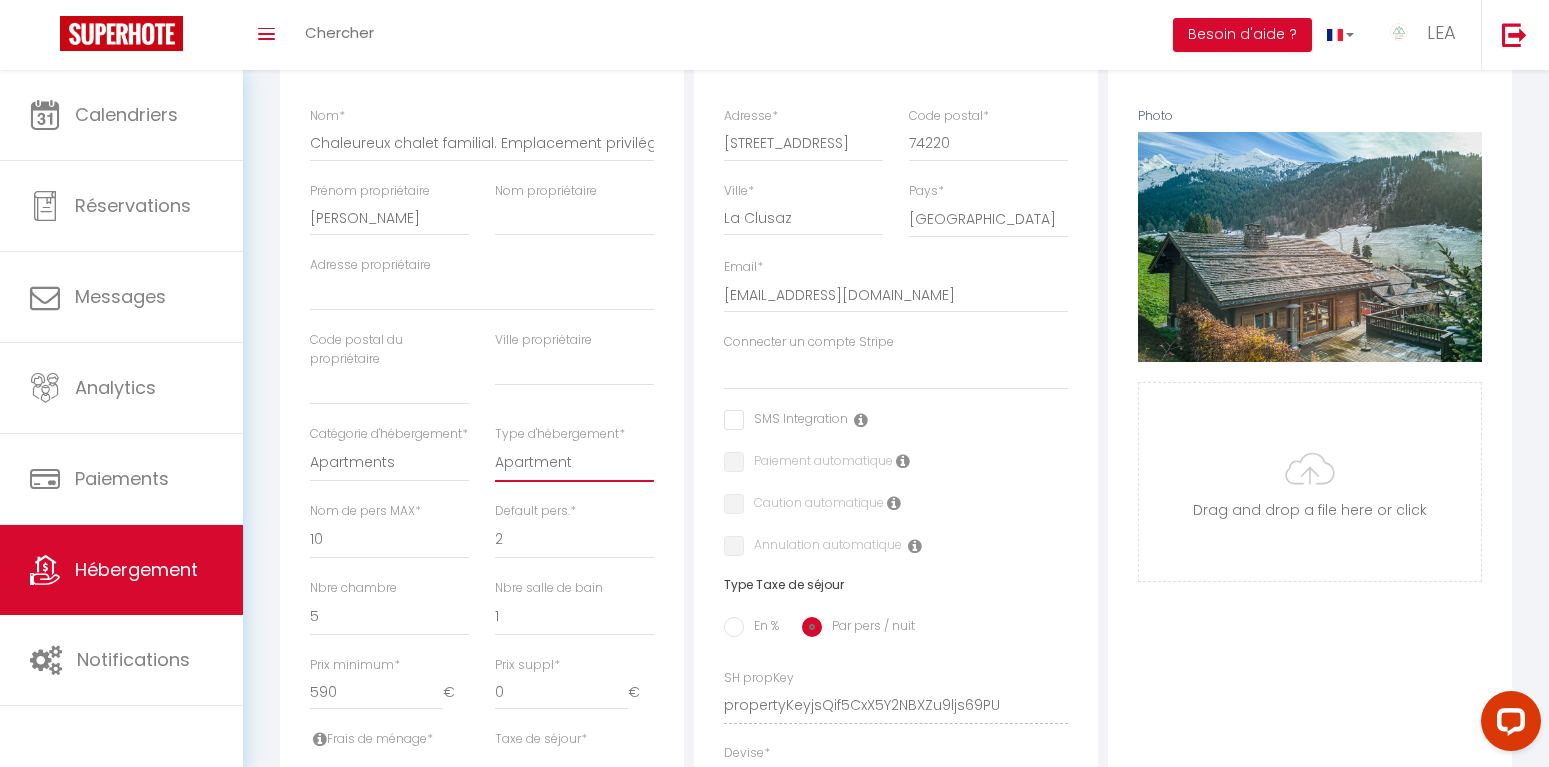 click on "Apartment
Condominium
Loft
Serviced Apartment" at bounding box center [574, 463] 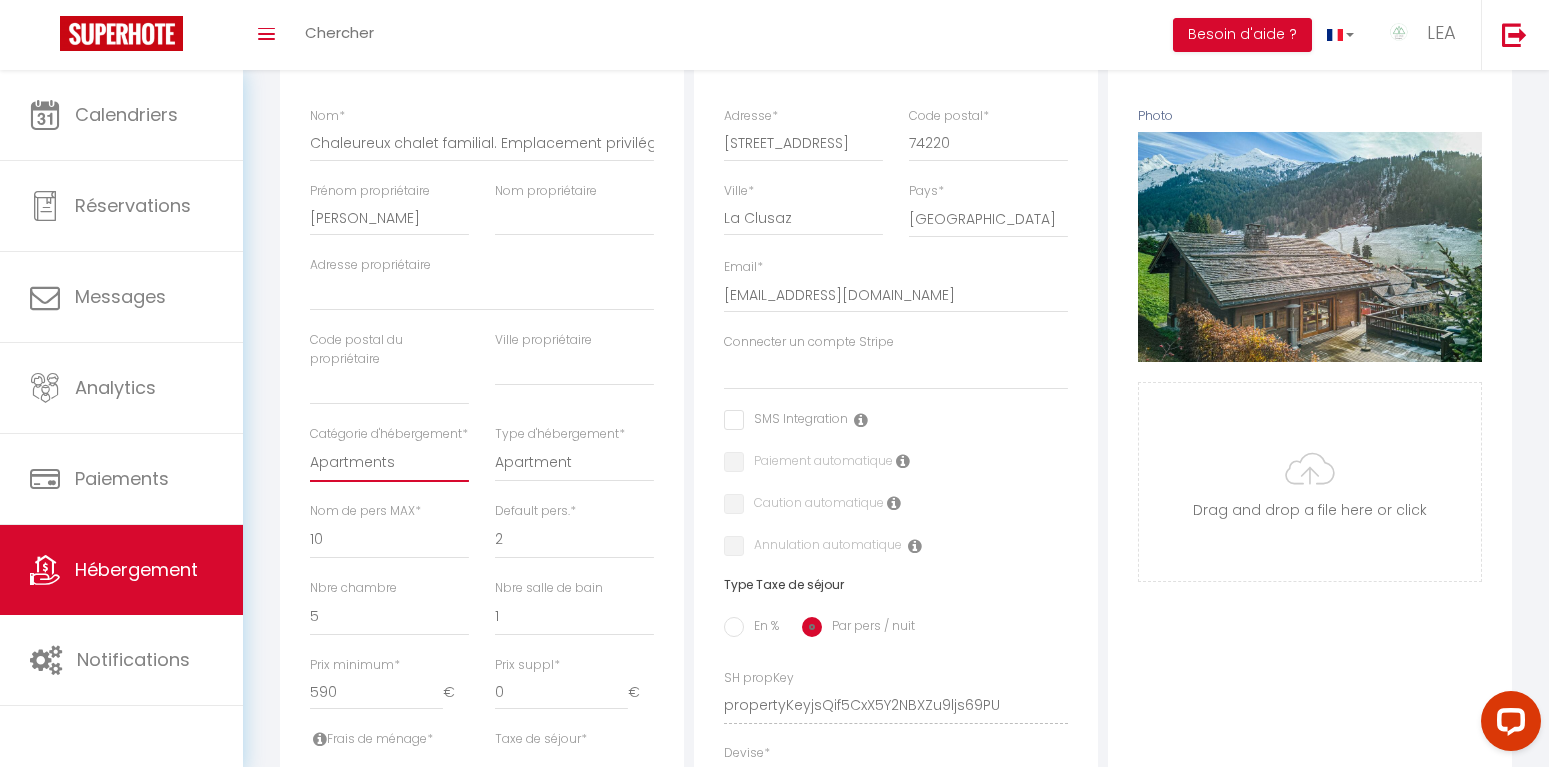 click on "Apartments
Houses
Secondary units
Unique Homes
BNB
Others" at bounding box center [389, 463] 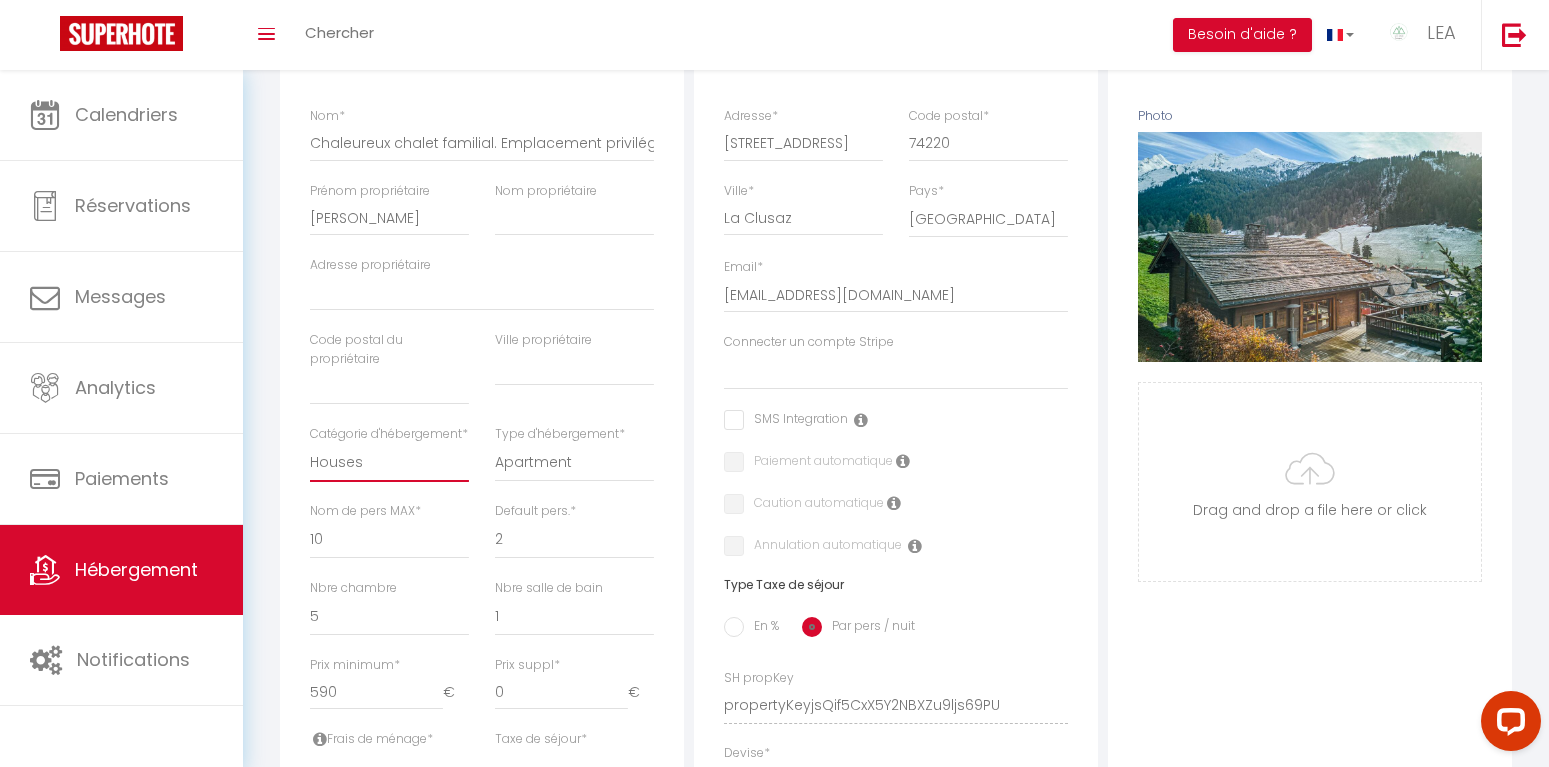 click on "Houses" at bounding box center [0, 0] 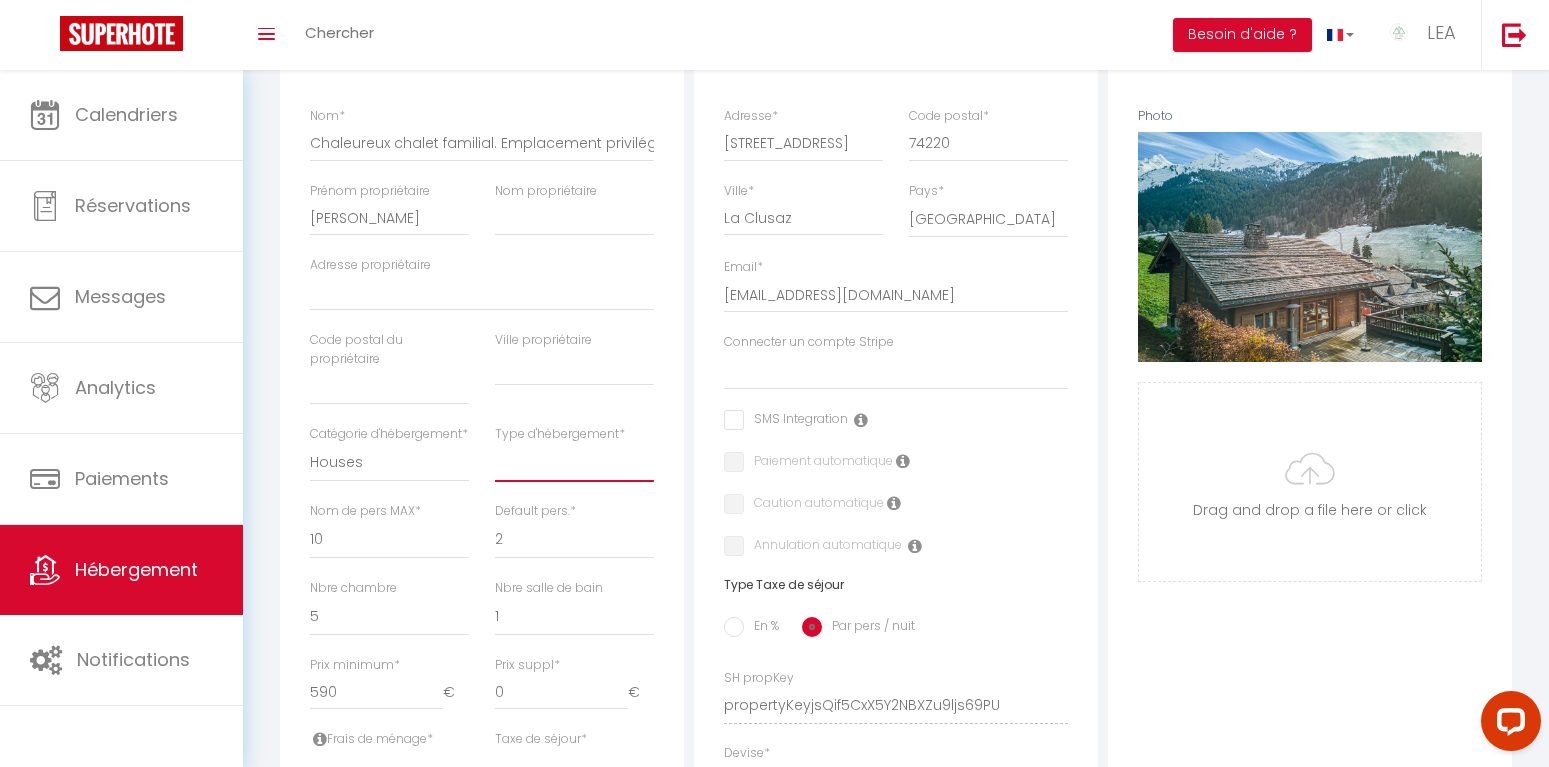 click on "House
[GEOGRAPHIC_DATA]
Villa
[GEOGRAPHIC_DATA]
Cottage
[GEOGRAPHIC_DATA]
Earthhouse
Houseboat
Hut
Farm Stay
[GEOGRAPHIC_DATA]
[GEOGRAPHIC_DATA]
Lighthouse" at bounding box center (574, 463) 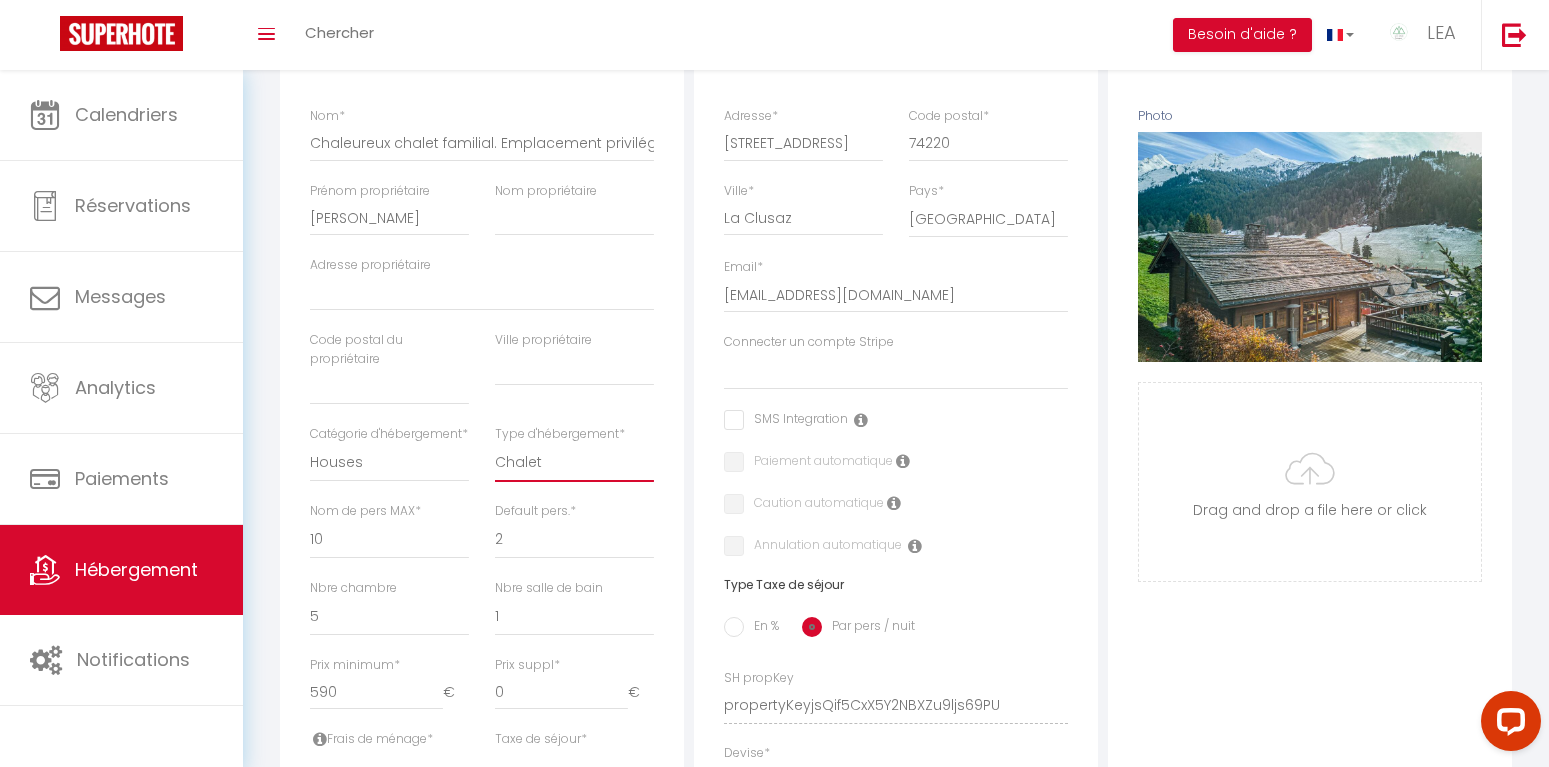 scroll, scrollTop: 408, scrollLeft: 0, axis: vertical 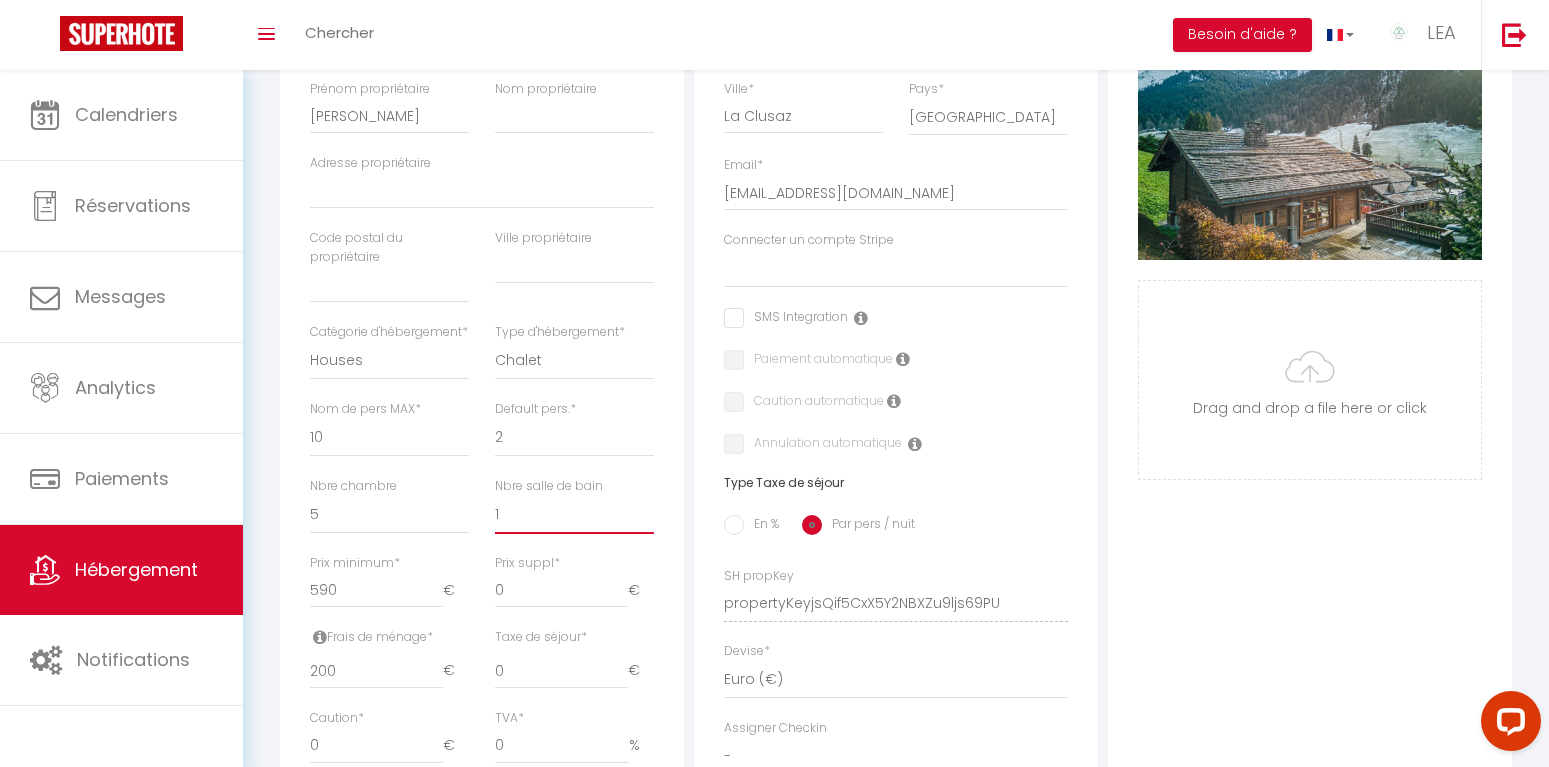 click on "0
1
2
3
4
5
6
7
8
9
10
11
12
13" at bounding box center (574, 514) 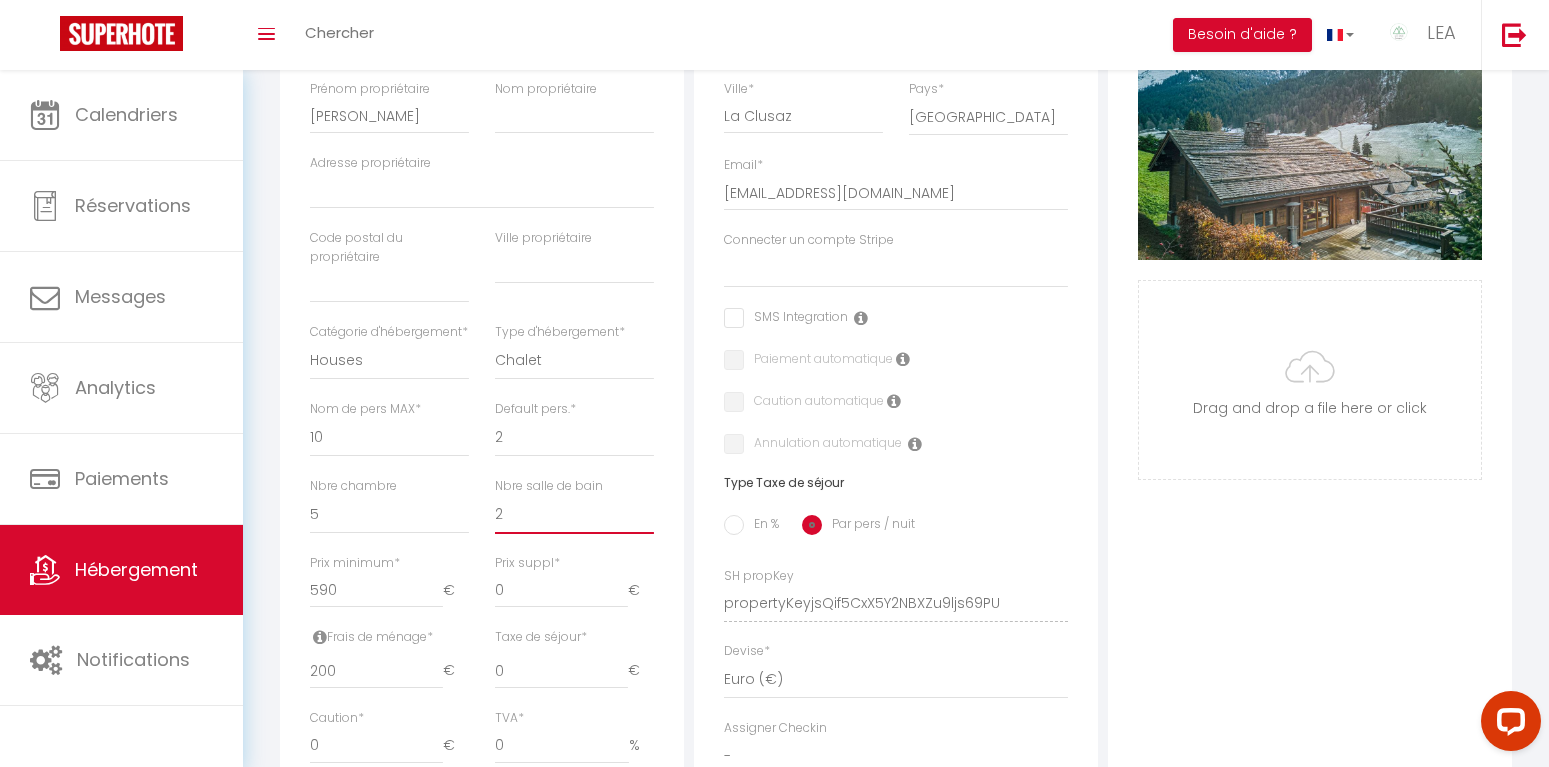 click on "2" at bounding box center [0, 0] 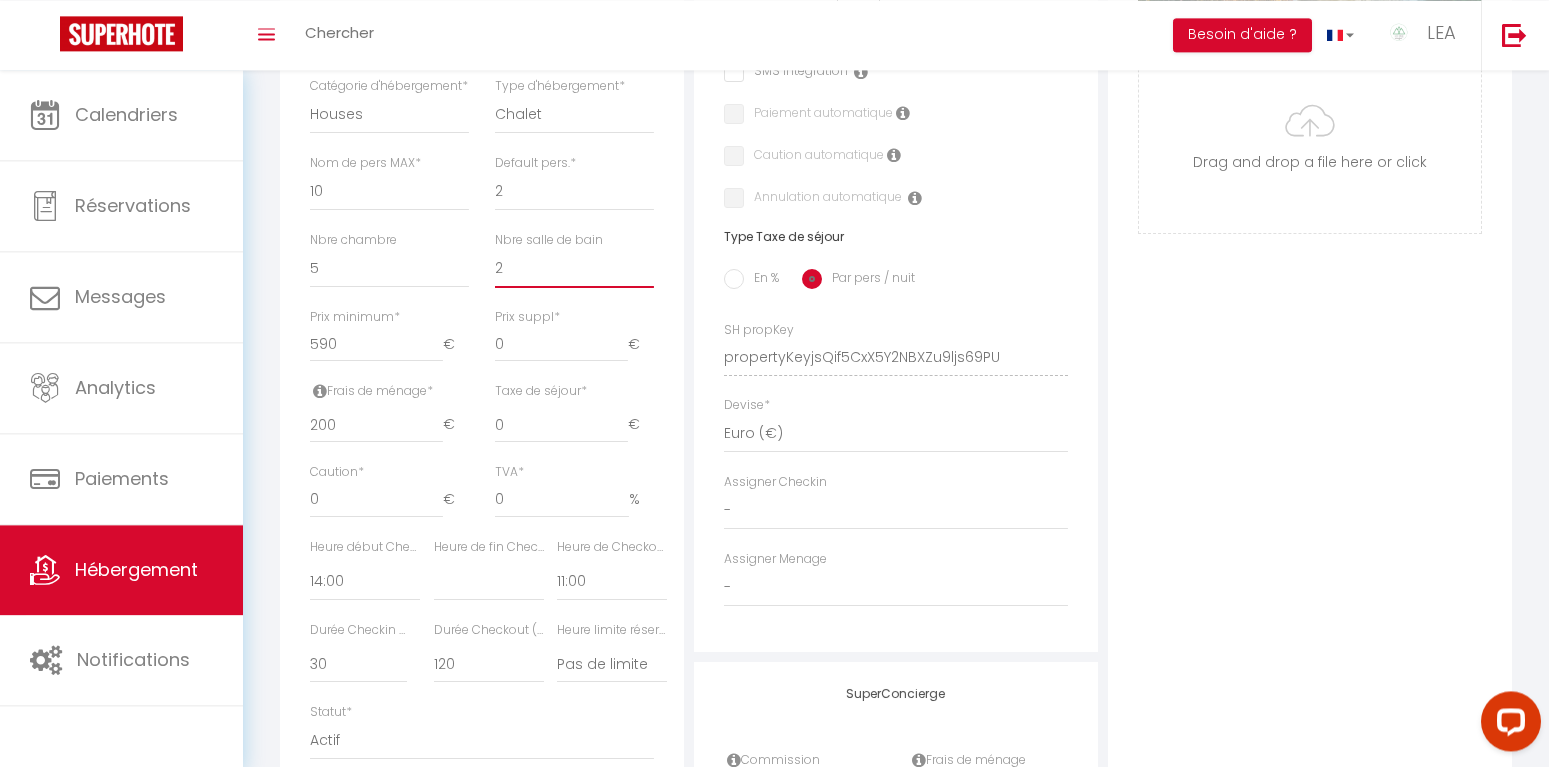 scroll, scrollTop: 714, scrollLeft: 0, axis: vertical 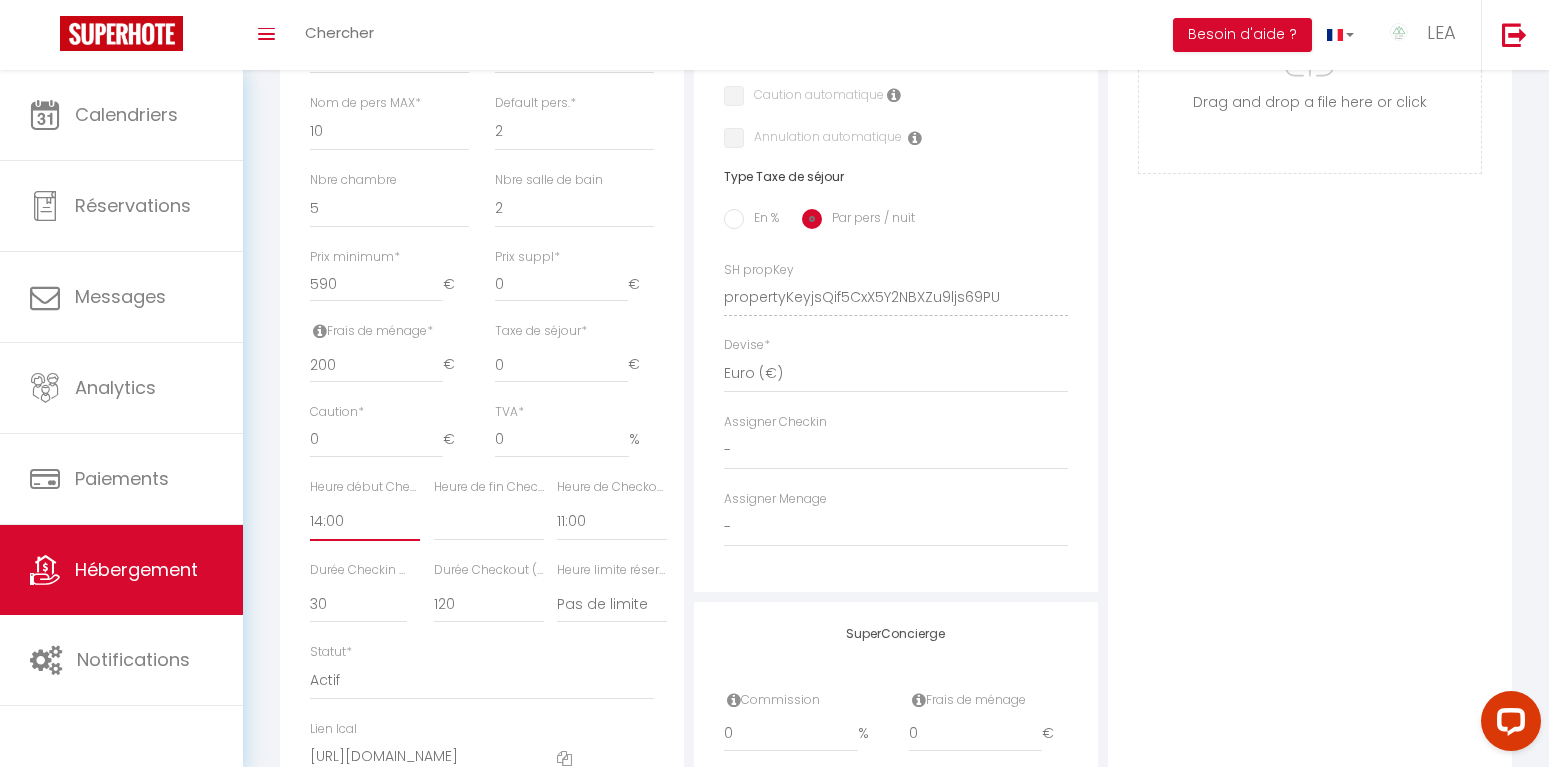 click on "00:00
00:15
00:30
00:45
01:00
01:15
01:30
01:45
02:00
02:15
02:30
02:45
03:00" at bounding box center [365, 522] 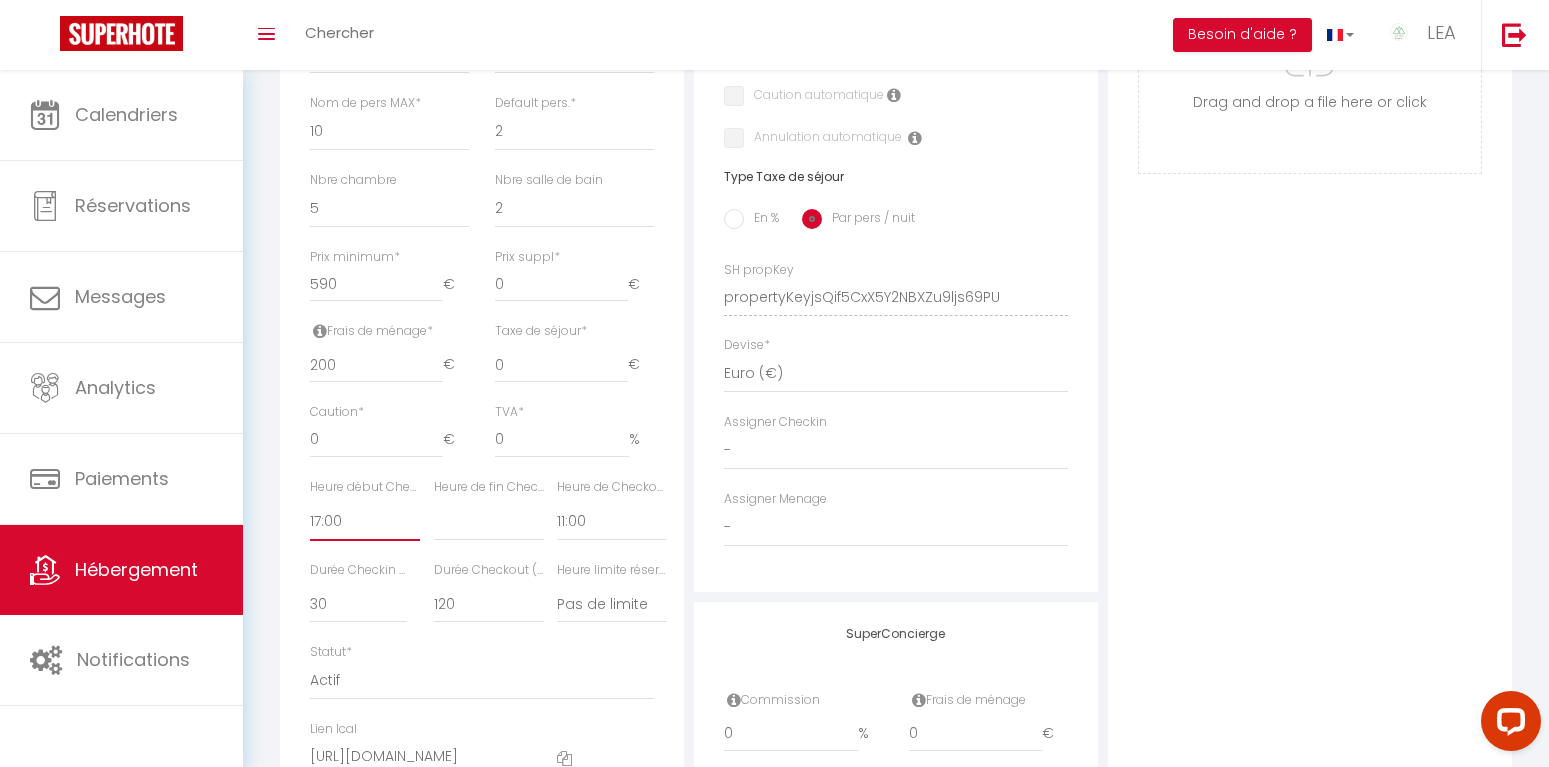 click on "17:00" at bounding box center (0, 0) 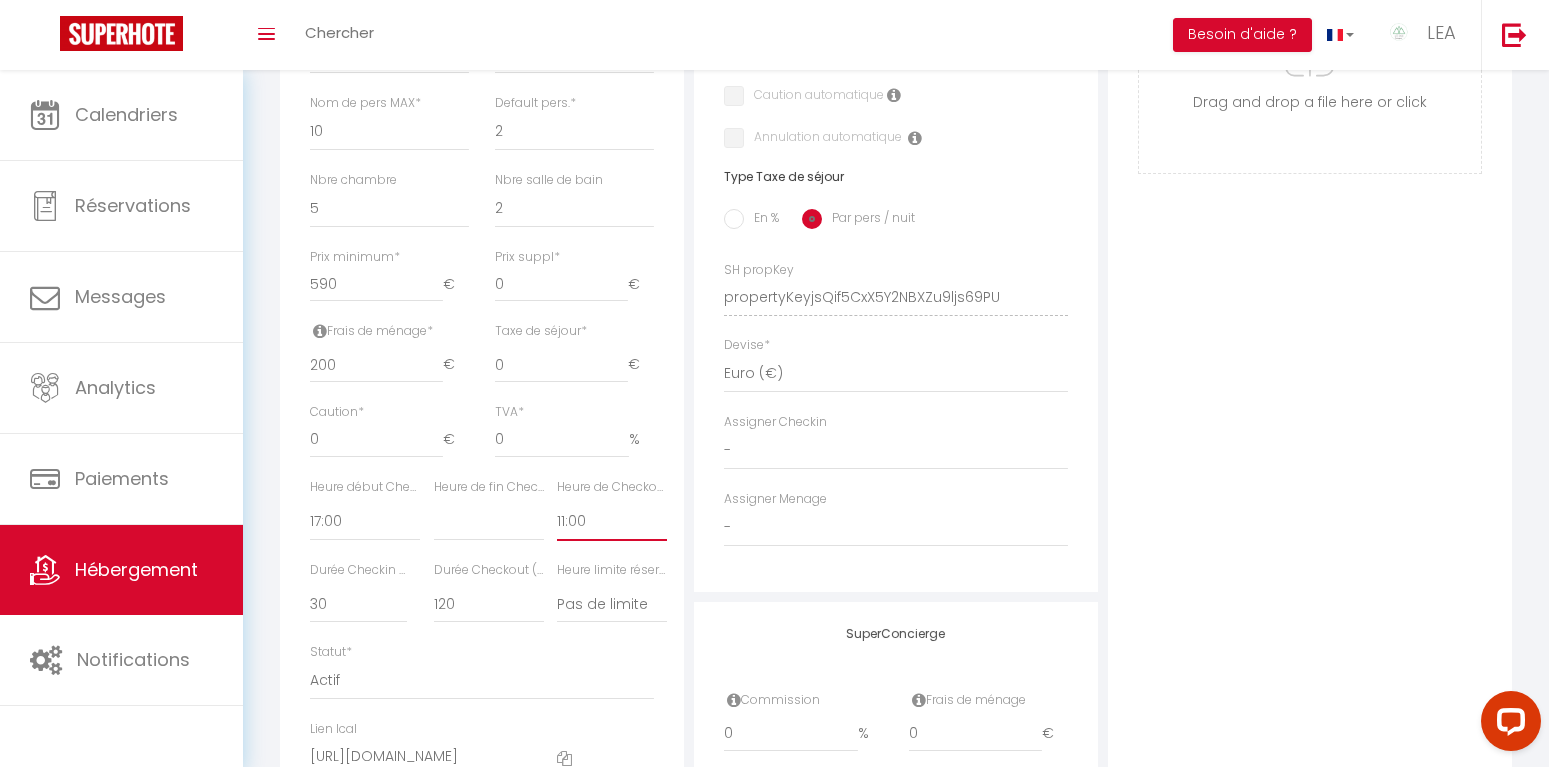 click on "00:00
00:15
00:30
00:45
01:00
01:15
01:30
01:45
02:00
02:15
02:30
02:45
03:00" at bounding box center (612, 522) 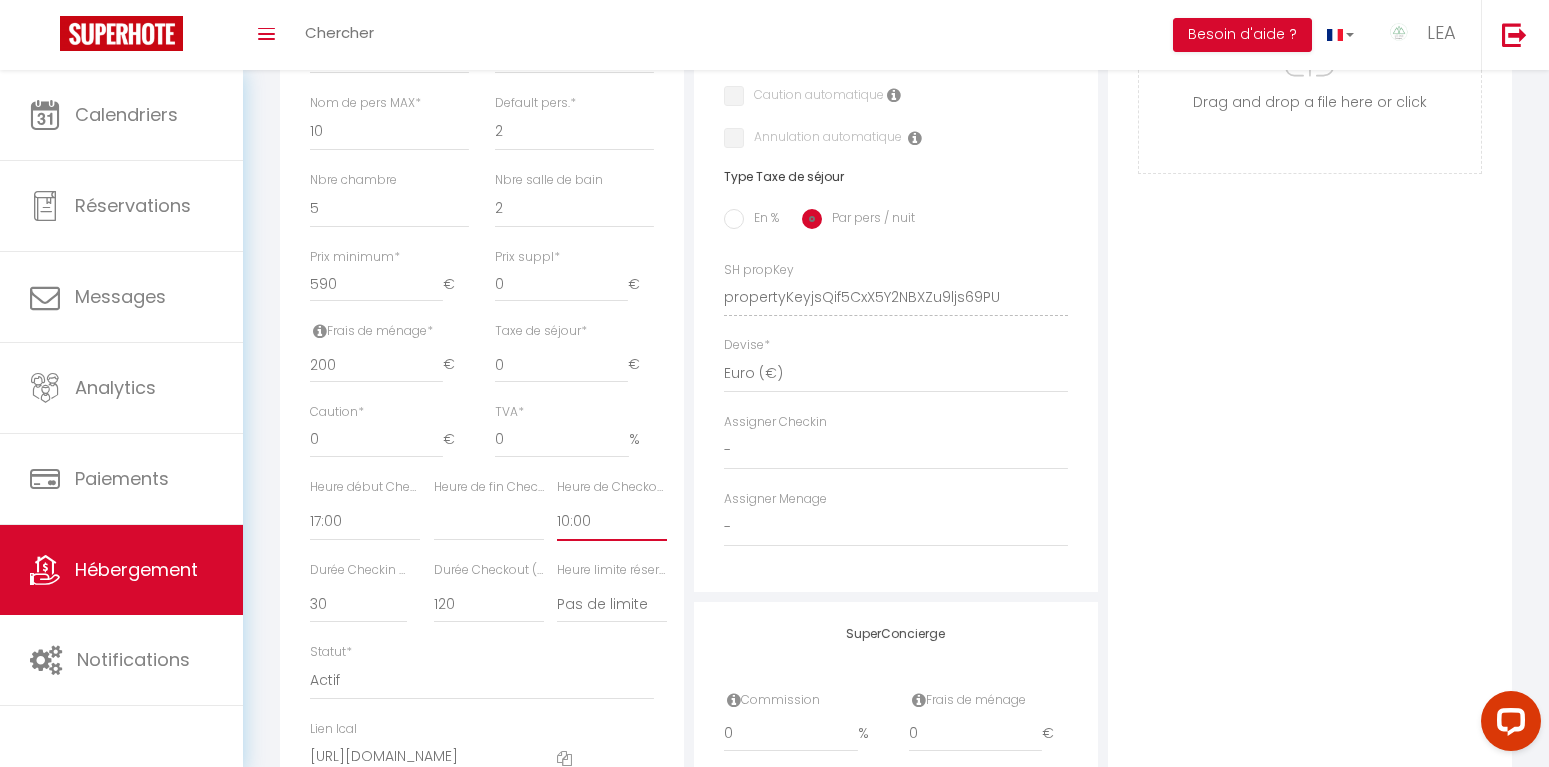 click on "10:00" at bounding box center [0, 0] 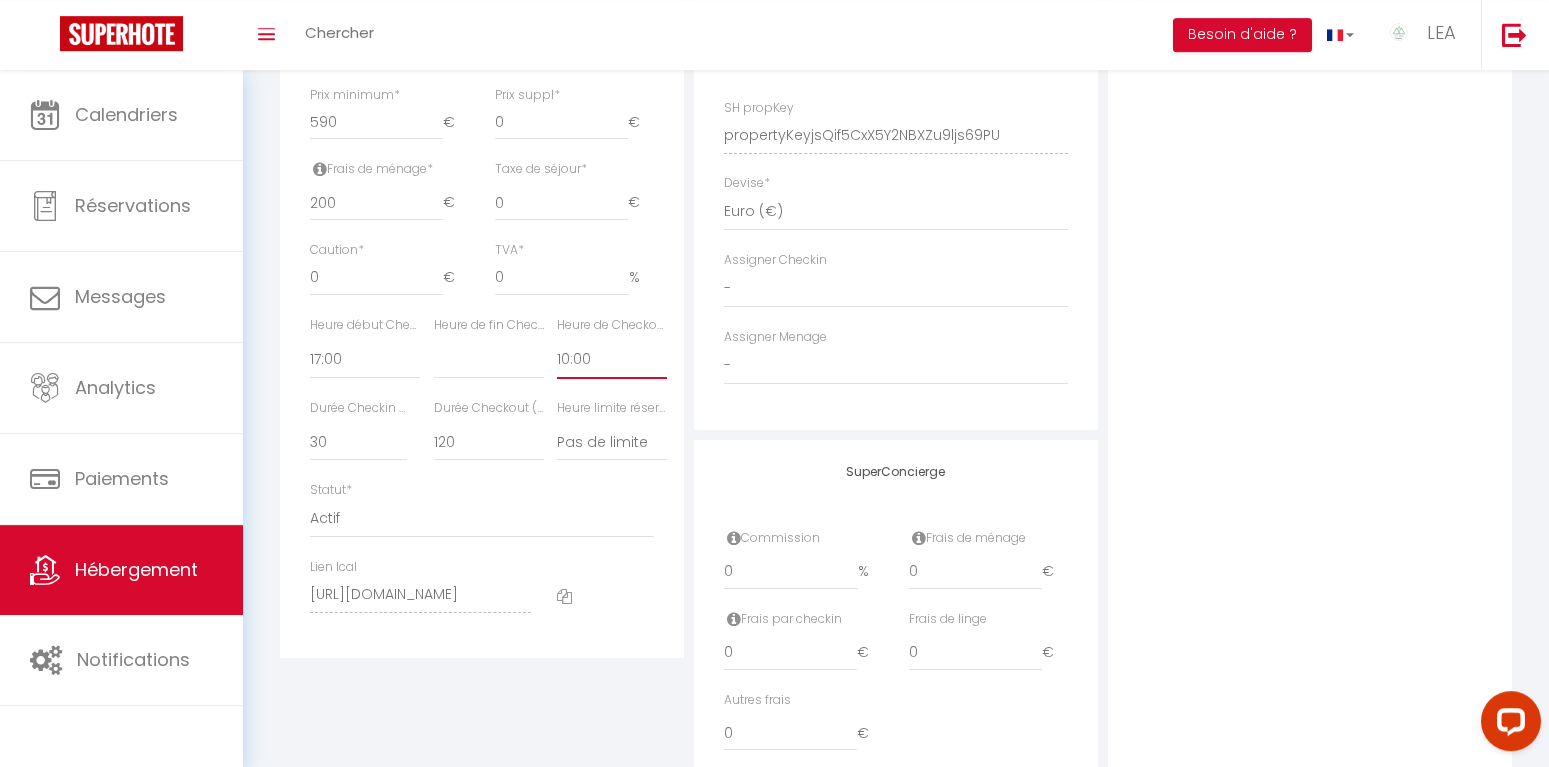 scroll, scrollTop: 918, scrollLeft: 0, axis: vertical 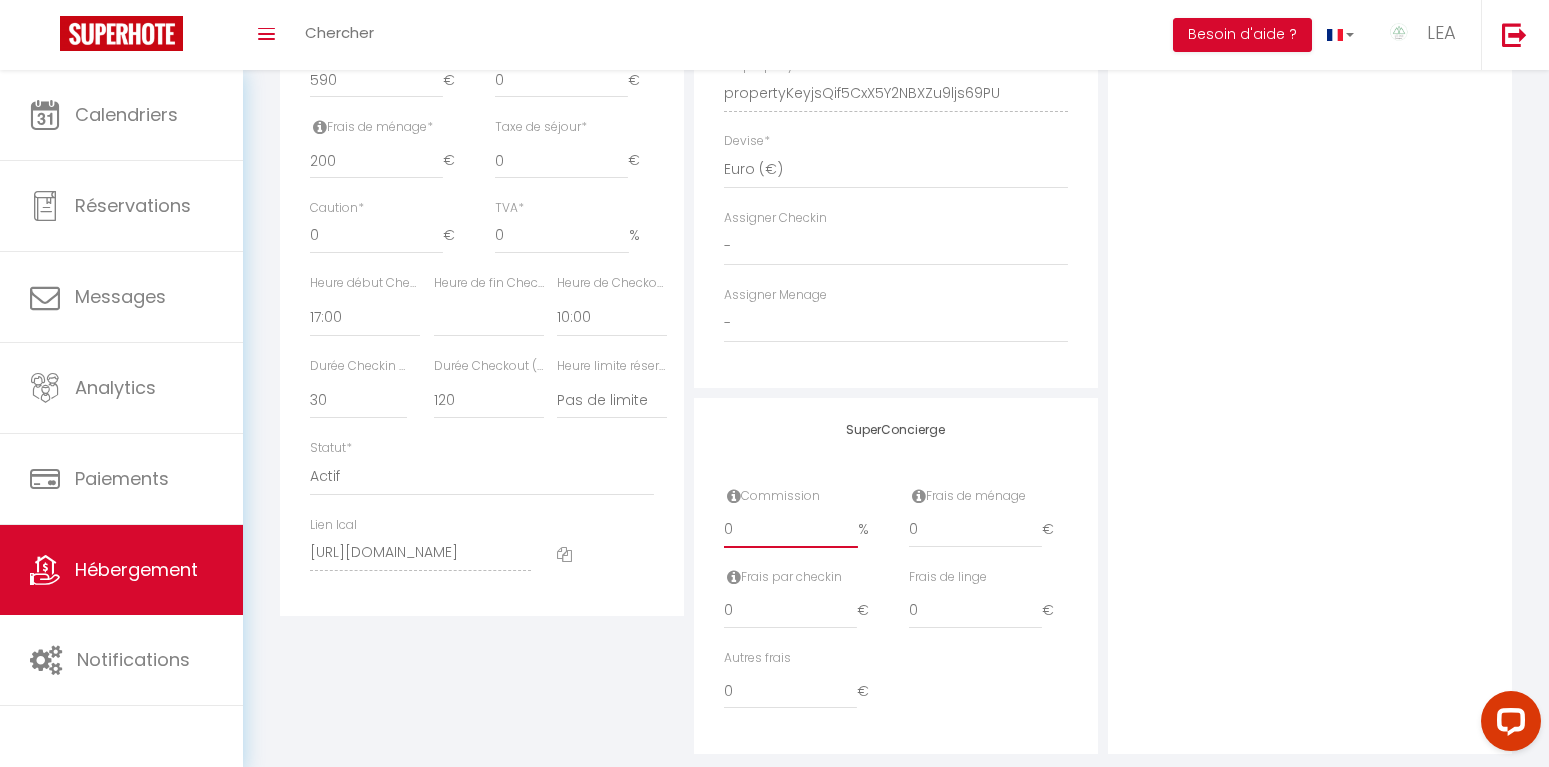 drag, startPoint x: 753, startPoint y: 542, endPoint x: 690, endPoint y: 538, distance: 63.126858 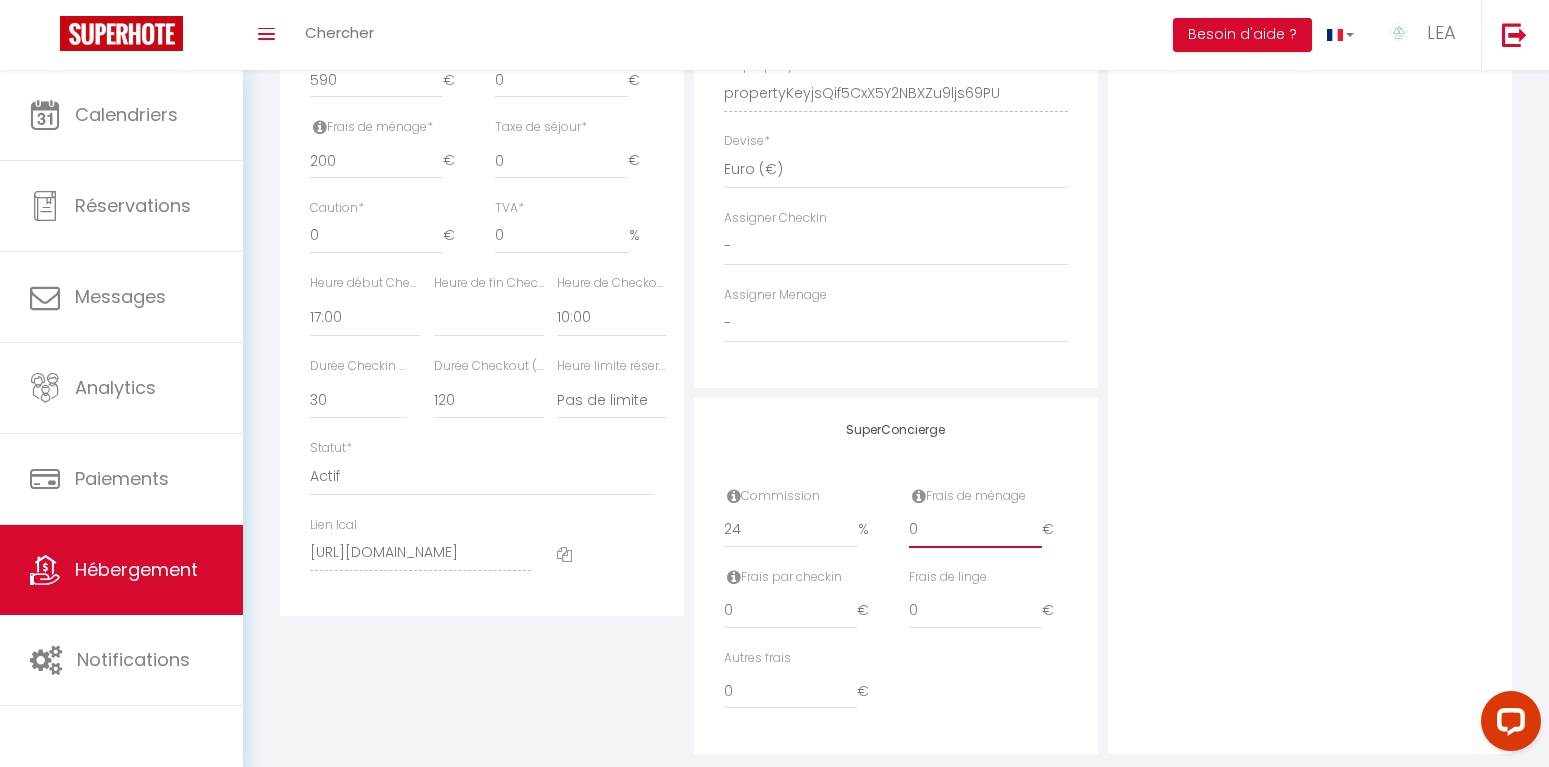 drag, startPoint x: 952, startPoint y: 531, endPoint x: 898, endPoint y: 530, distance: 54.00926 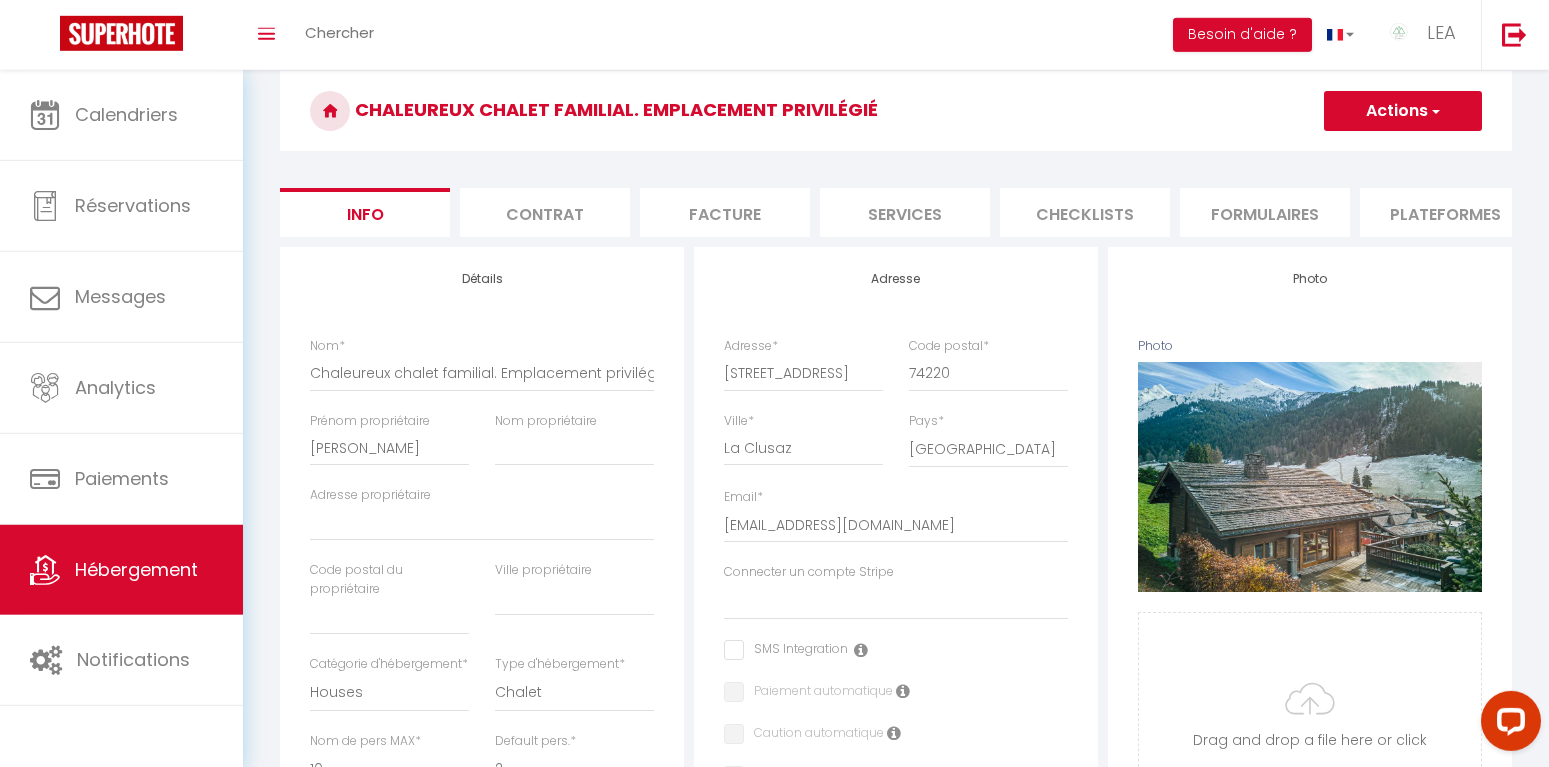 scroll, scrollTop: 0, scrollLeft: 0, axis: both 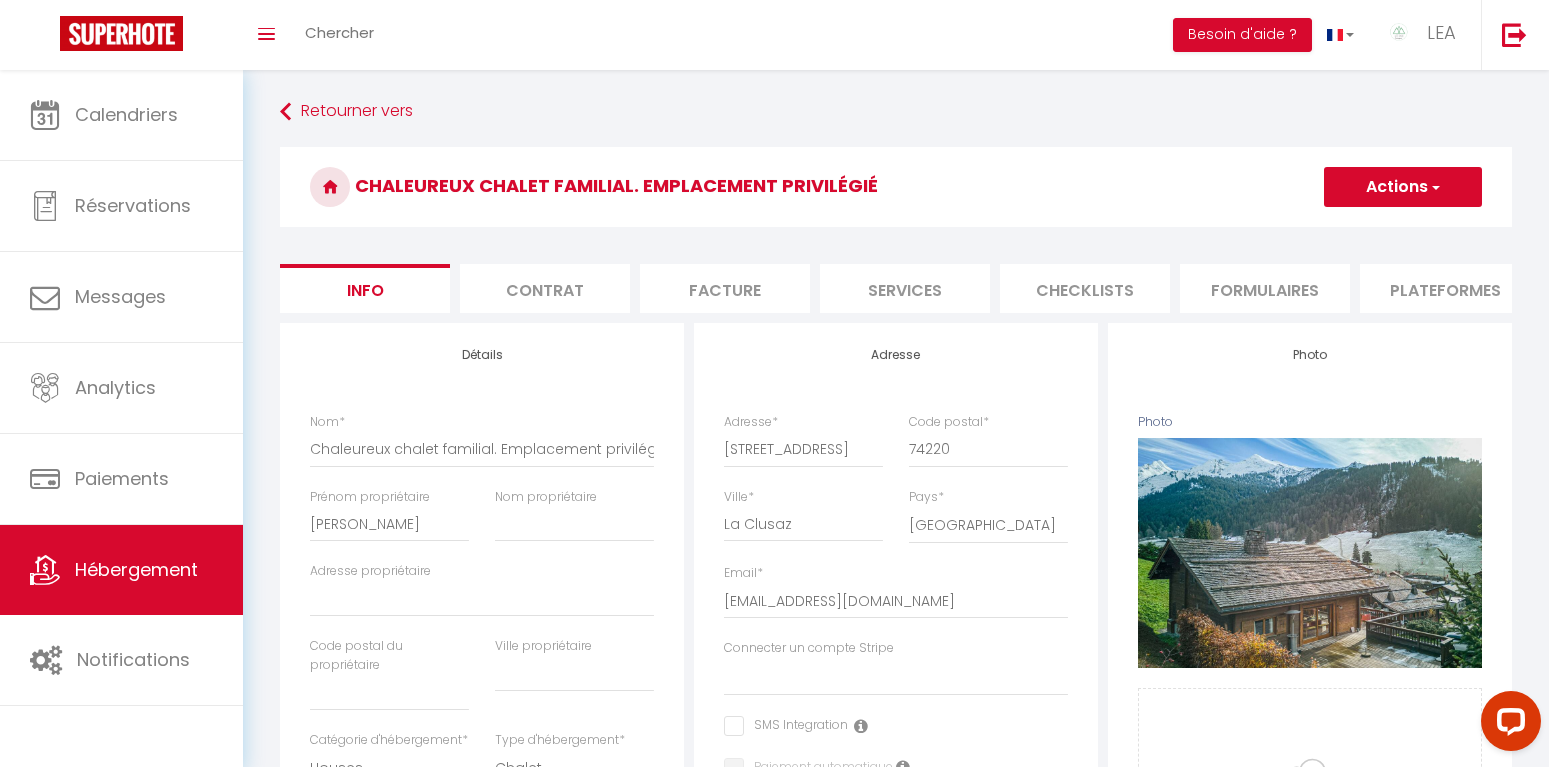 click on "Actions" at bounding box center (1403, 187) 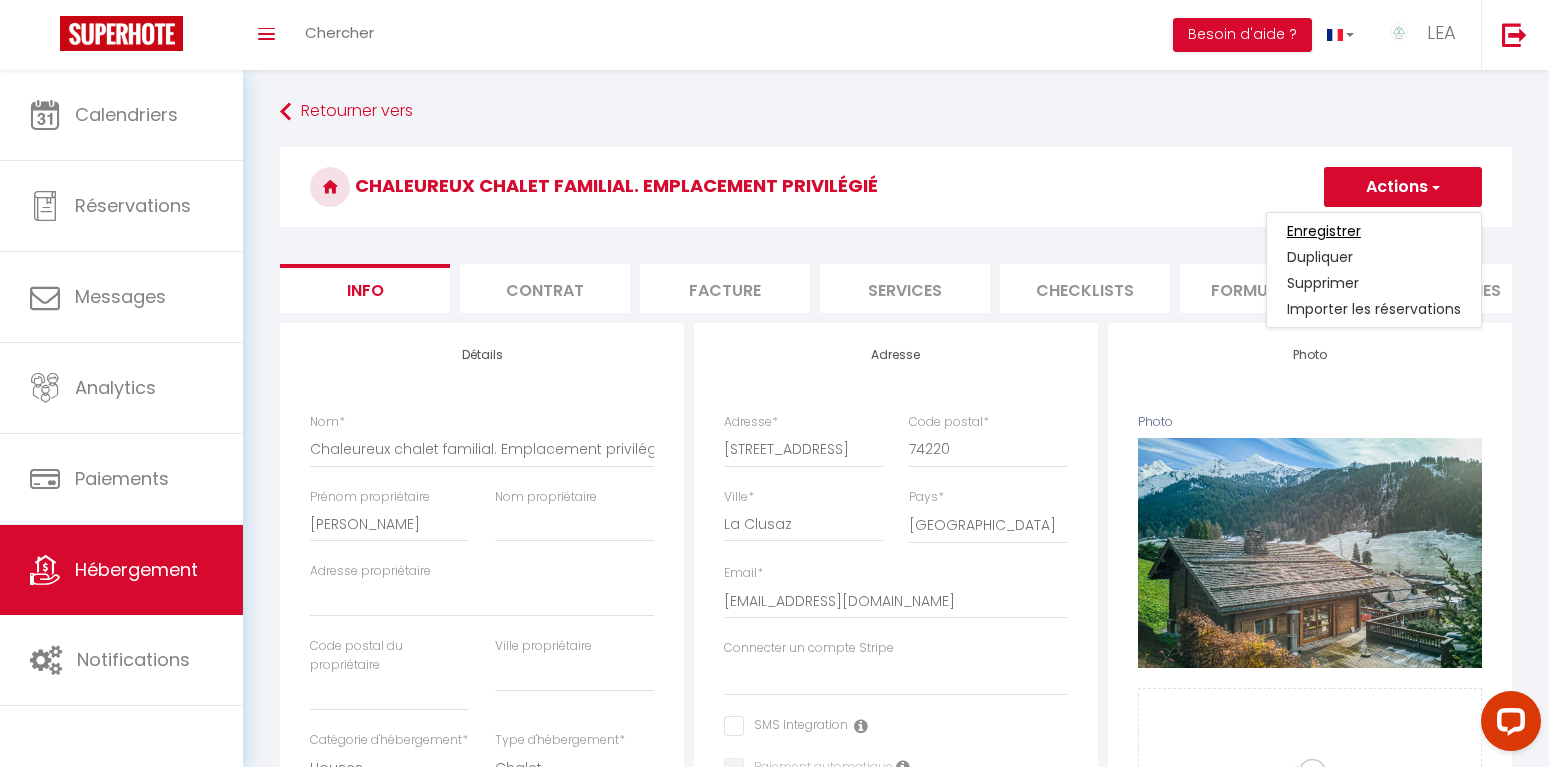 click on "Enregistrer" at bounding box center (1324, 231) 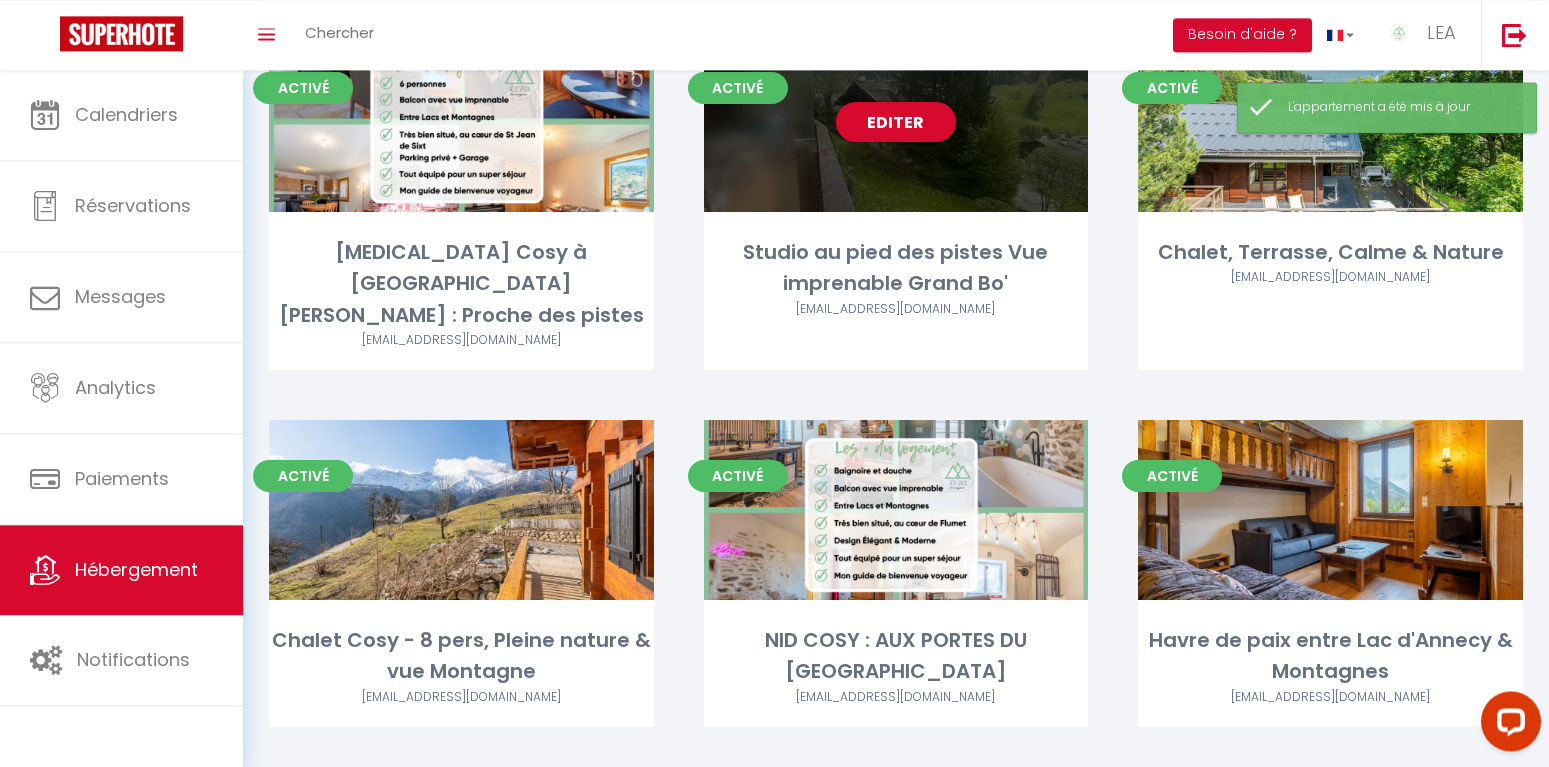 scroll, scrollTop: 408, scrollLeft: 0, axis: vertical 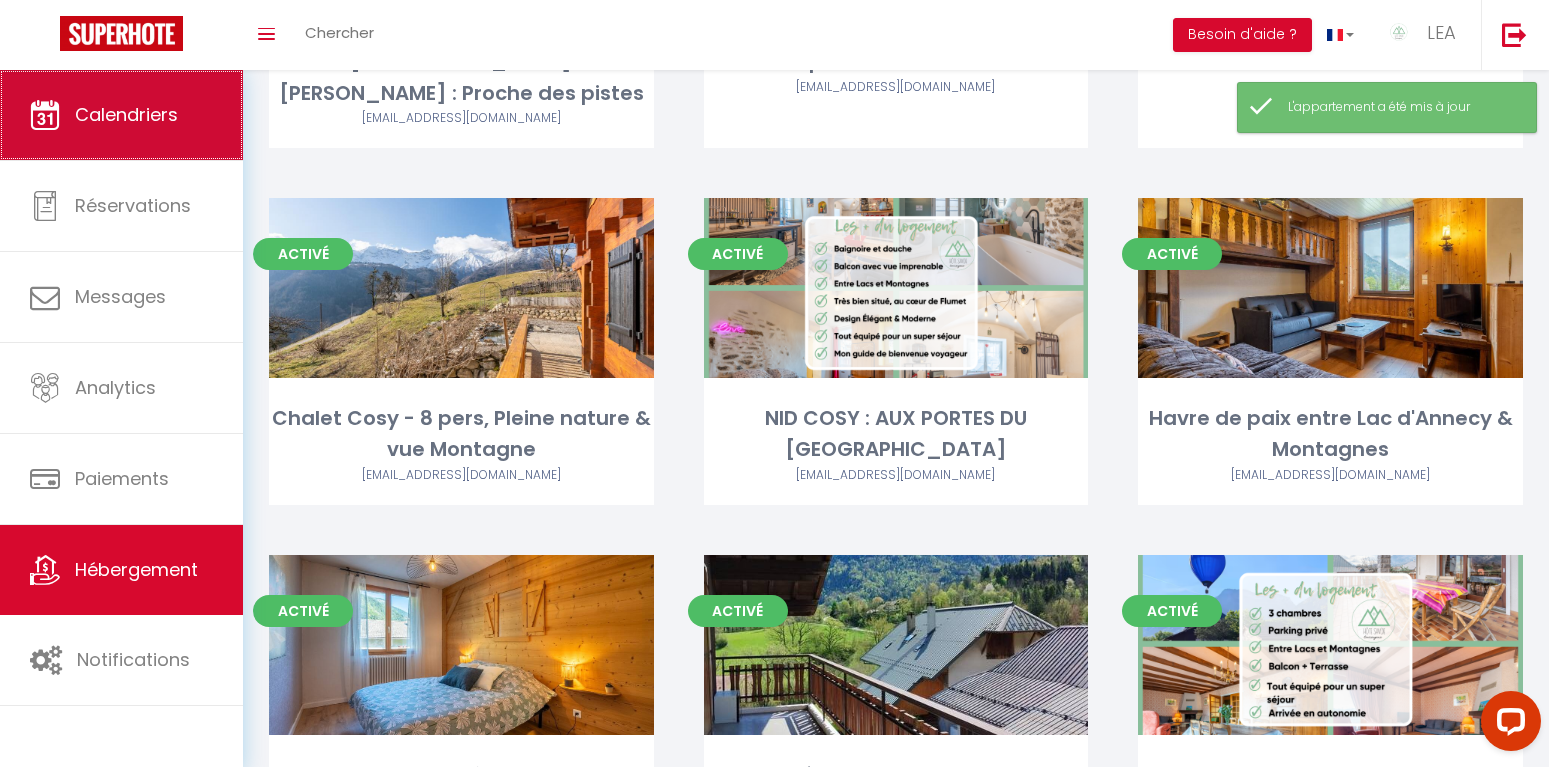 click on "Calendriers" at bounding box center [126, 114] 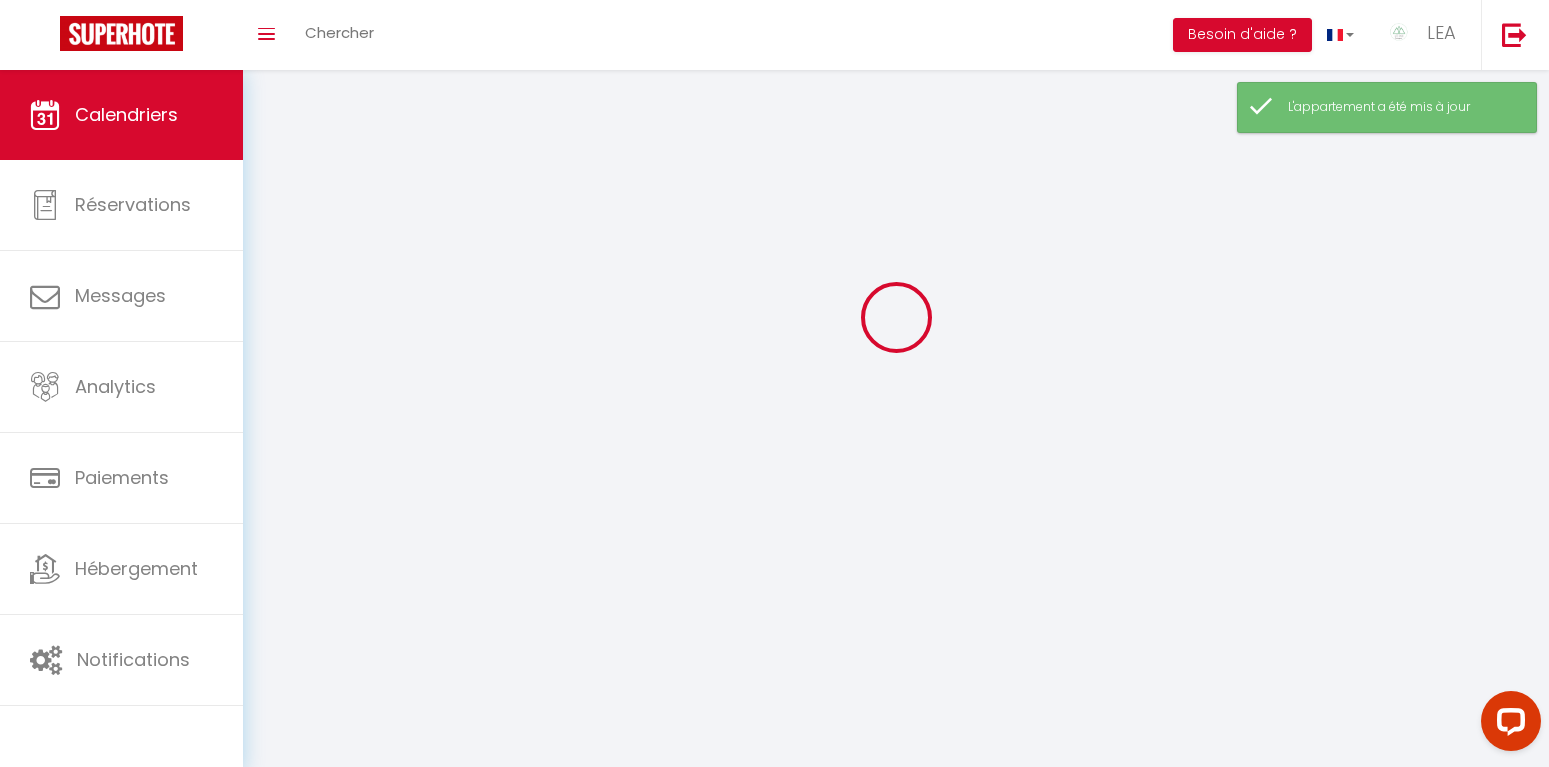scroll, scrollTop: 0, scrollLeft: 0, axis: both 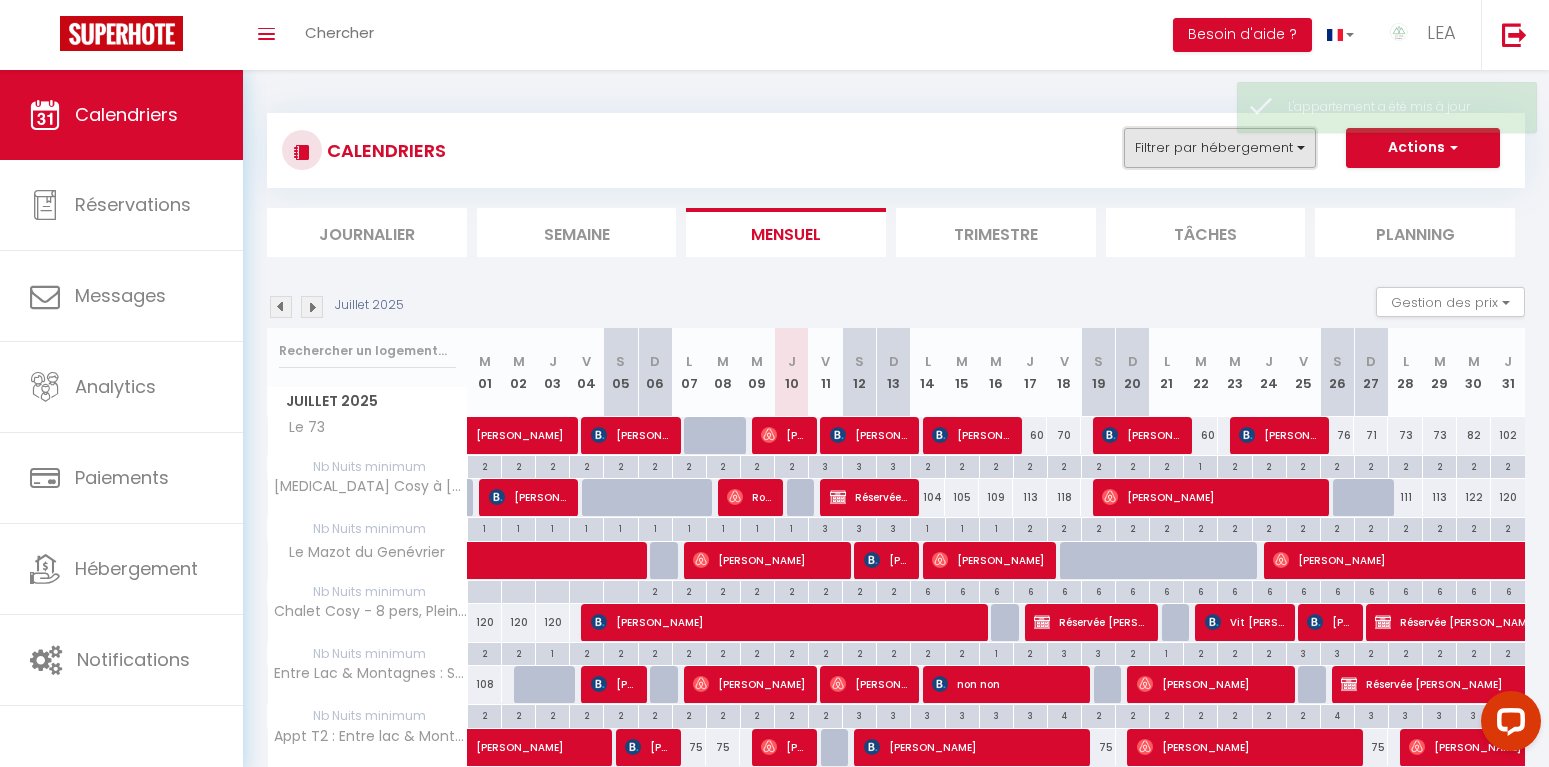 click on "Filtrer par hébergement" at bounding box center (1220, 148) 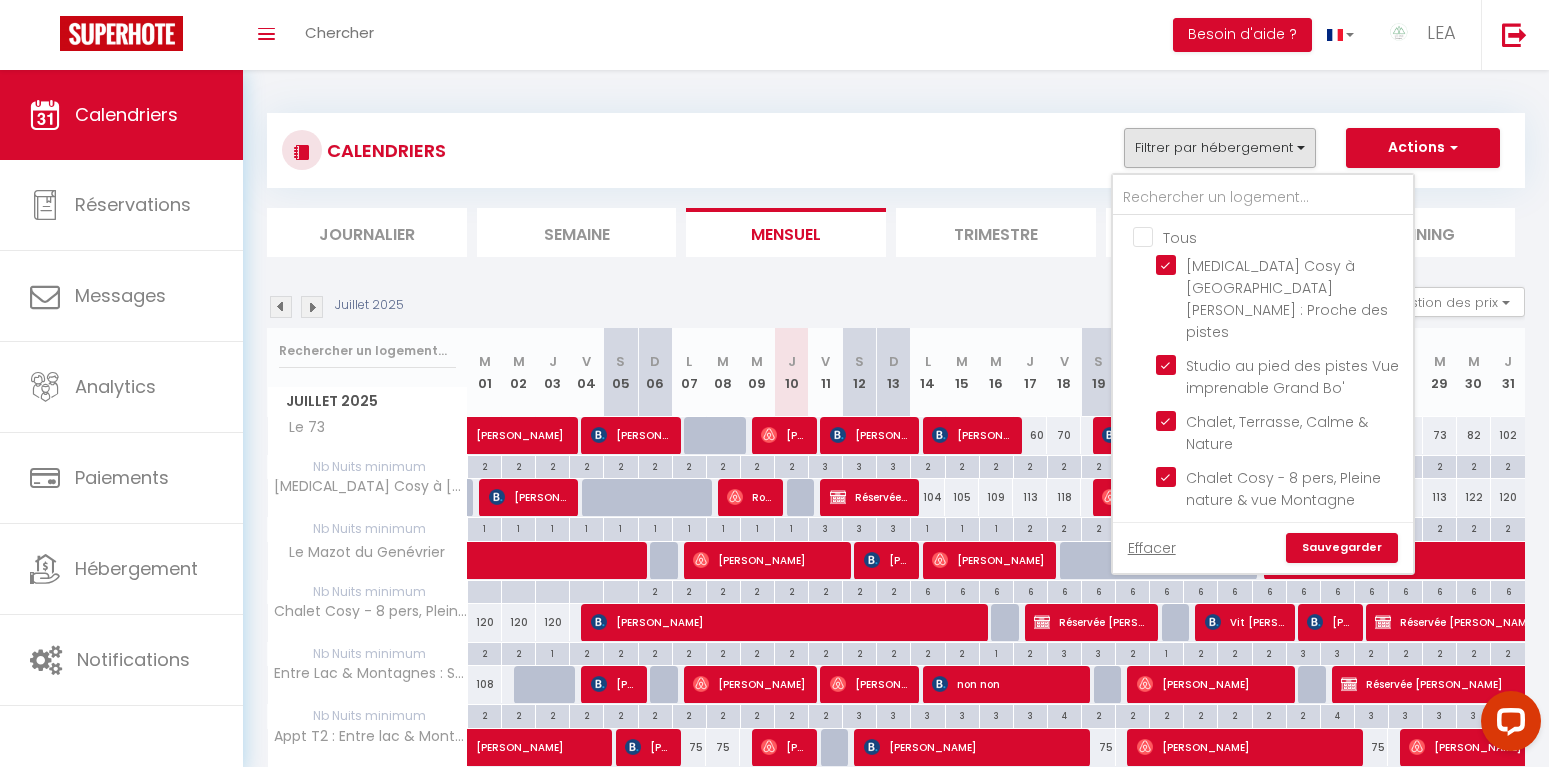 click on "Tous" at bounding box center (1283, 236) 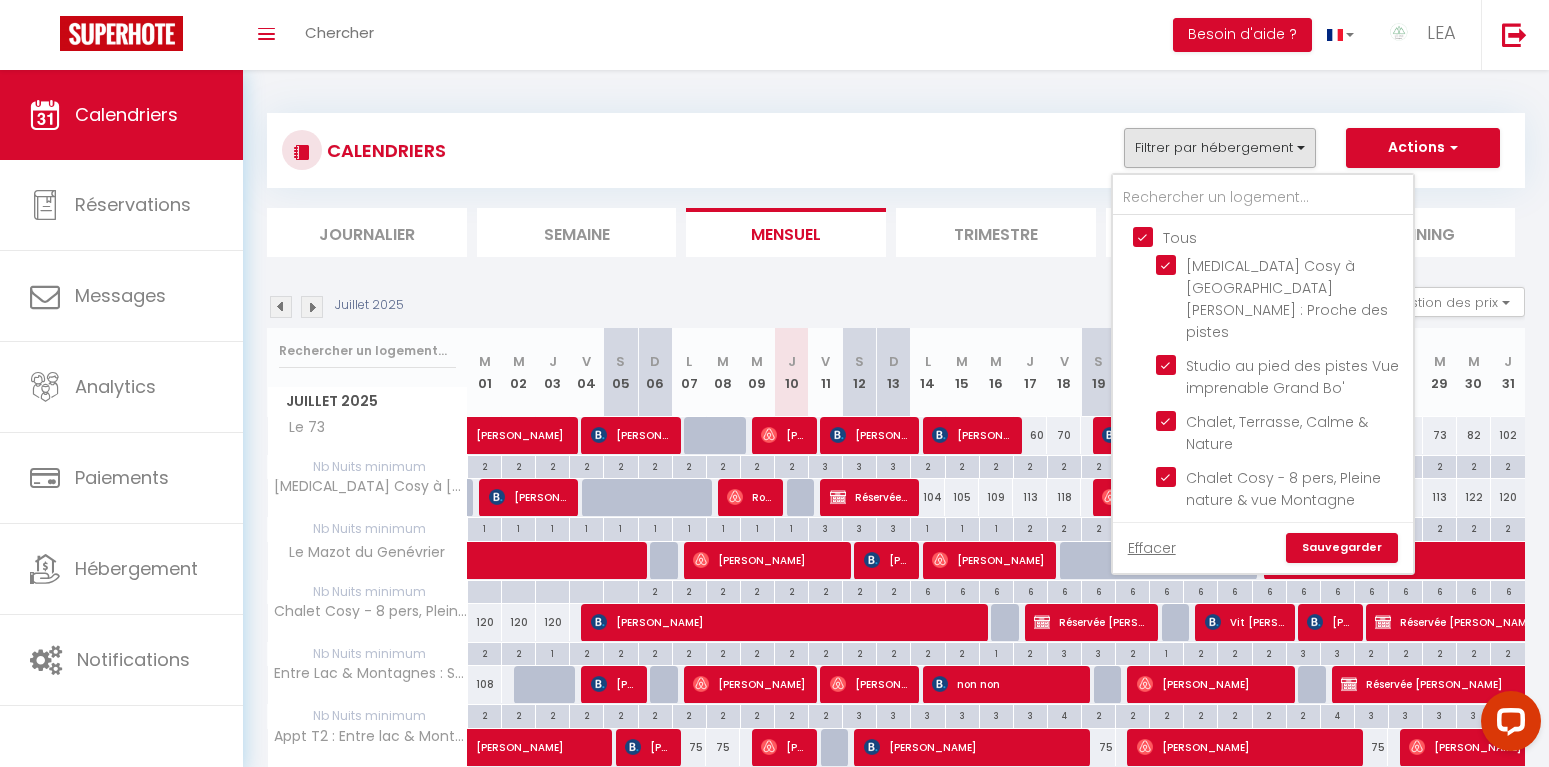 click on "Tous" at bounding box center (1283, 236) 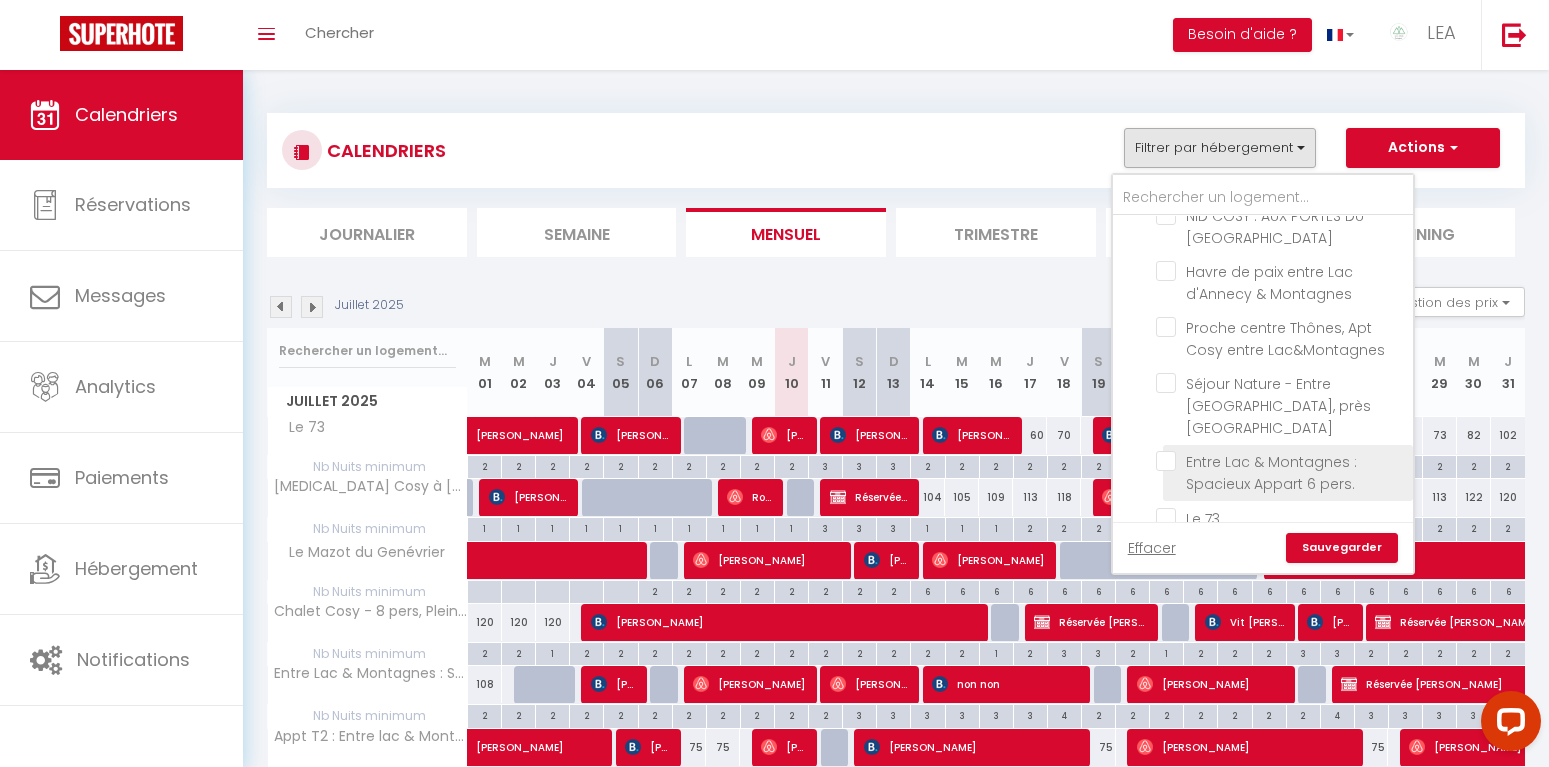 scroll, scrollTop: 360, scrollLeft: 0, axis: vertical 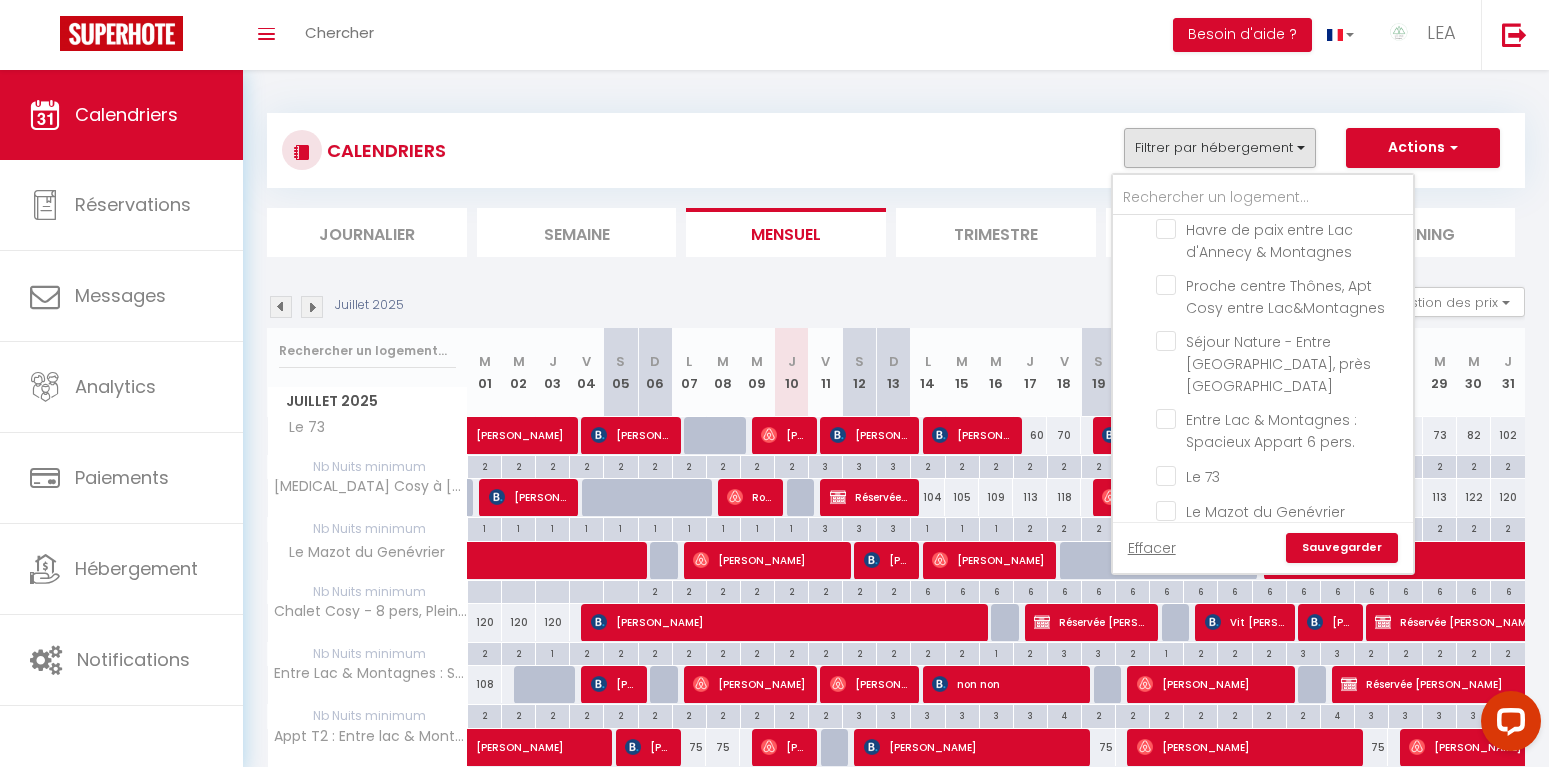 drag, startPoint x: 1171, startPoint y: 477, endPoint x: 1356, endPoint y: 536, distance: 194.18033 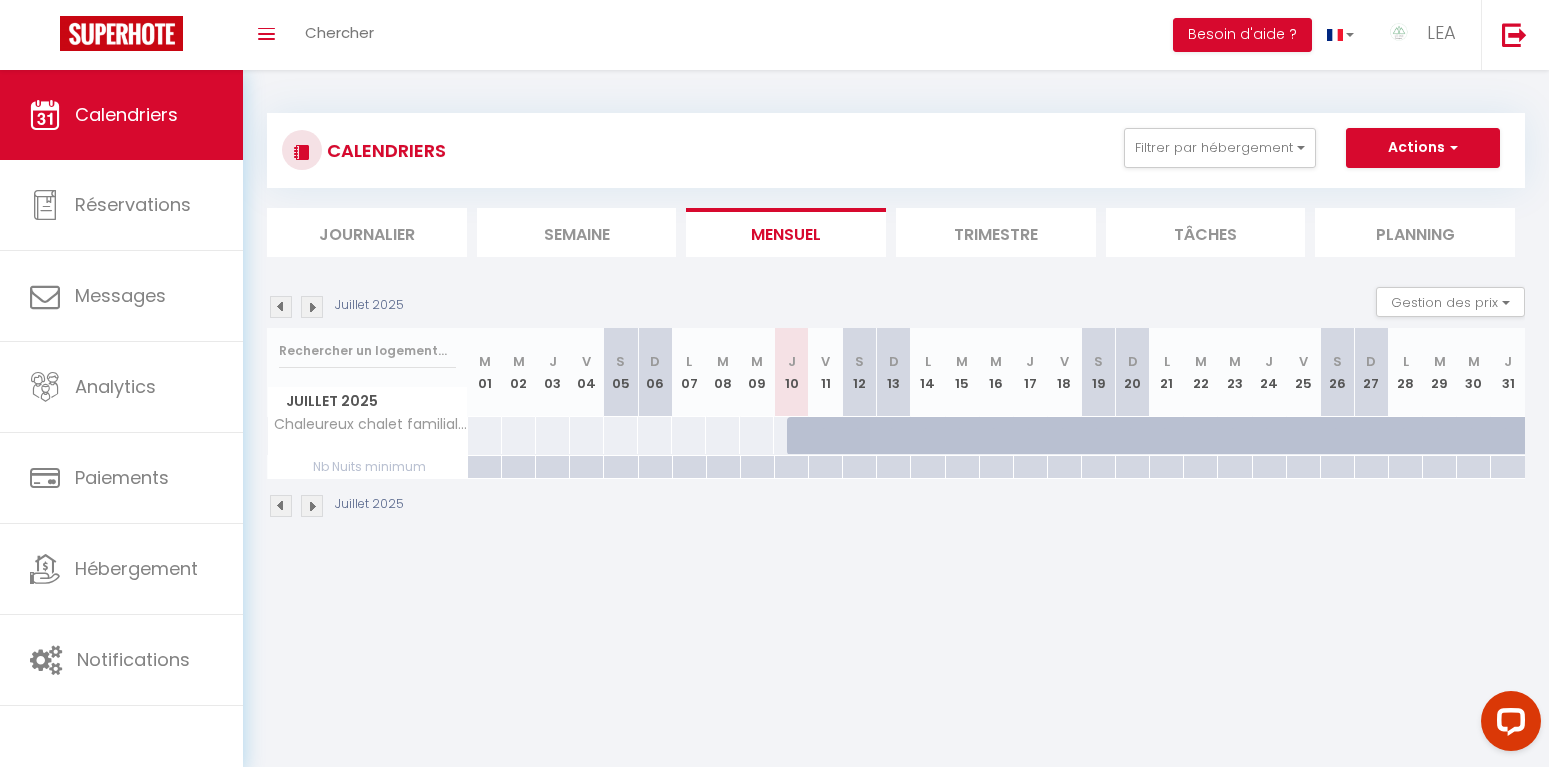 click at bounding box center (312, 307) 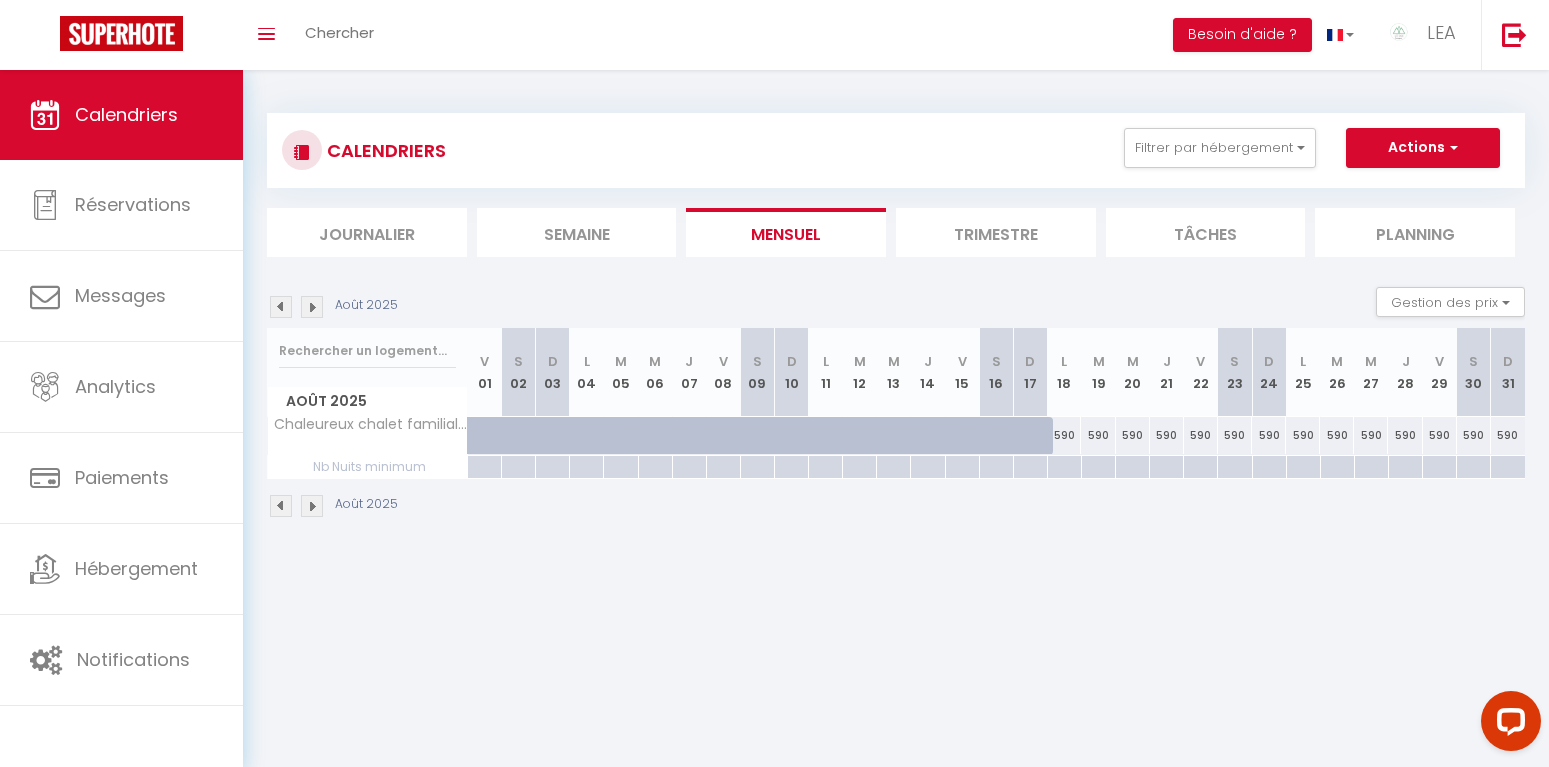 click at bounding box center [281, 307] 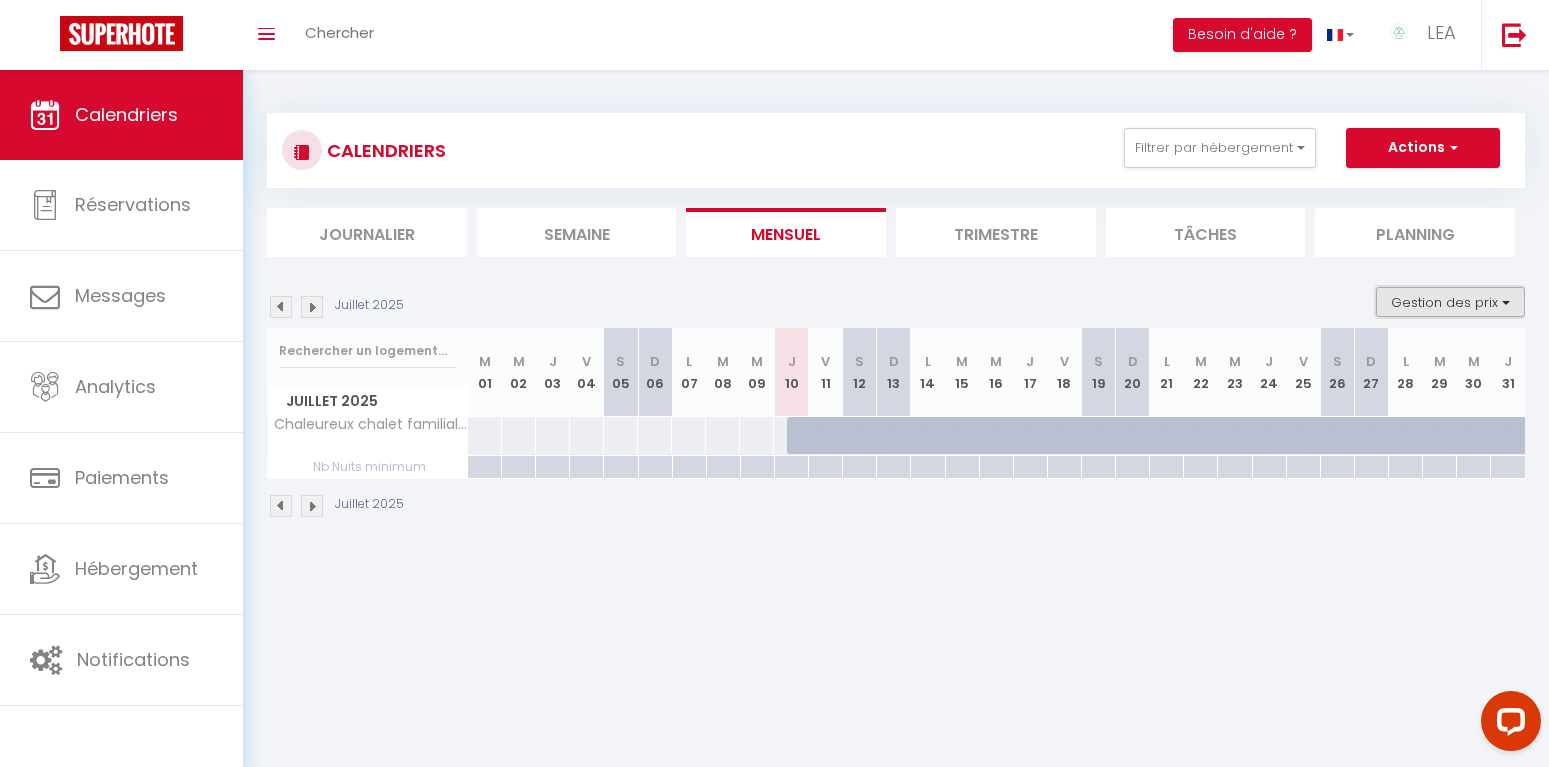 click on "Gestion des prix" at bounding box center [1450, 302] 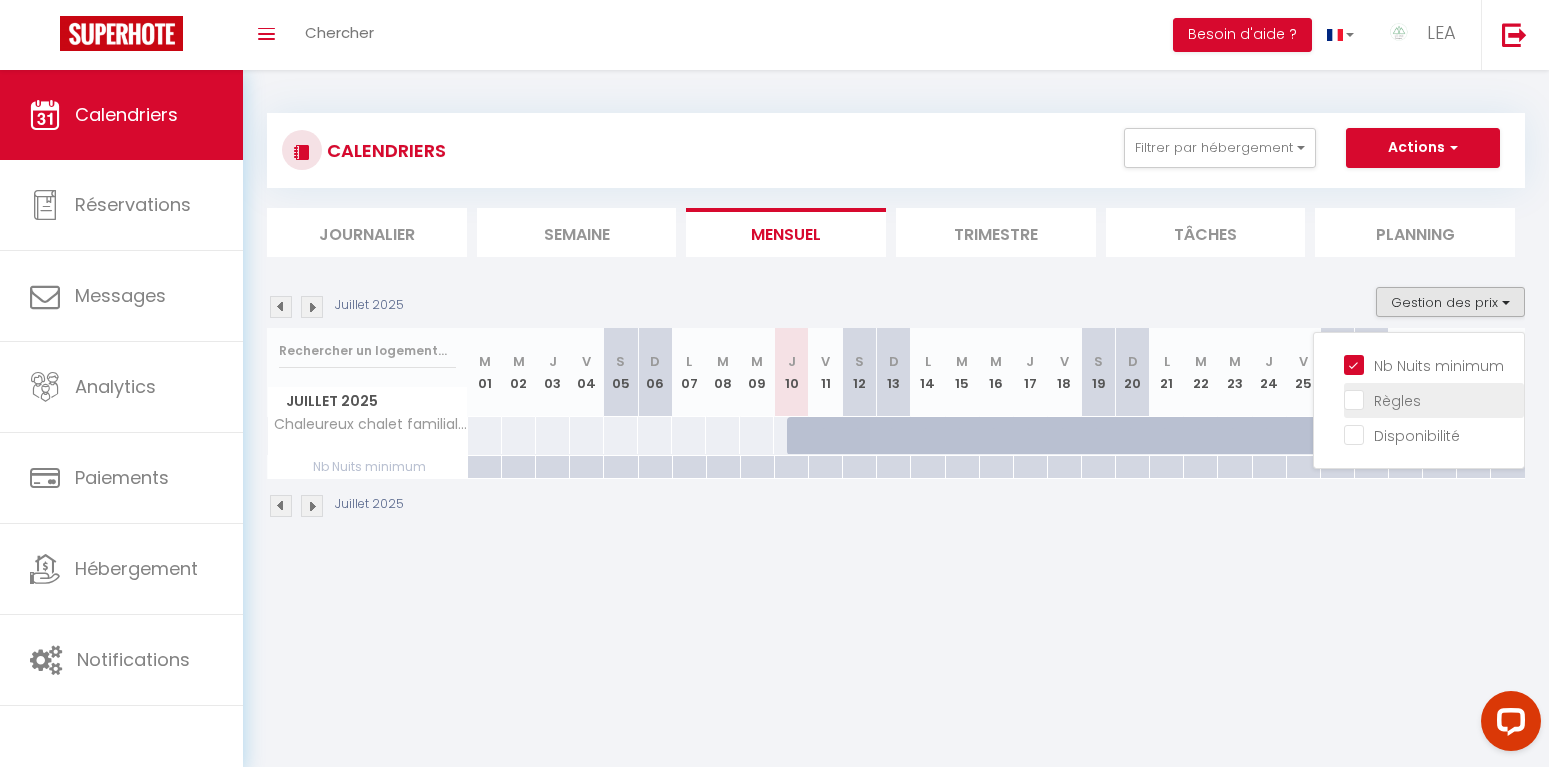 click on "Règles" at bounding box center [1434, 399] 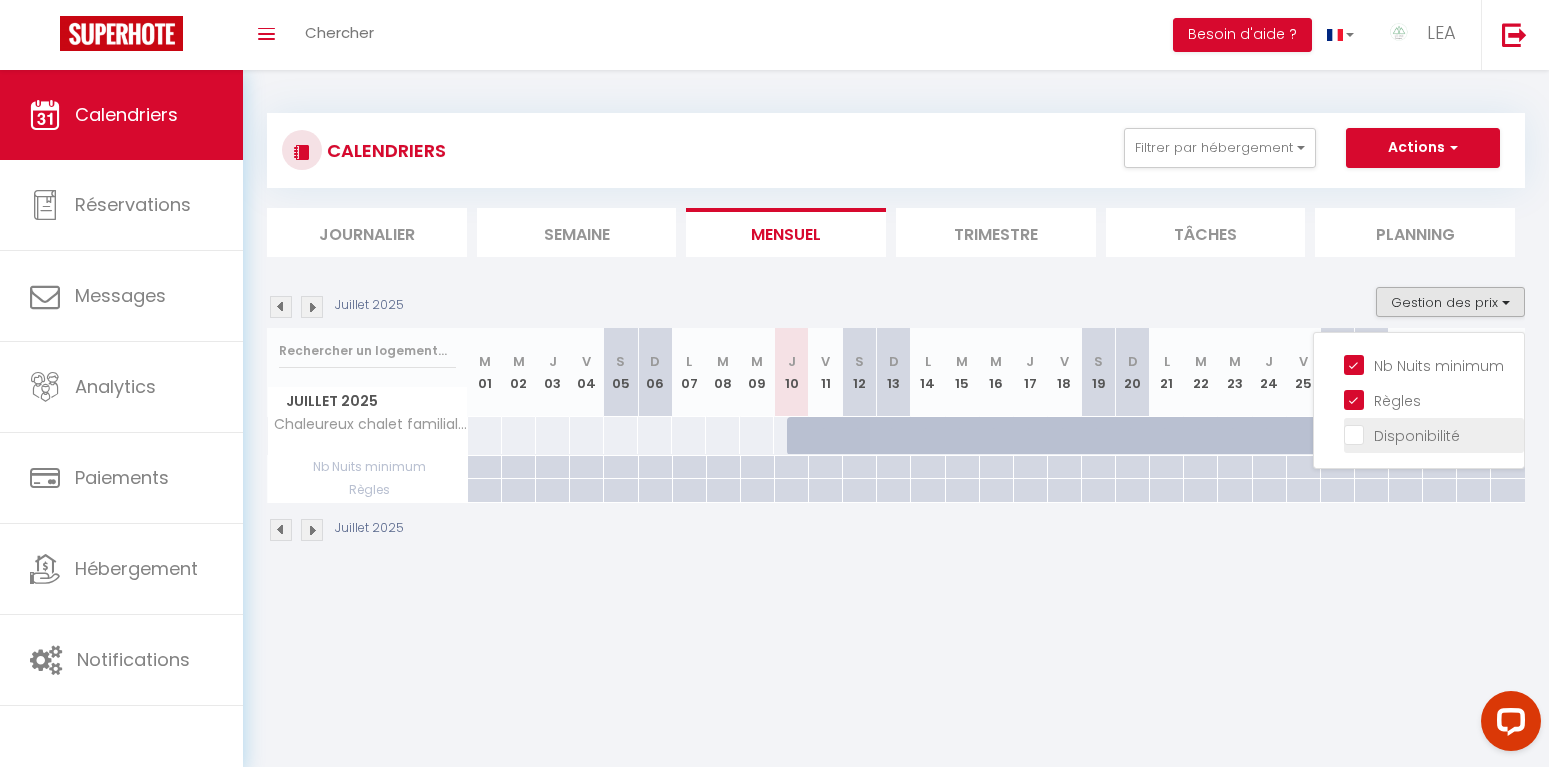 click on "Disponibilité" at bounding box center [1434, 434] 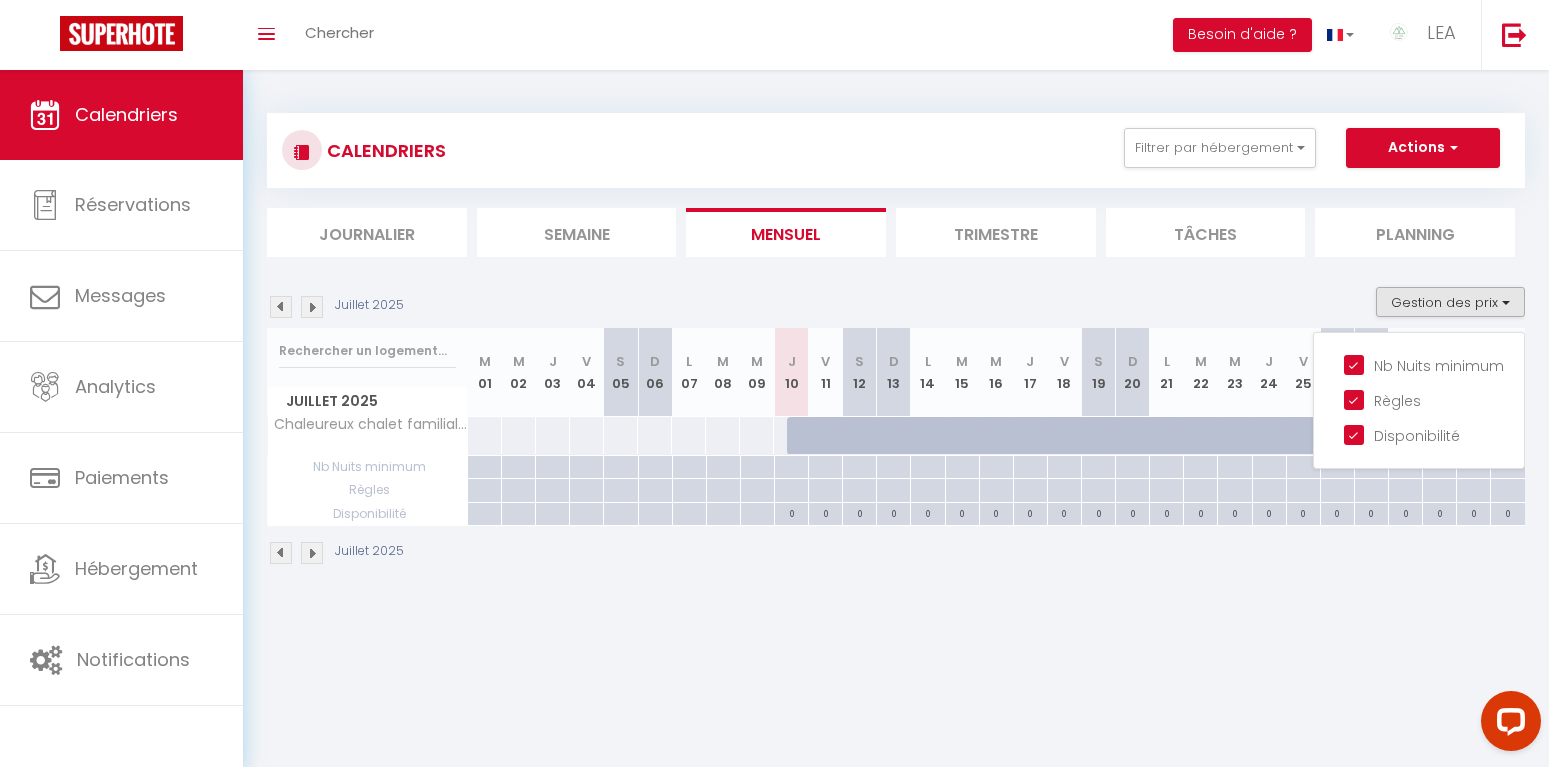 click on "0" at bounding box center [1337, 512] 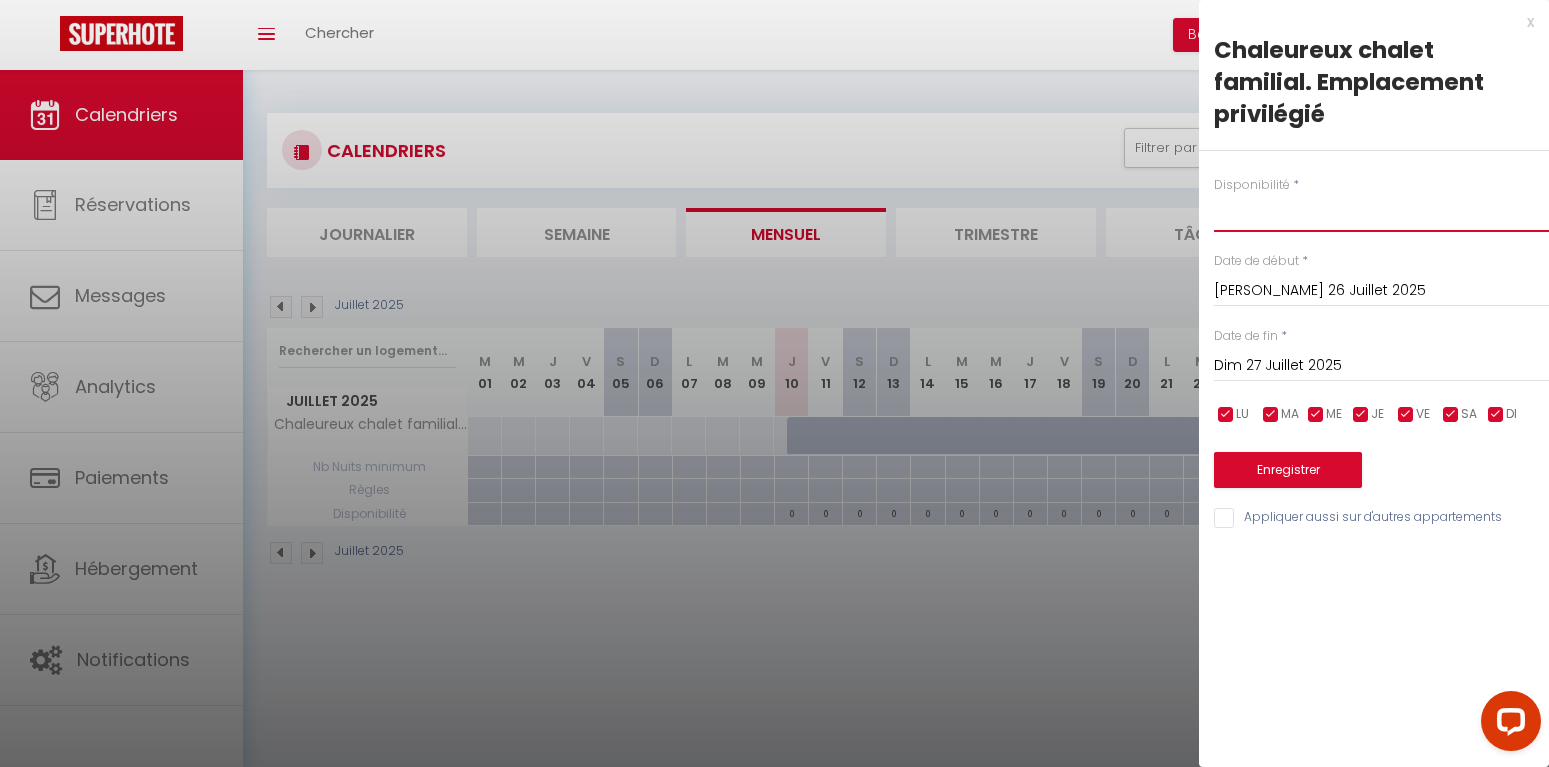 click on "Disponible
Indisponible" at bounding box center (1381, 213) 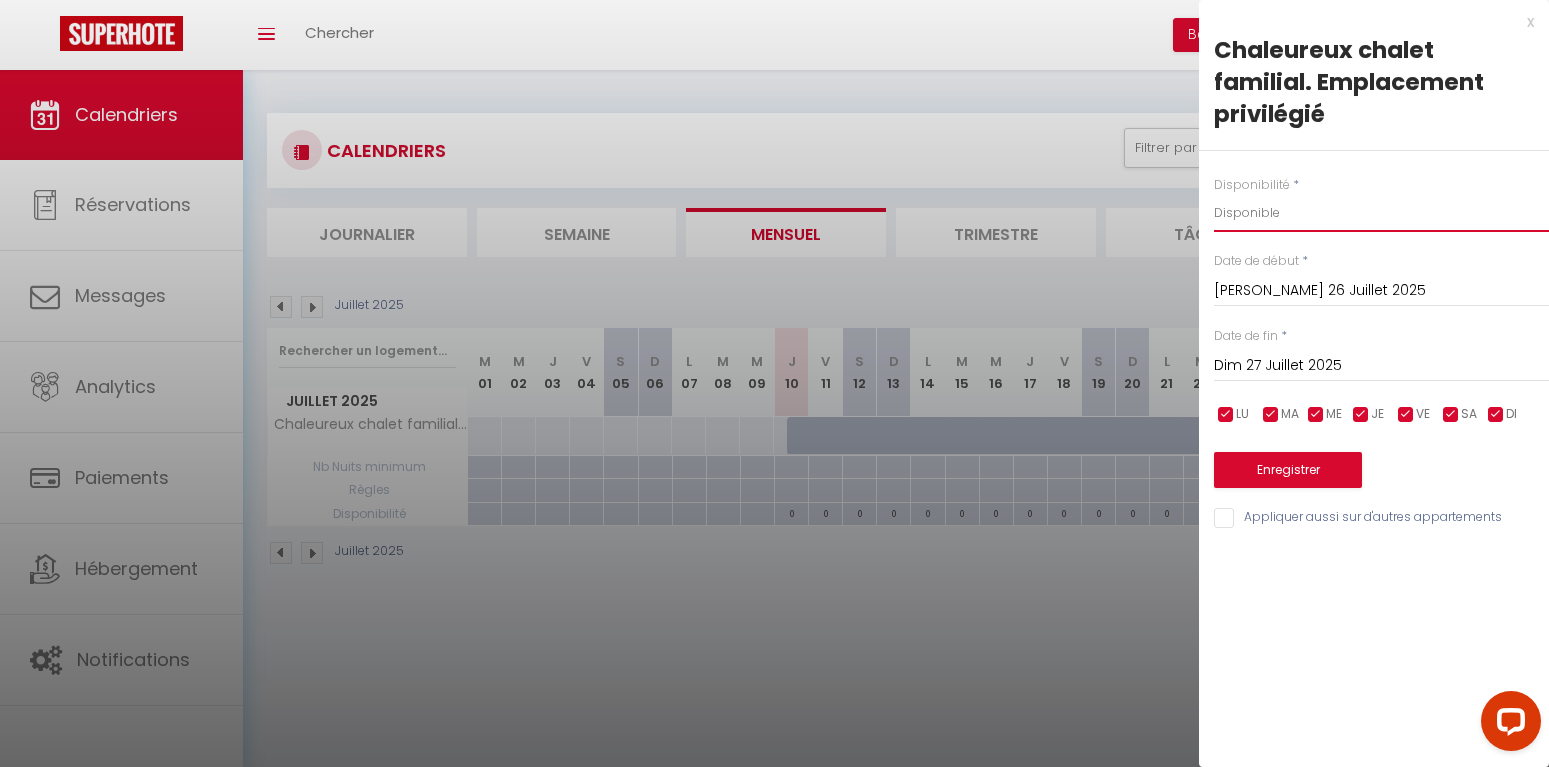 click on "Disponible" at bounding box center (0, 0) 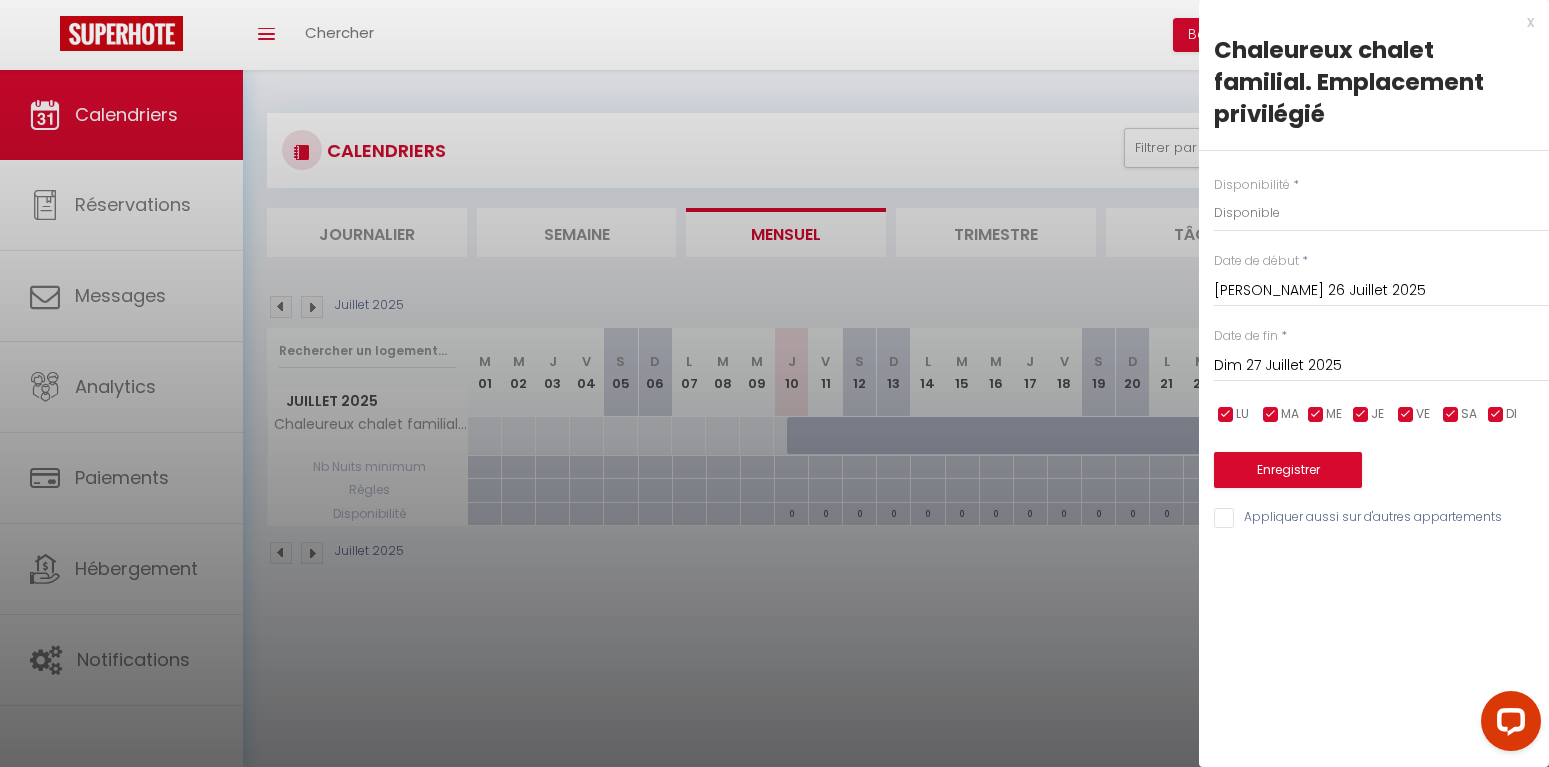 click on "Dim 27 Juillet 2025" at bounding box center (1381, 366) 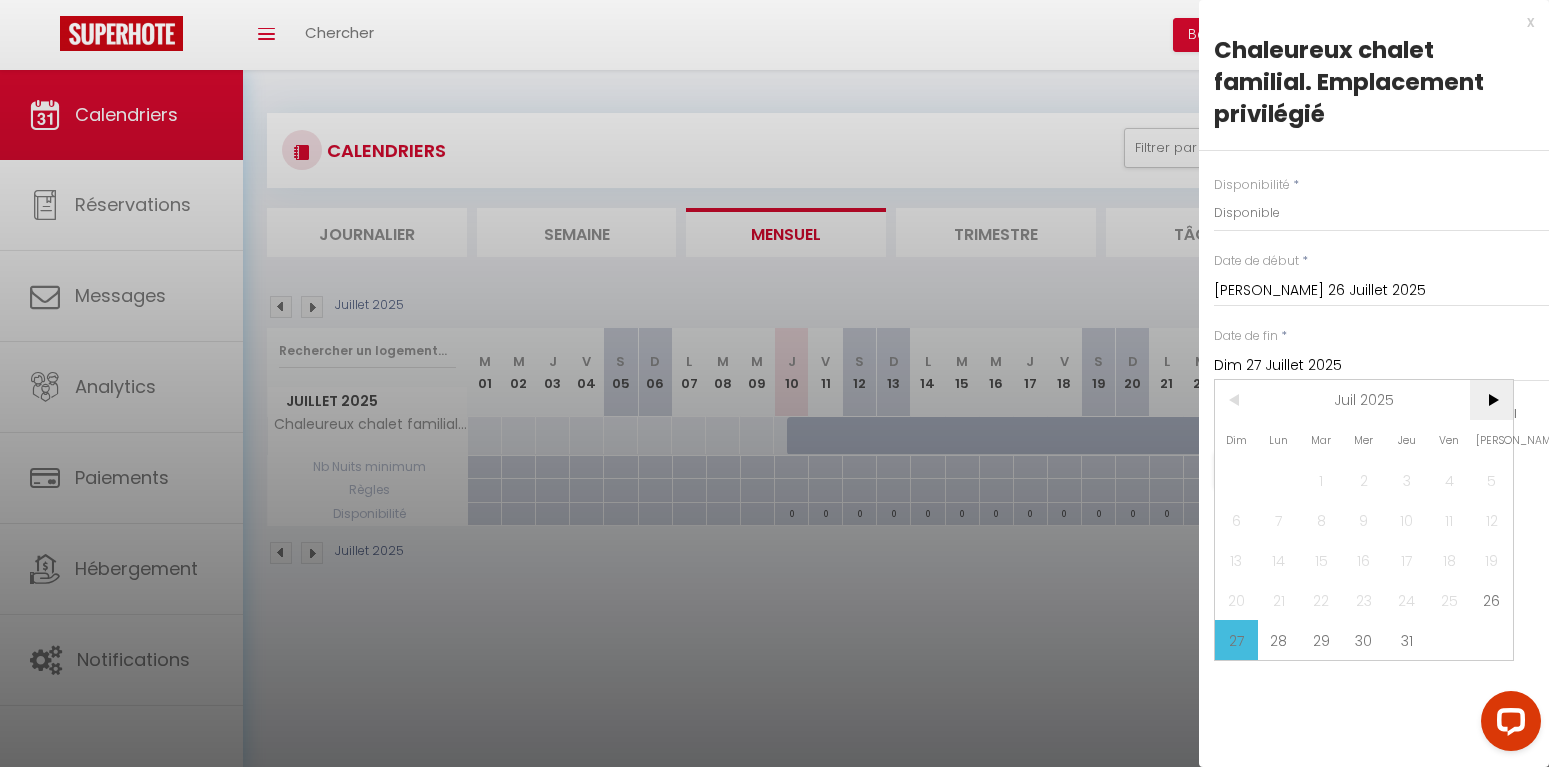 click on ">" at bounding box center [1491, 400] 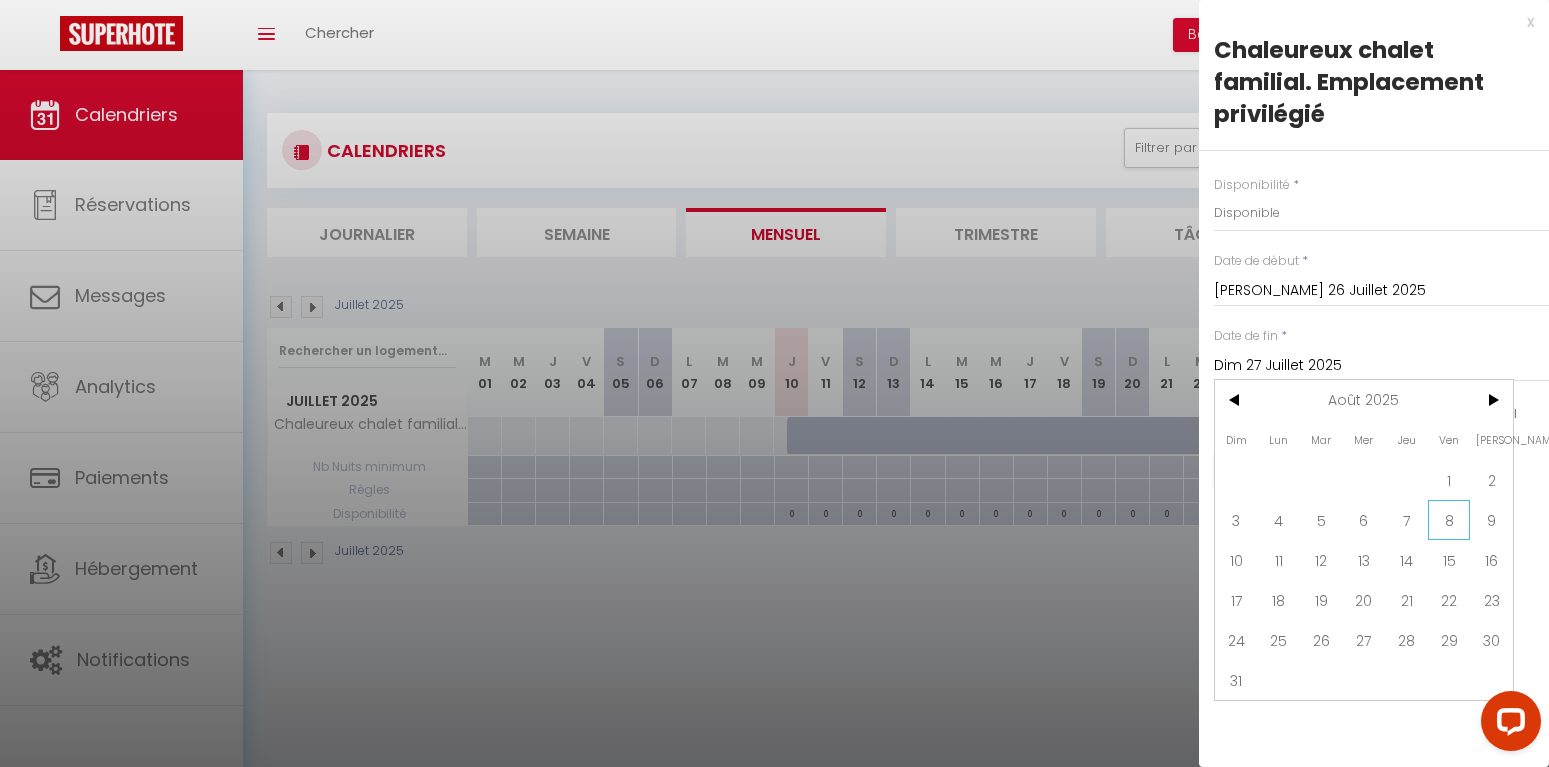 click on "8" at bounding box center [1449, 520] 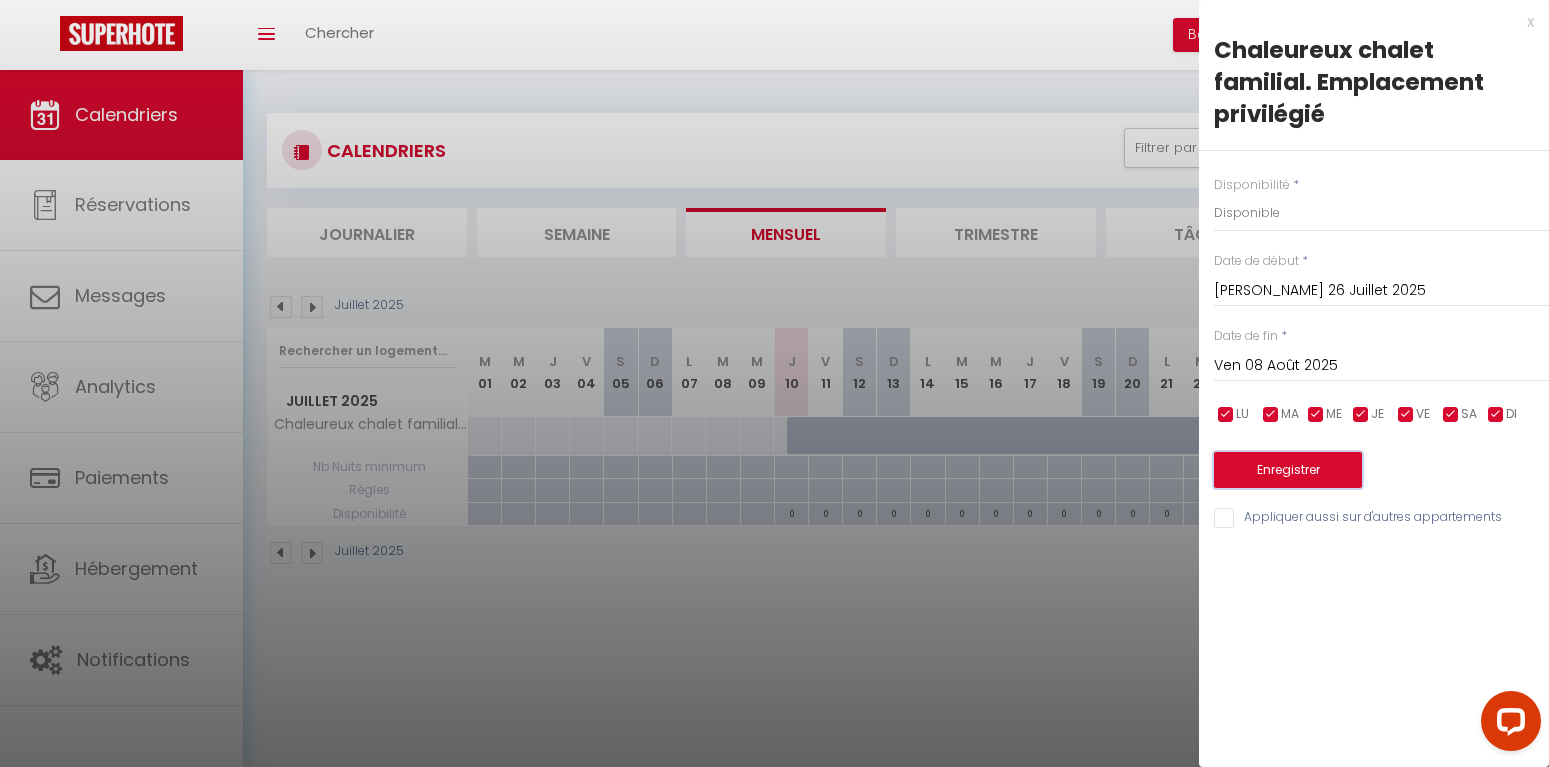 click on "Enregistrer" at bounding box center [1288, 470] 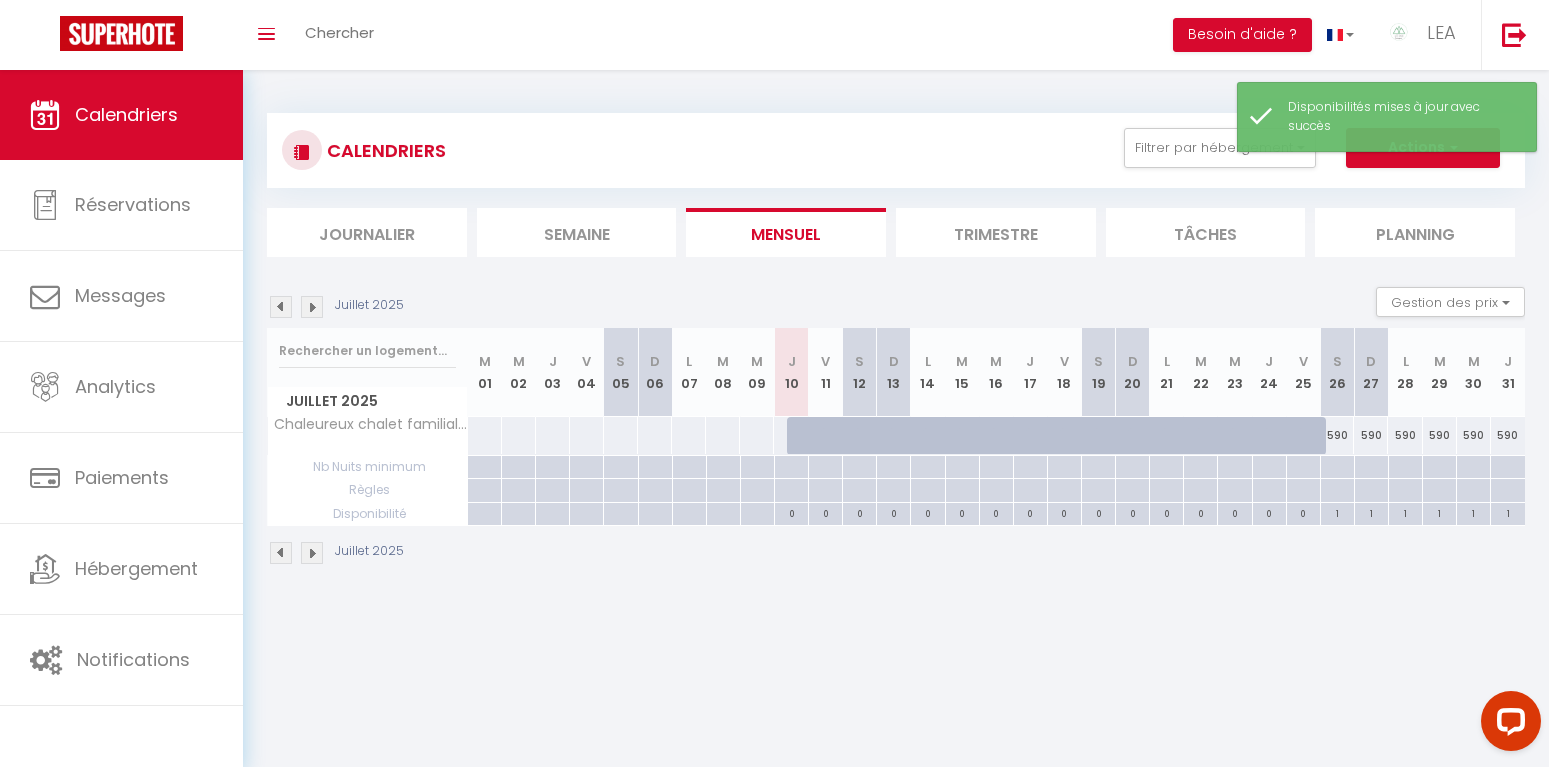 click at bounding box center (312, 307) 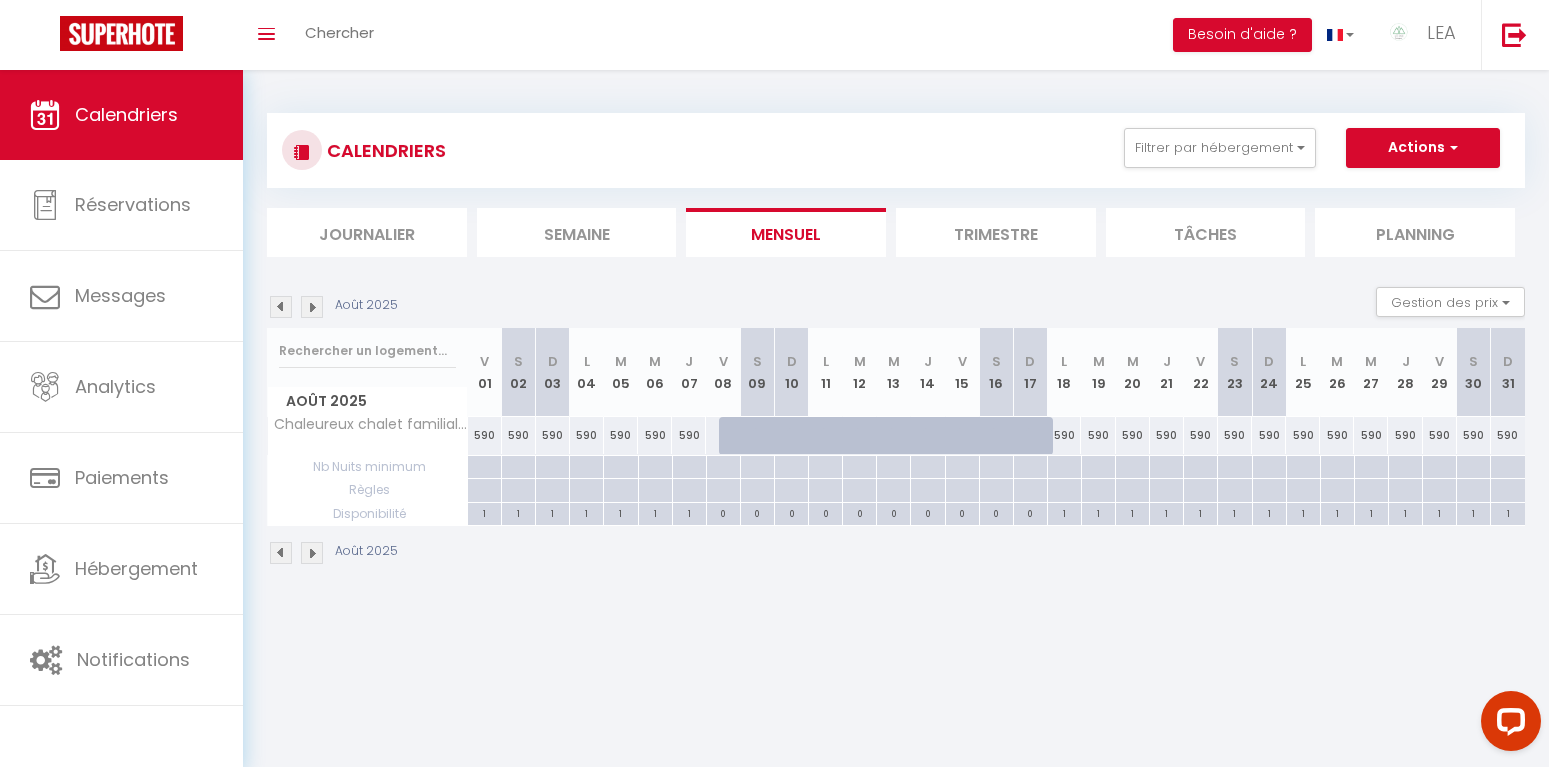 click at bounding box center [312, 307] 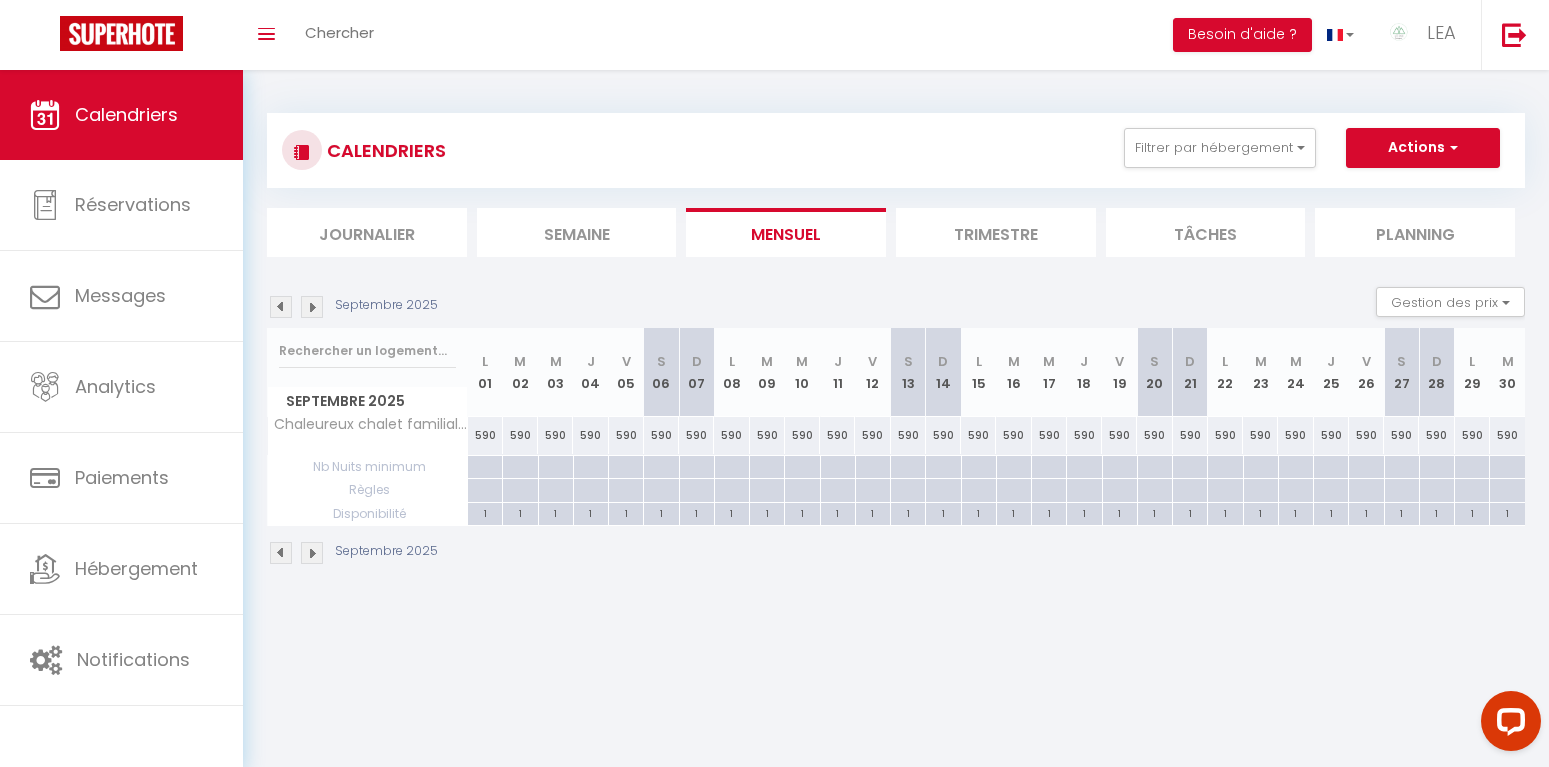 click at bounding box center [312, 307] 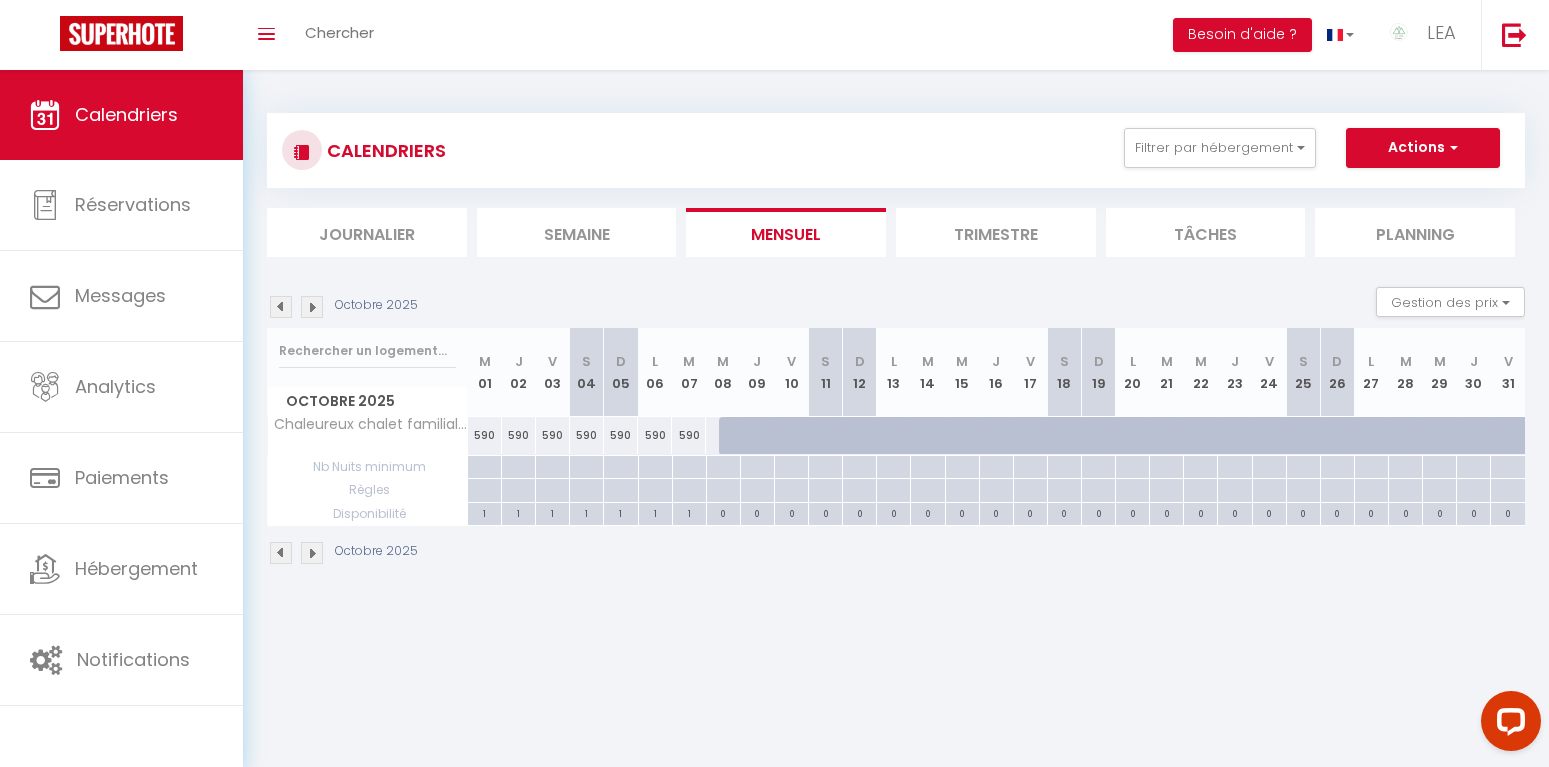 click at bounding box center (312, 307) 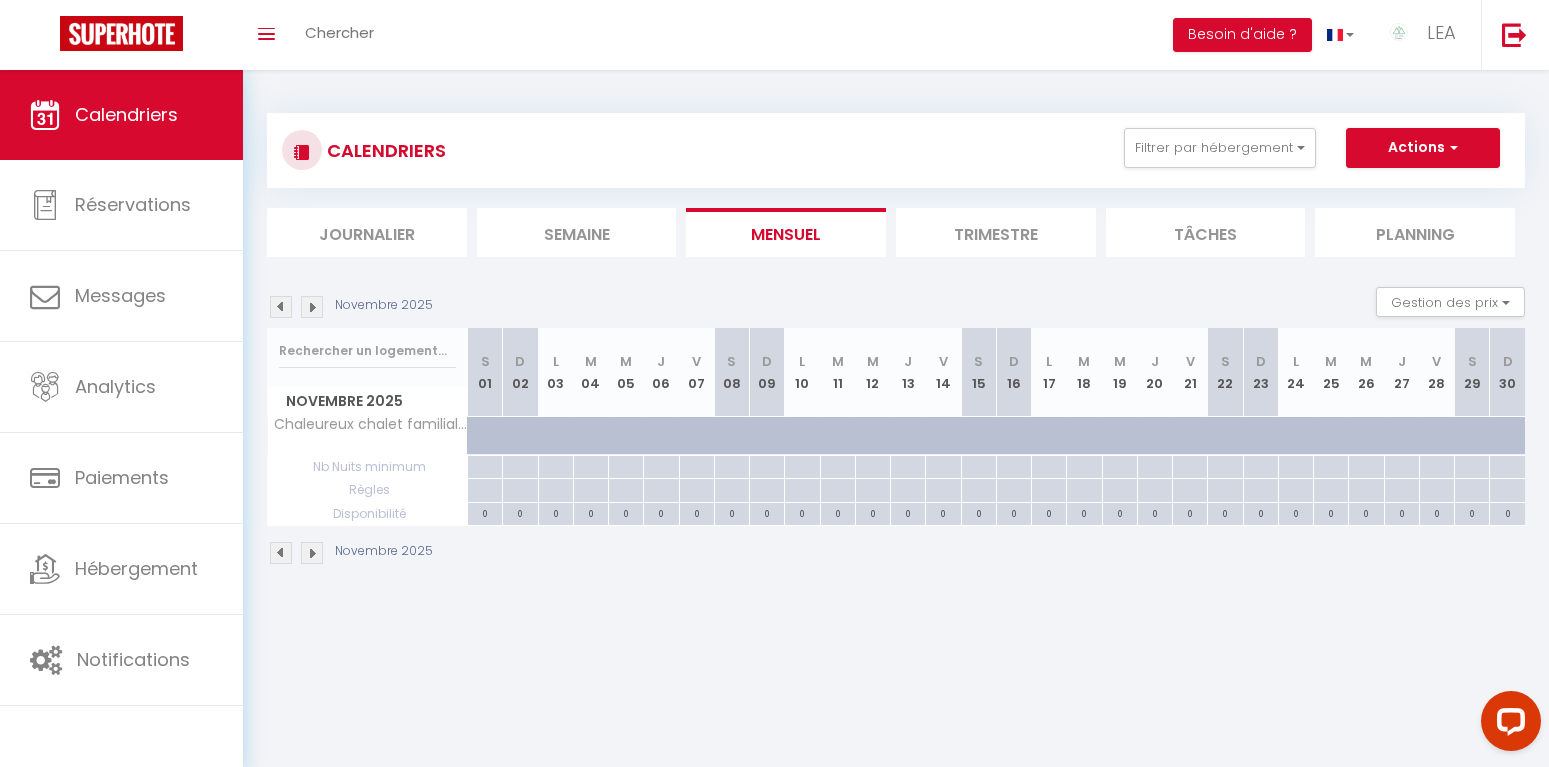 click at bounding box center [312, 307] 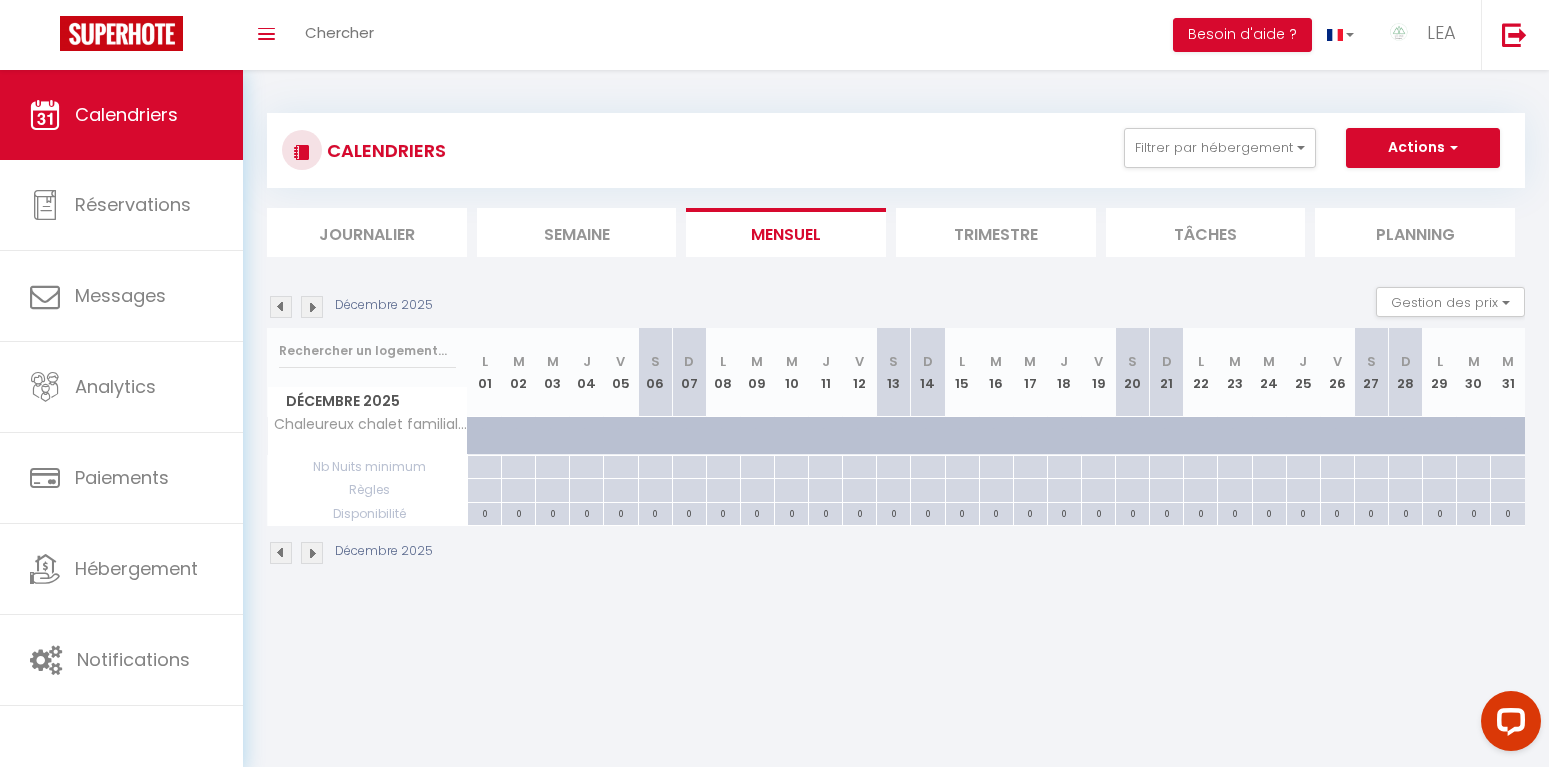 click at bounding box center [281, 307] 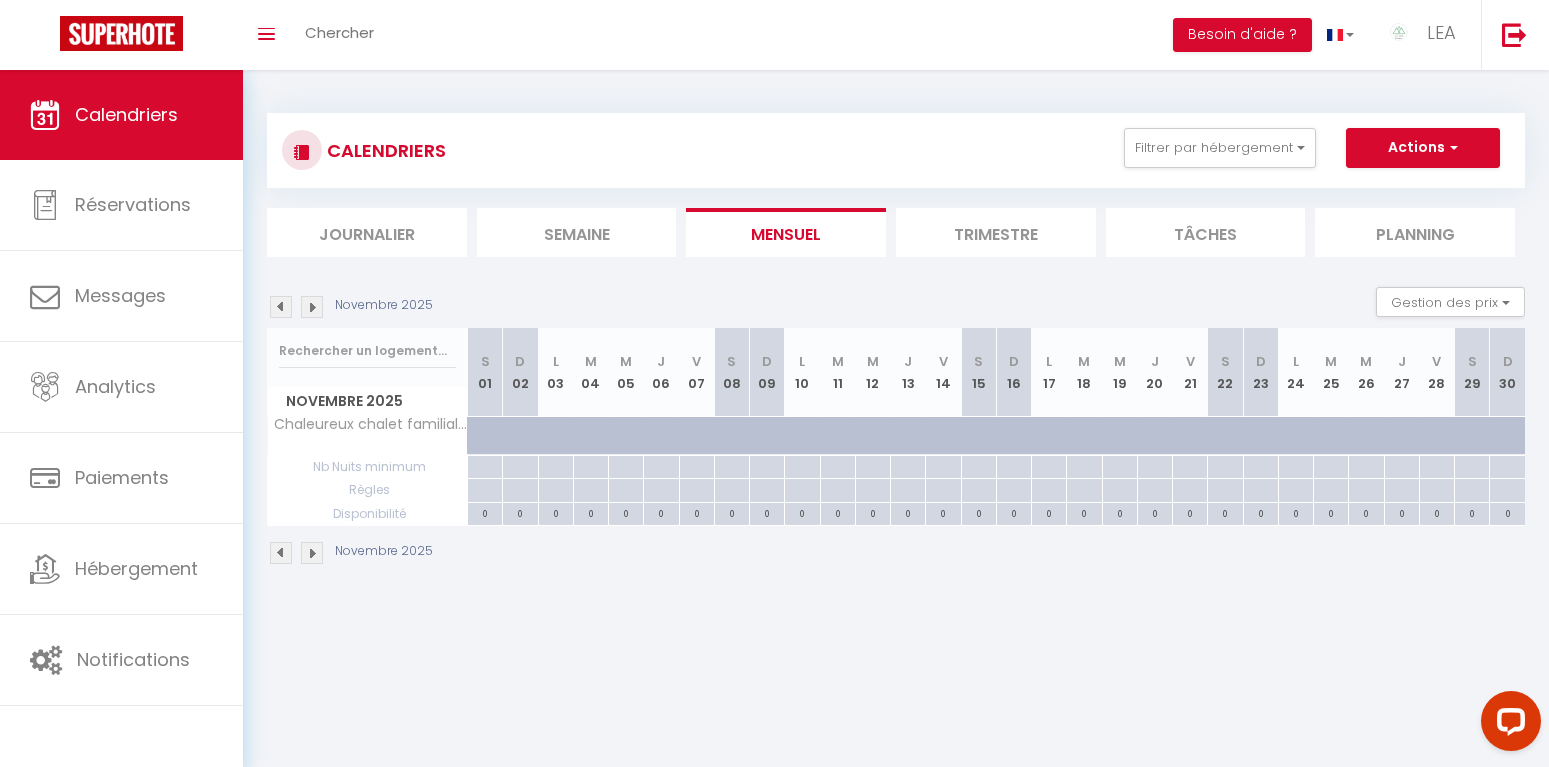 click at bounding box center [281, 307] 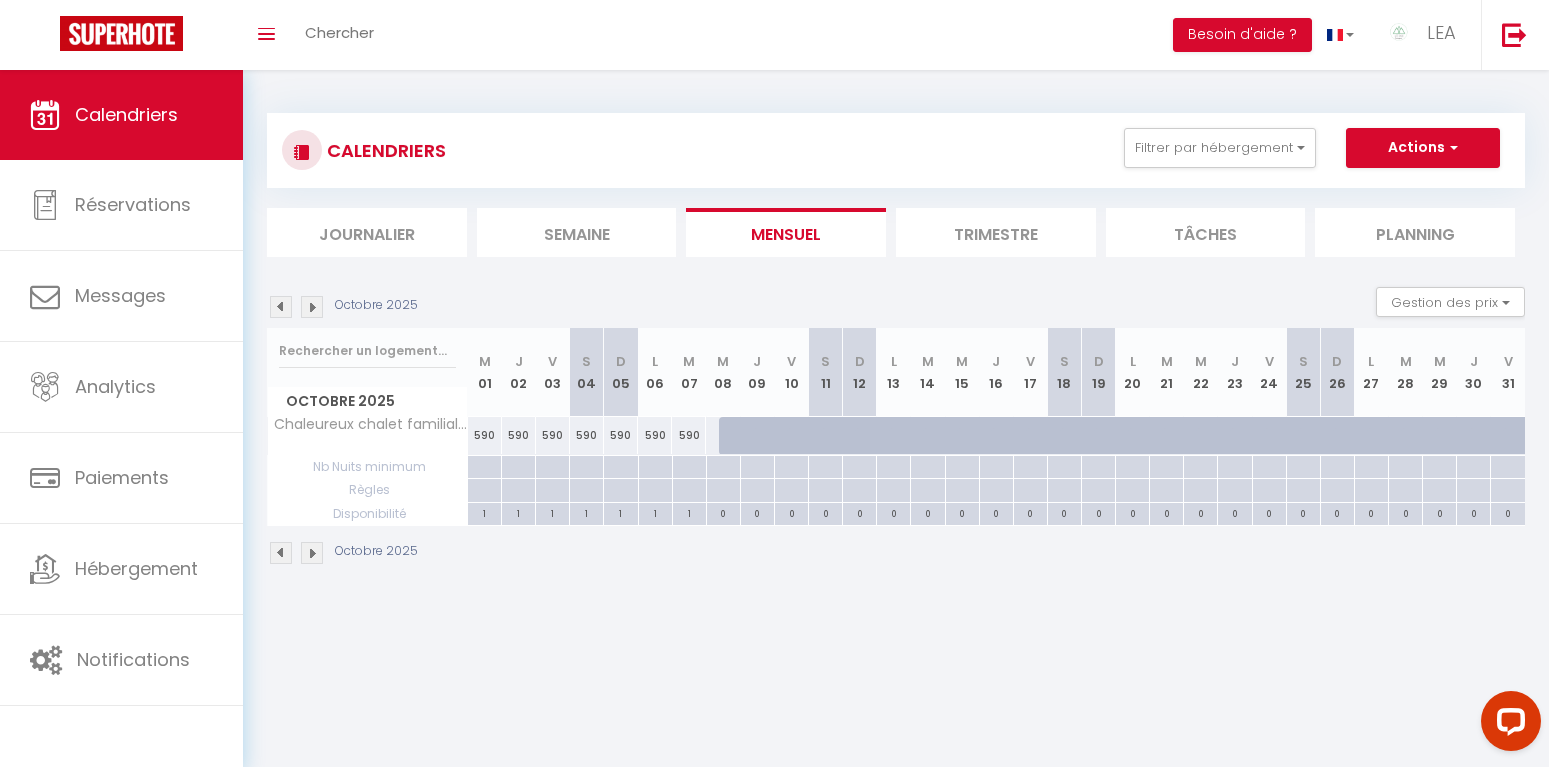 click on "0" at bounding box center (723, 512) 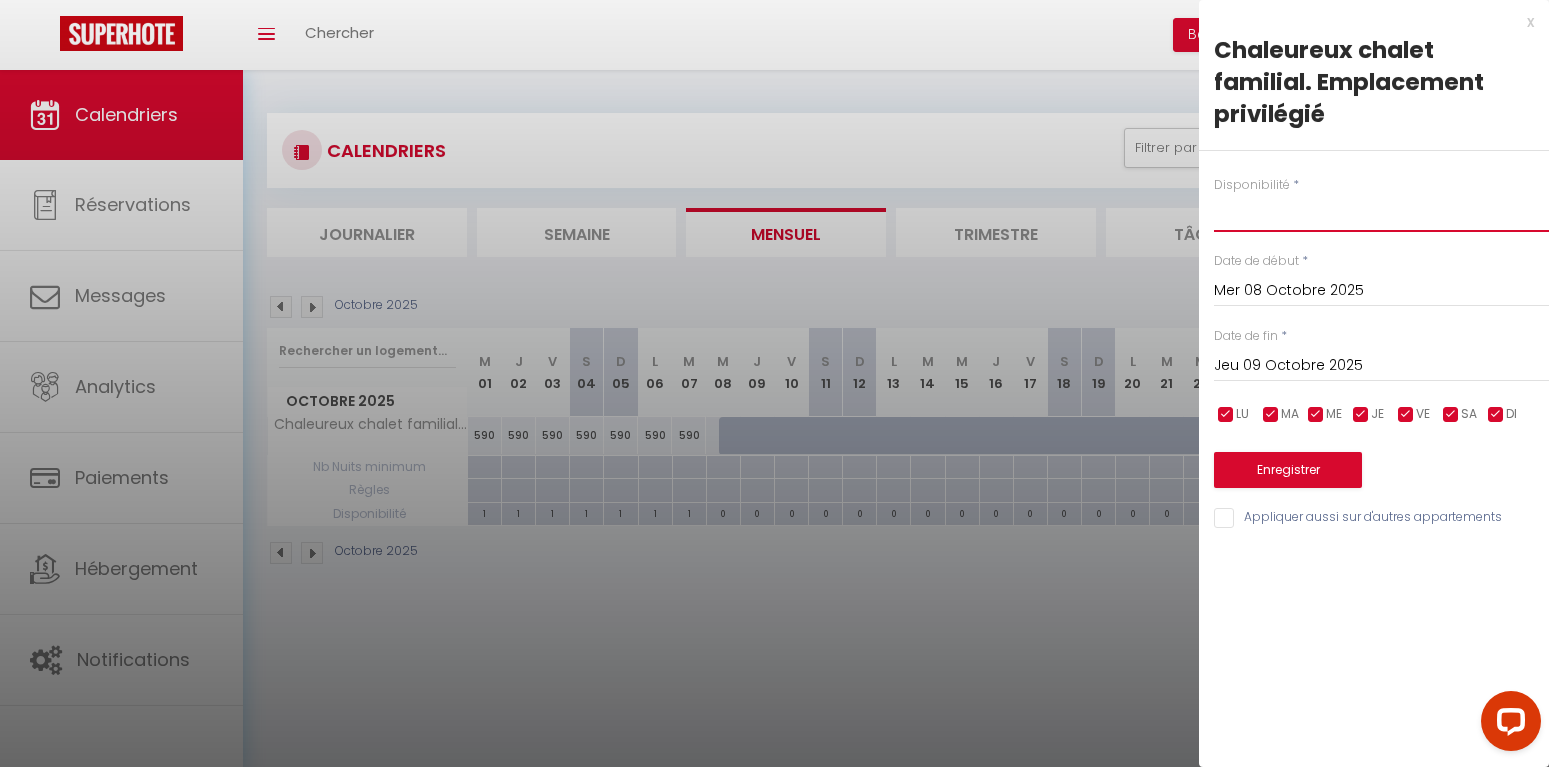 click on "Disponible
Indisponible" at bounding box center [1381, 213] 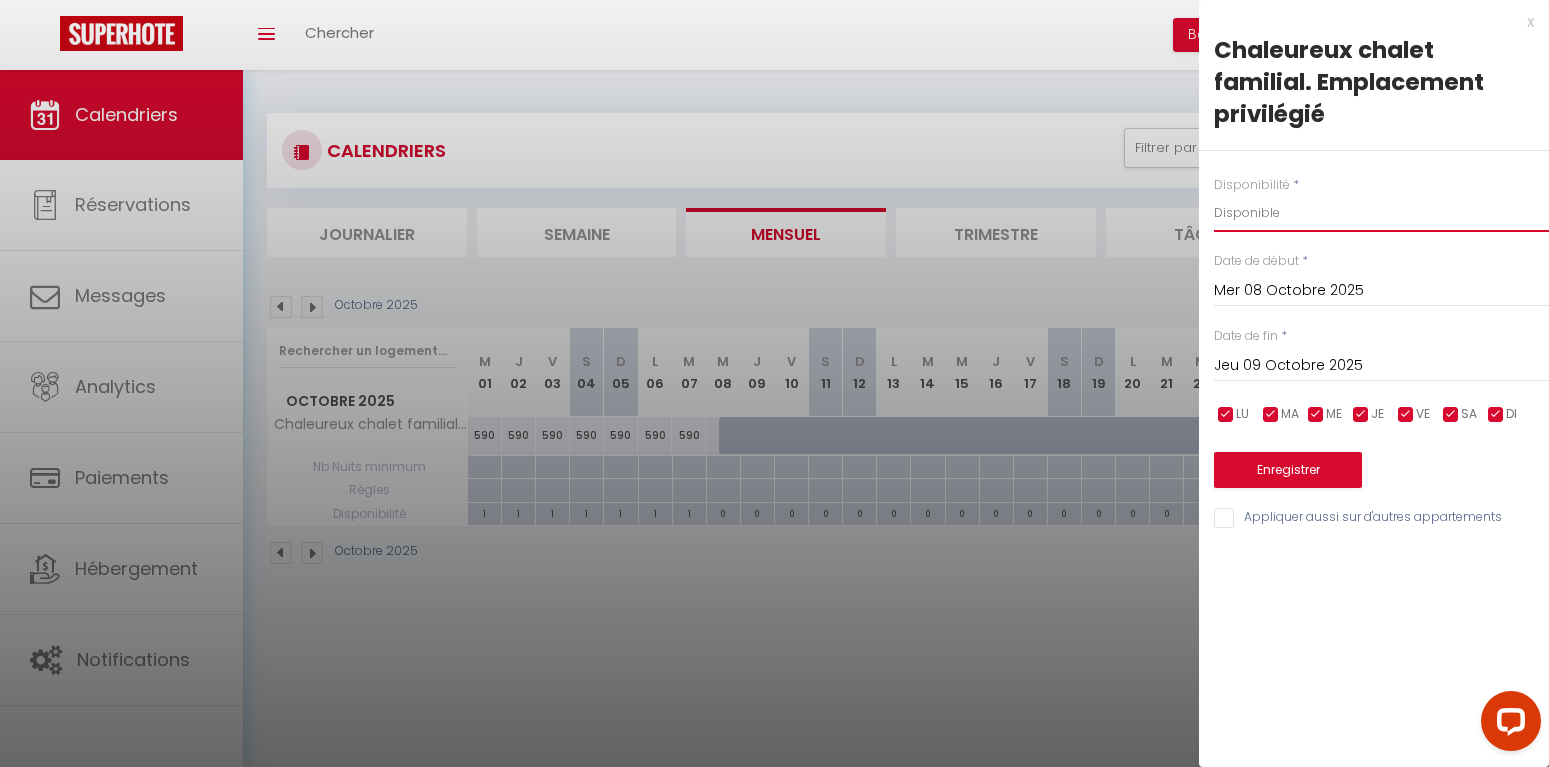 click on "Disponible" at bounding box center [0, 0] 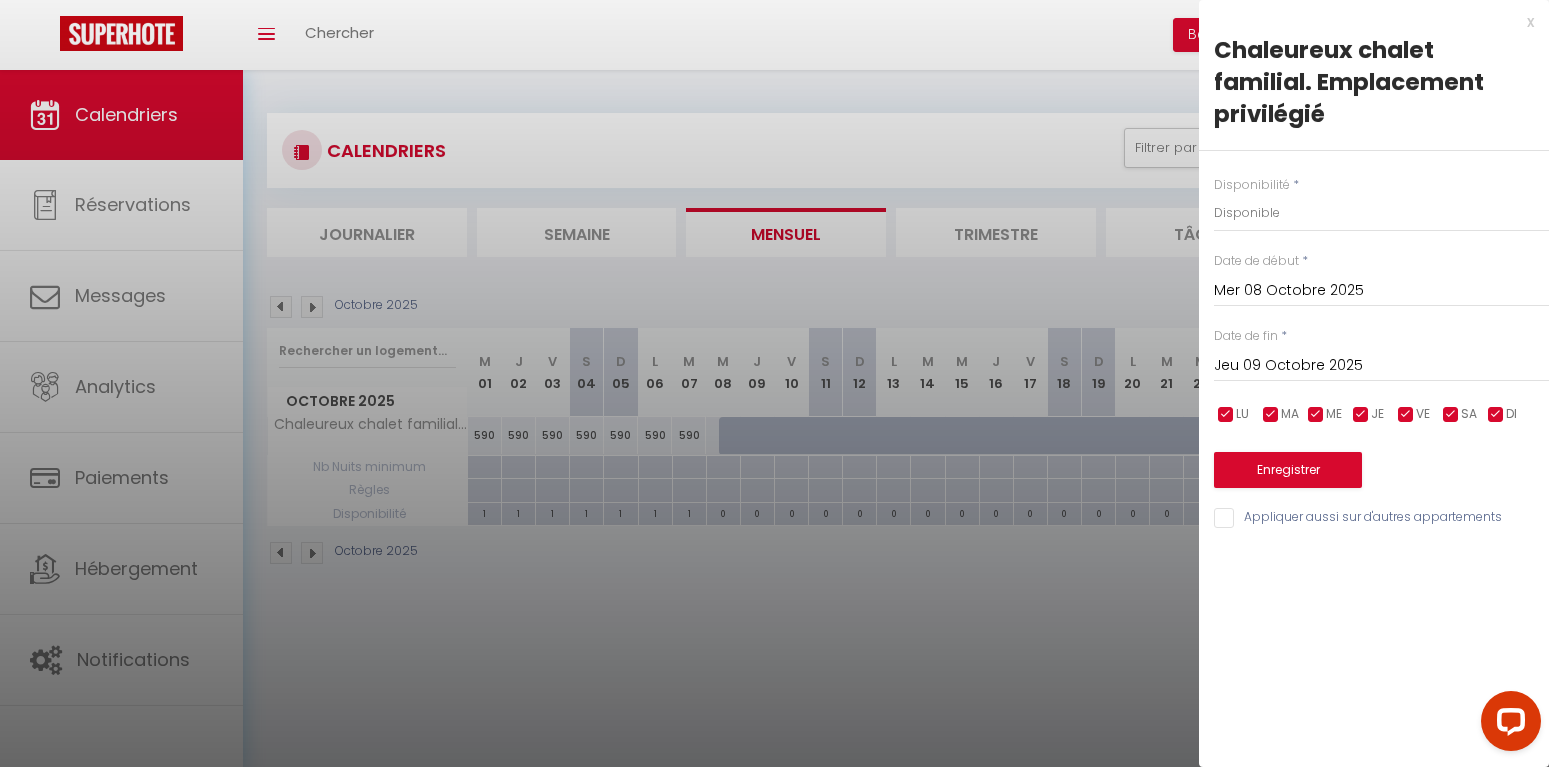 click on "Jeu 09 Octobre 2025" at bounding box center [1381, 366] 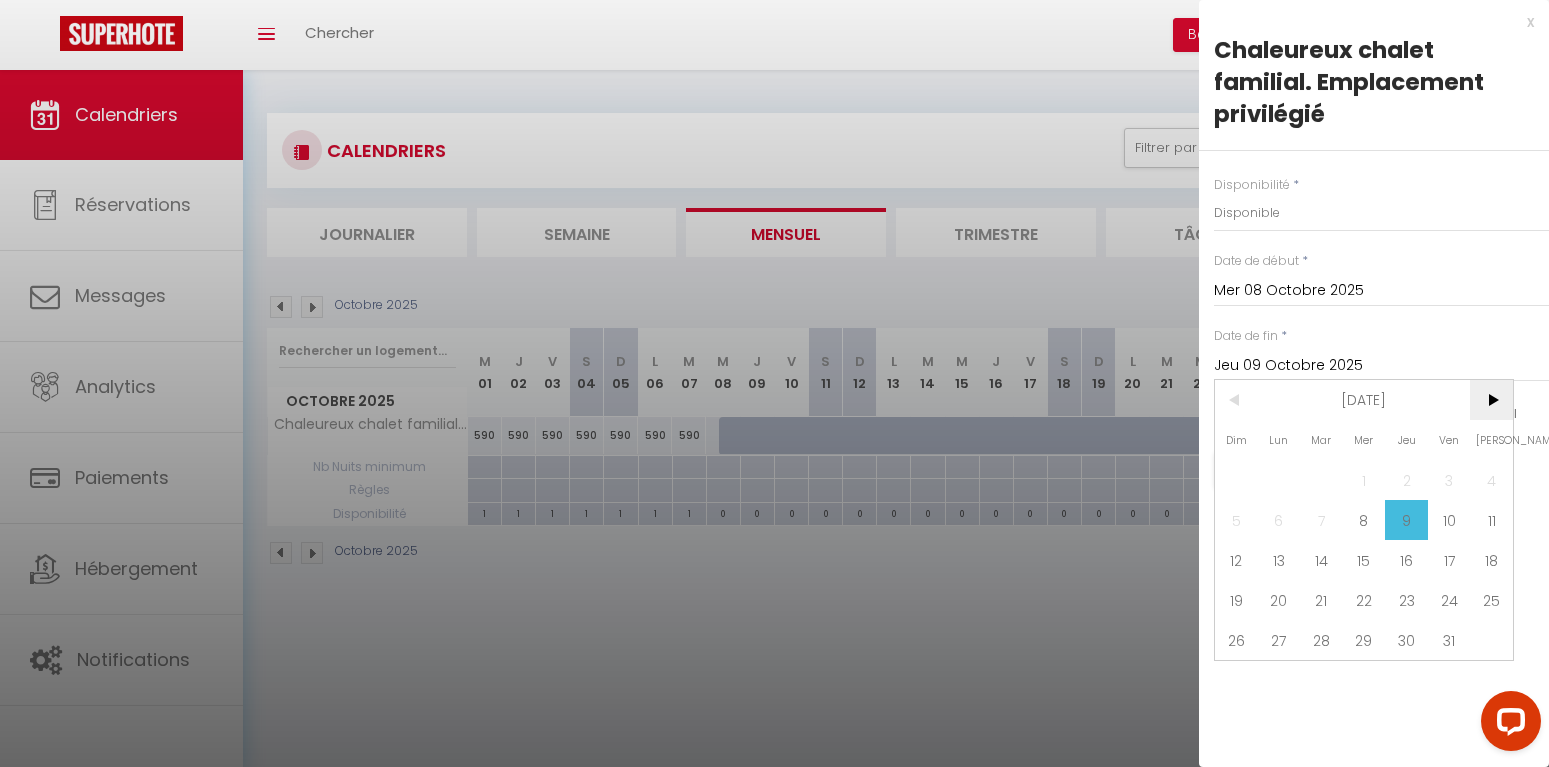 click on ">" at bounding box center (1491, 400) 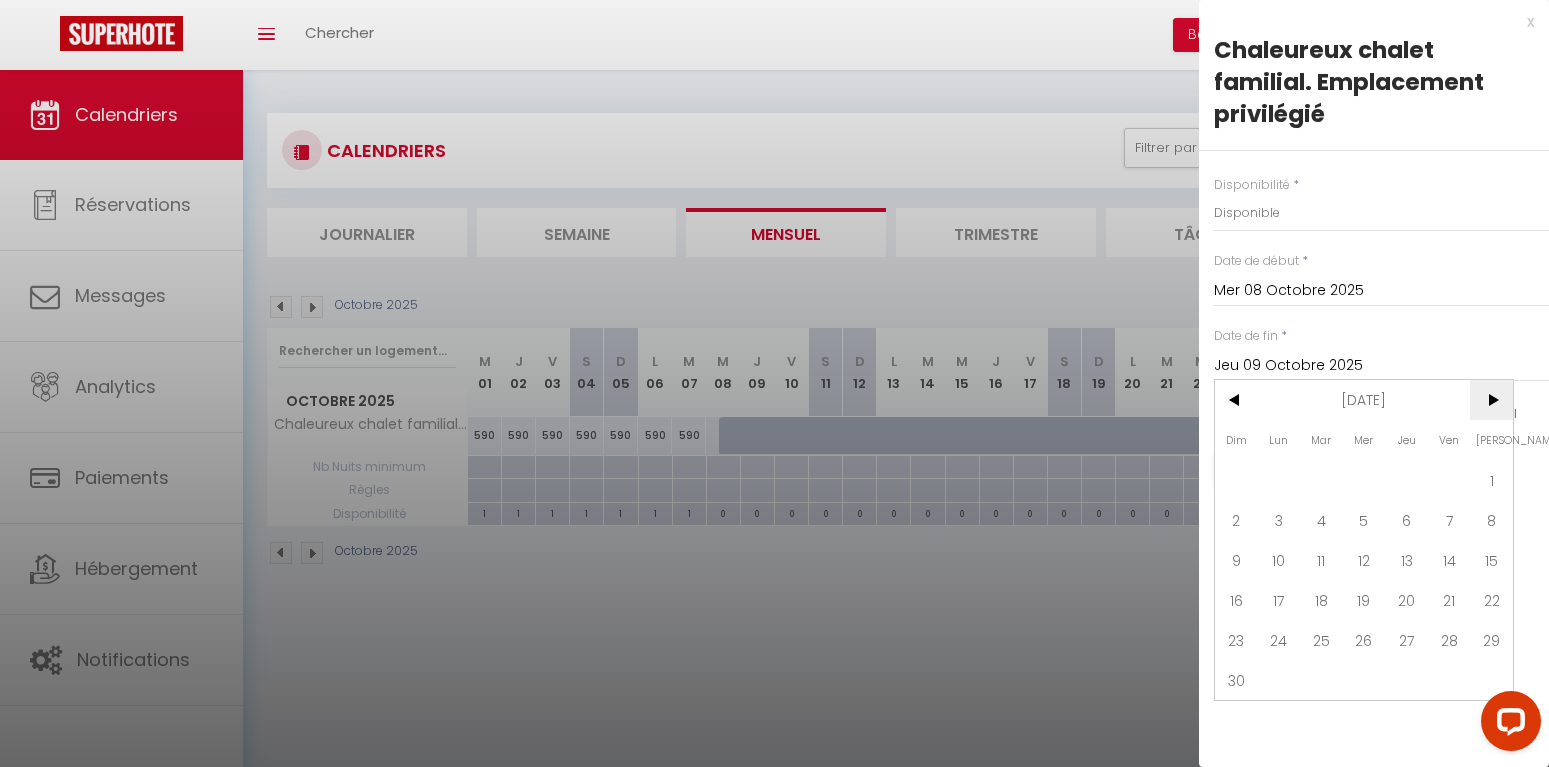 click on ">" at bounding box center (1491, 400) 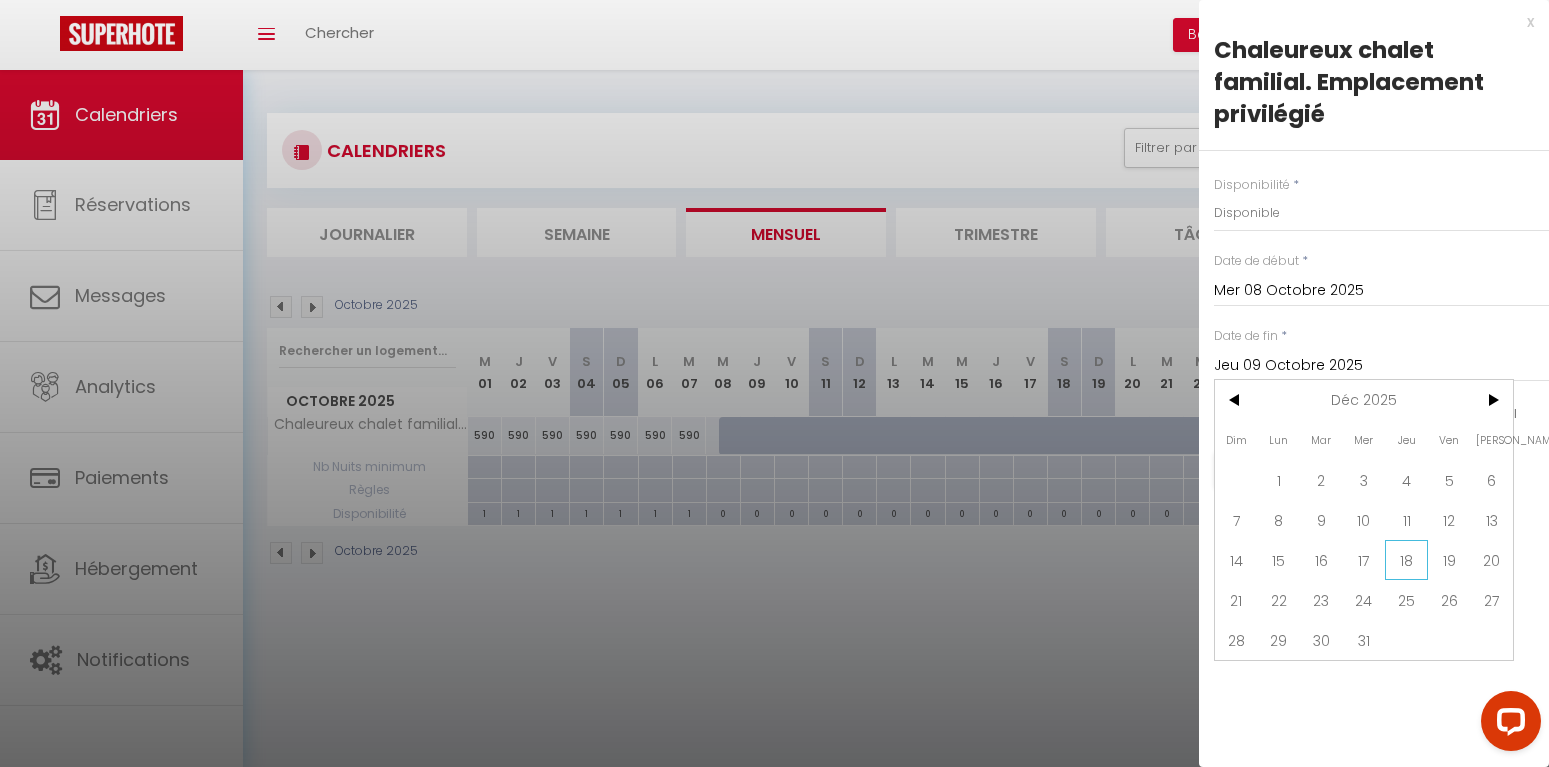 click on "18" at bounding box center (1406, 560) 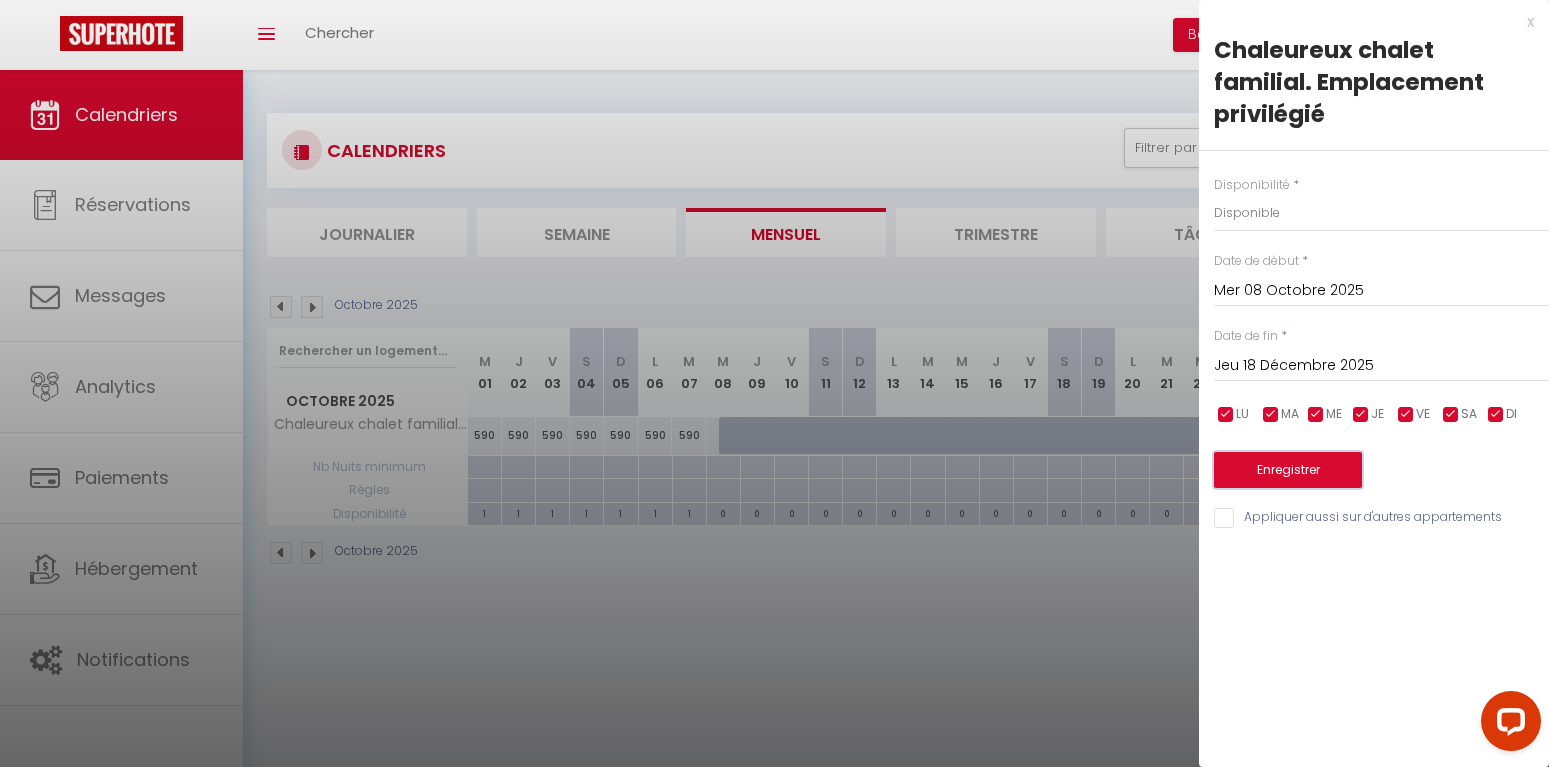 click on "Enregistrer" at bounding box center (1288, 470) 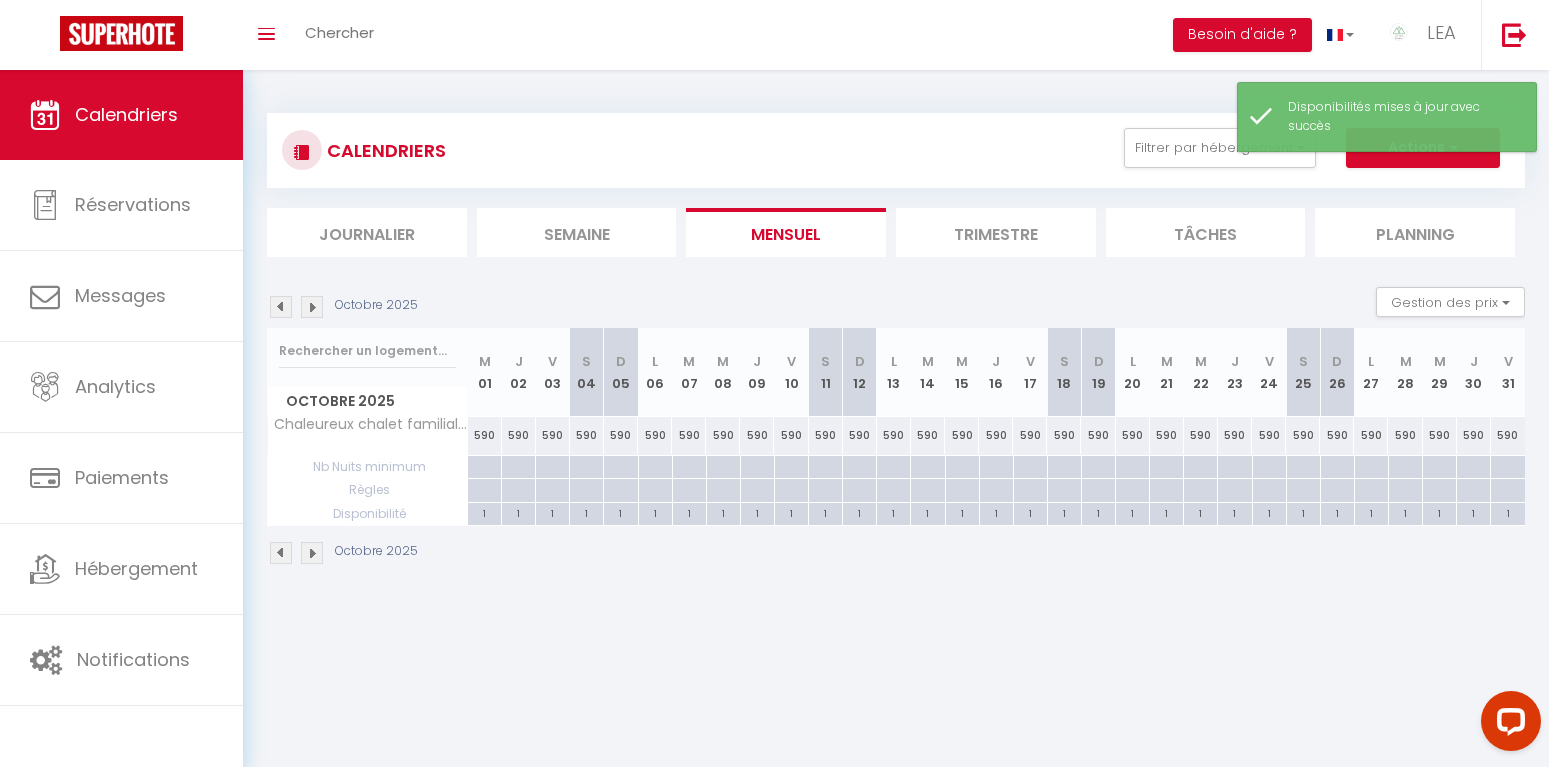 click at bounding box center (312, 307) 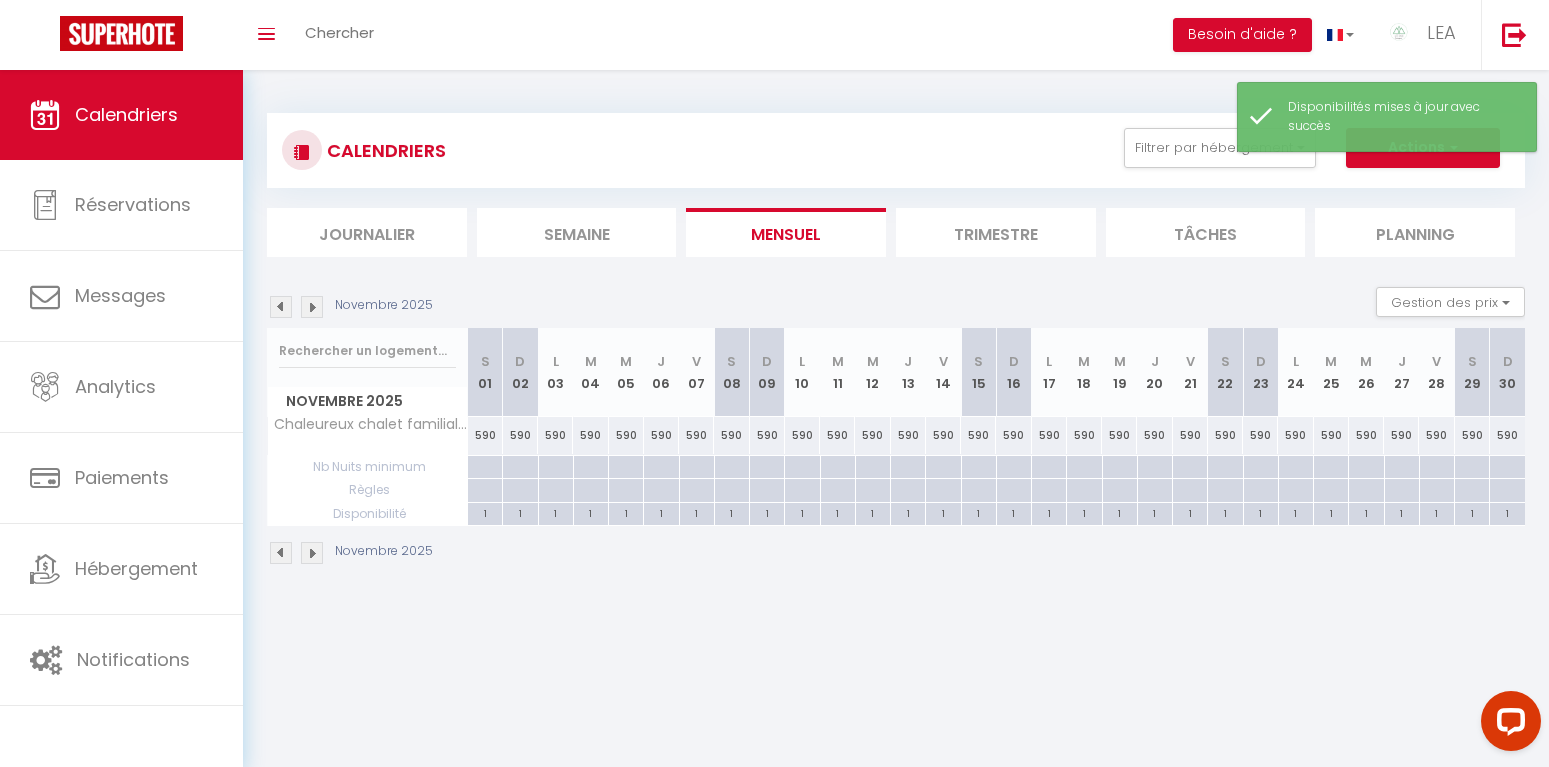 click at bounding box center (312, 307) 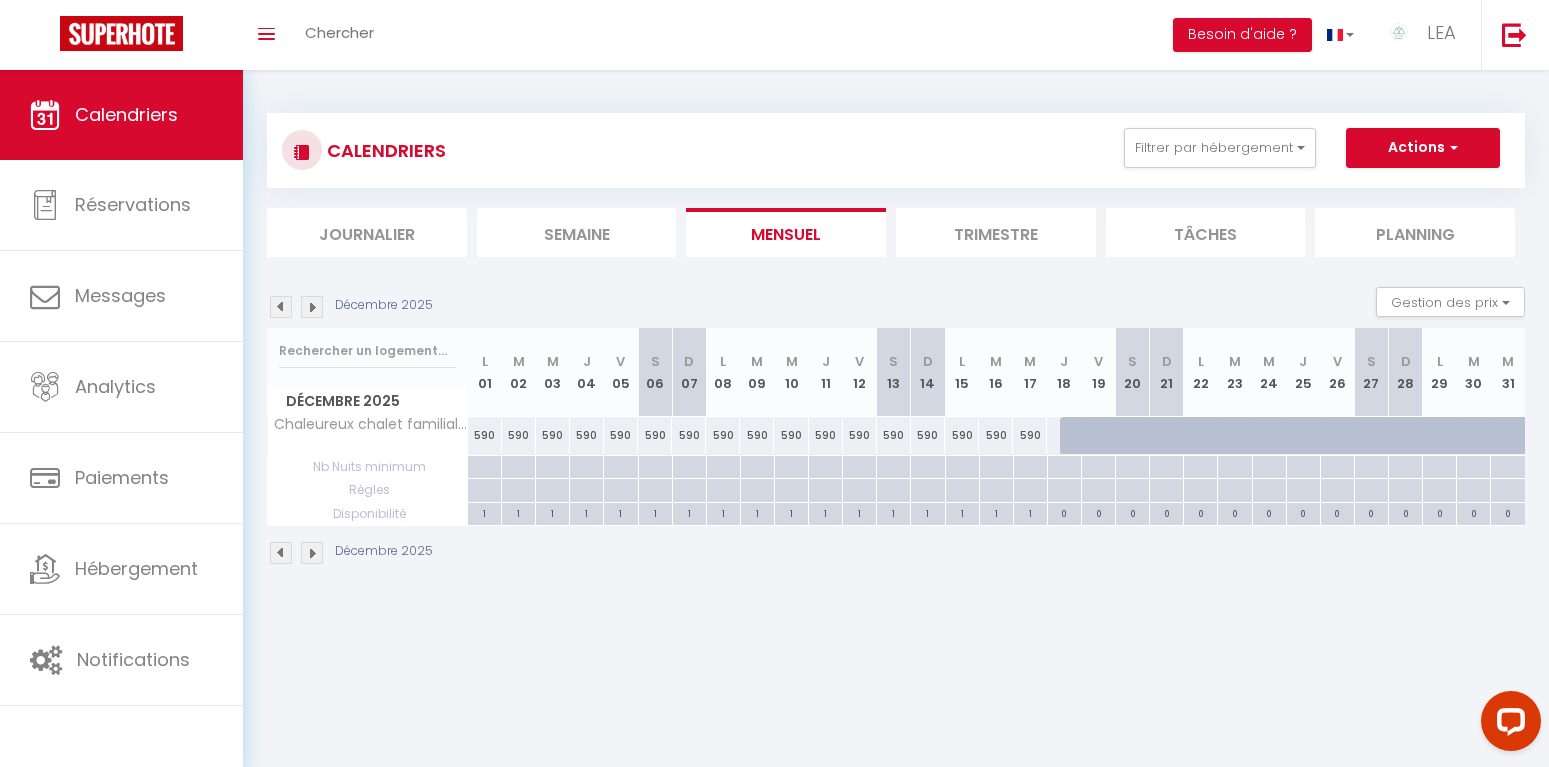 click at bounding box center [312, 307] 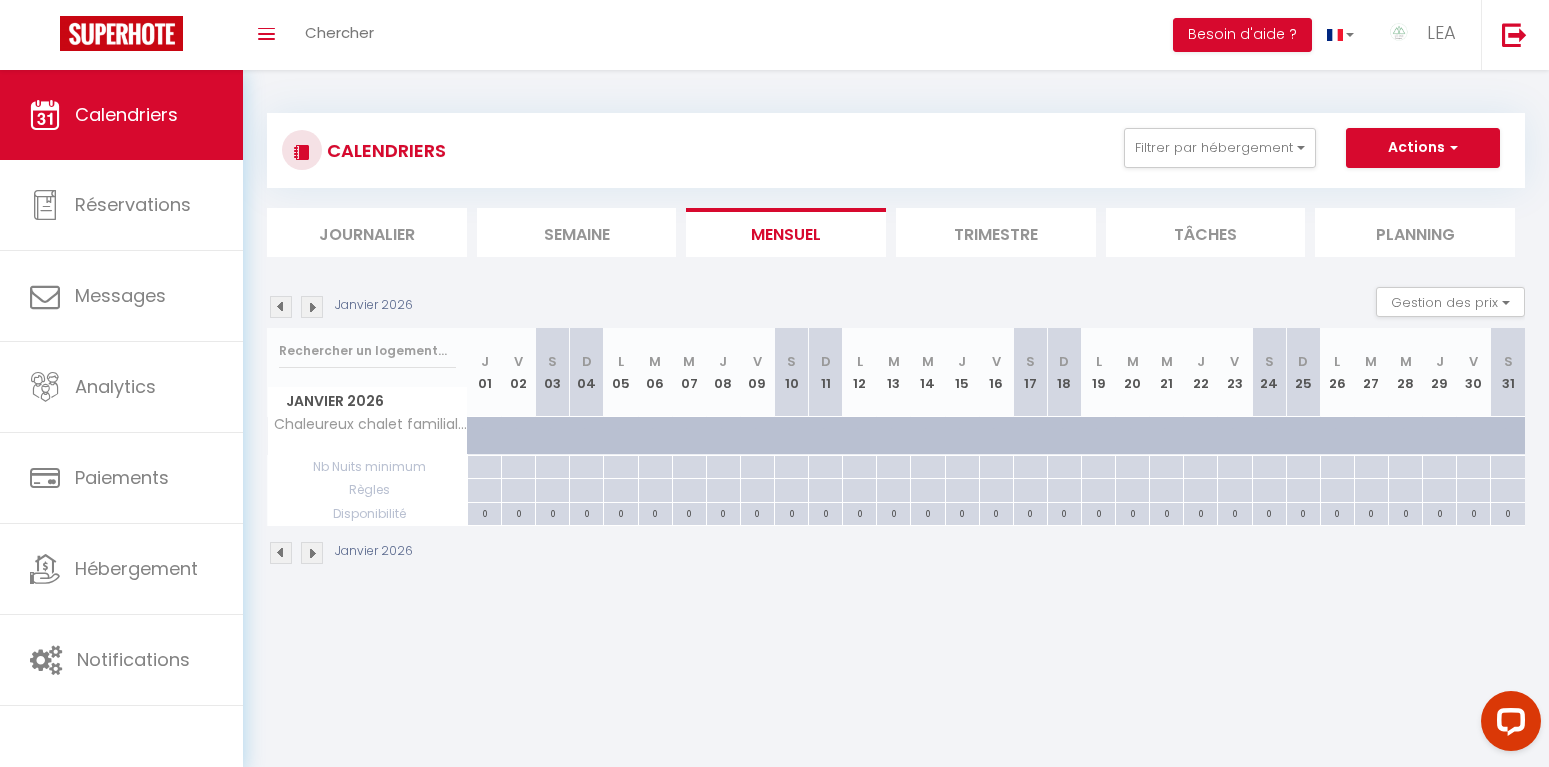 click on "0" at bounding box center (620, 512) 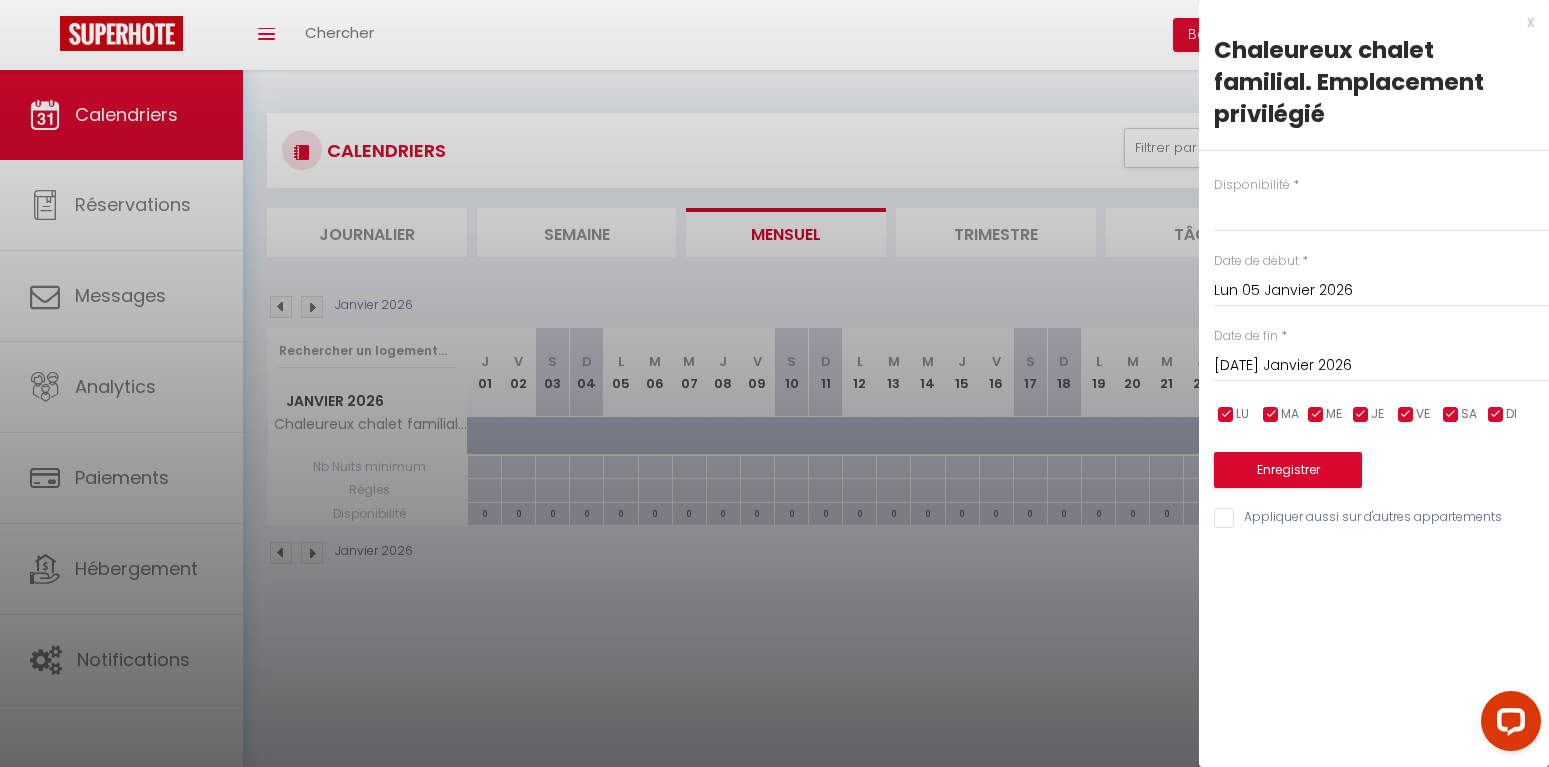 click on "[DATE] Janvier 2026" at bounding box center (1381, 366) 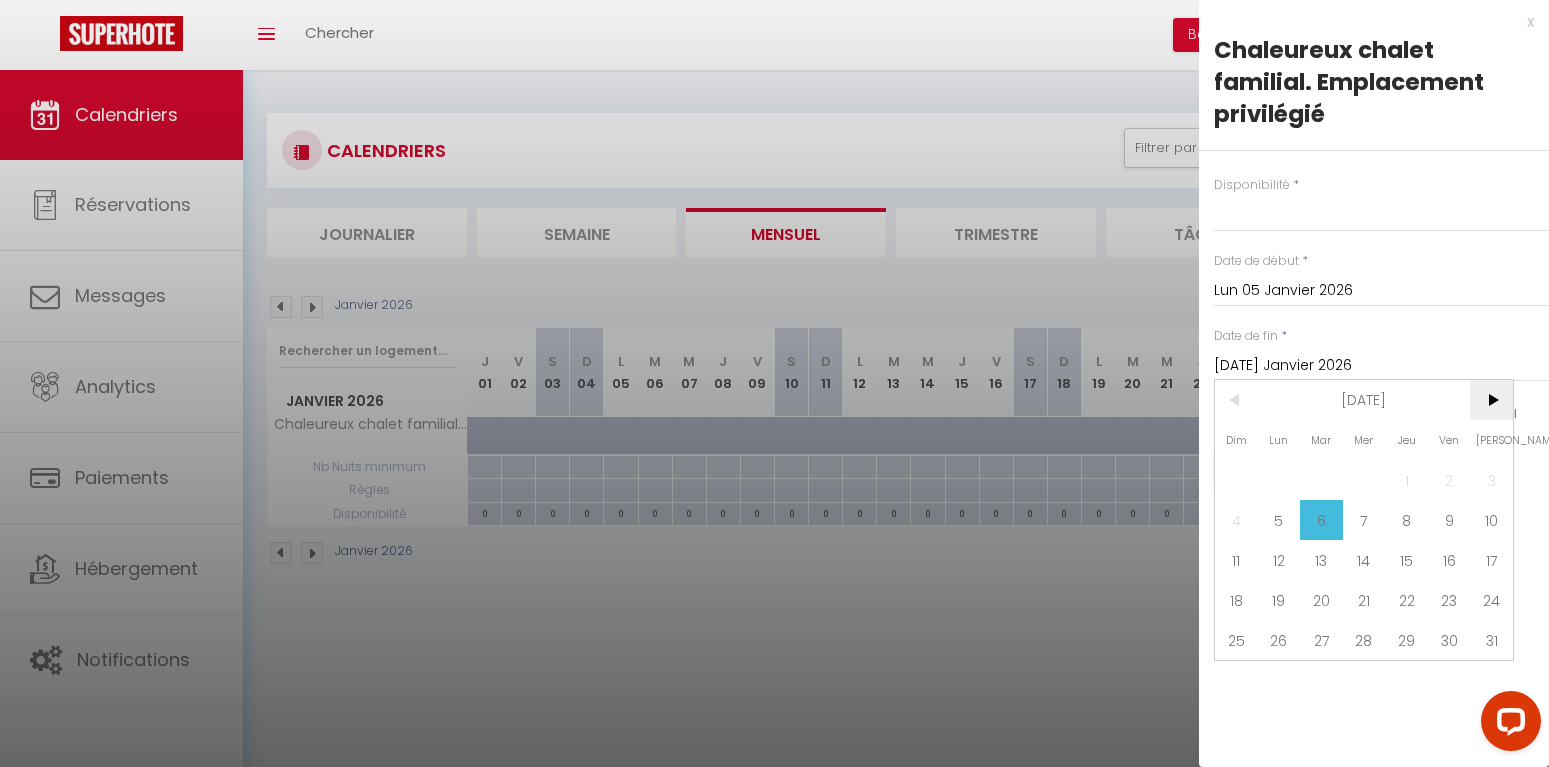 click on ">" at bounding box center (1491, 400) 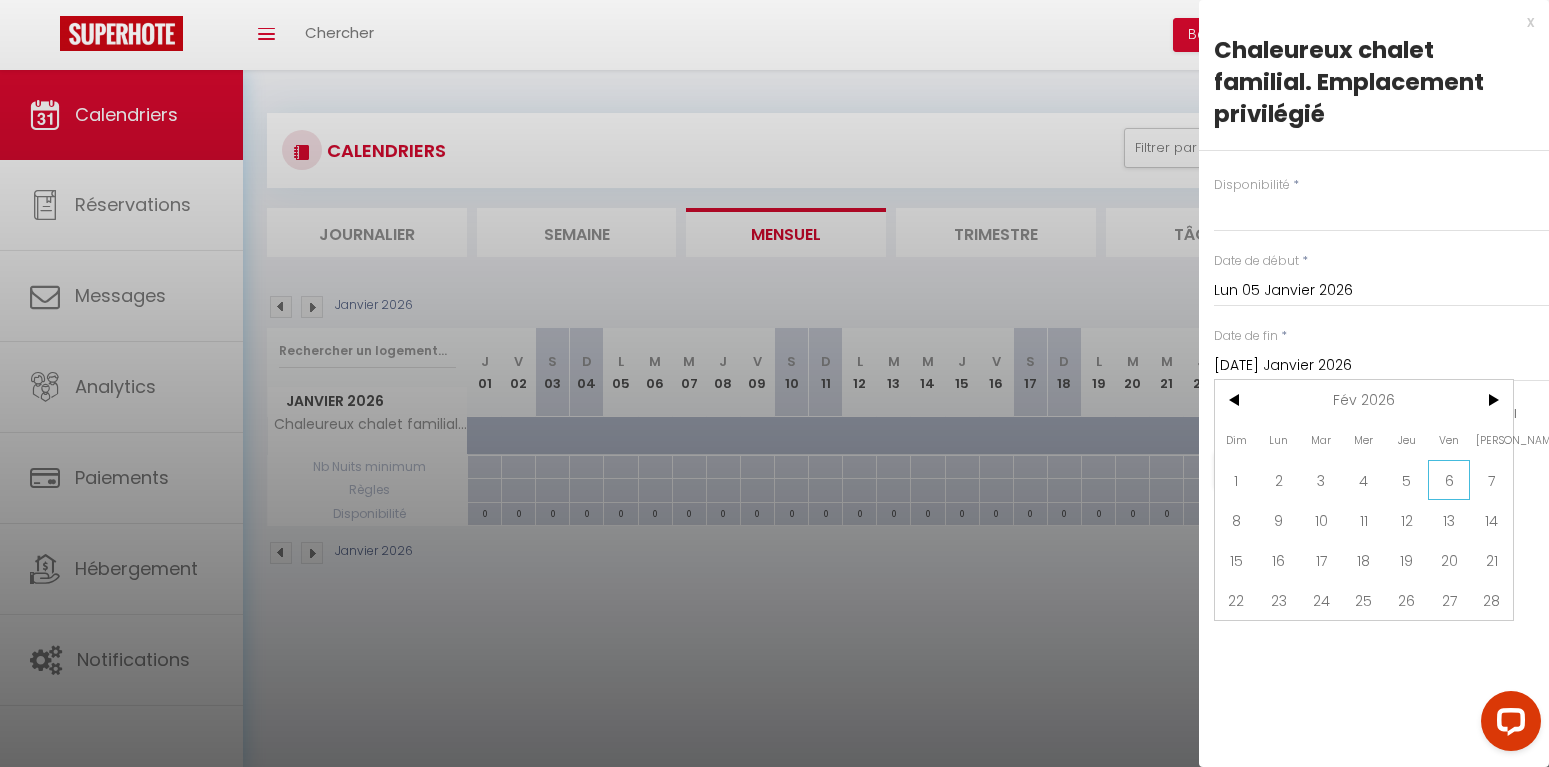 click on "6" at bounding box center [1449, 480] 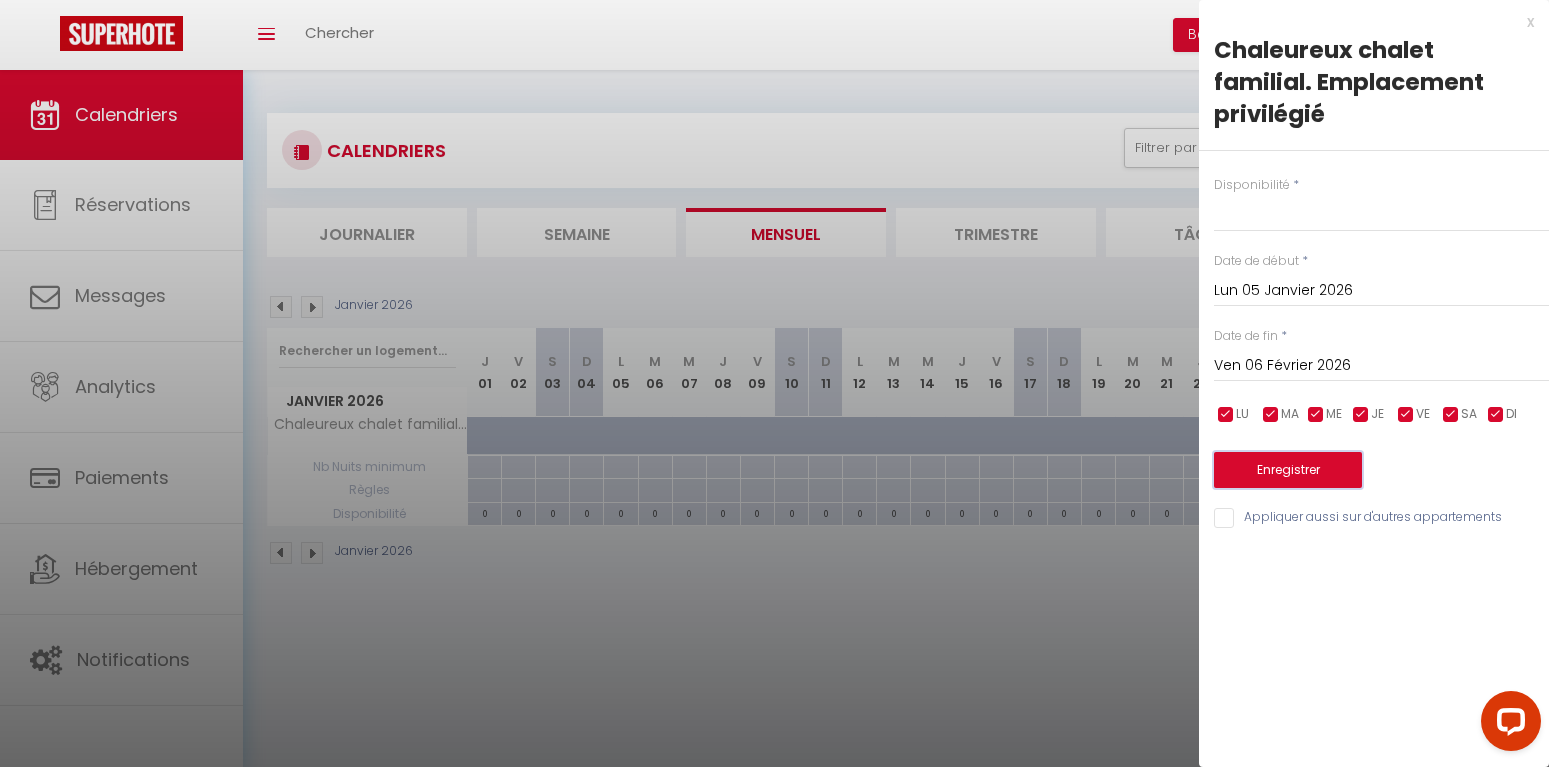 click on "Enregistrer" at bounding box center (1288, 470) 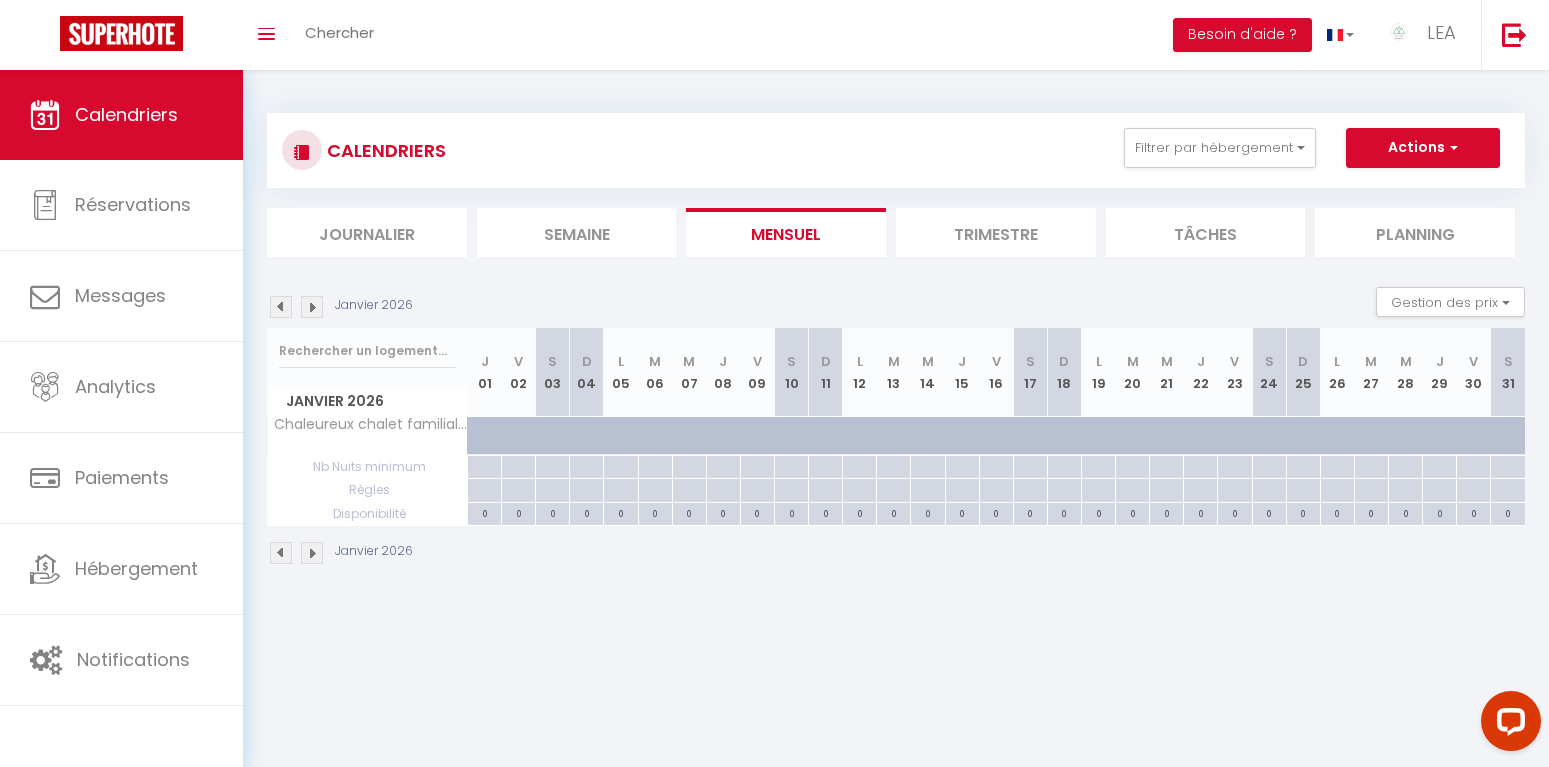 click at bounding box center [281, 307] 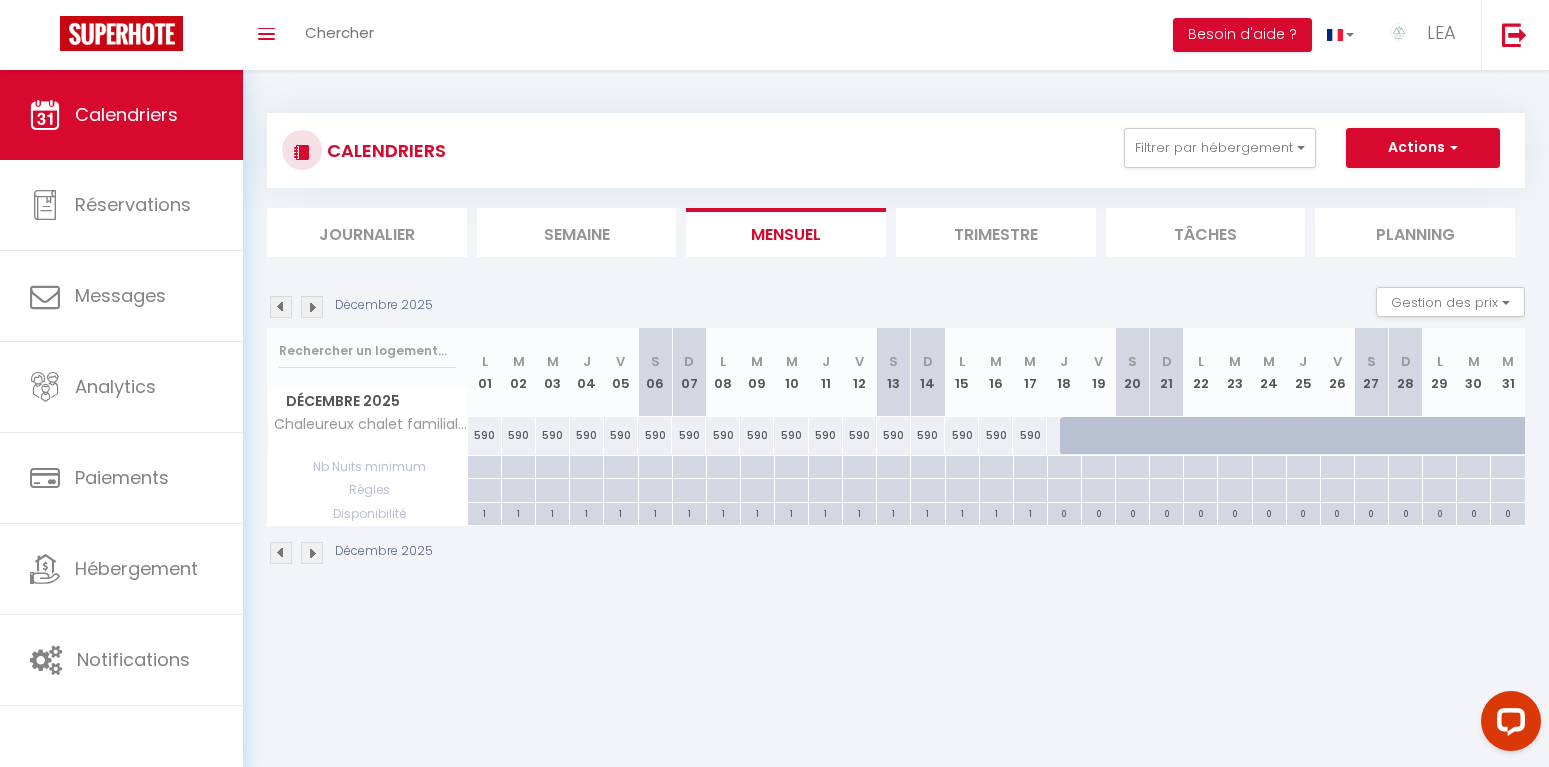 click at bounding box center (312, 307) 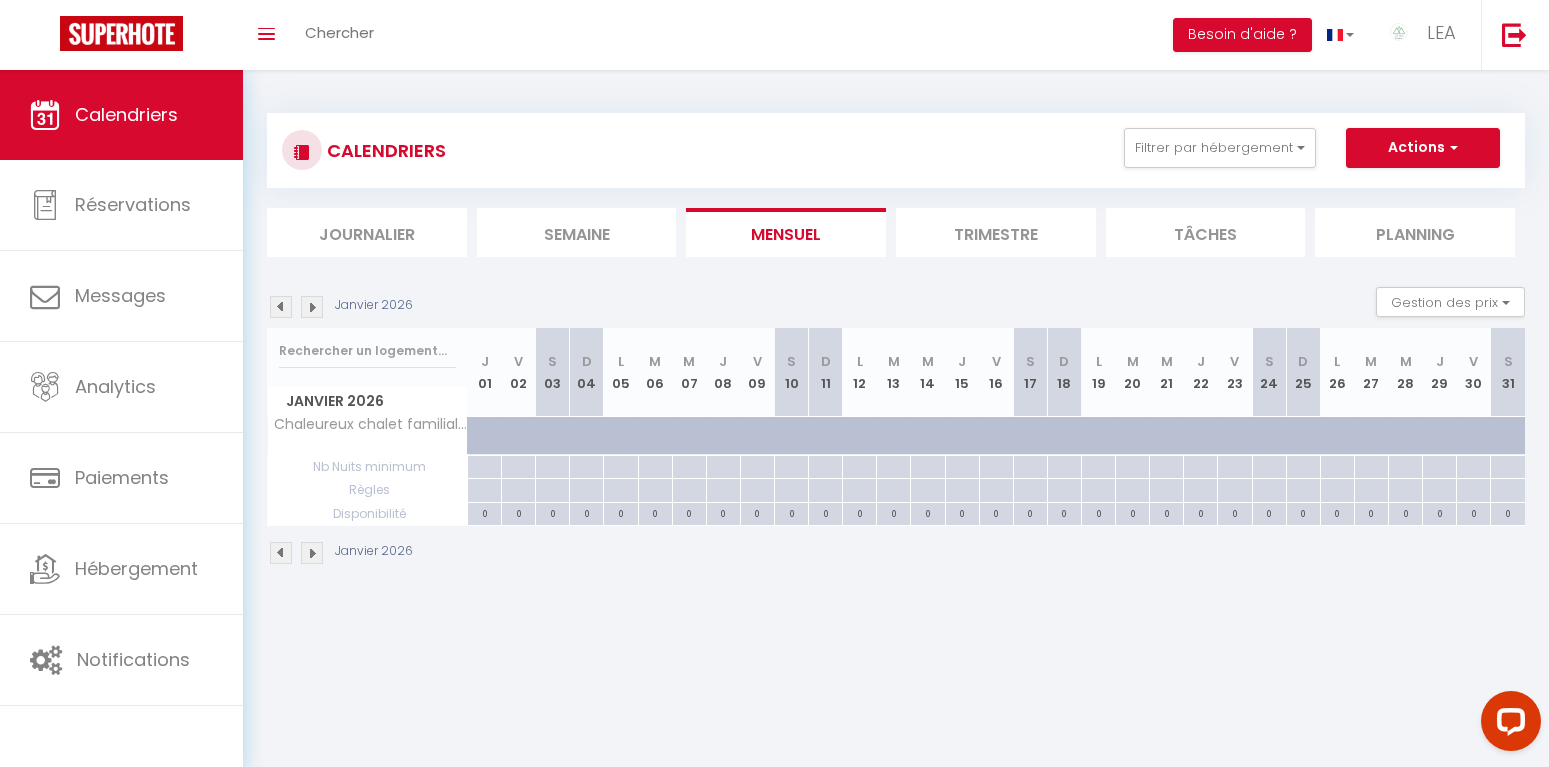 click on "0" at bounding box center [620, 512] 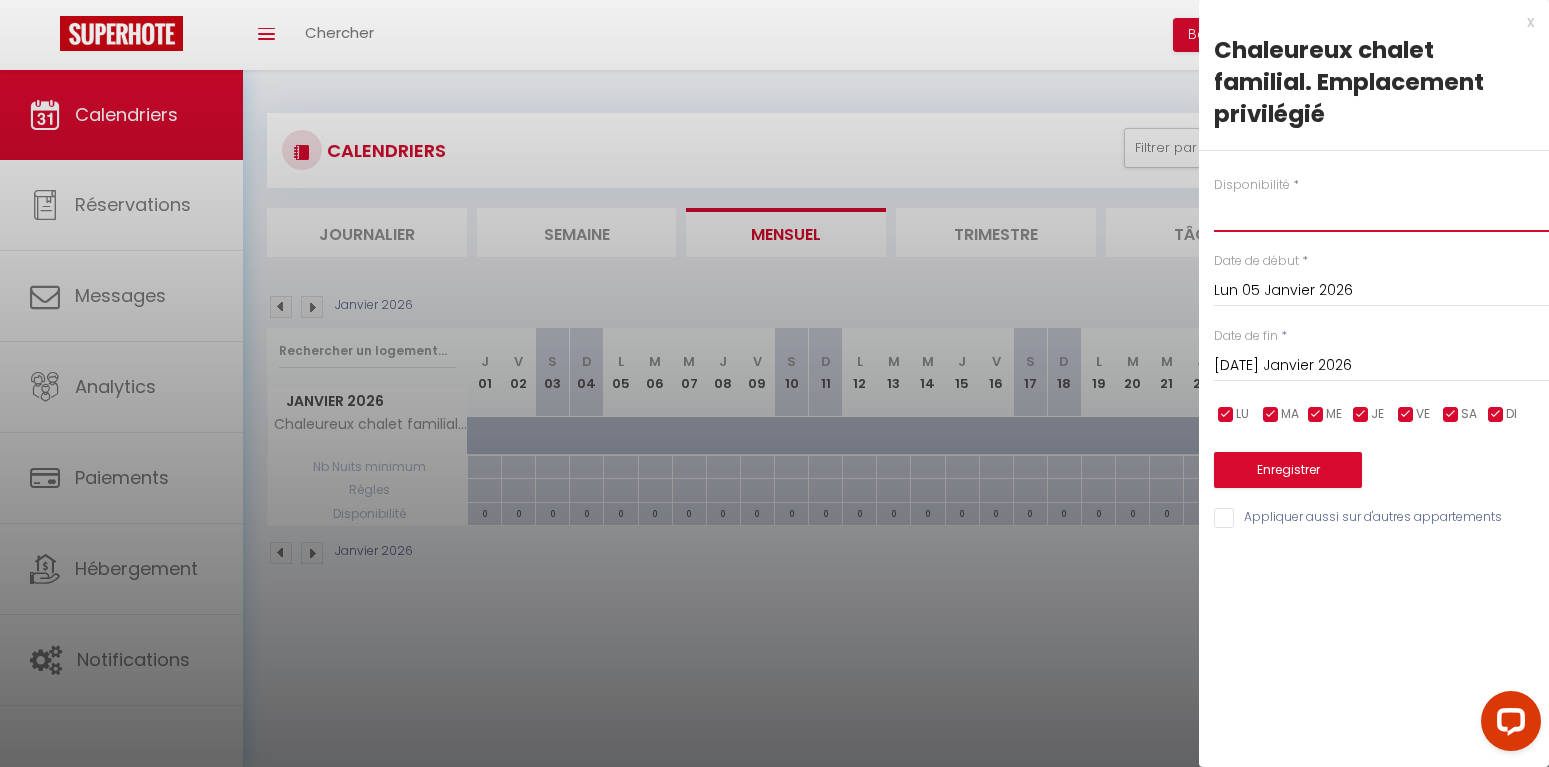 click on "Disponible
Indisponible" at bounding box center [1381, 213] 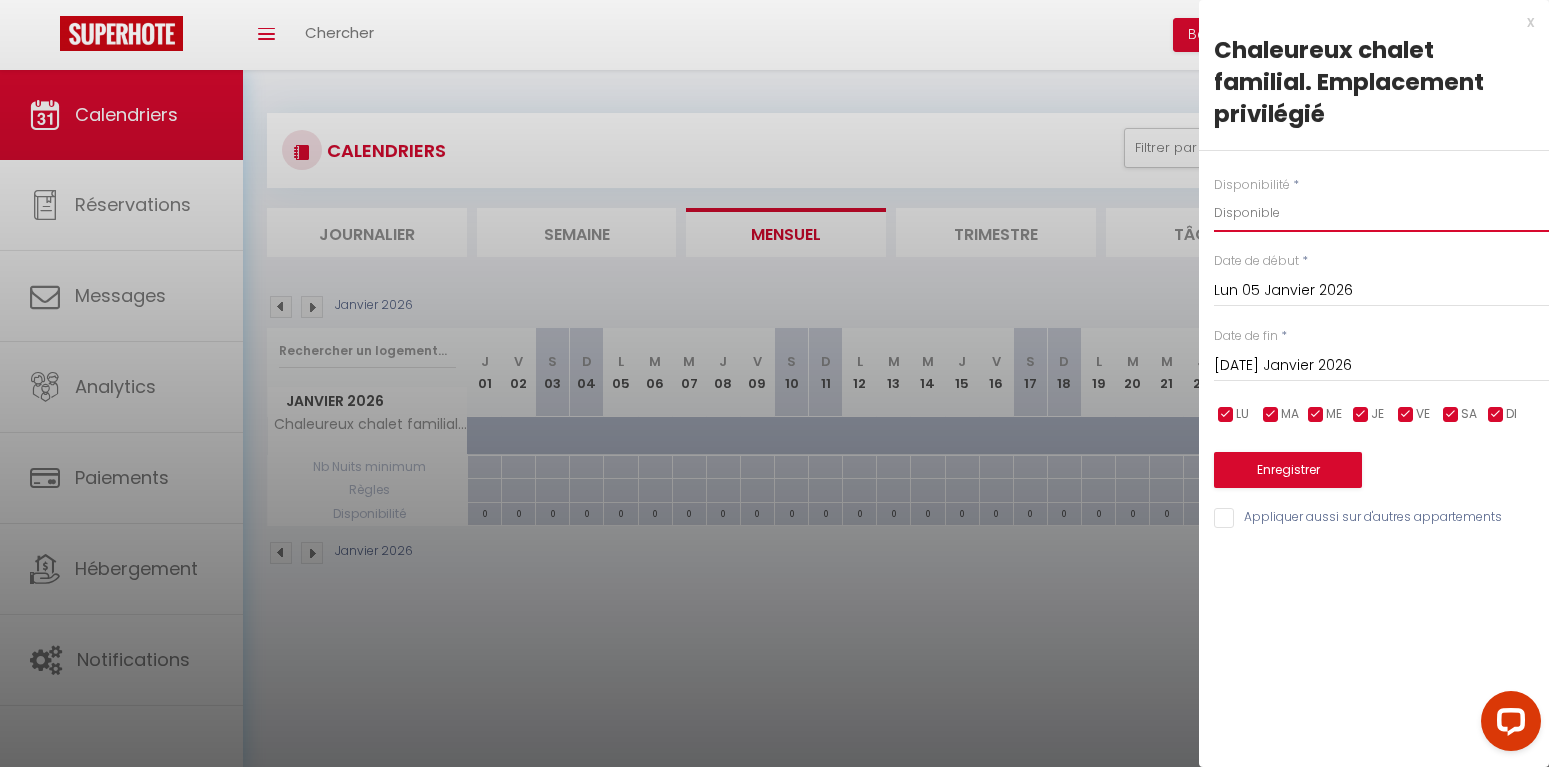 click on "Disponible" at bounding box center (0, 0) 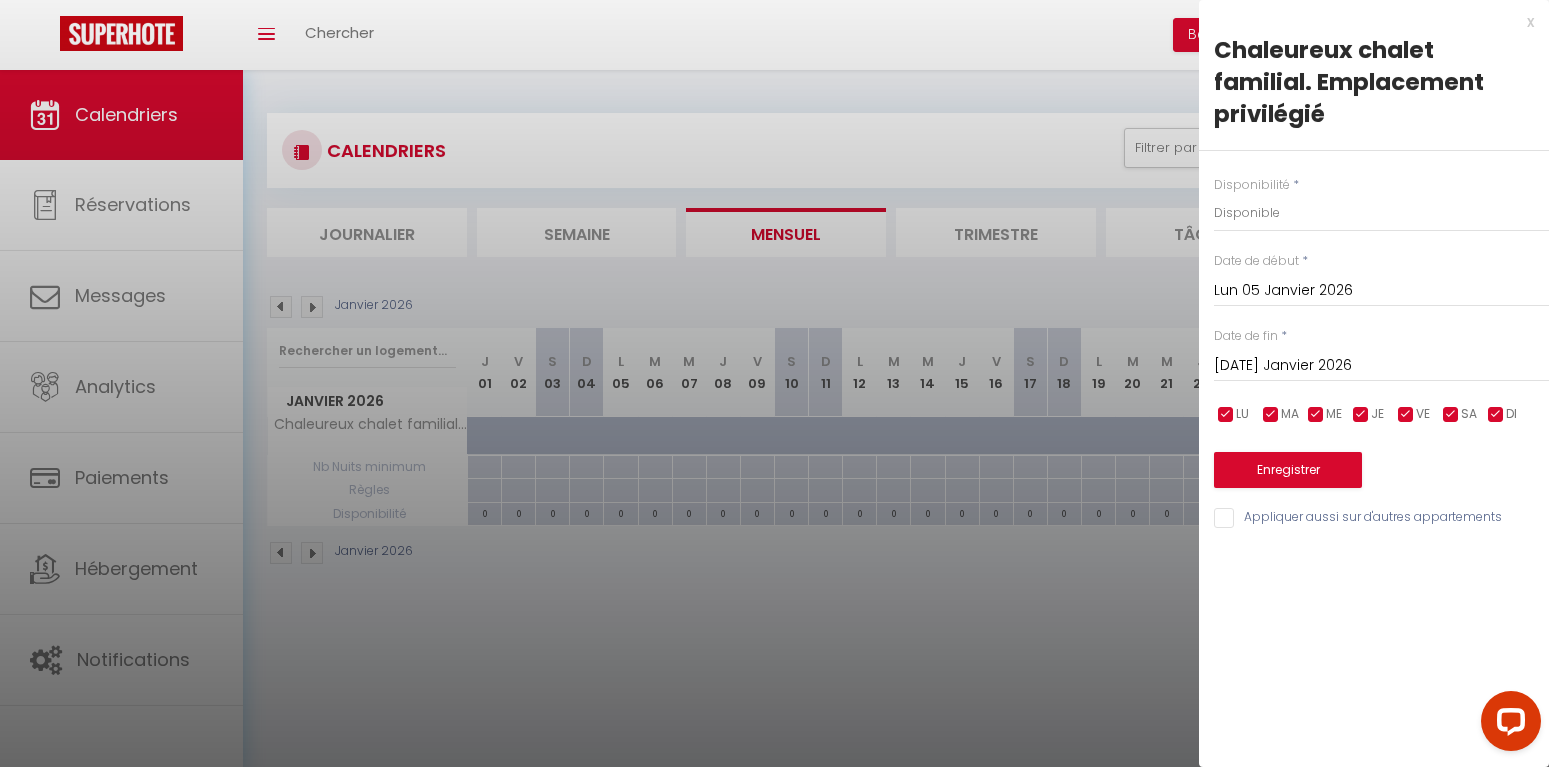click on "[DATE] Janvier 2026" at bounding box center (1381, 366) 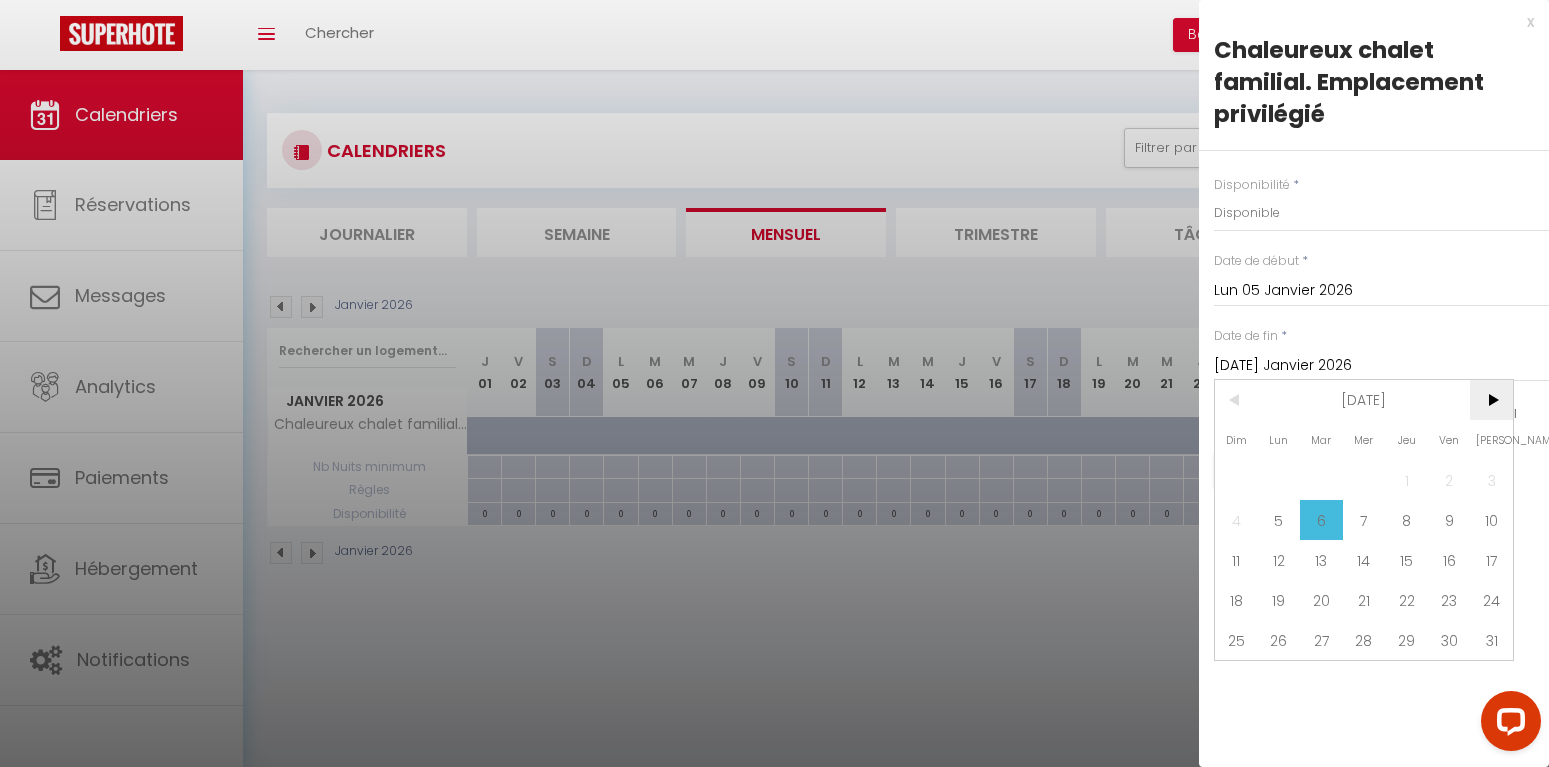 click on ">" at bounding box center (1491, 400) 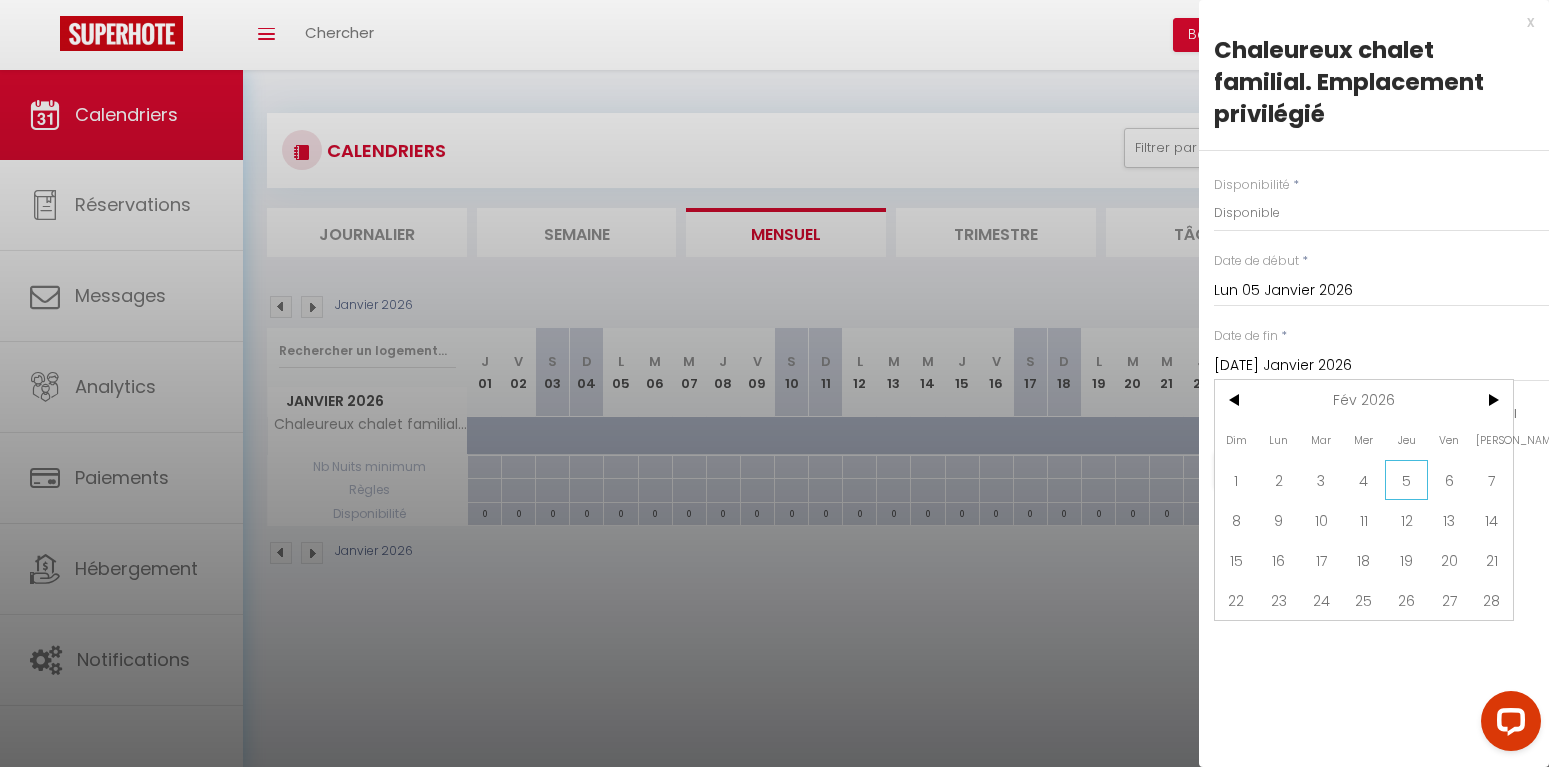 click on "5" at bounding box center [1406, 480] 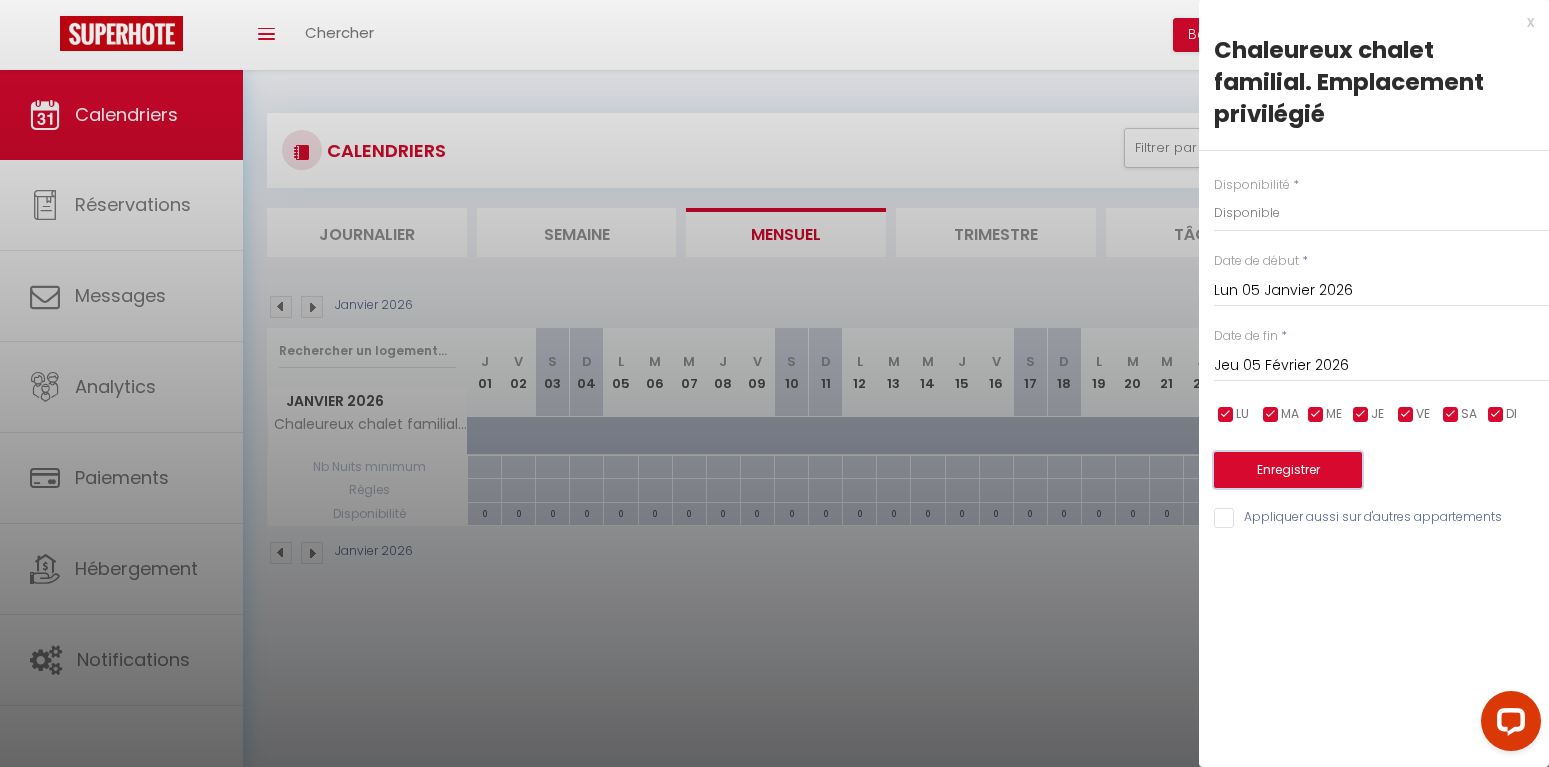 click on "Enregistrer" at bounding box center (1288, 470) 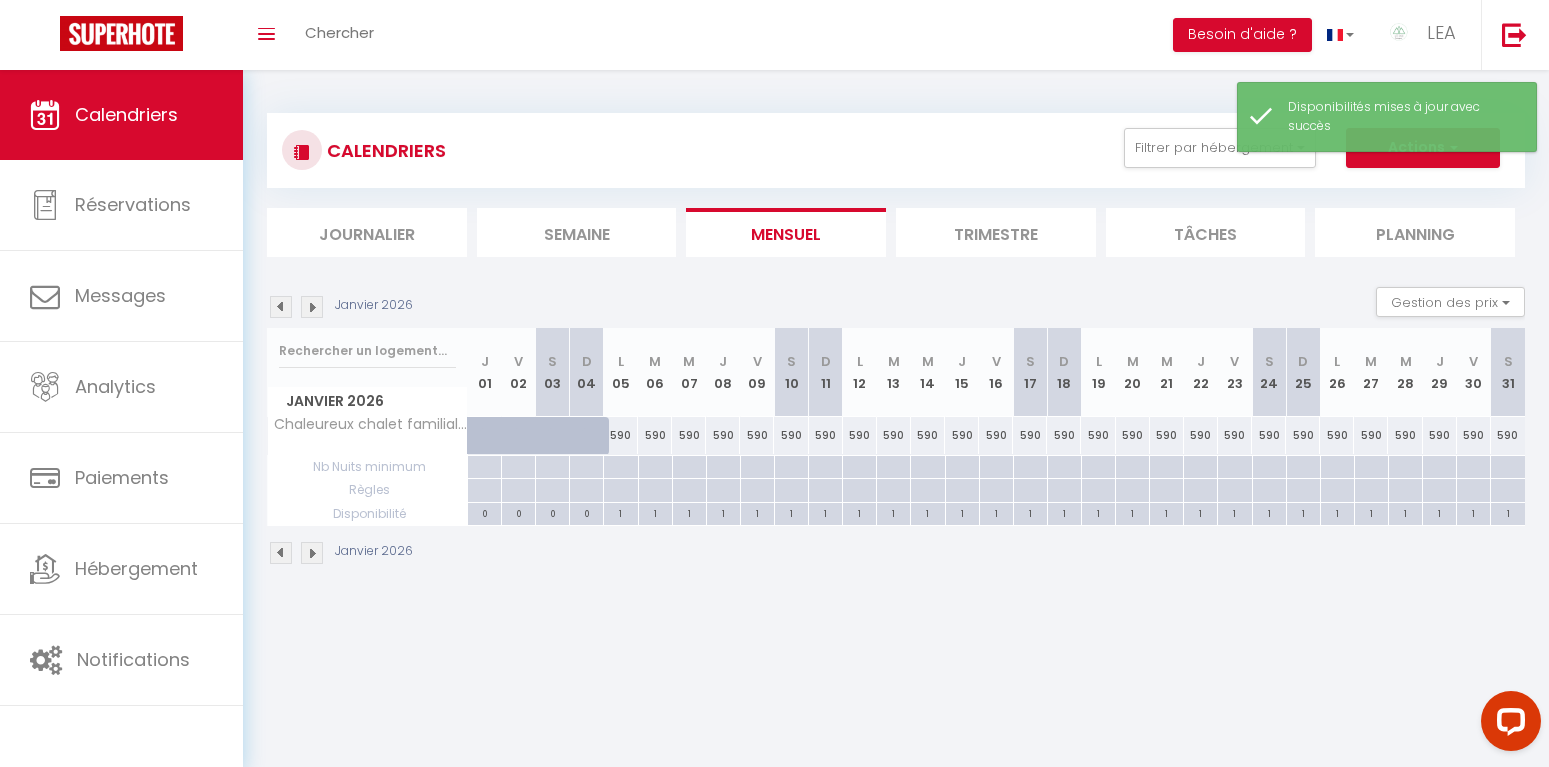click at bounding box center (312, 307) 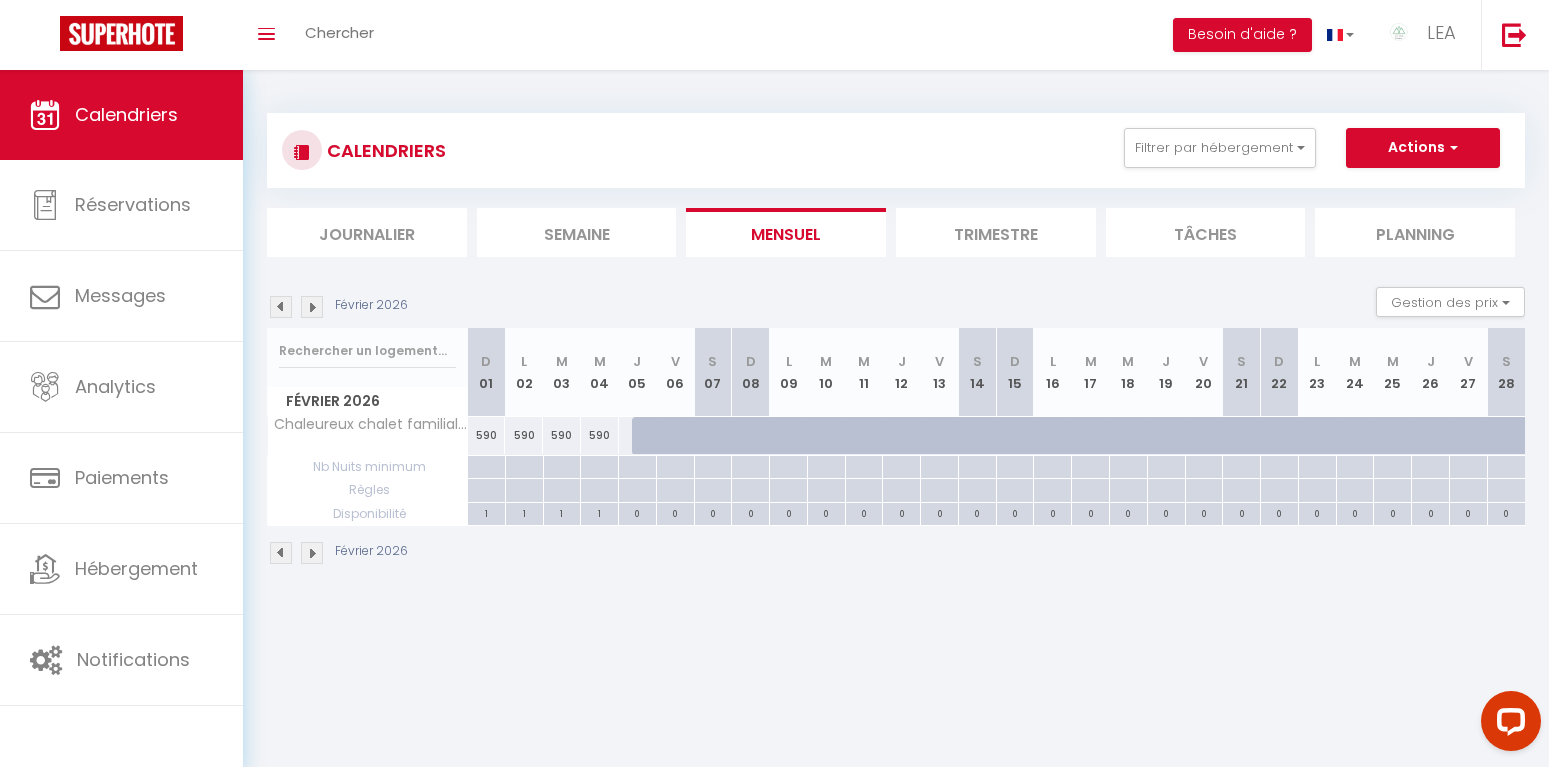 click on "0" at bounding box center [1317, 512] 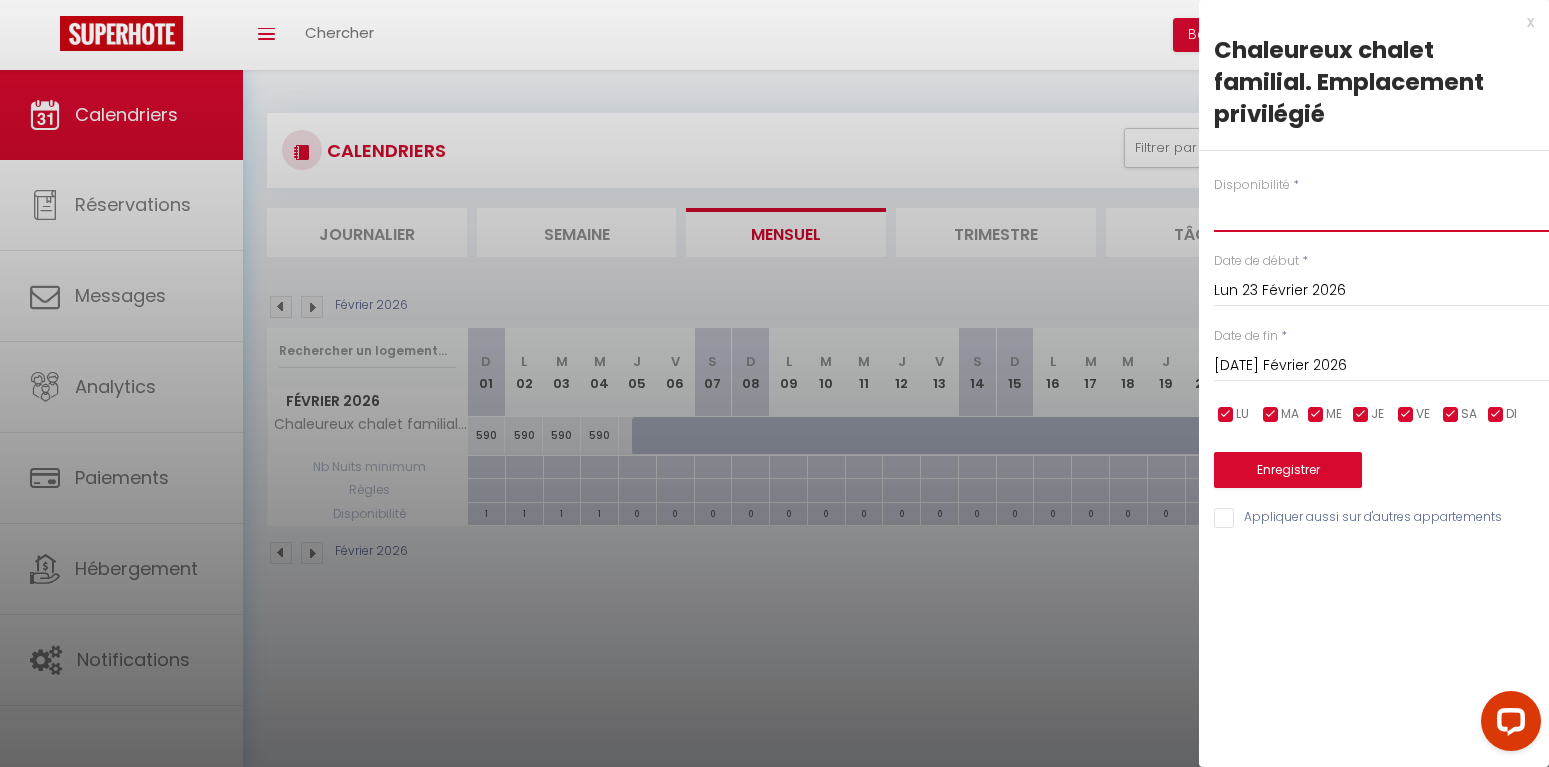 click on "Disponible
Indisponible" at bounding box center [1381, 213] 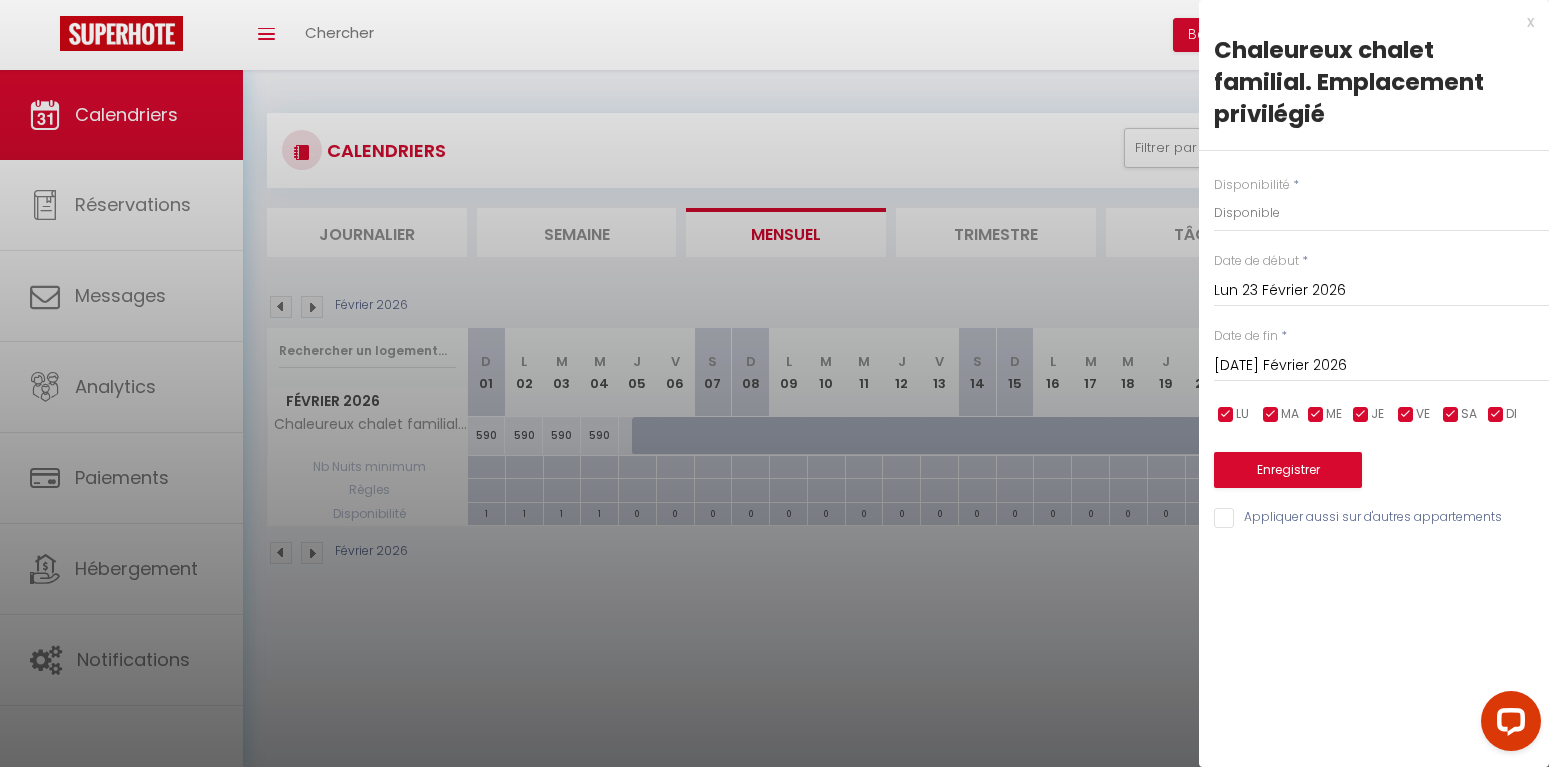 click on "[DATE] Février 2026" at bounding box center (1381, 366) 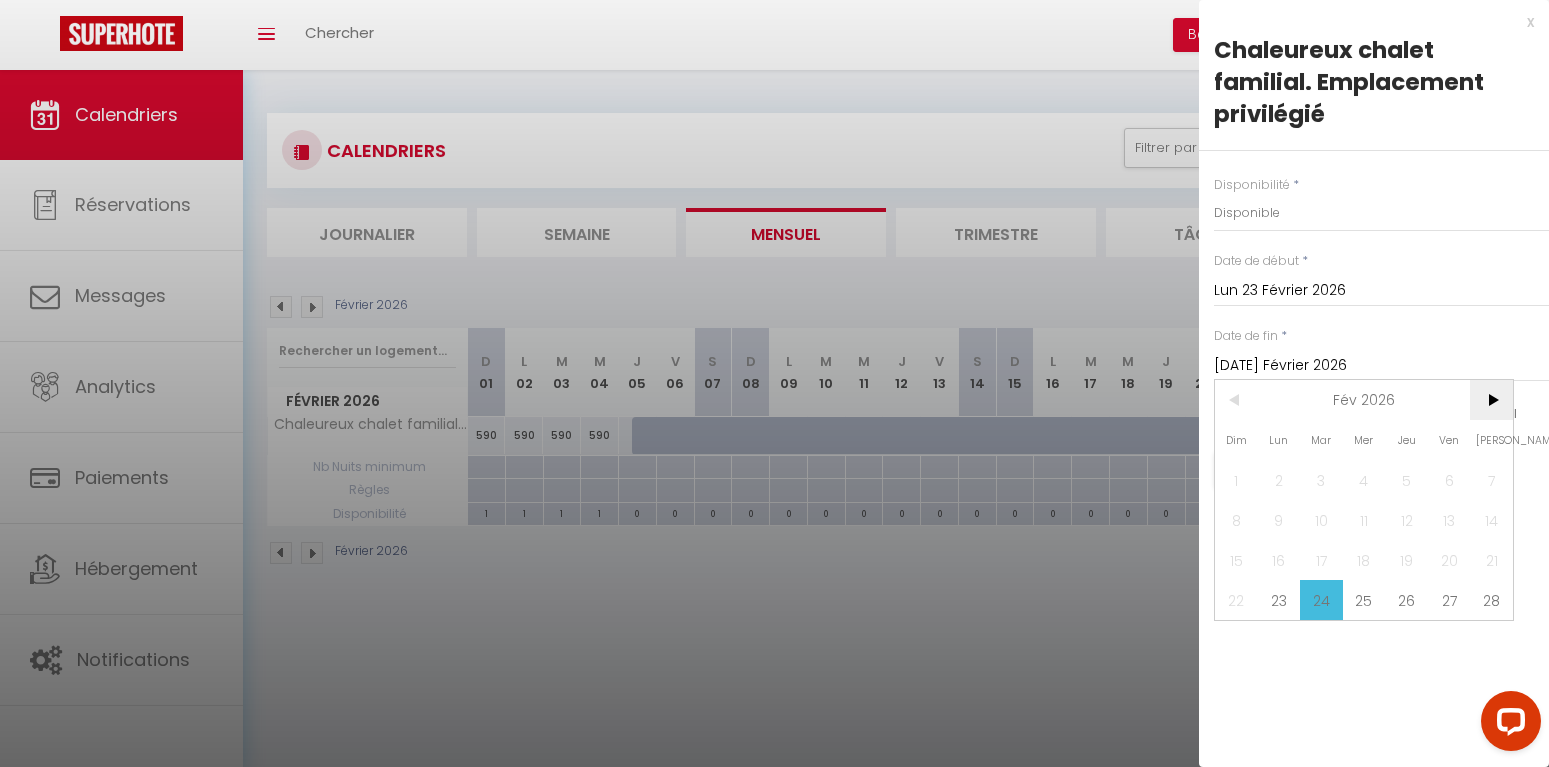 click on ">" at bounding box center [1491, 400] 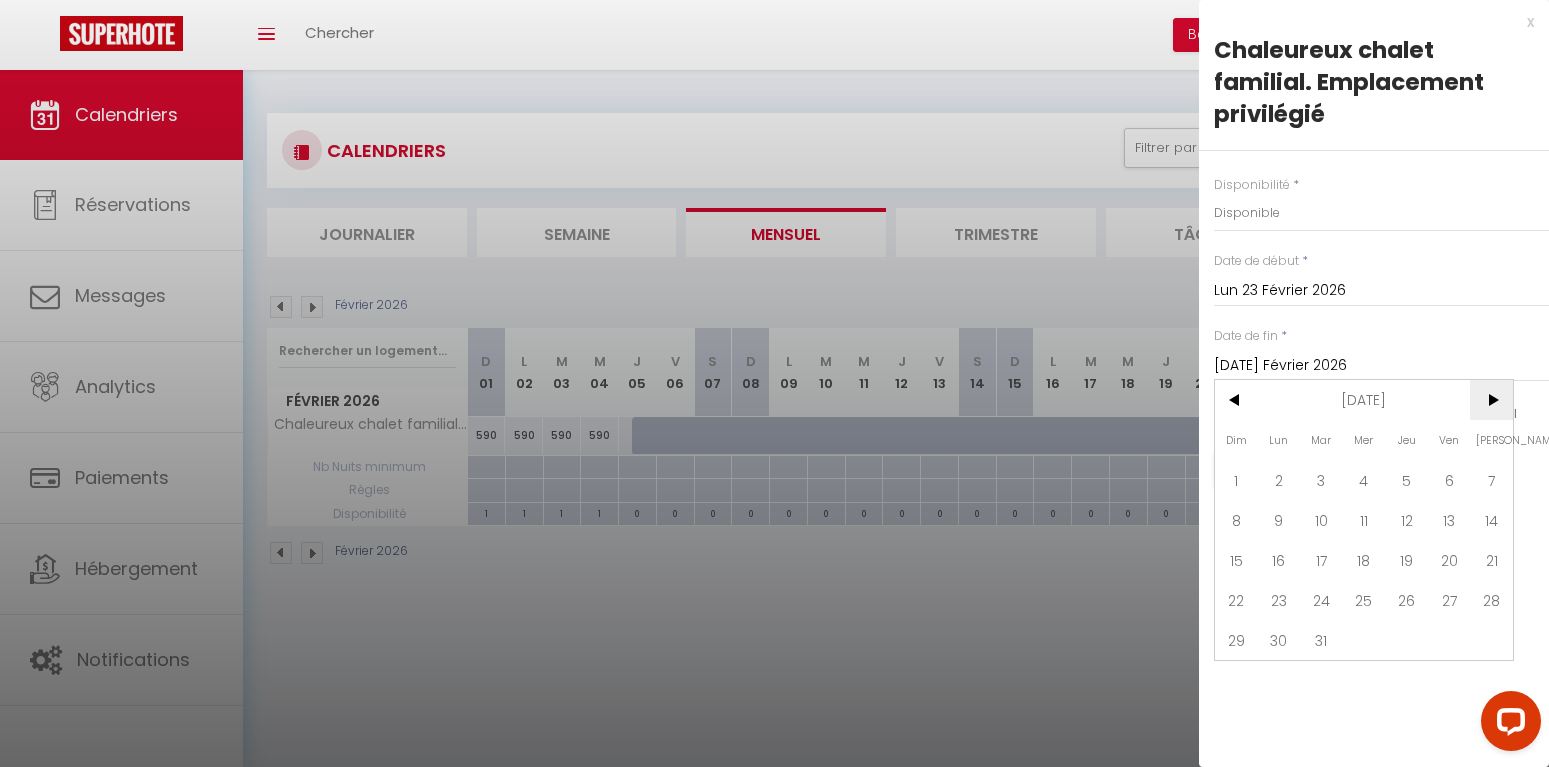 click on ">" at bounding box center (1491, 400) 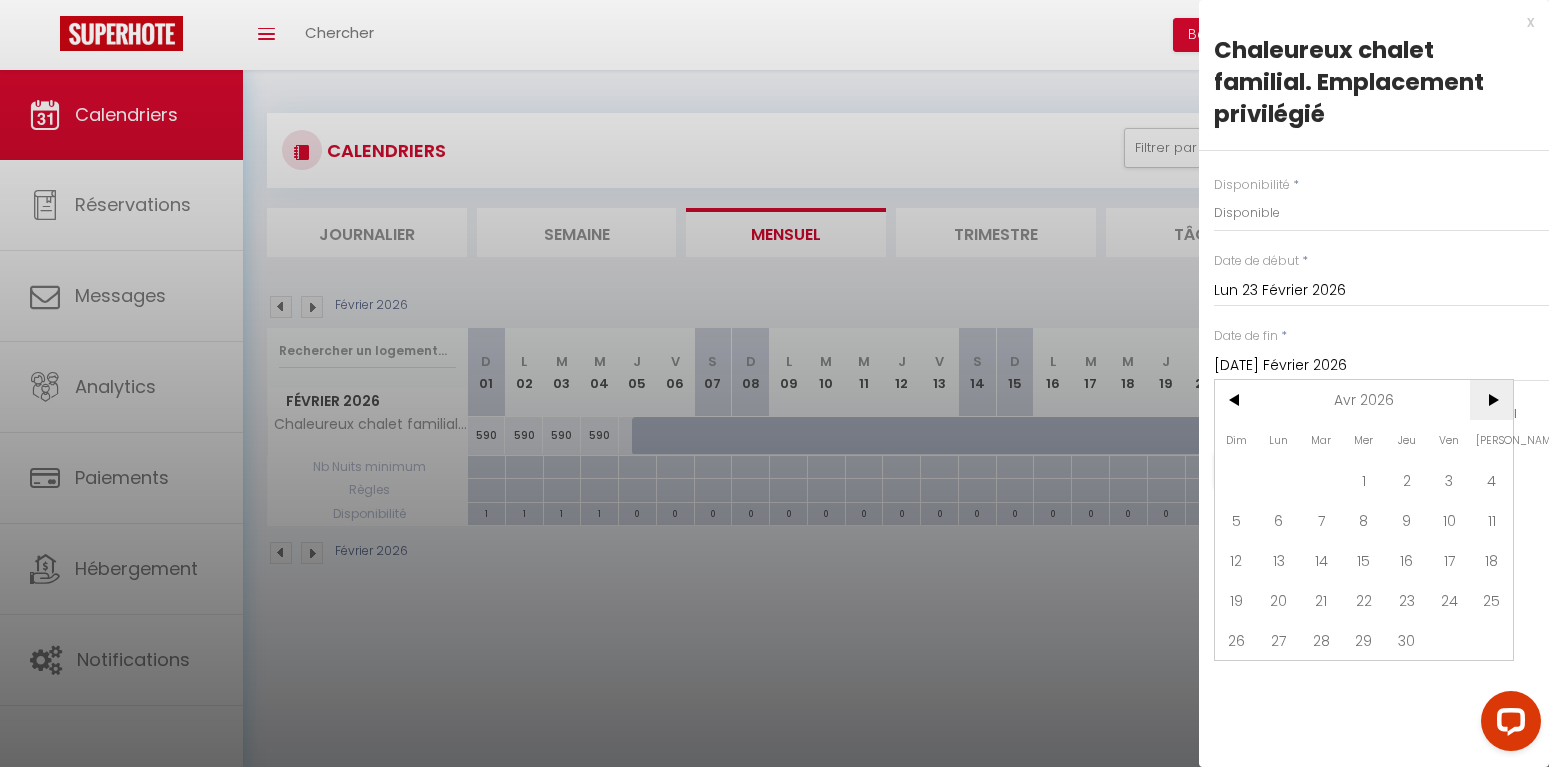 click on ">" at bounding box center [1491, 400] 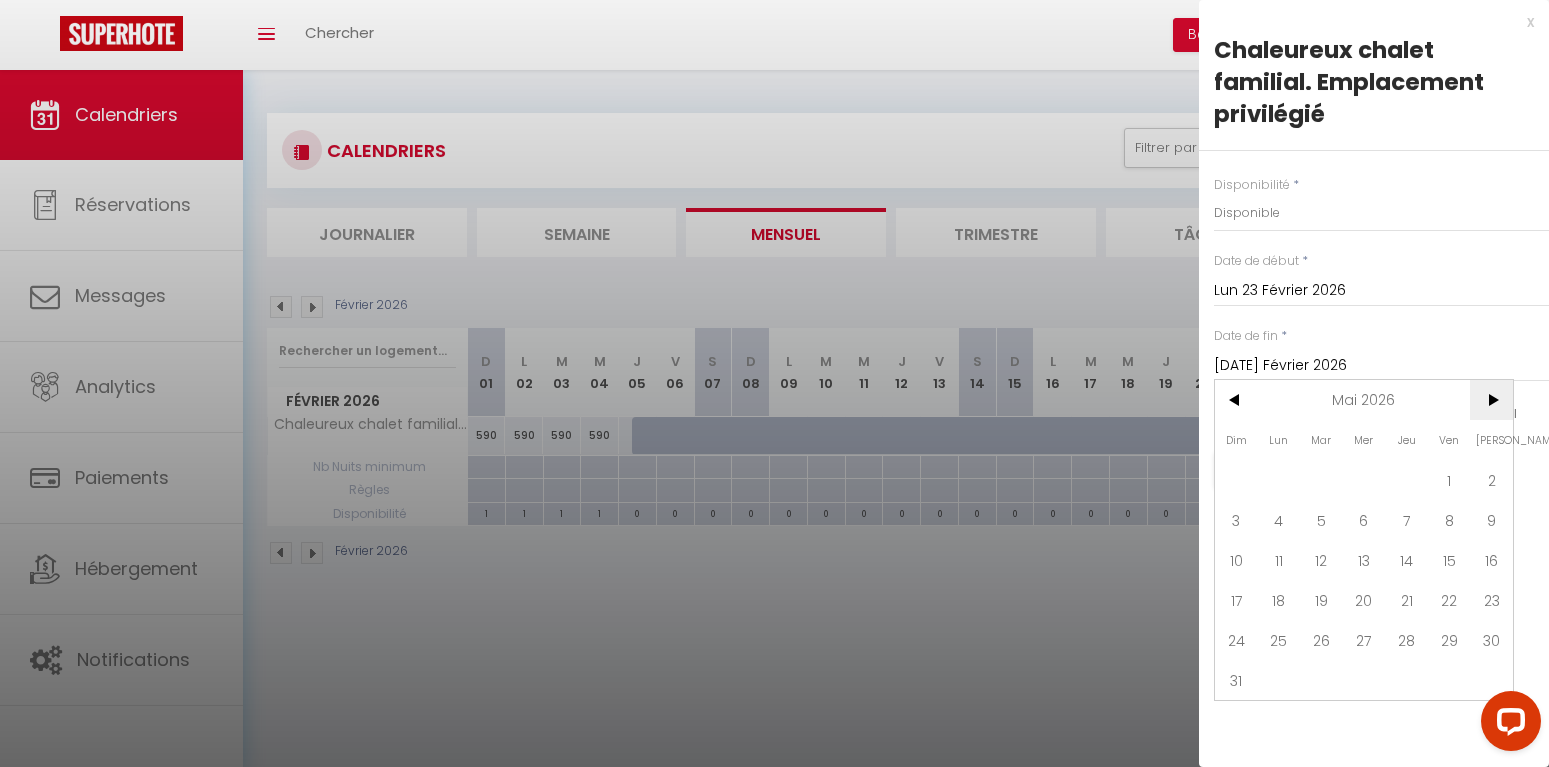 click on ">" at bounding box center (1491, 400) 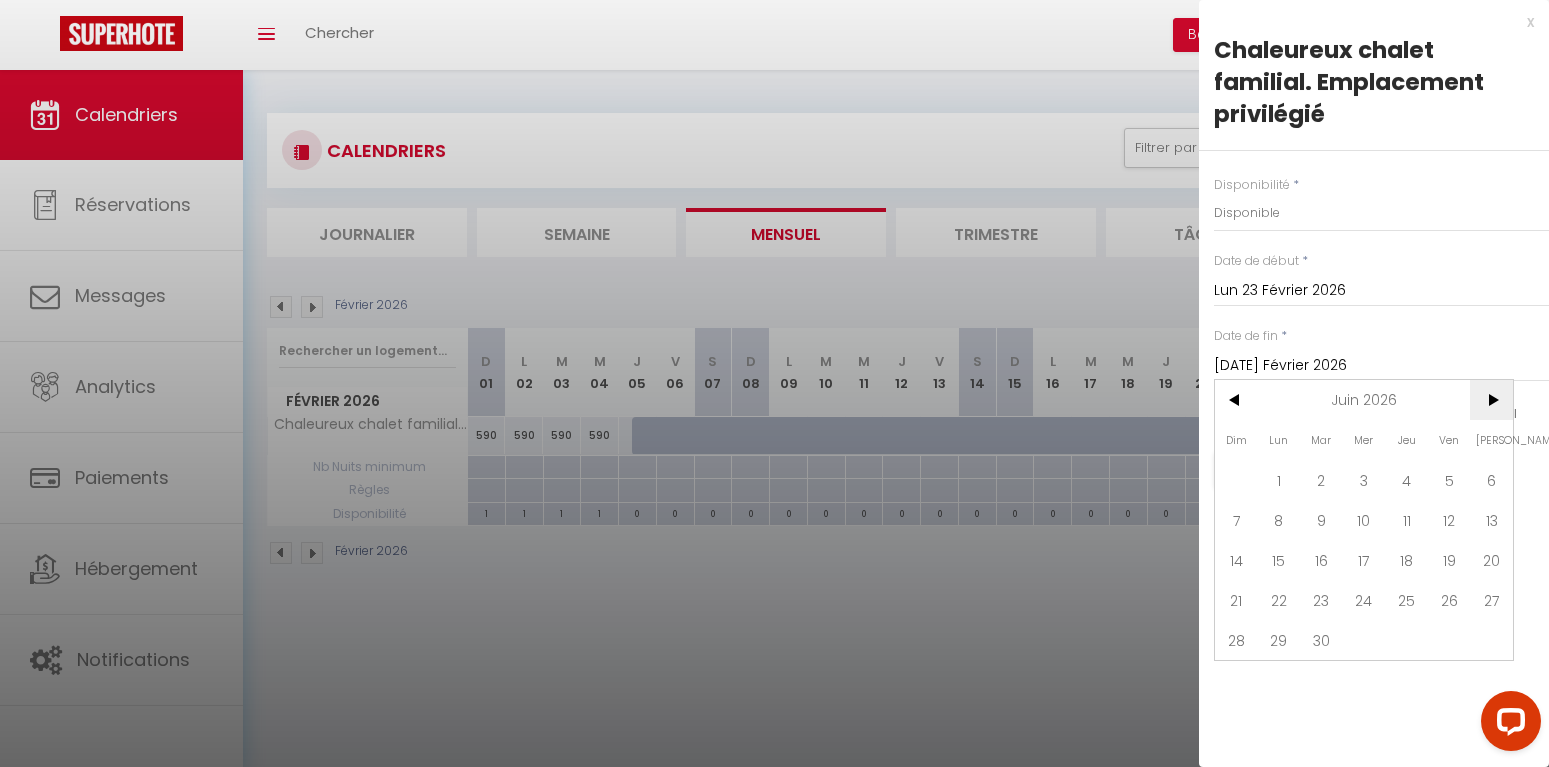 click on ">" at bounding box center [1491, 400] 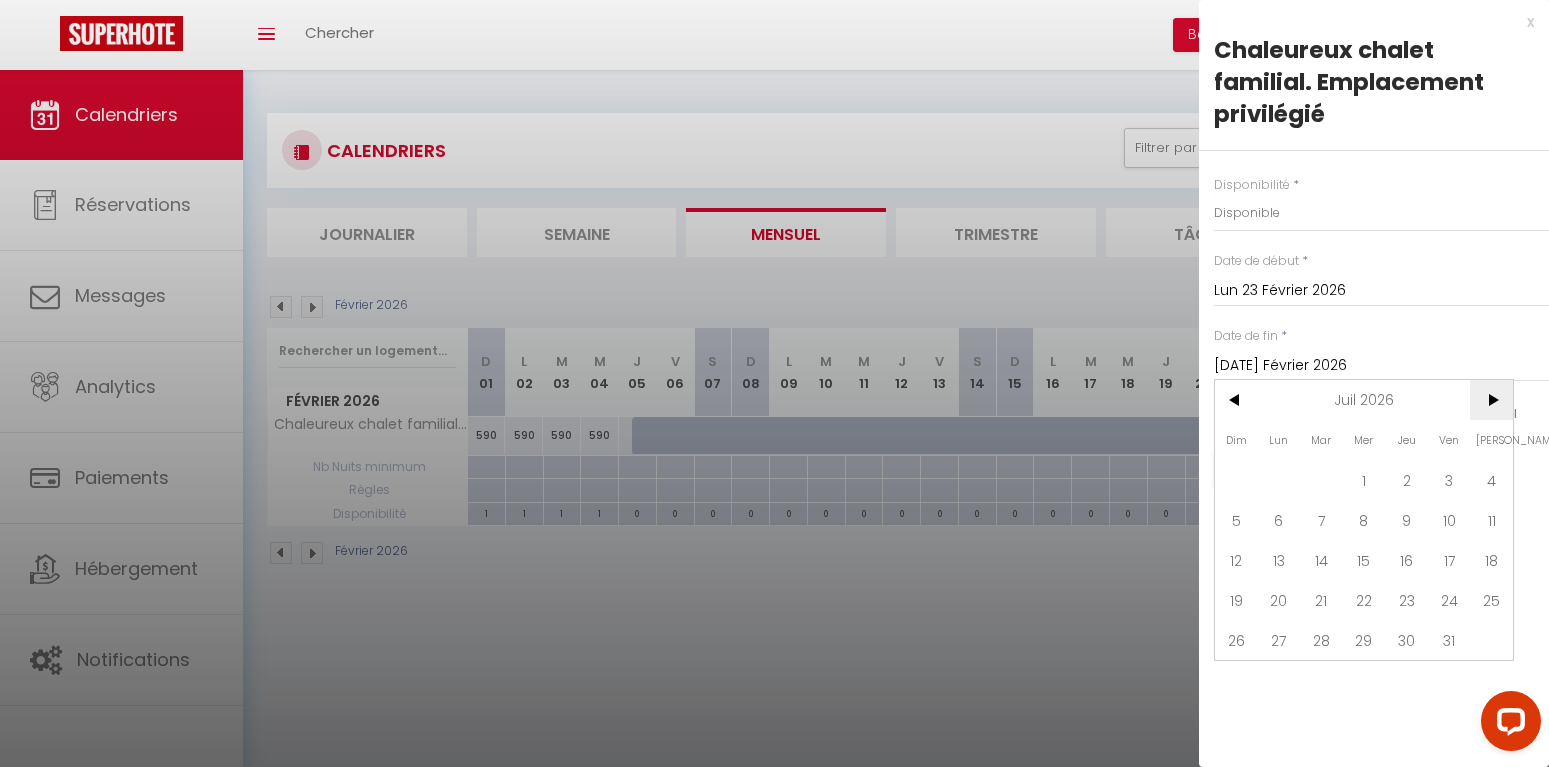 click on ">" at bounding box center (1491, 400) 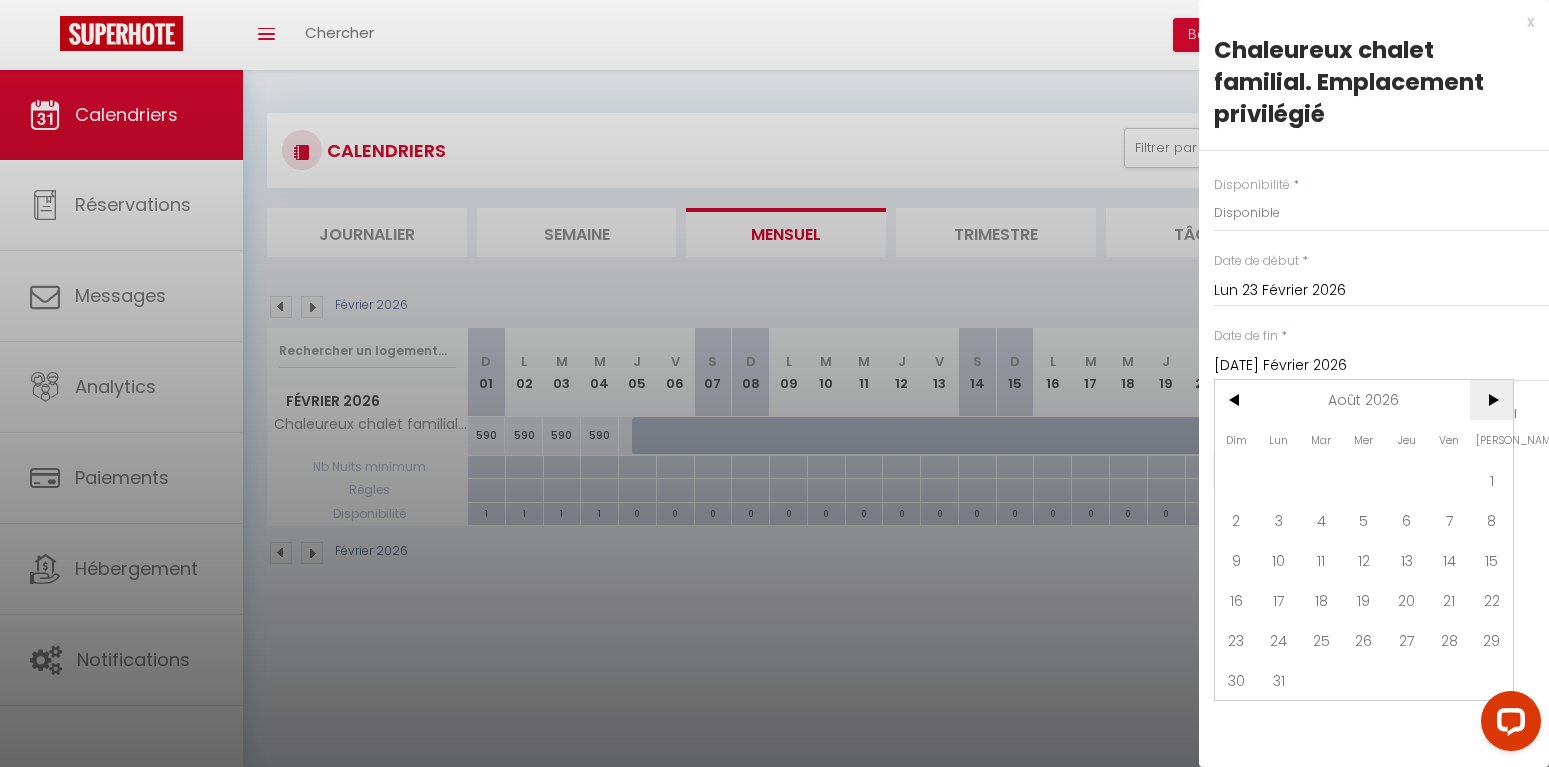 click on ">" at bounding box center [1491, 400] 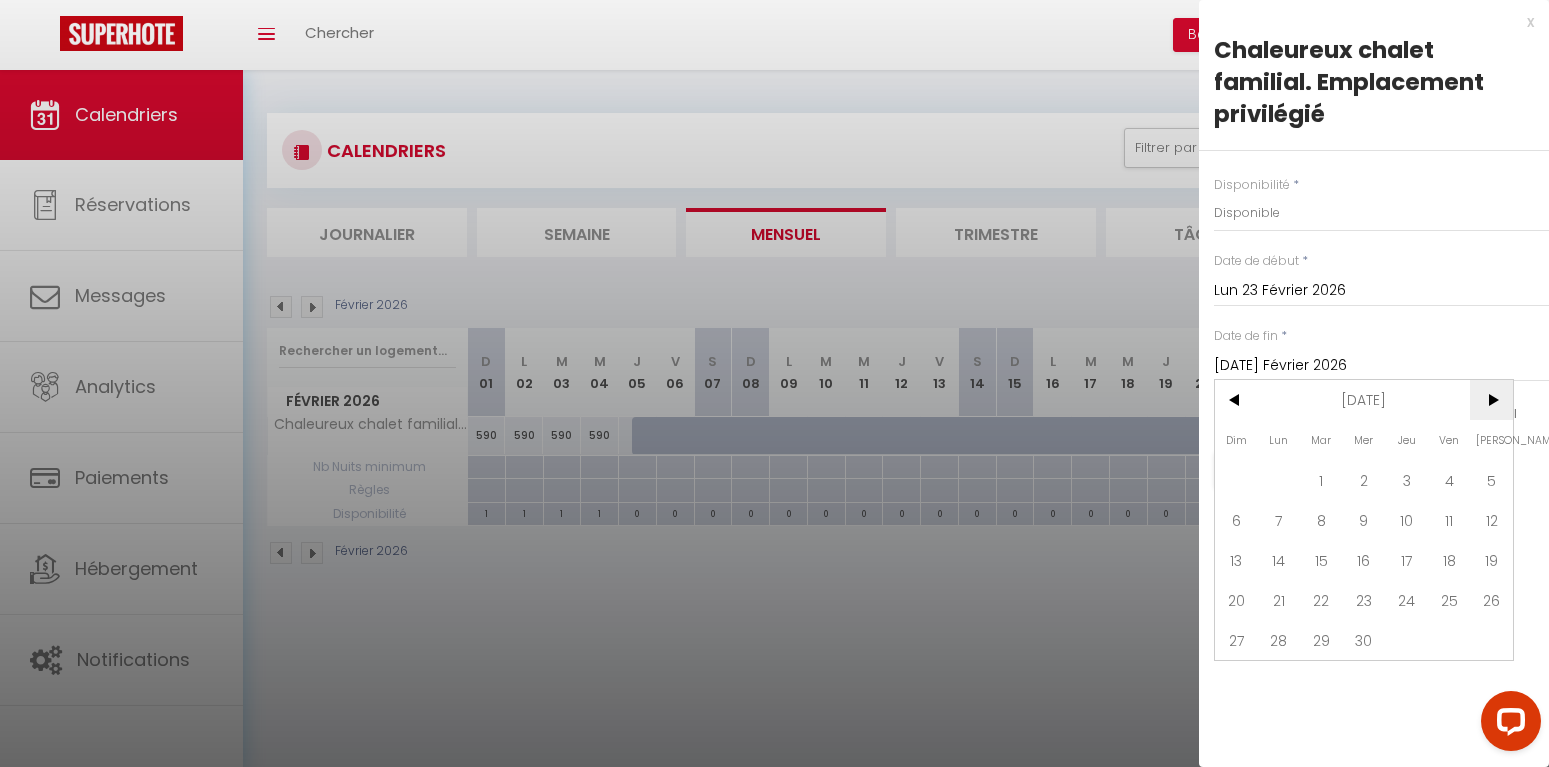 click on ">" at bounding box center (1491, 400) 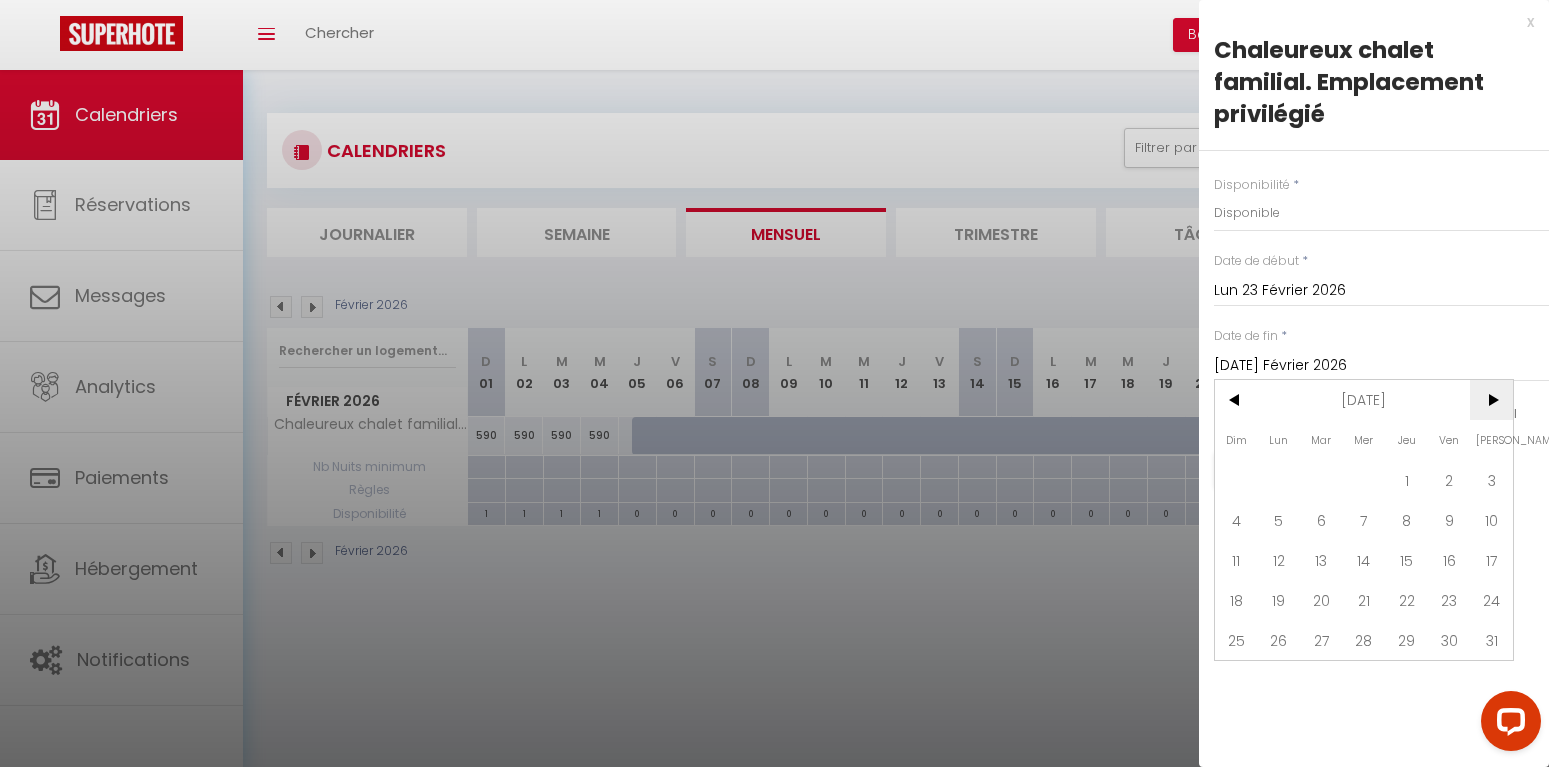 click on ">" at bounding box center [1491, 400] 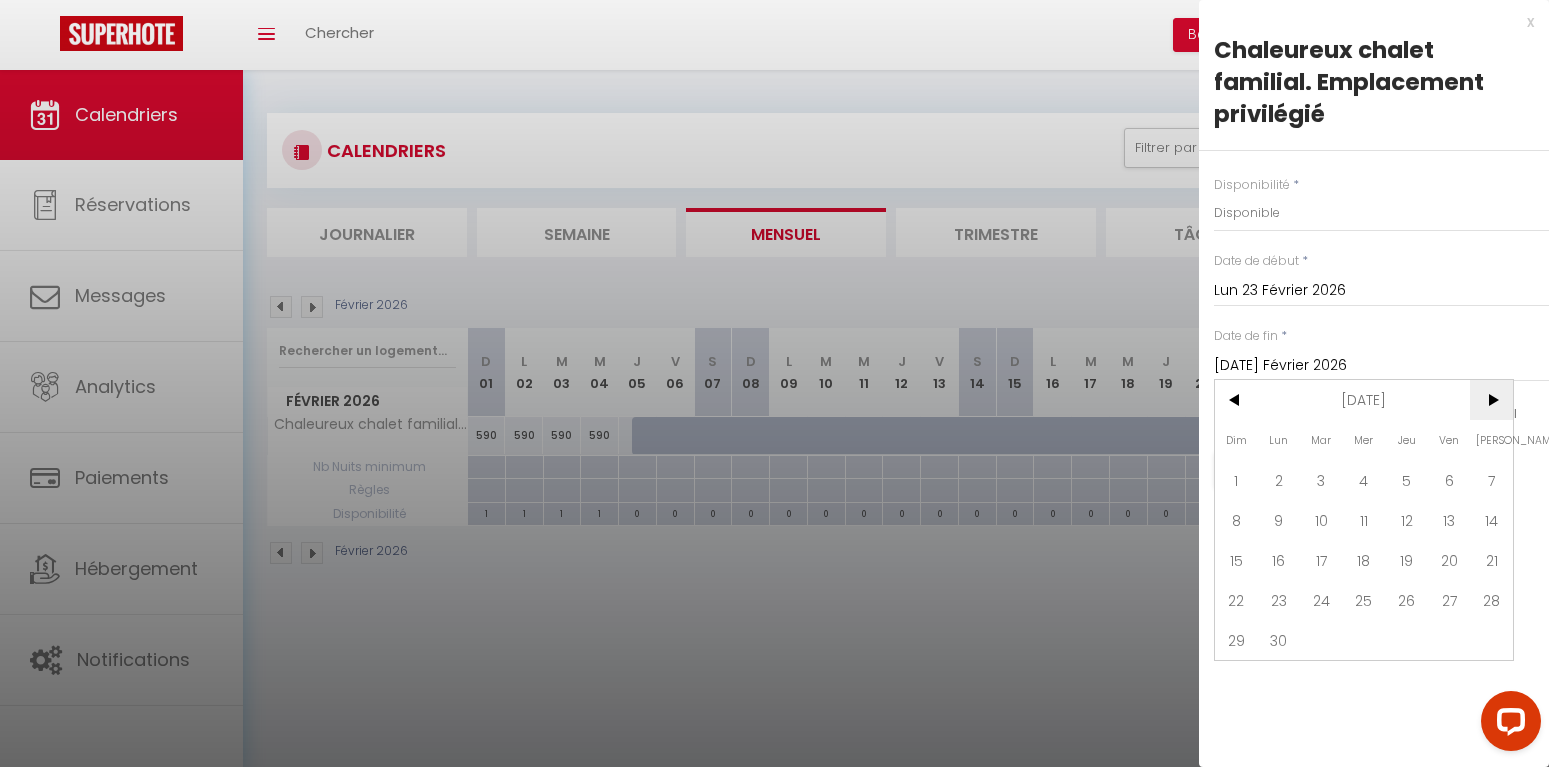click on ">" at bounding box center [1491, 400] 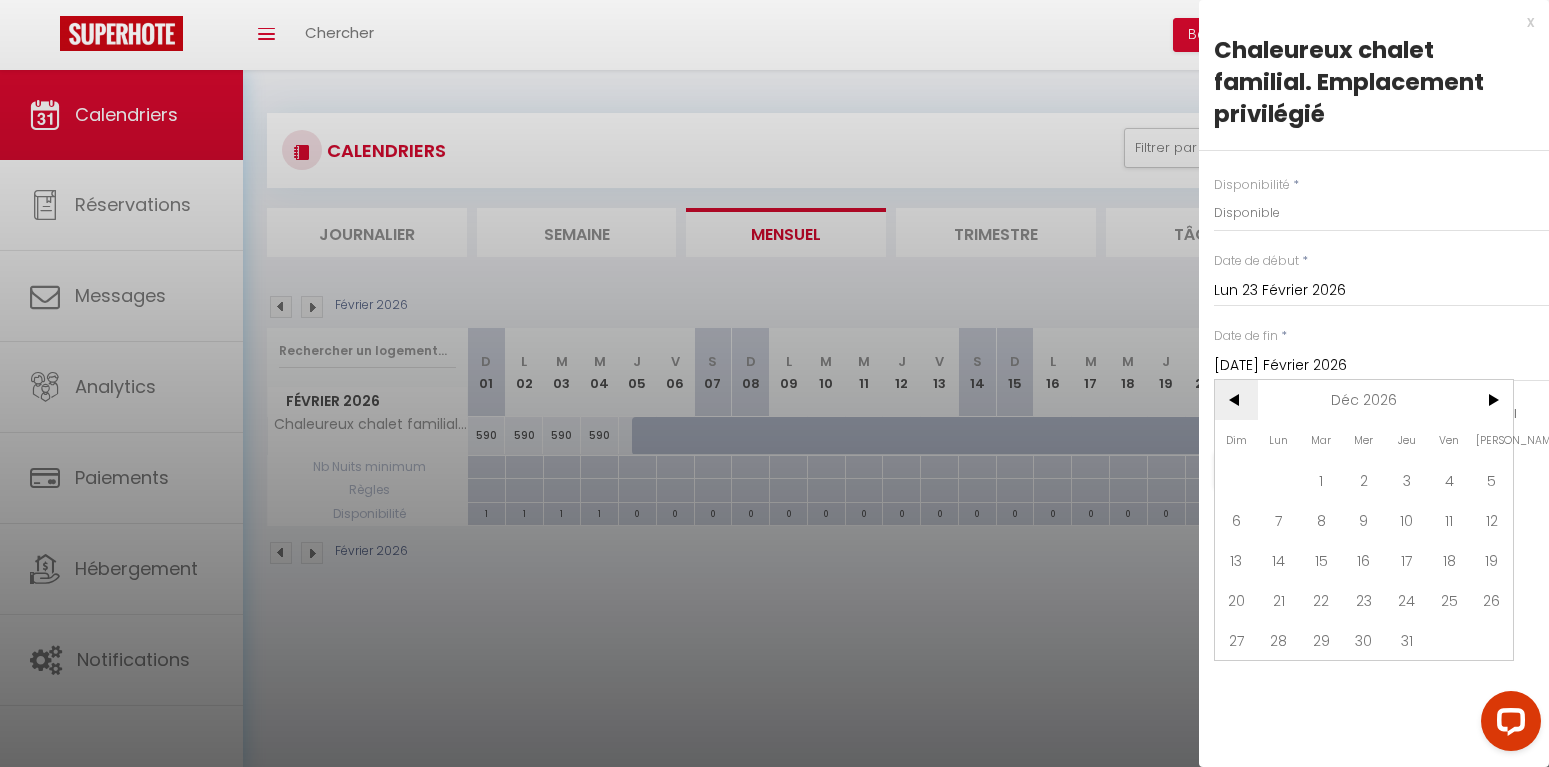 click on "<" at bounding box center (1236, 400) 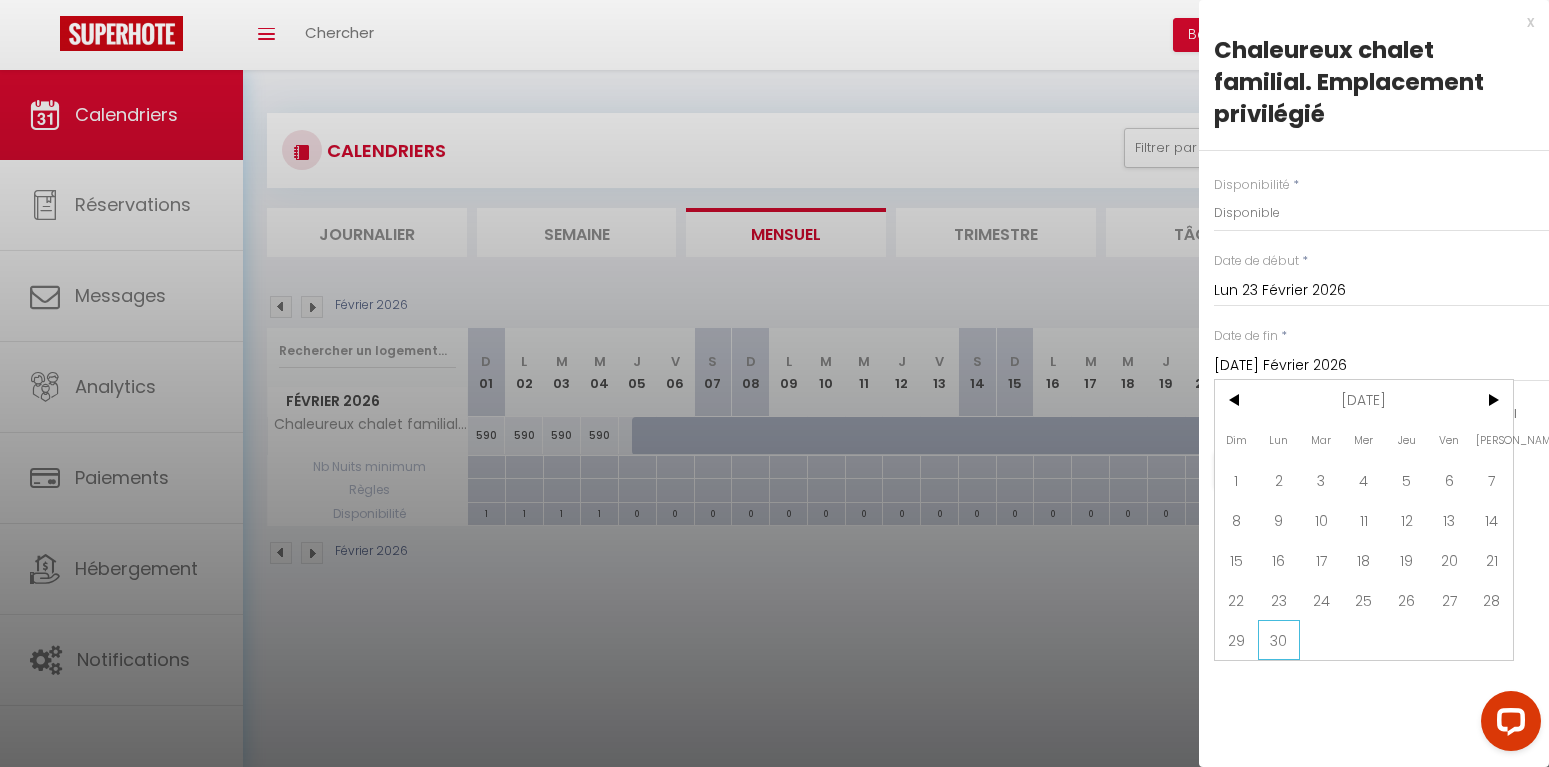 click on "30" at bounding box center (1279, 640) 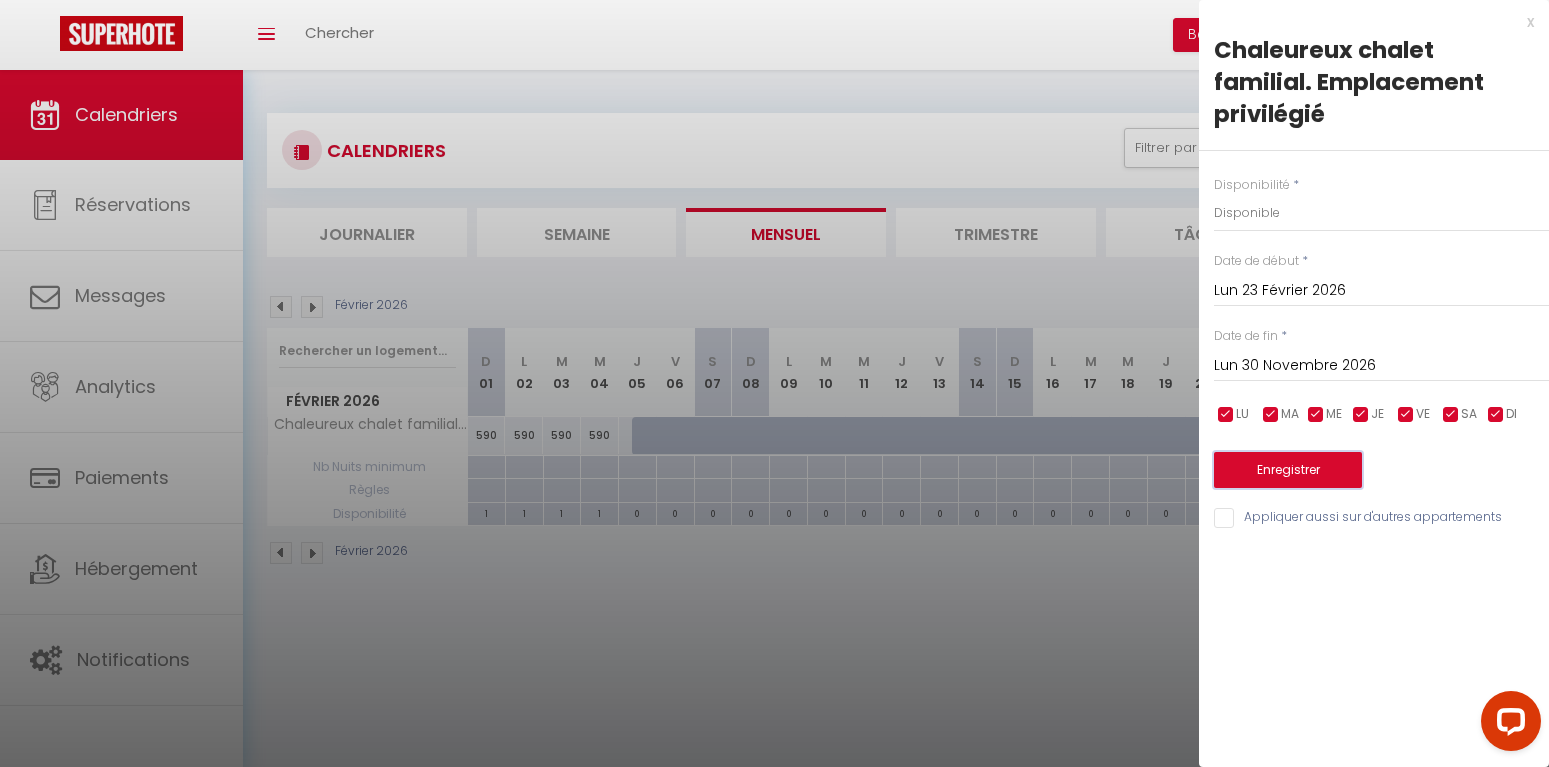 click on "Enregistrer" at bounding box center [1288, 470] 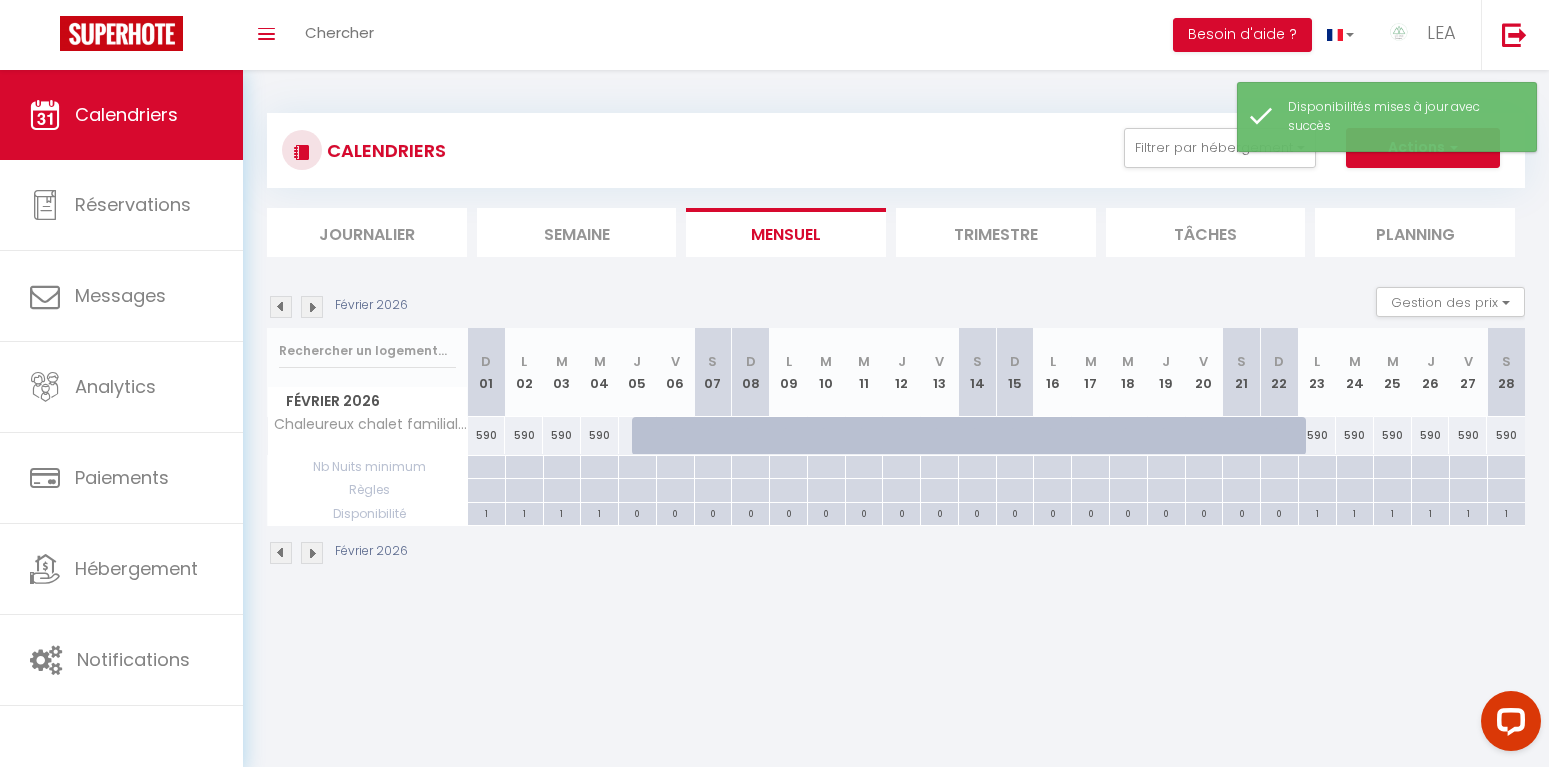 click at bounding box center [312, 307] 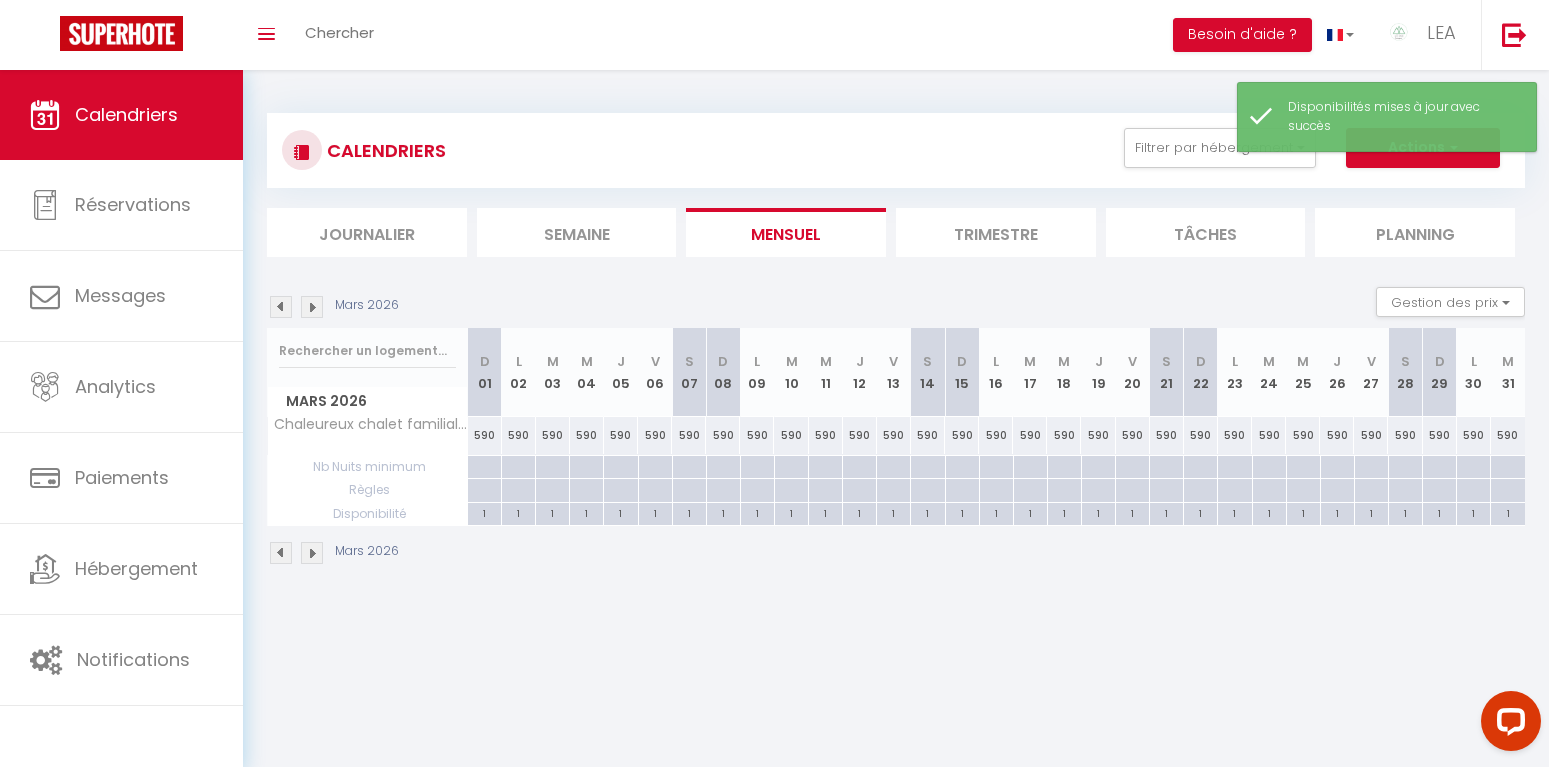 click at bounding box center [312, 307] 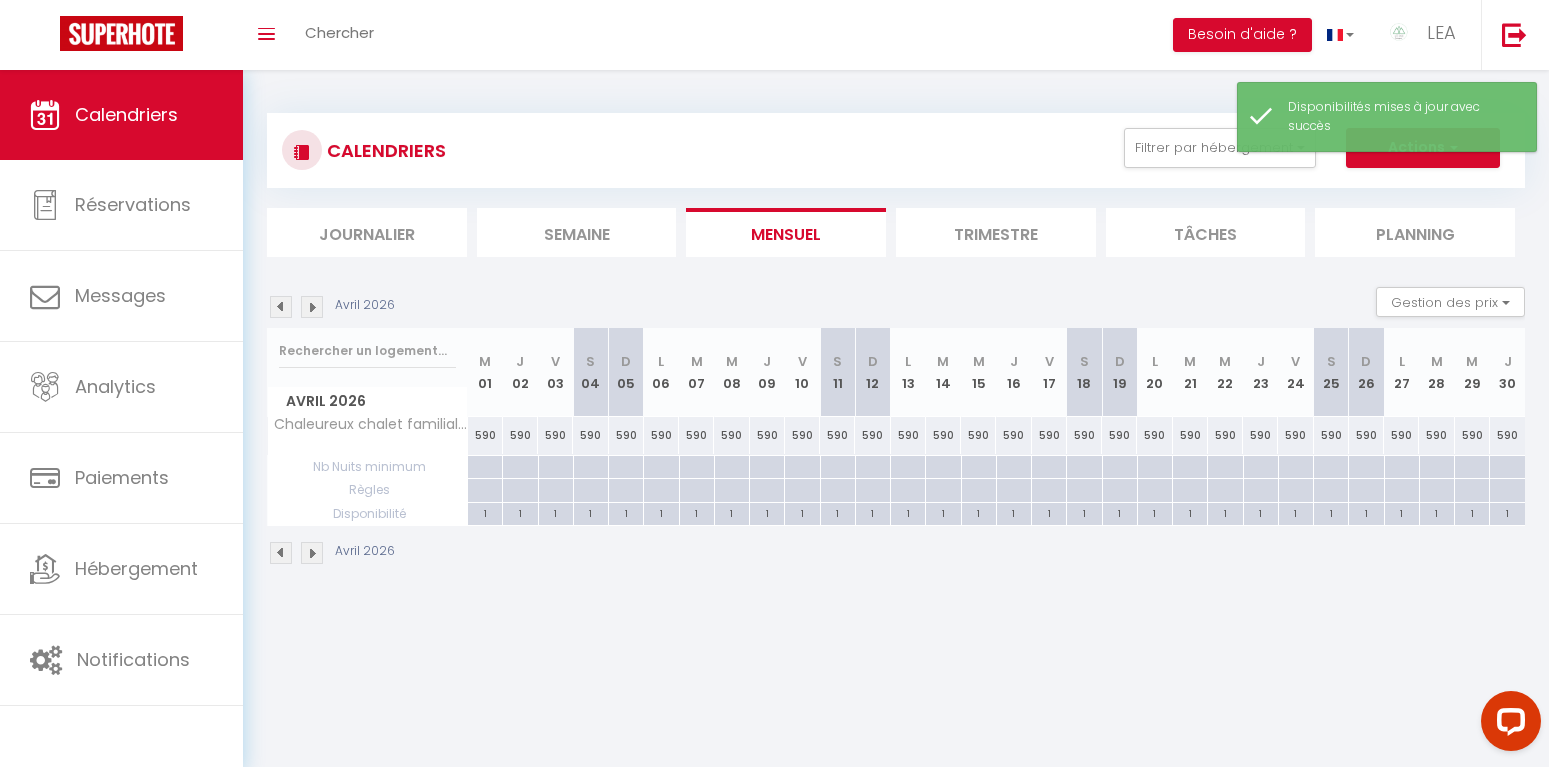 click at bounding box center (312, 307) 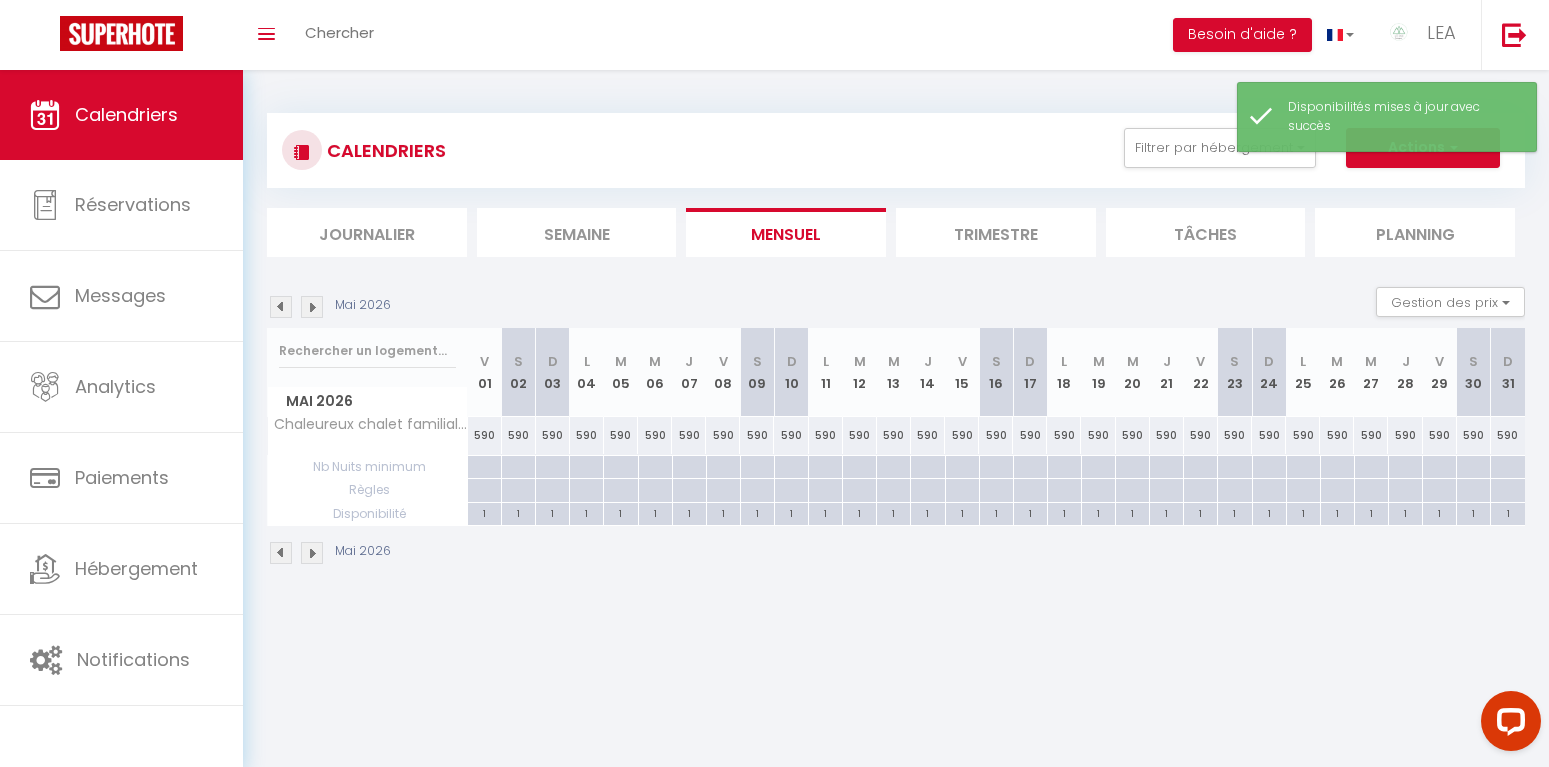 click at bounding box center (312, 307) 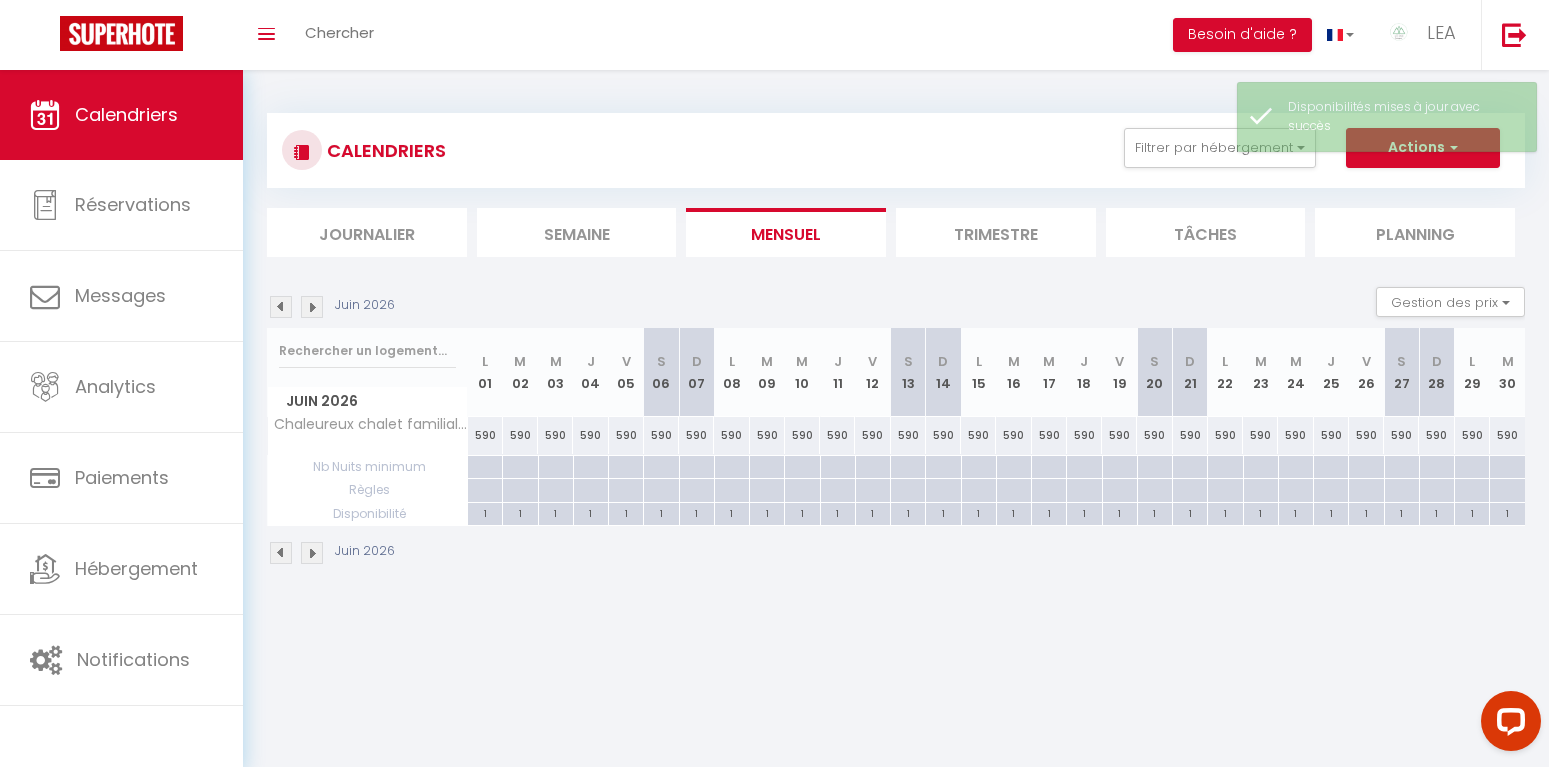 click at bounding box center (312, 307) 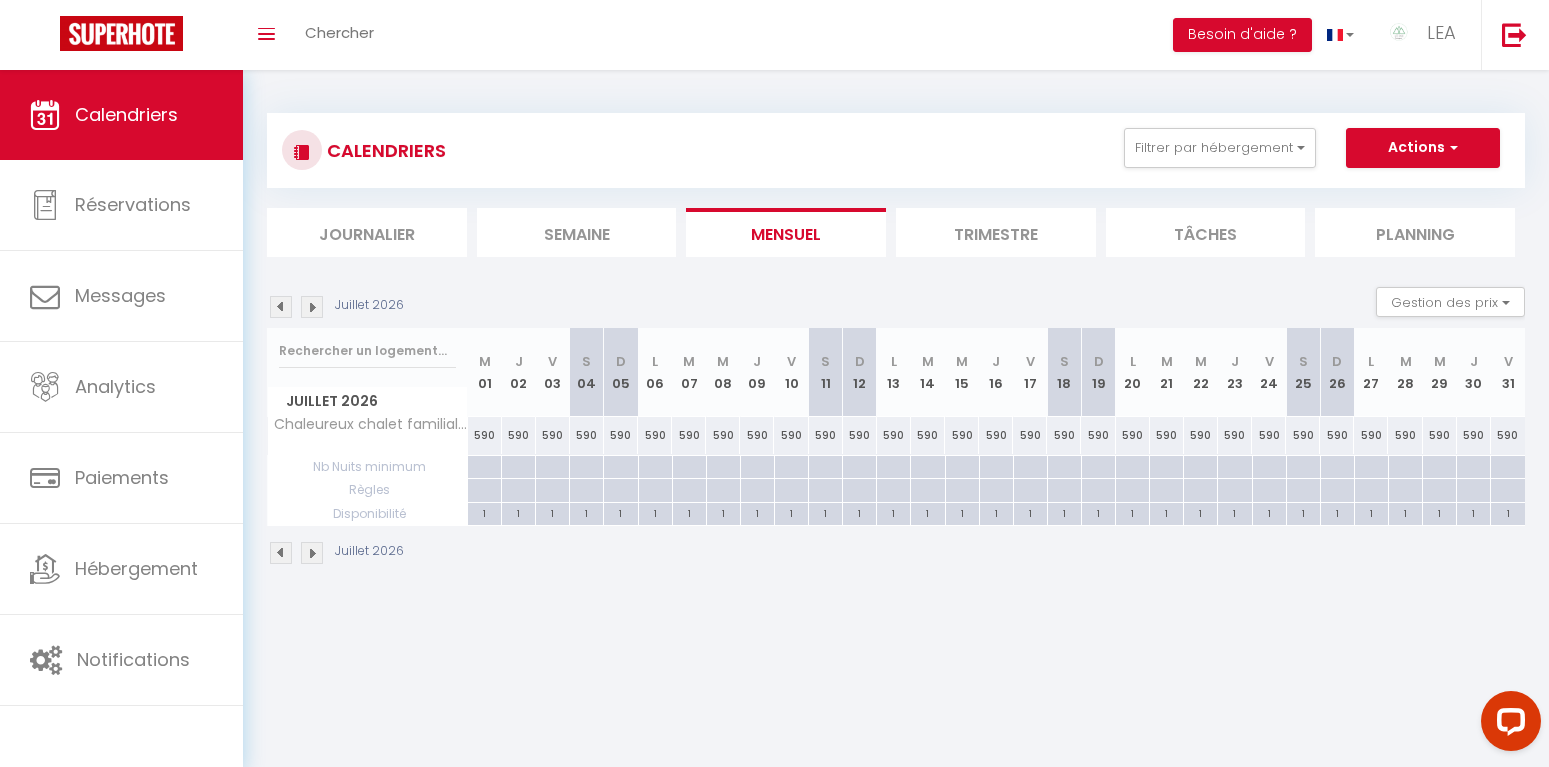 click at bounding box center (312, 307) 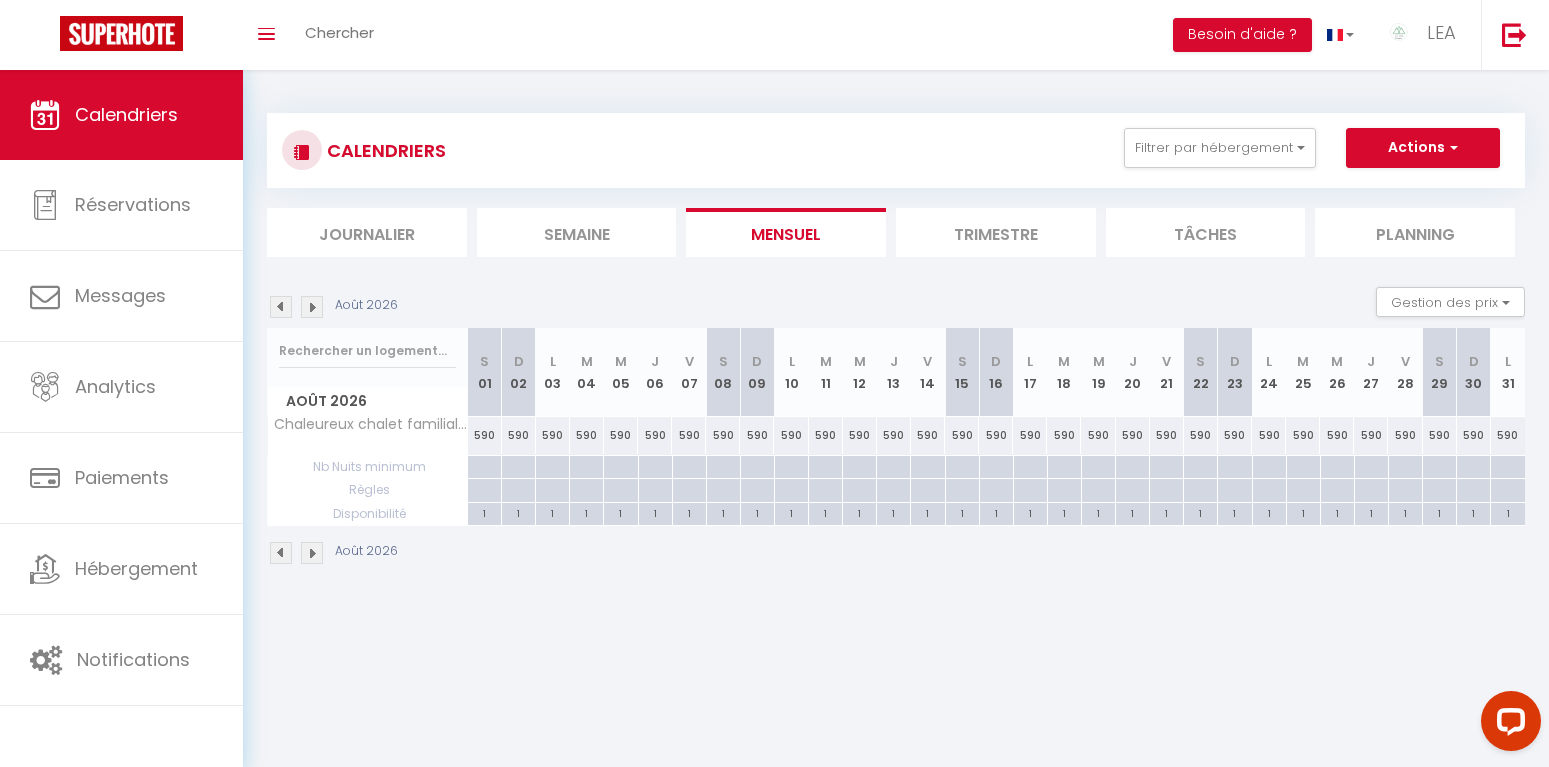 click at bounding box center [312, 307] 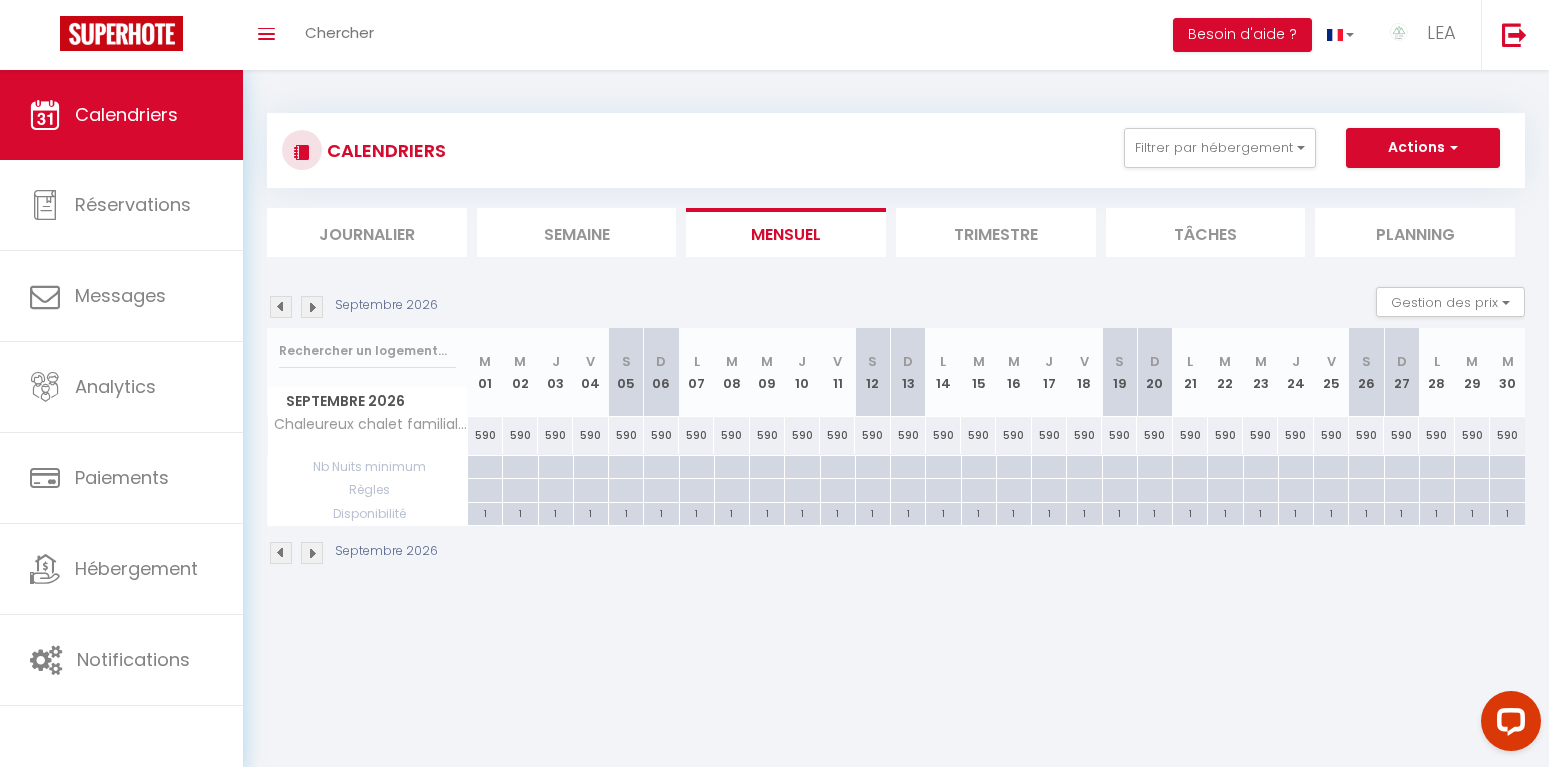 click at bounding box center [312, 307] 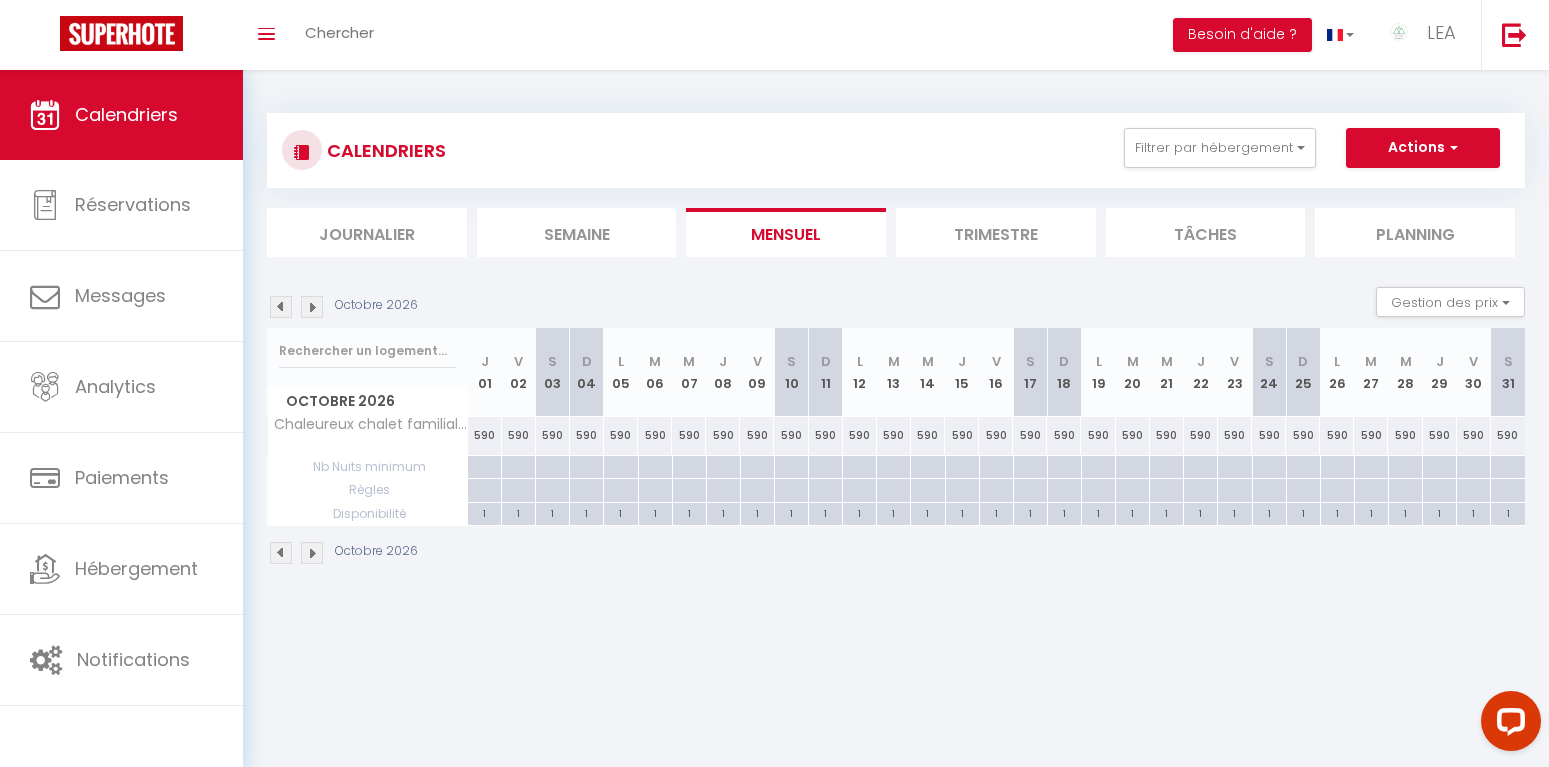 click at bounding box center [312, 307] 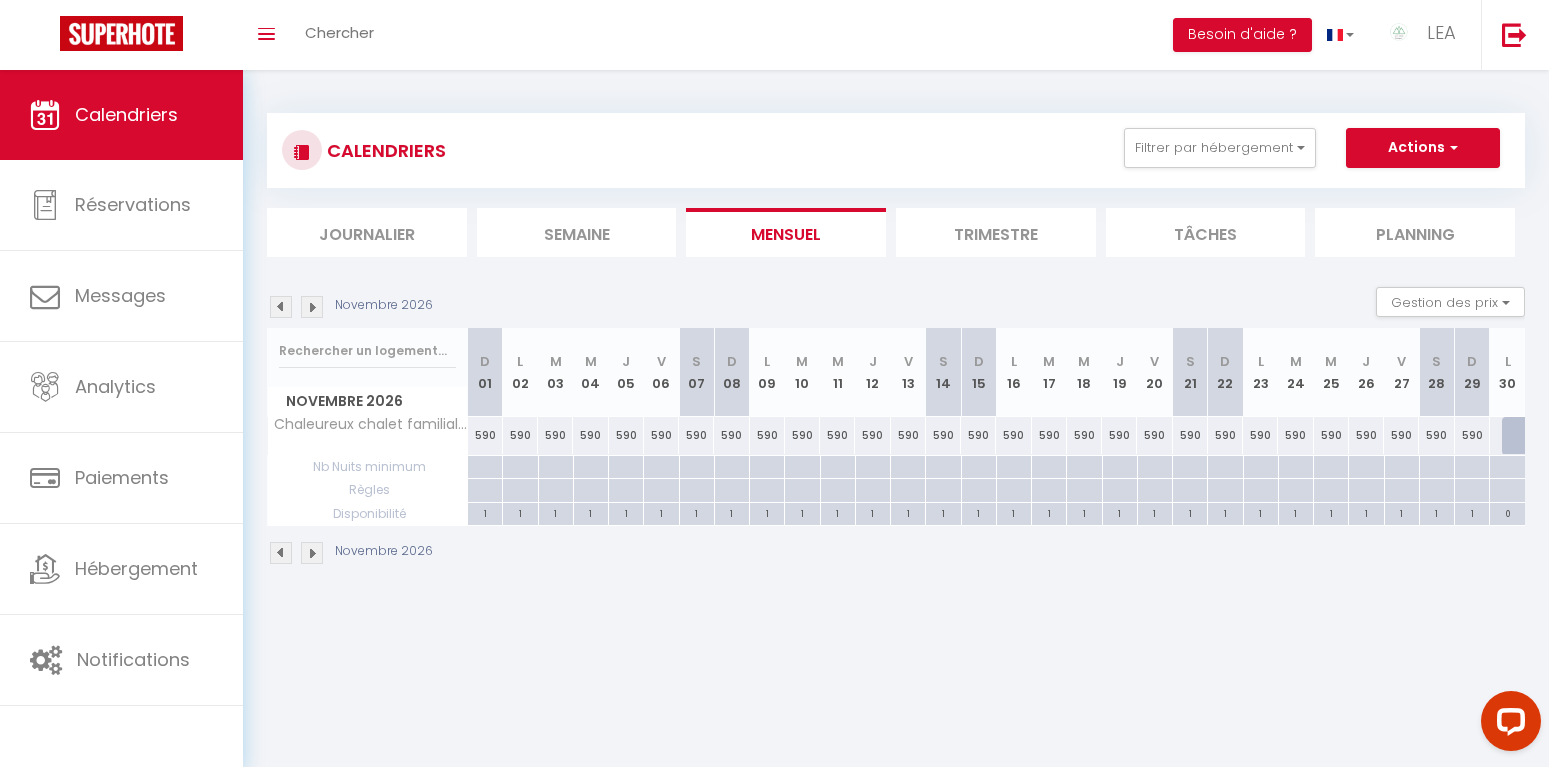 click at bounding box center (312, 307) 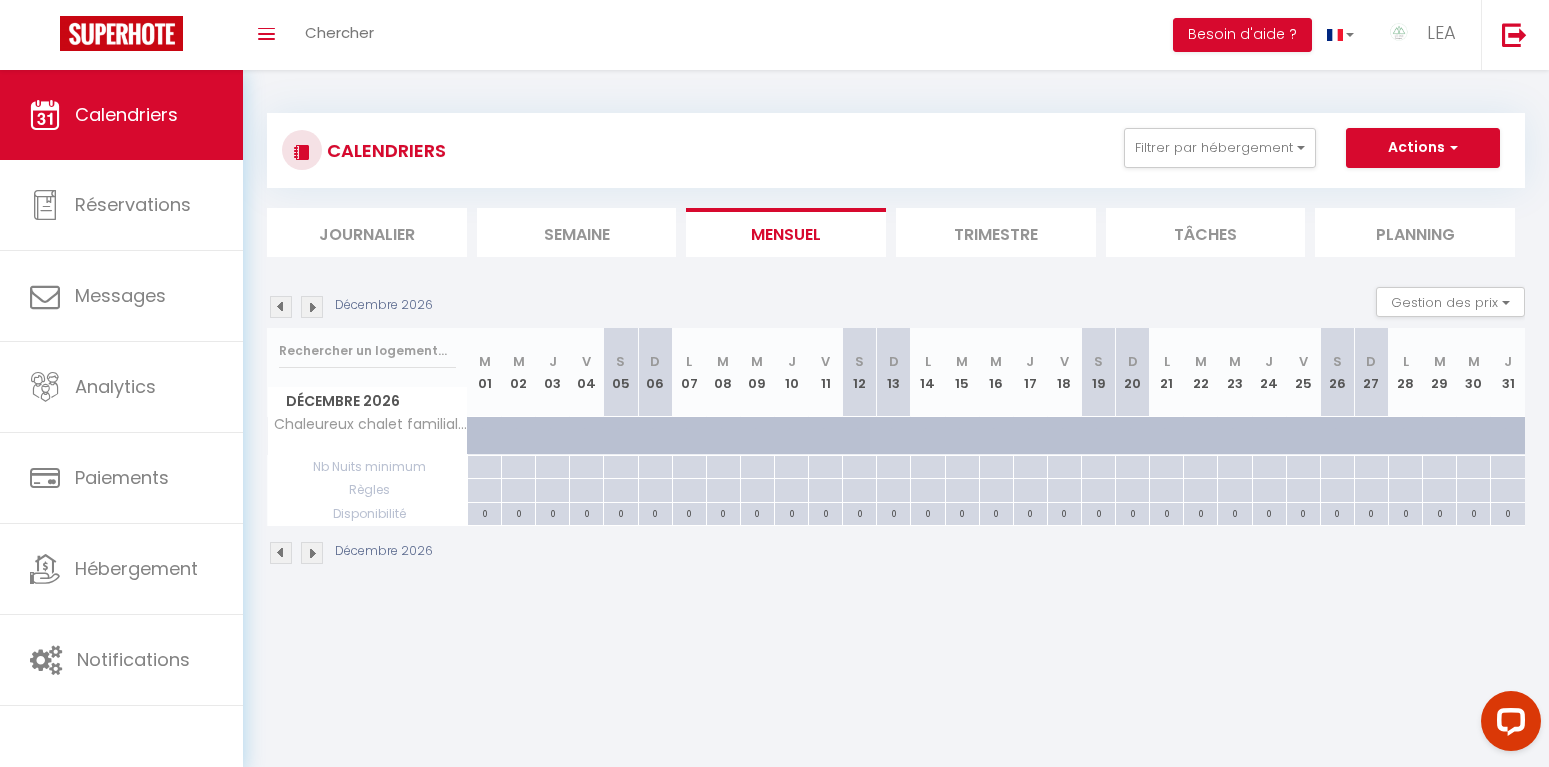 click at bounding box center (281, 307) 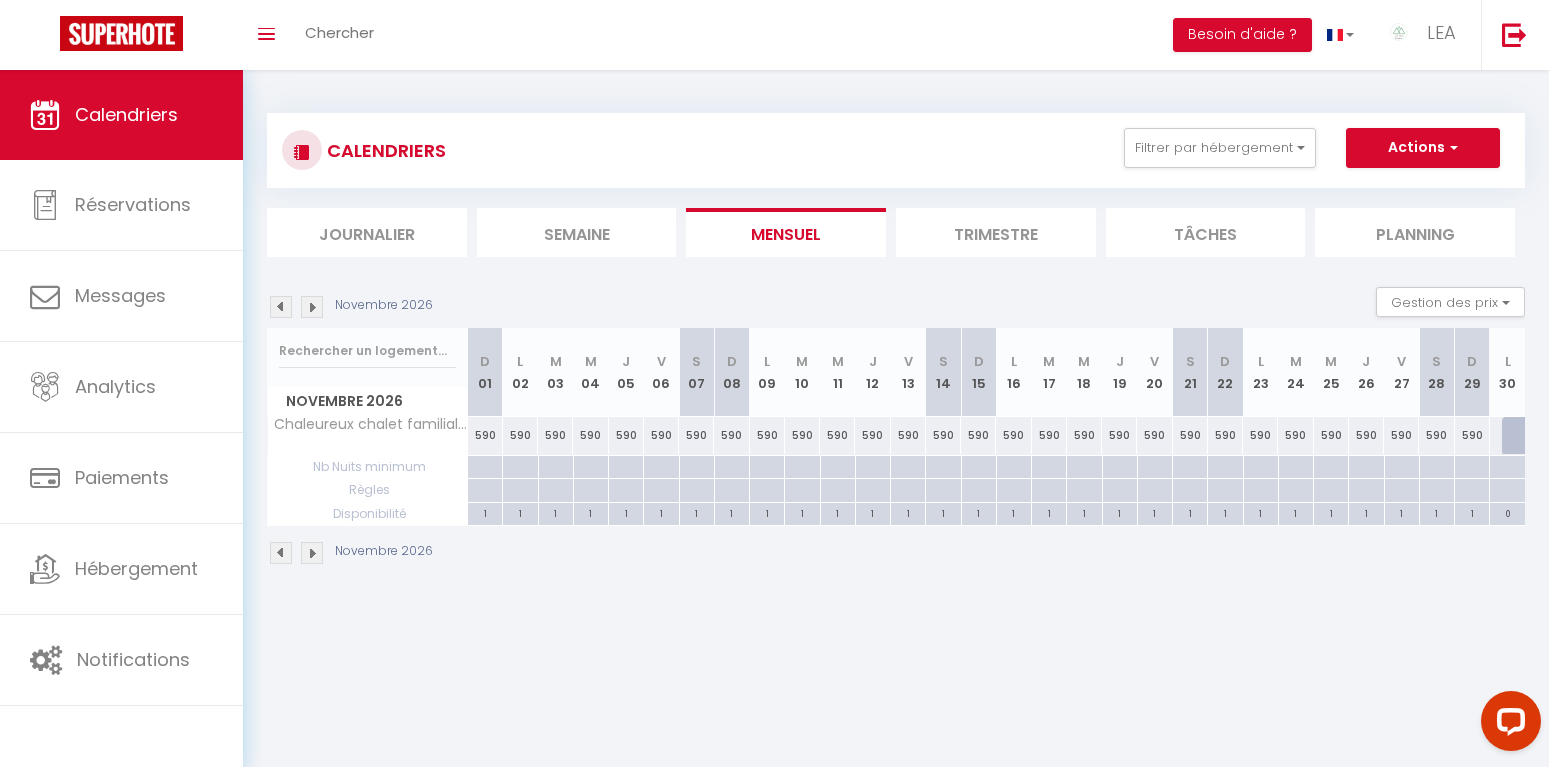 click at bounding box center [281, 307] 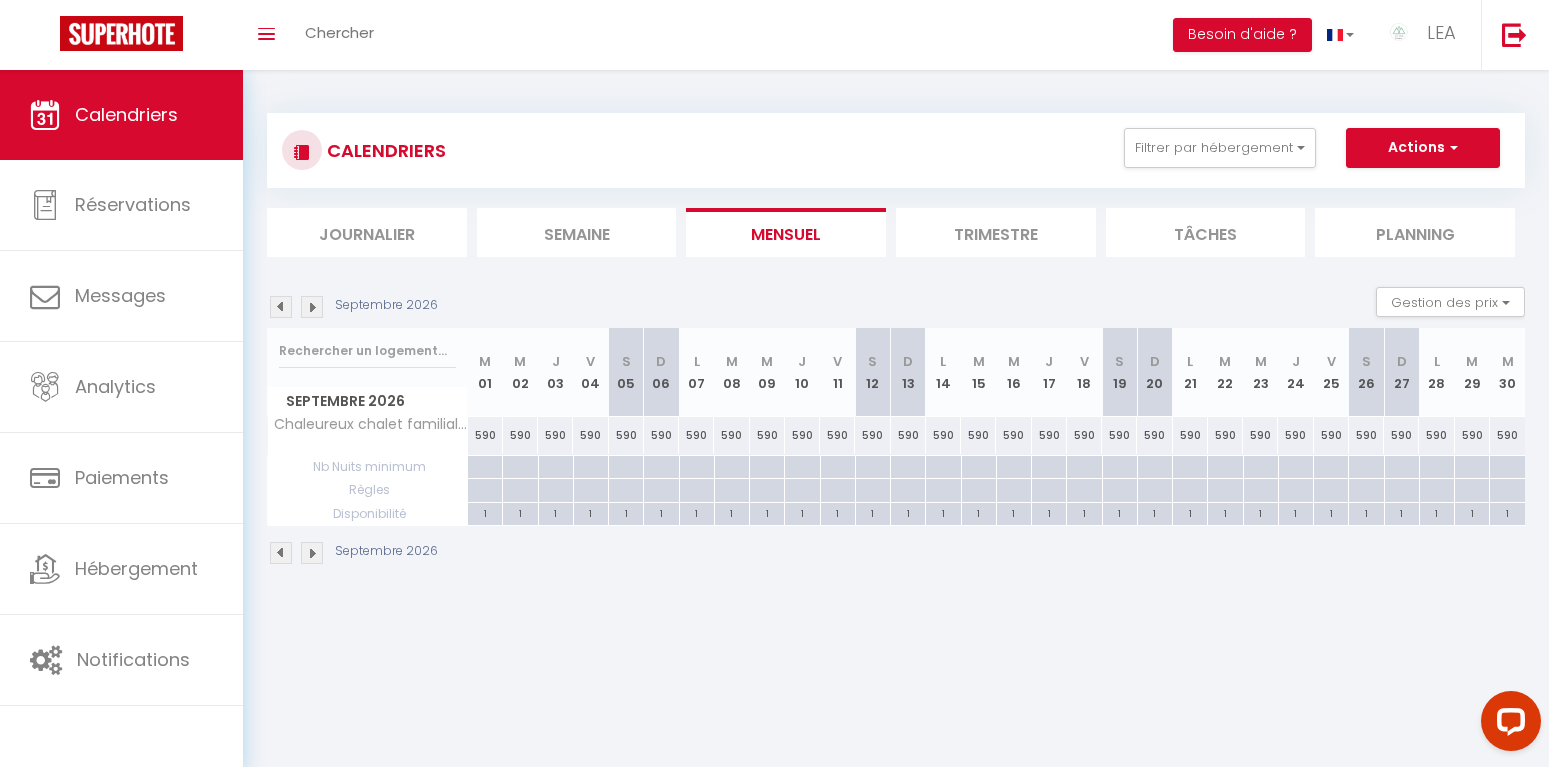 click at bounding box center (281, 307) 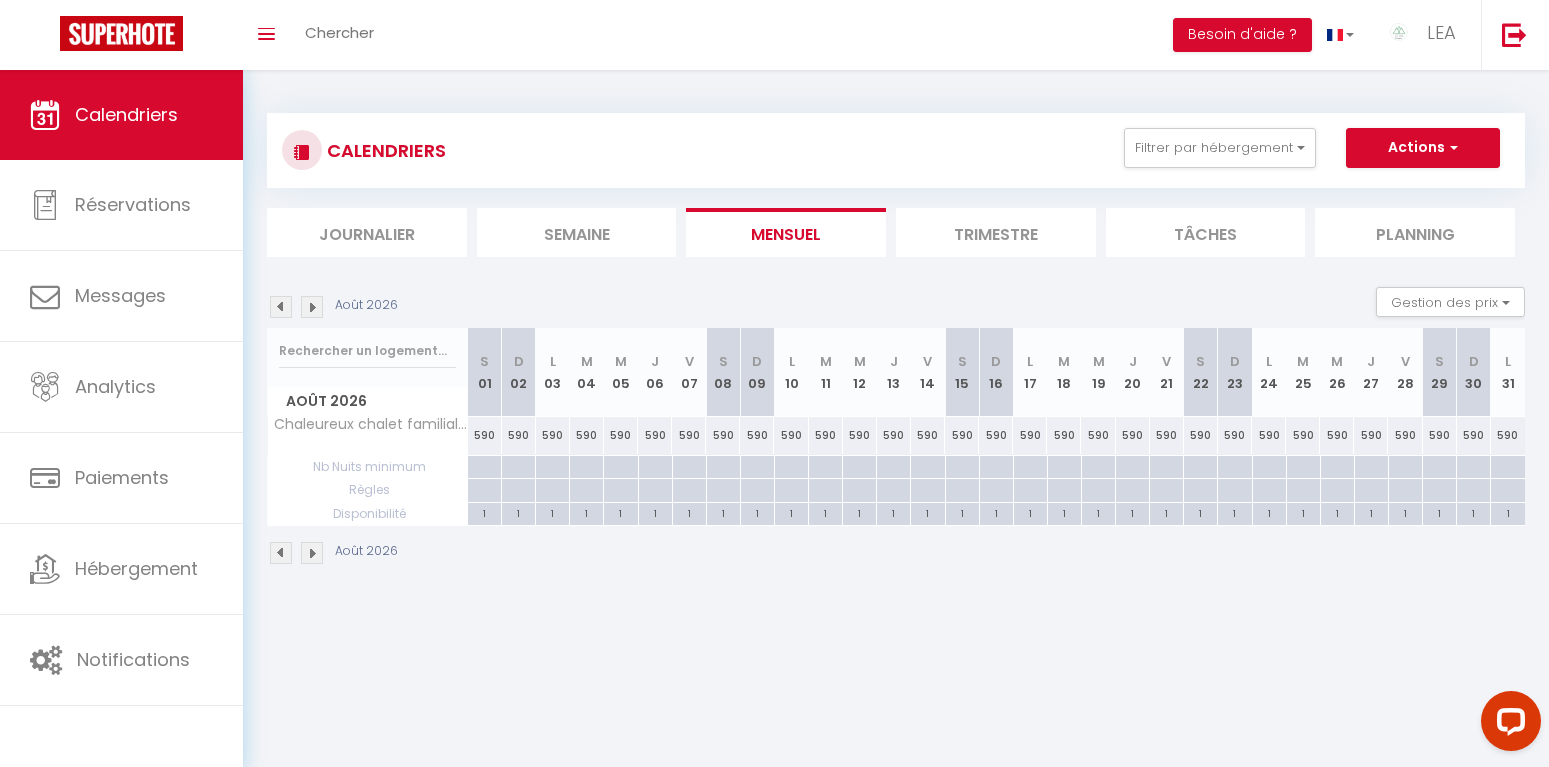 click at bounding box center [281, 307] 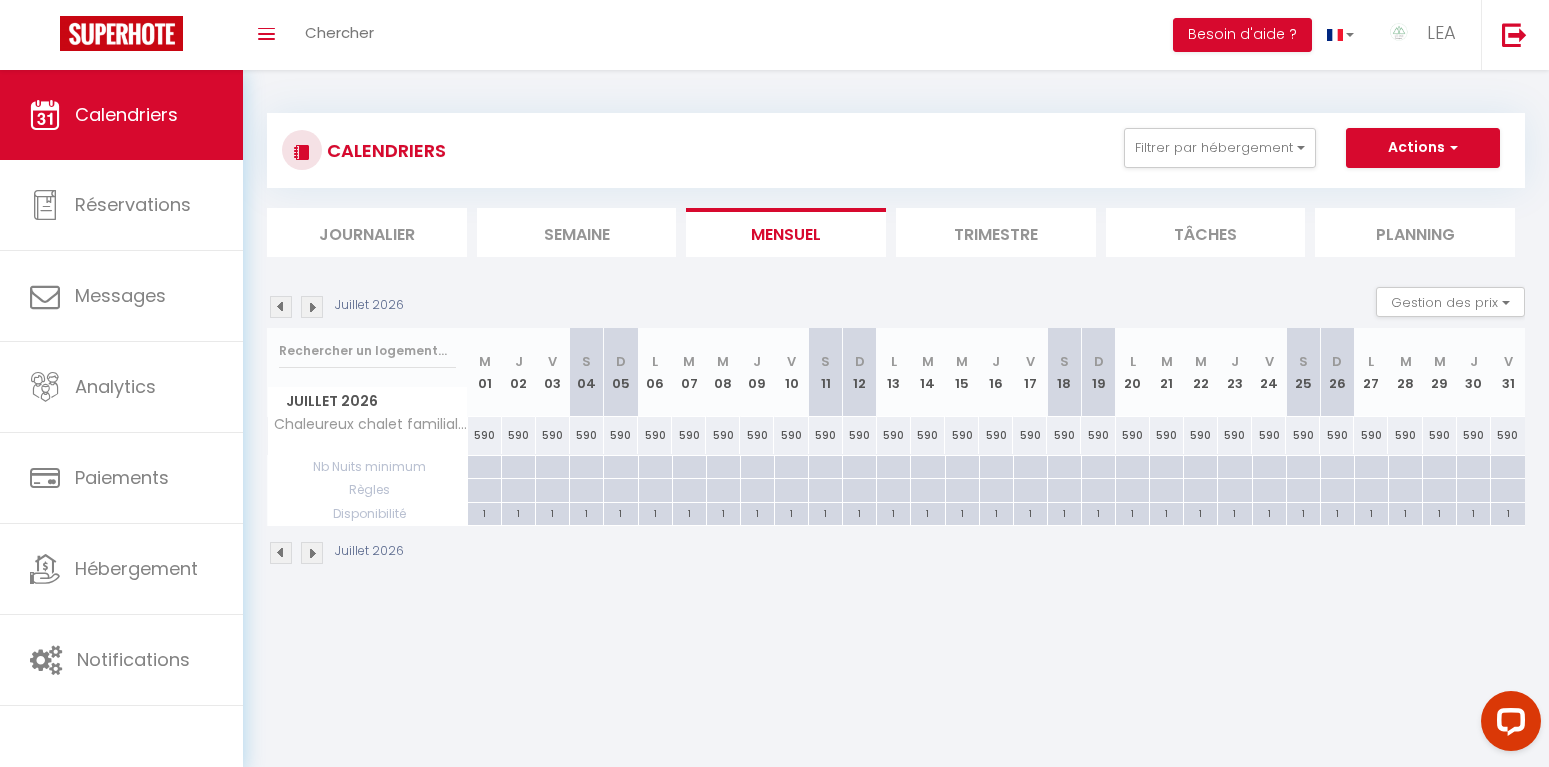 click at bounding box center (281, 307) 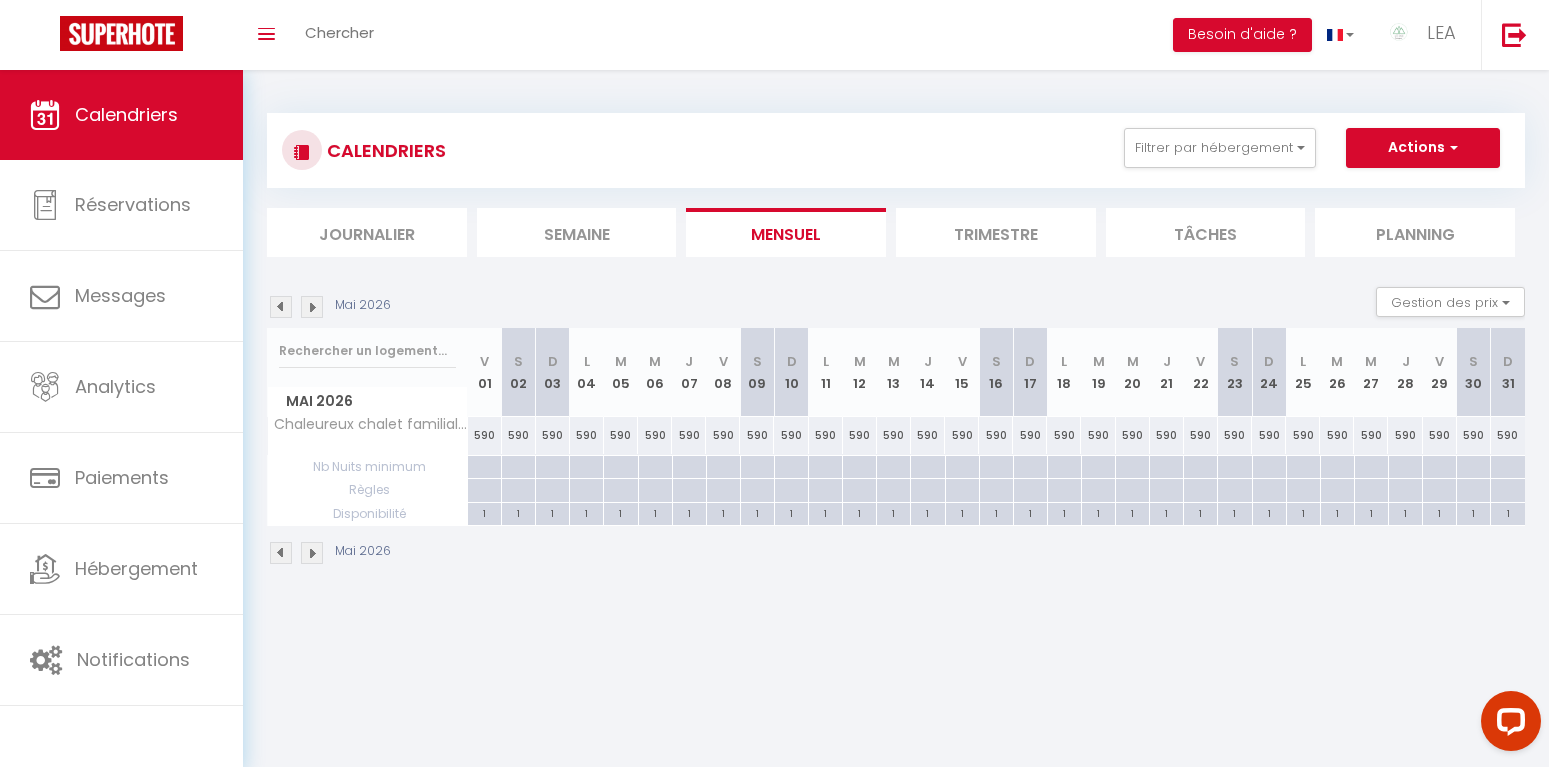 click at bounding box center [281, 307] 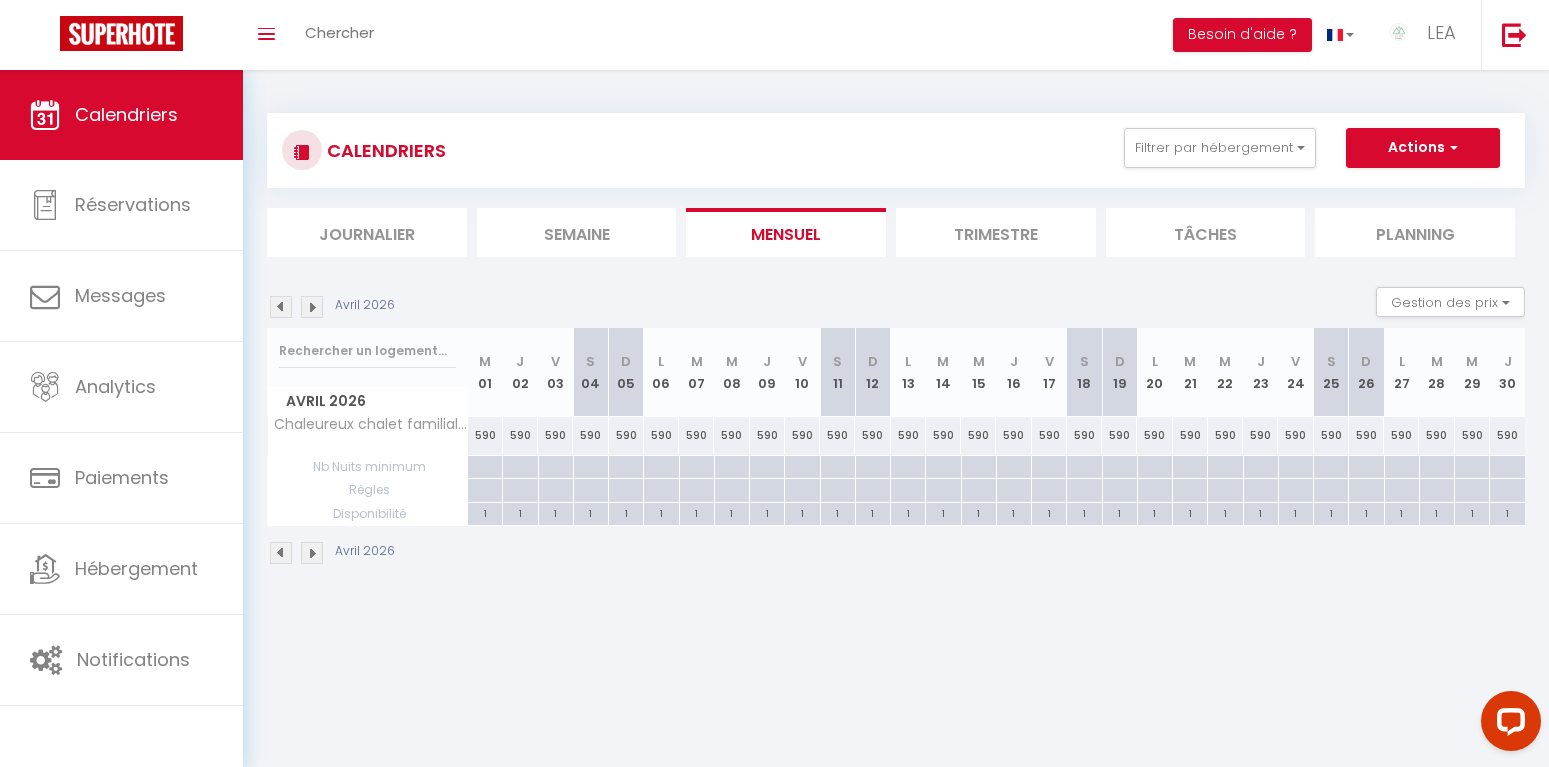 click at bounding box center [281, 307] 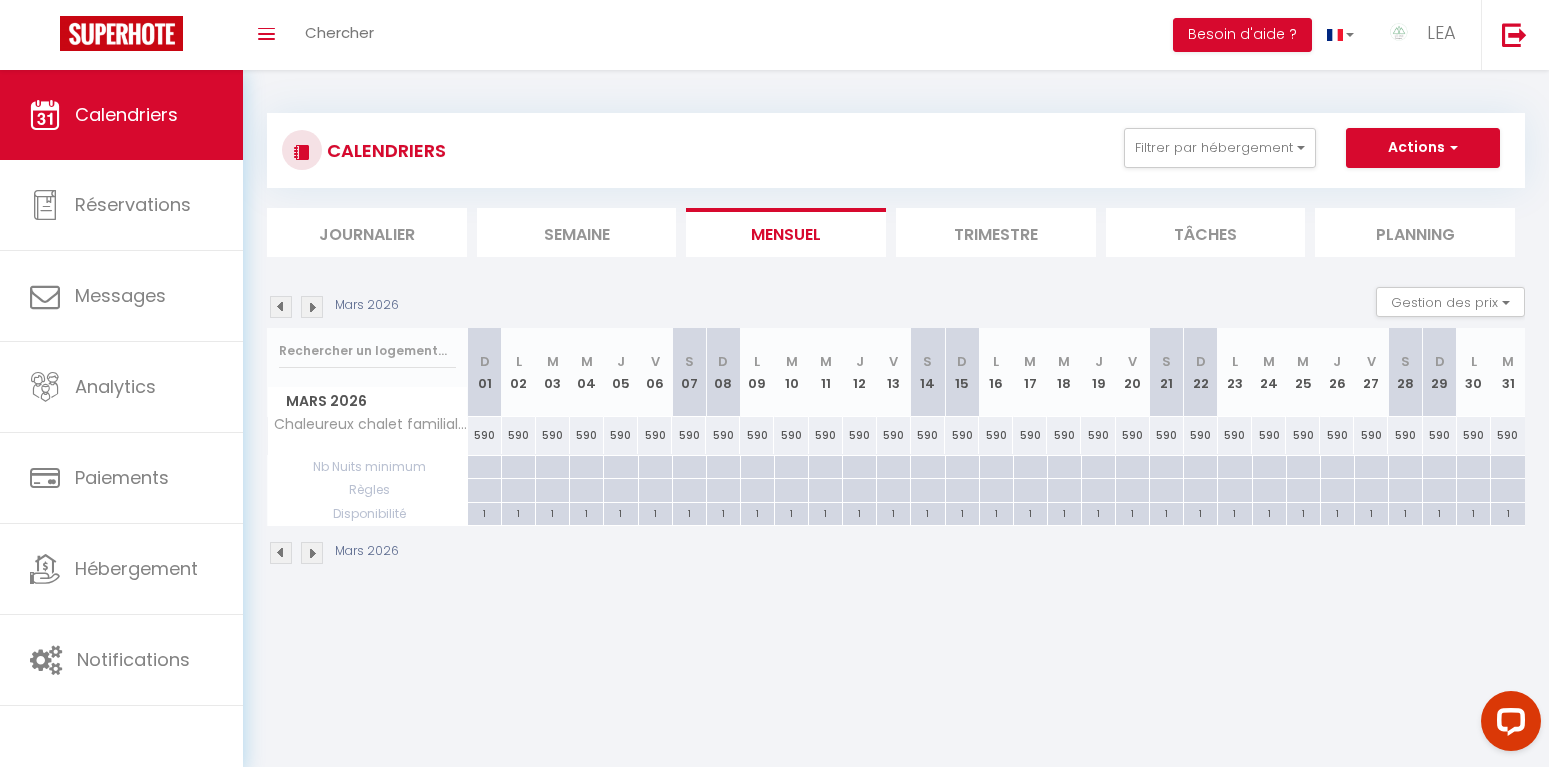 click at bounding box center [281, 307] 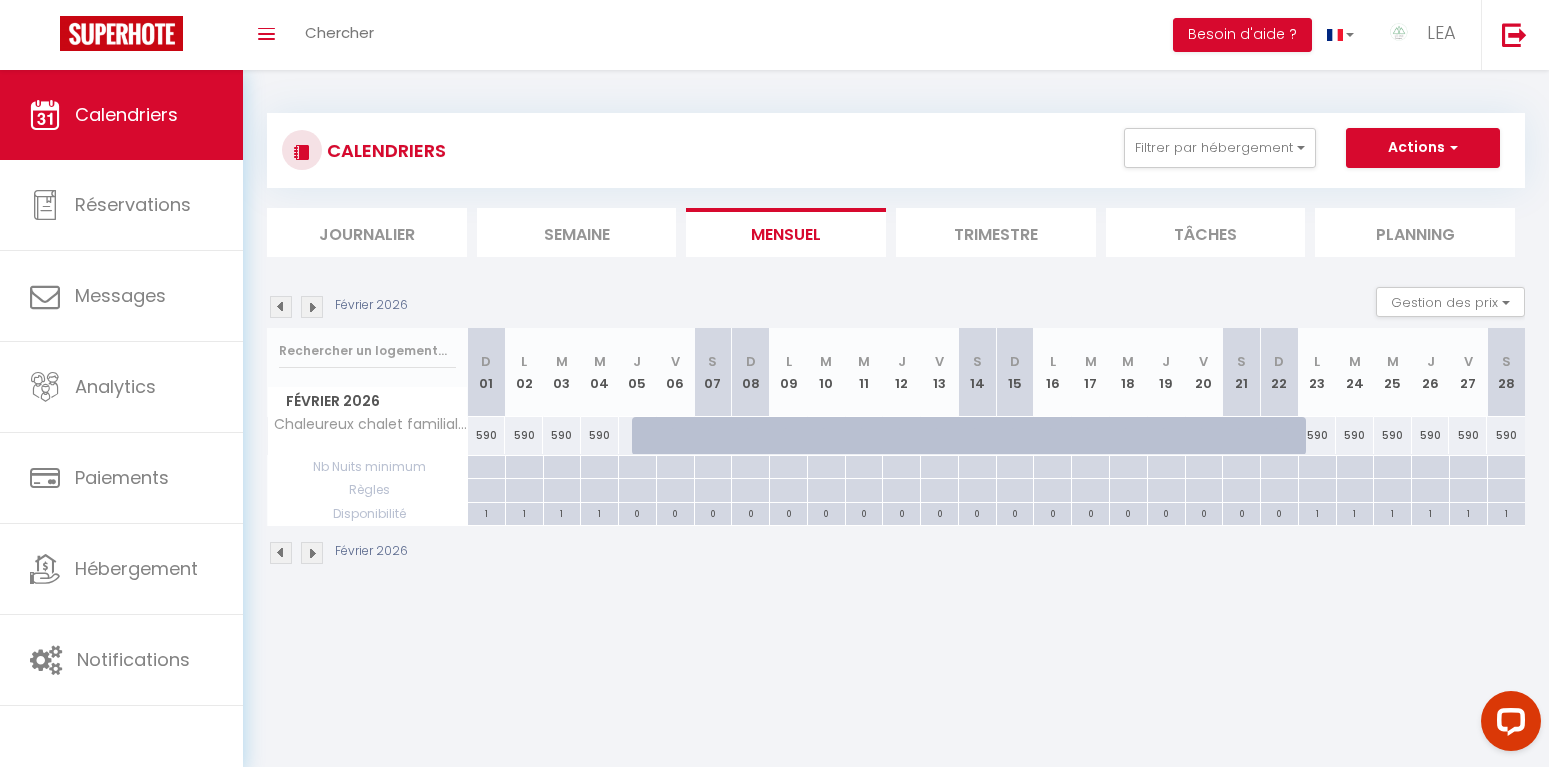 click at bounding box center (281, 307) 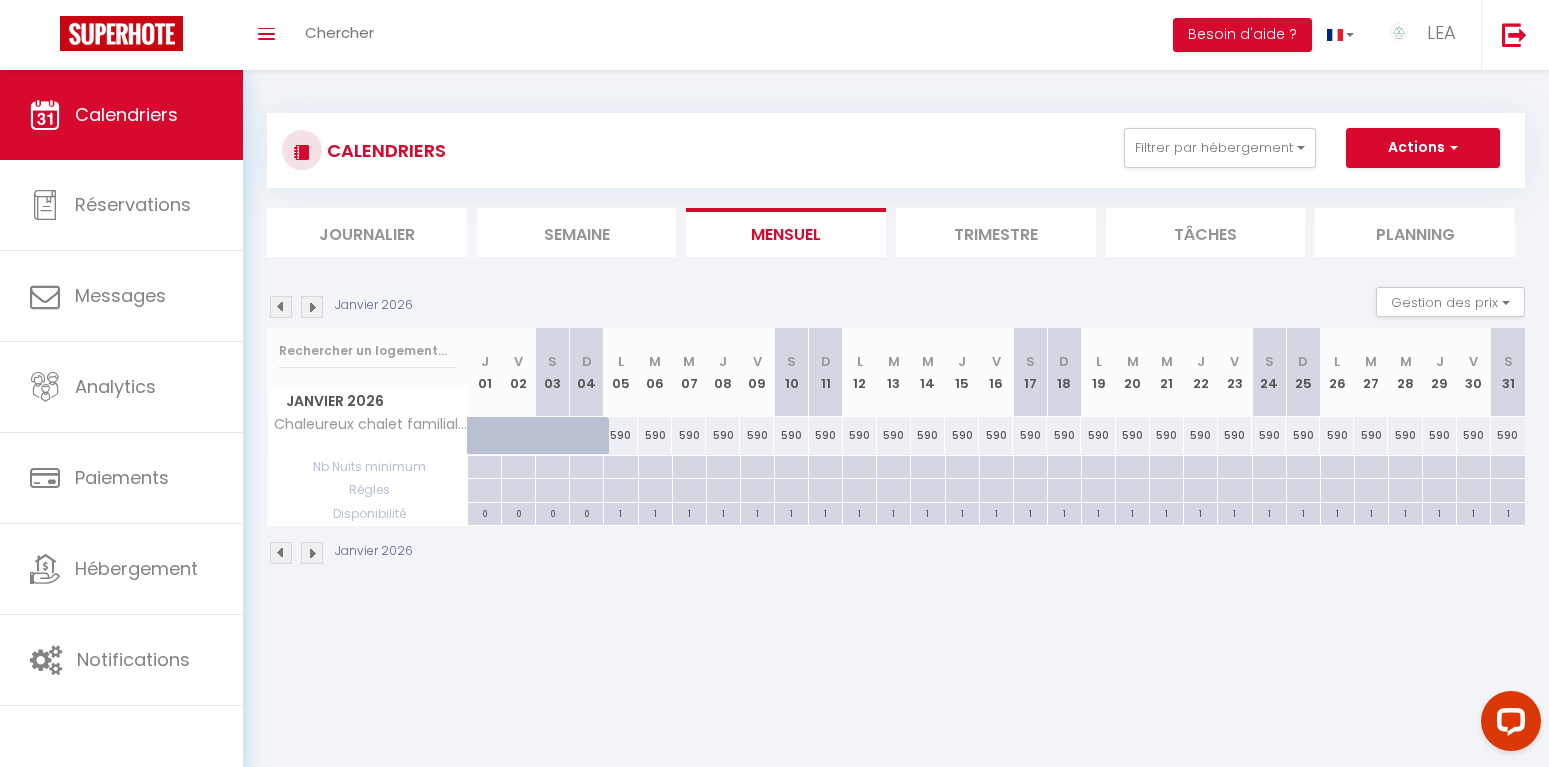 click at bounding box center (281, 307) 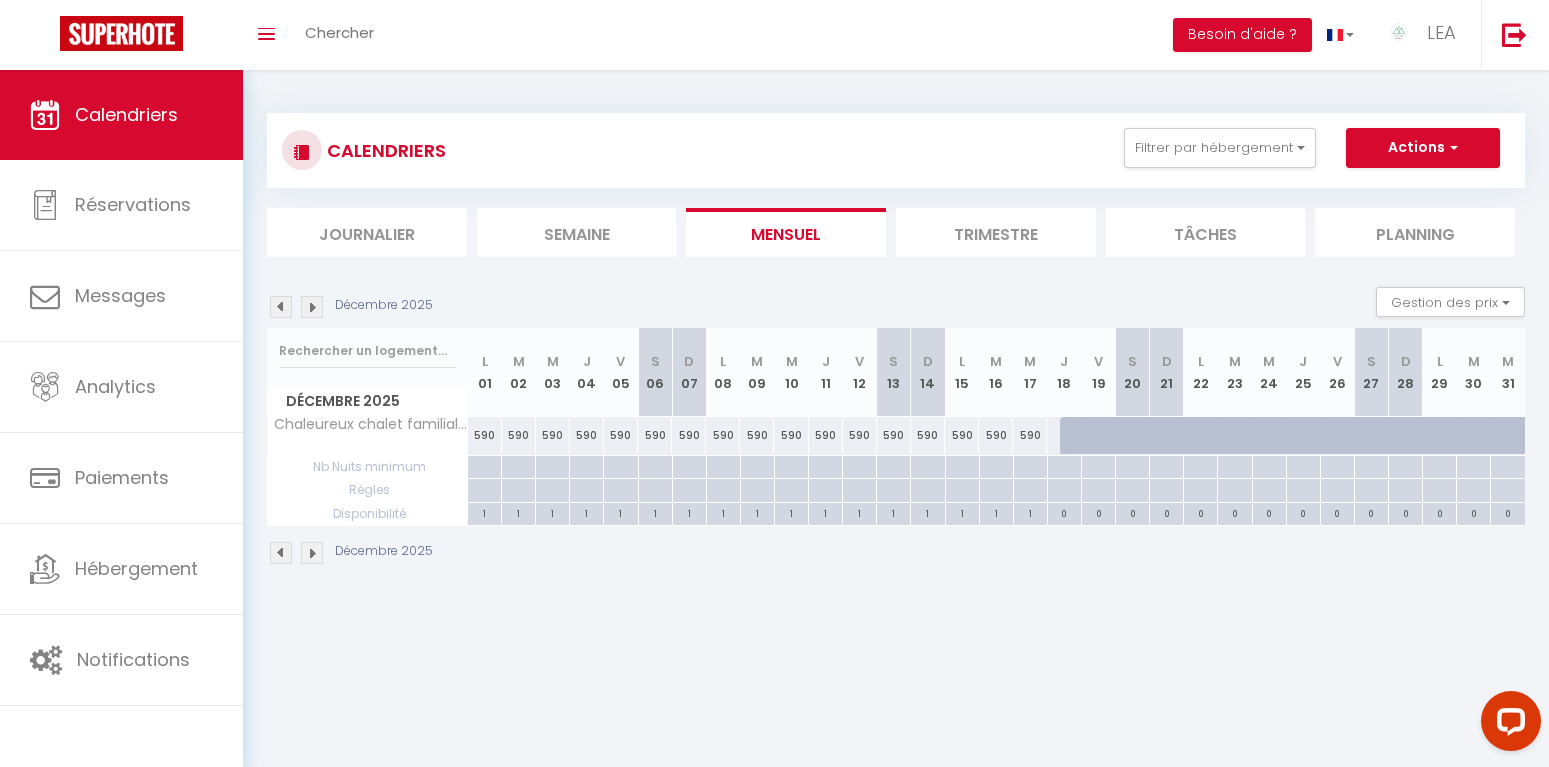 click at bounding box center (281, 307) 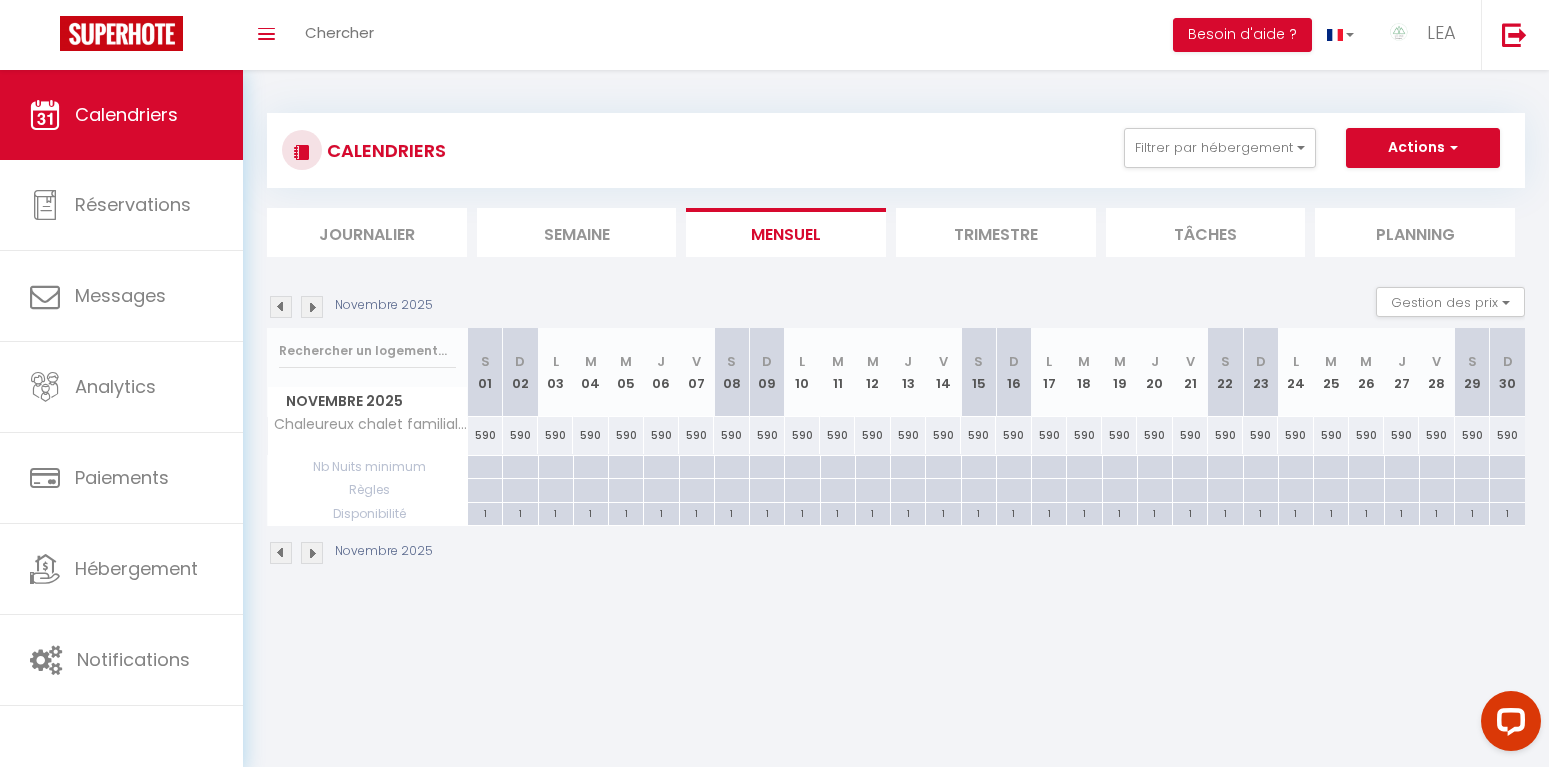 click at bounding box center [281, 307] 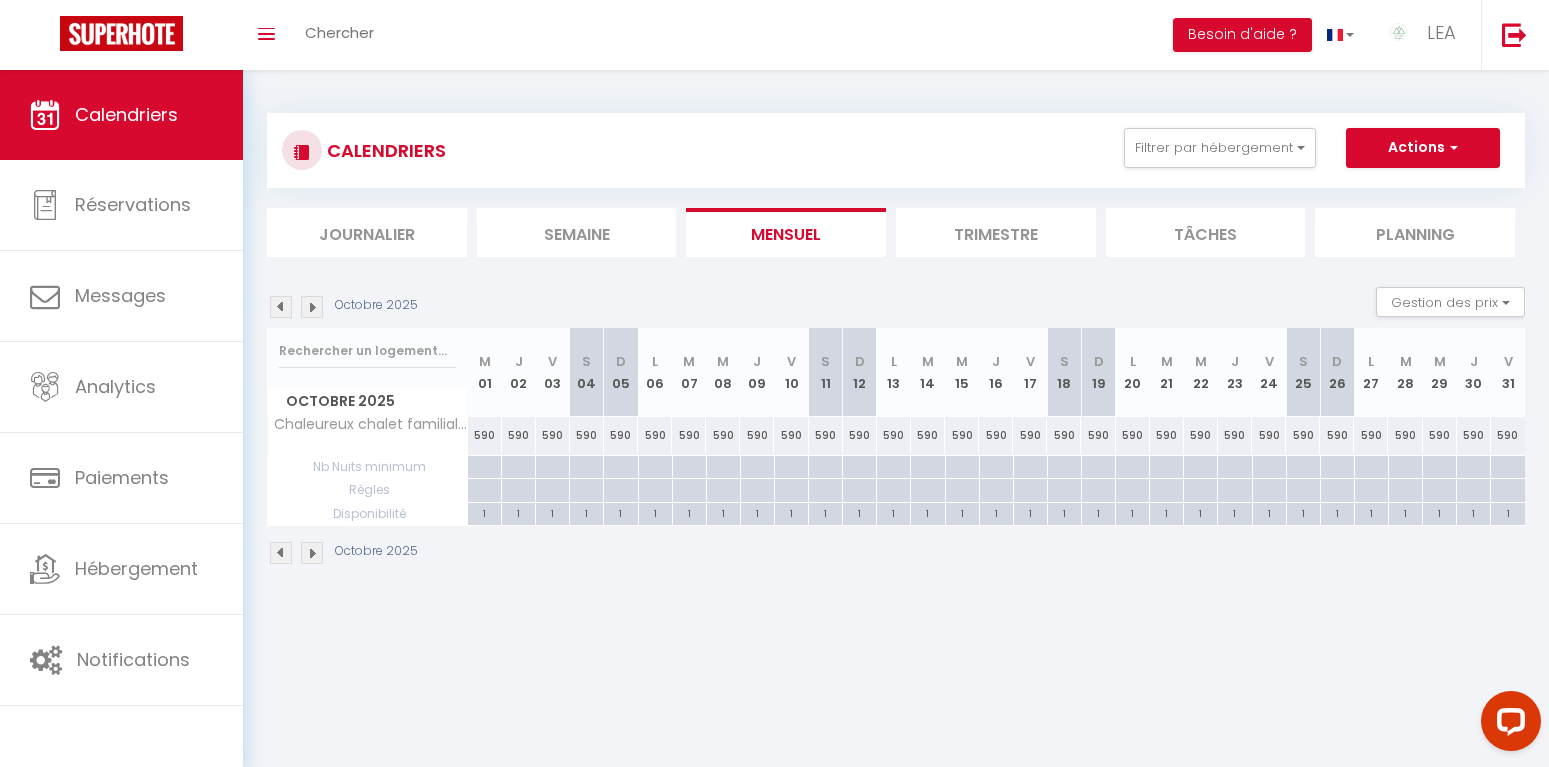 click at bounding box center [281, 307] 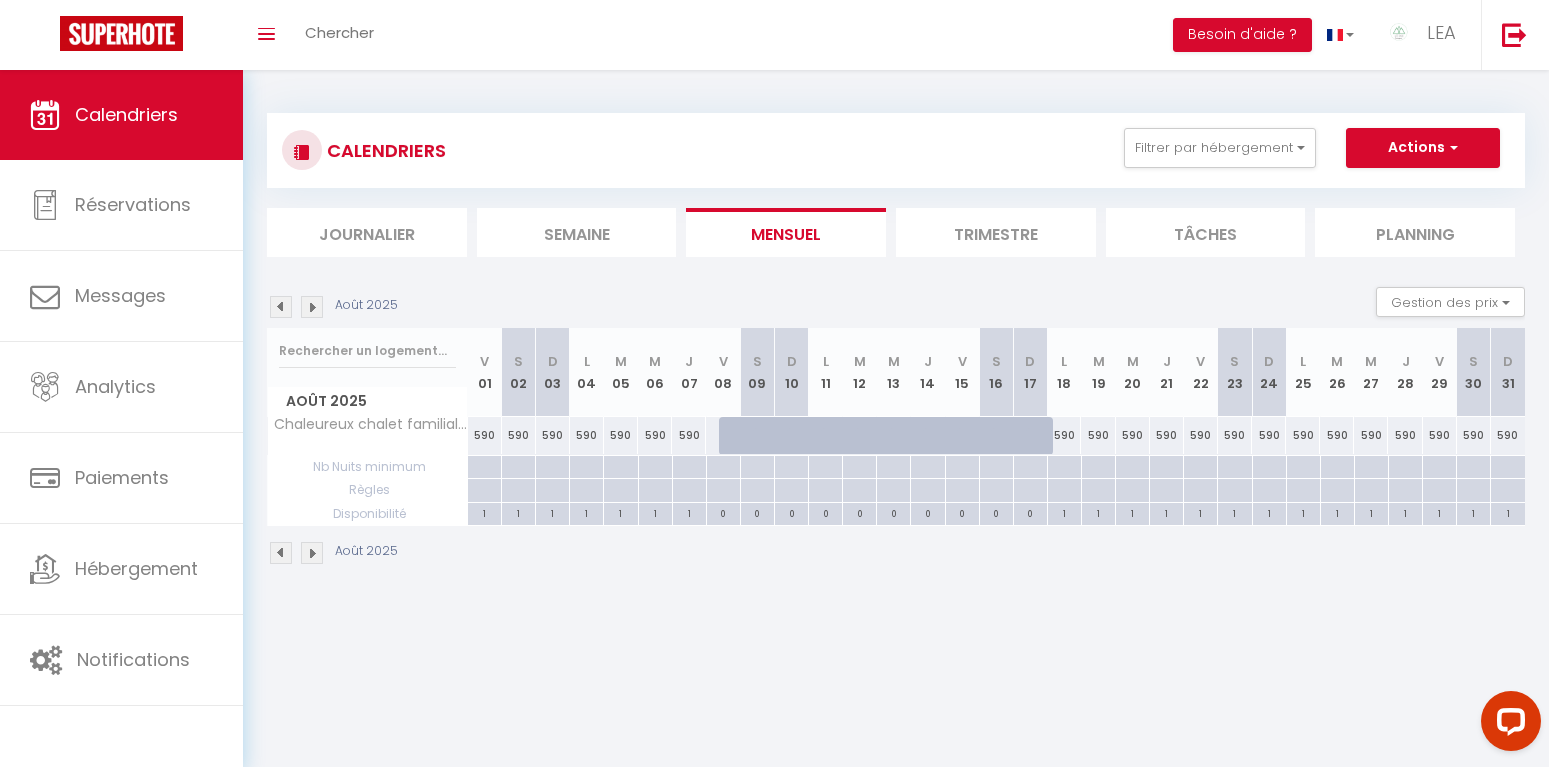 click at bounding box center [281, 307] 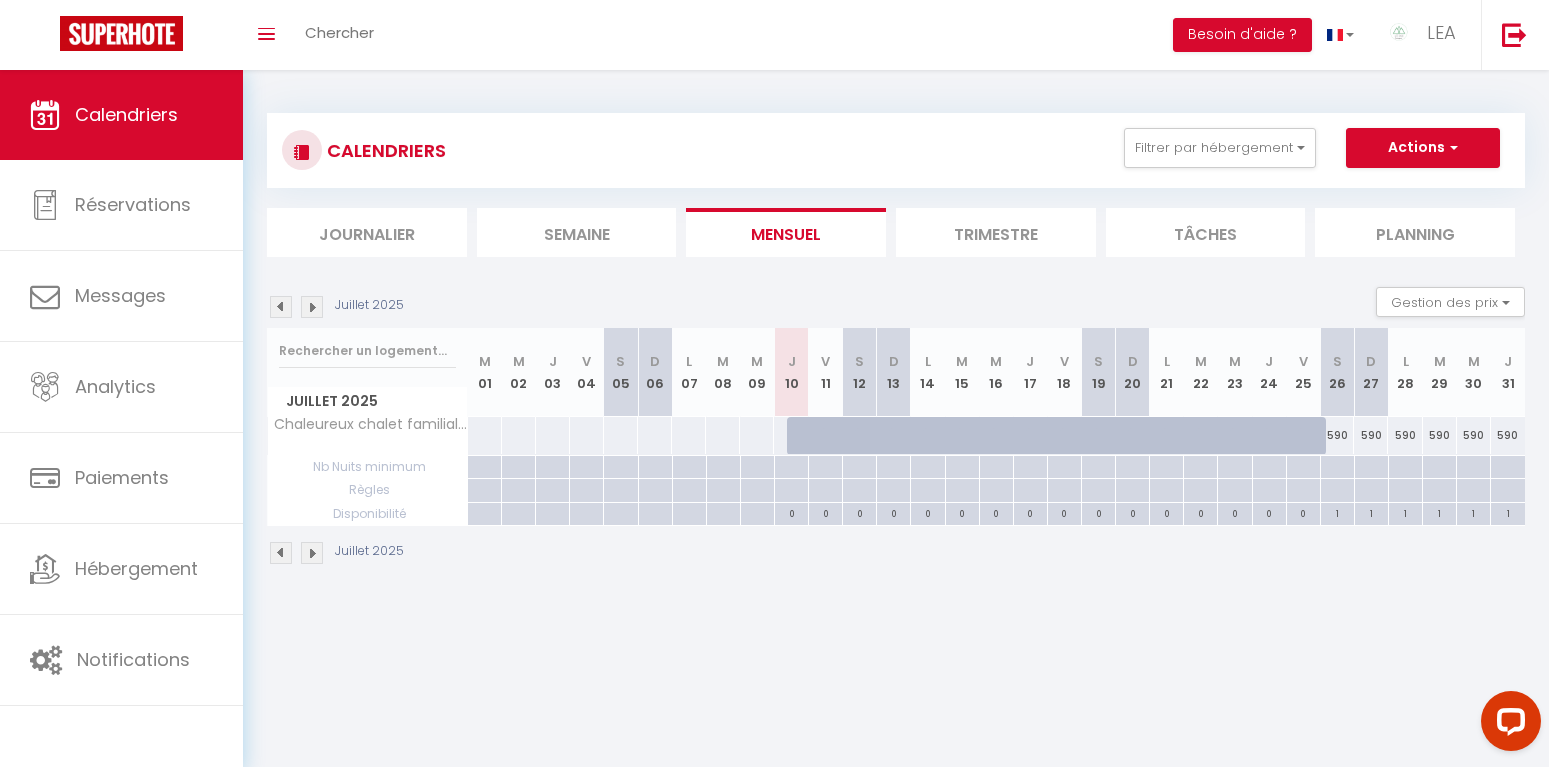 click at bounding box center [281, 307] 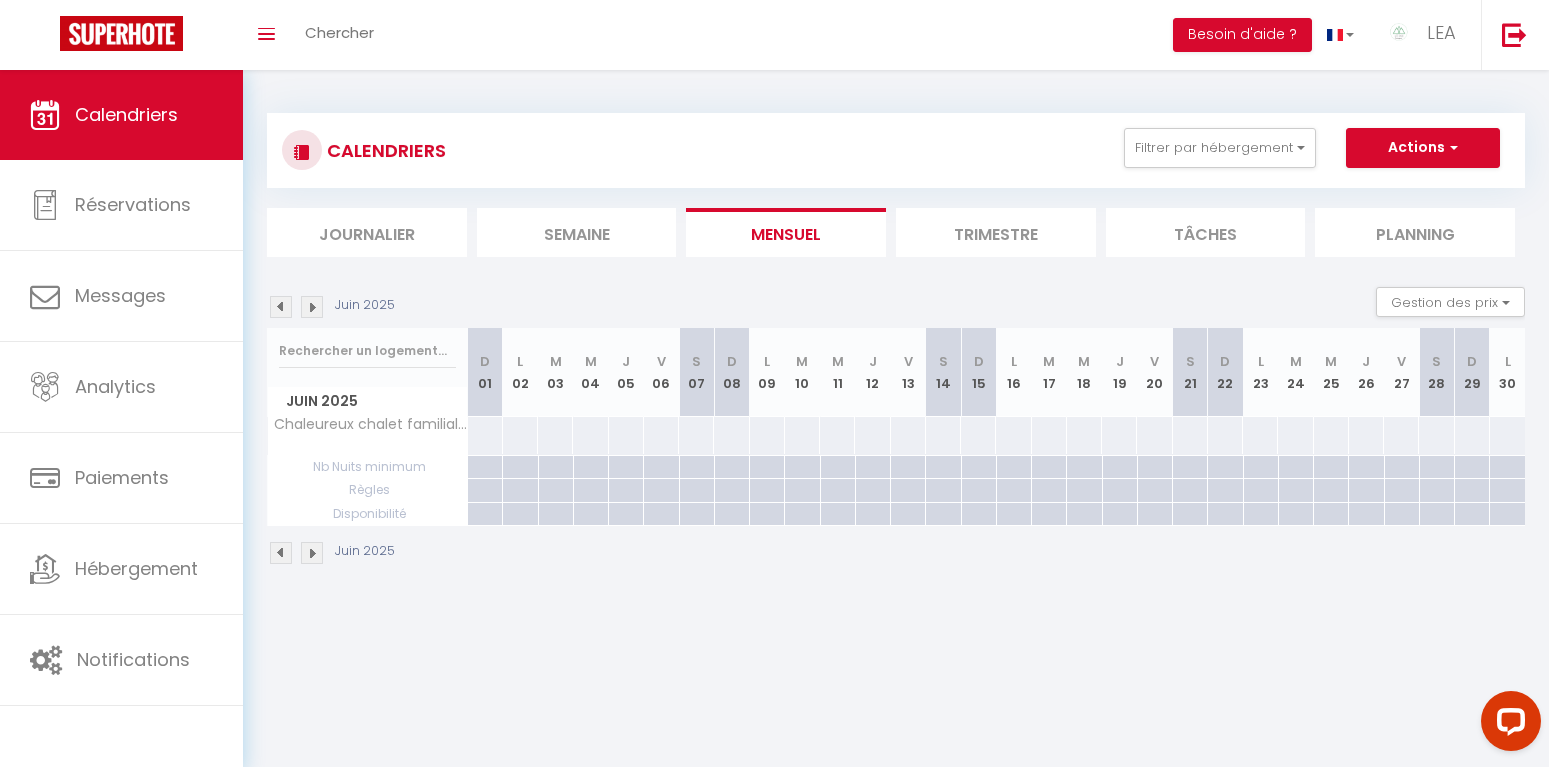 click at bounding box center [281, 307] 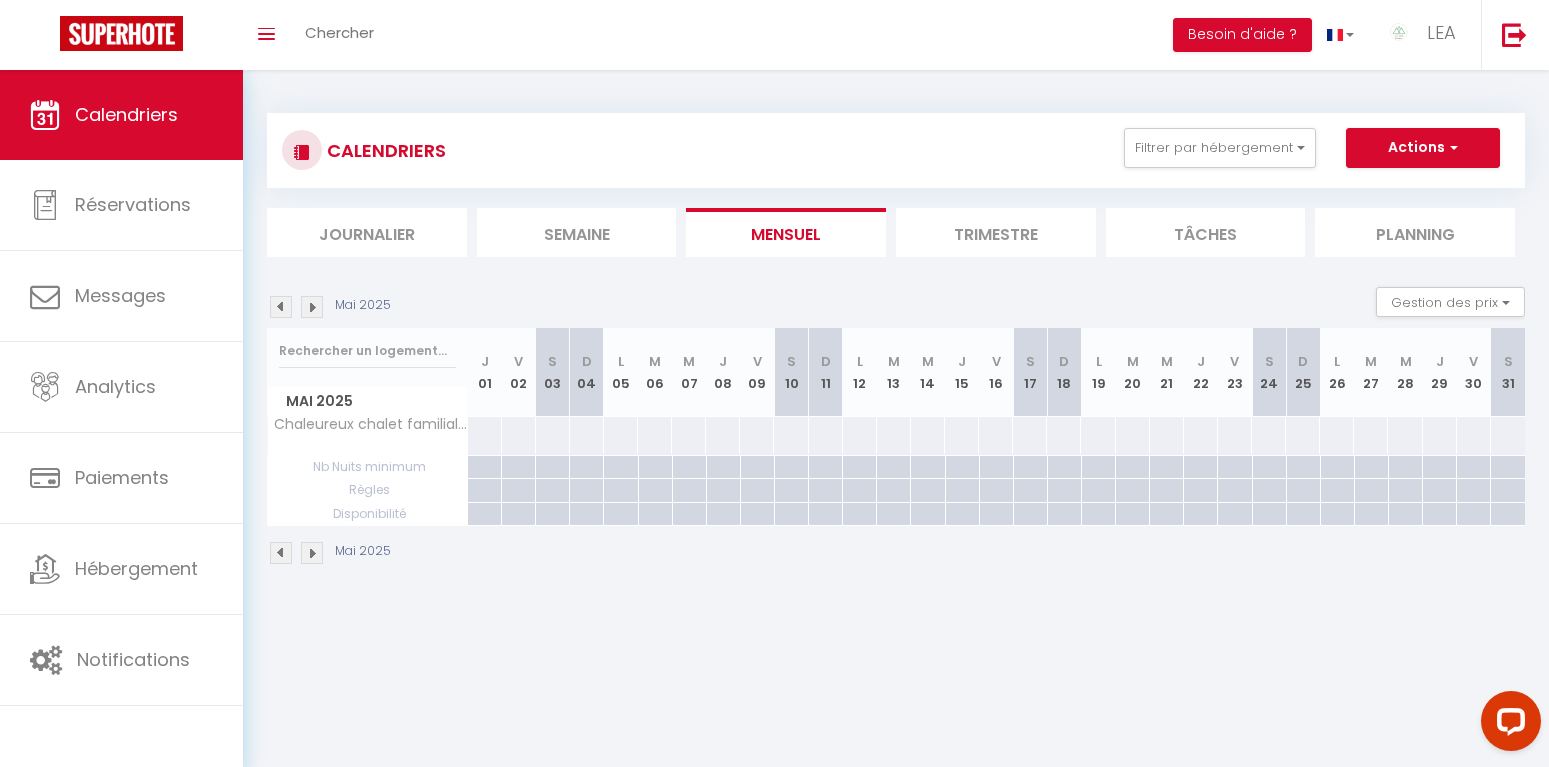 click at bounding box center [312, 307] 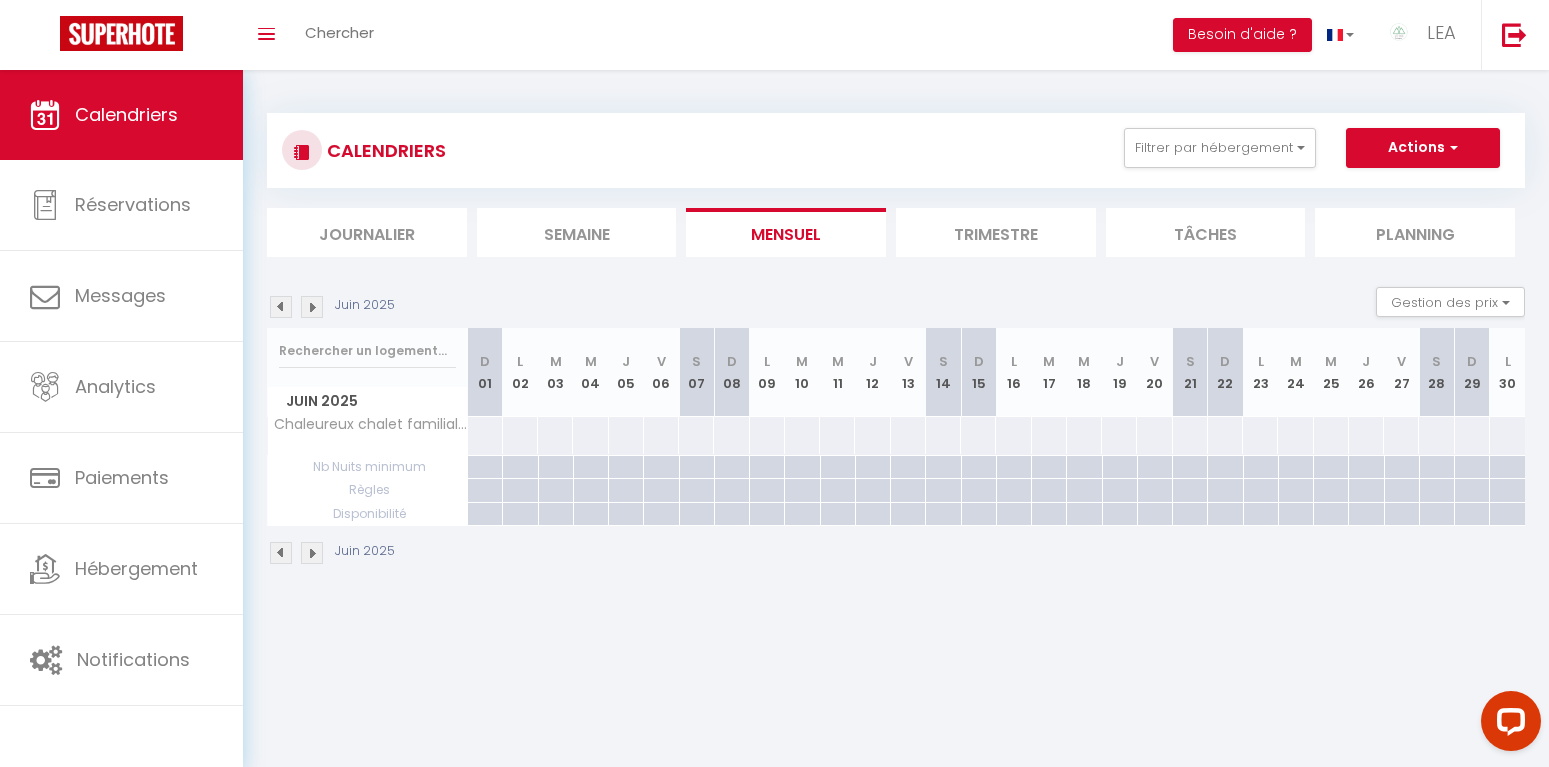 click at bounding box center [312, 307] 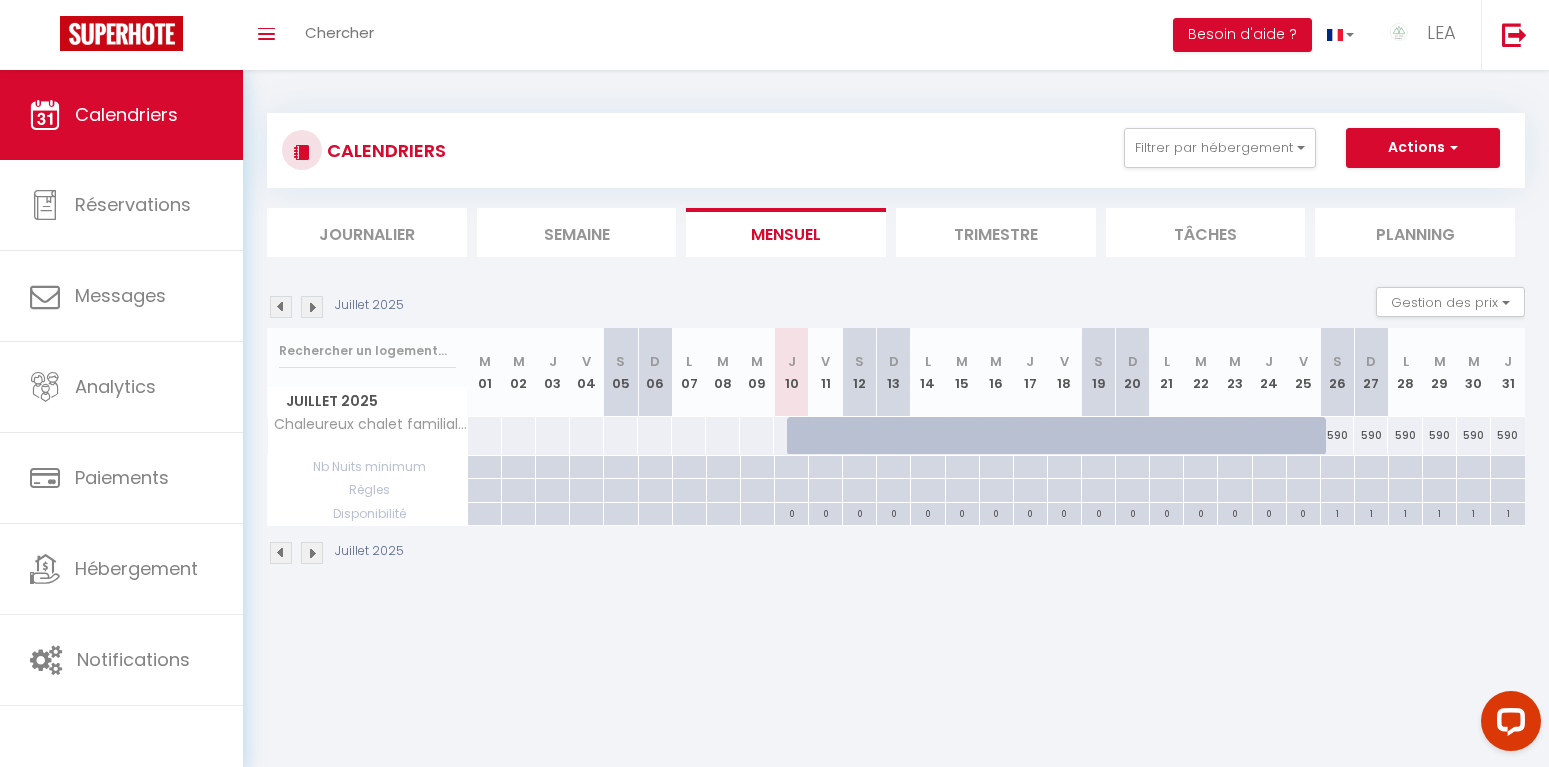 click at bounding box center (1337, 467) 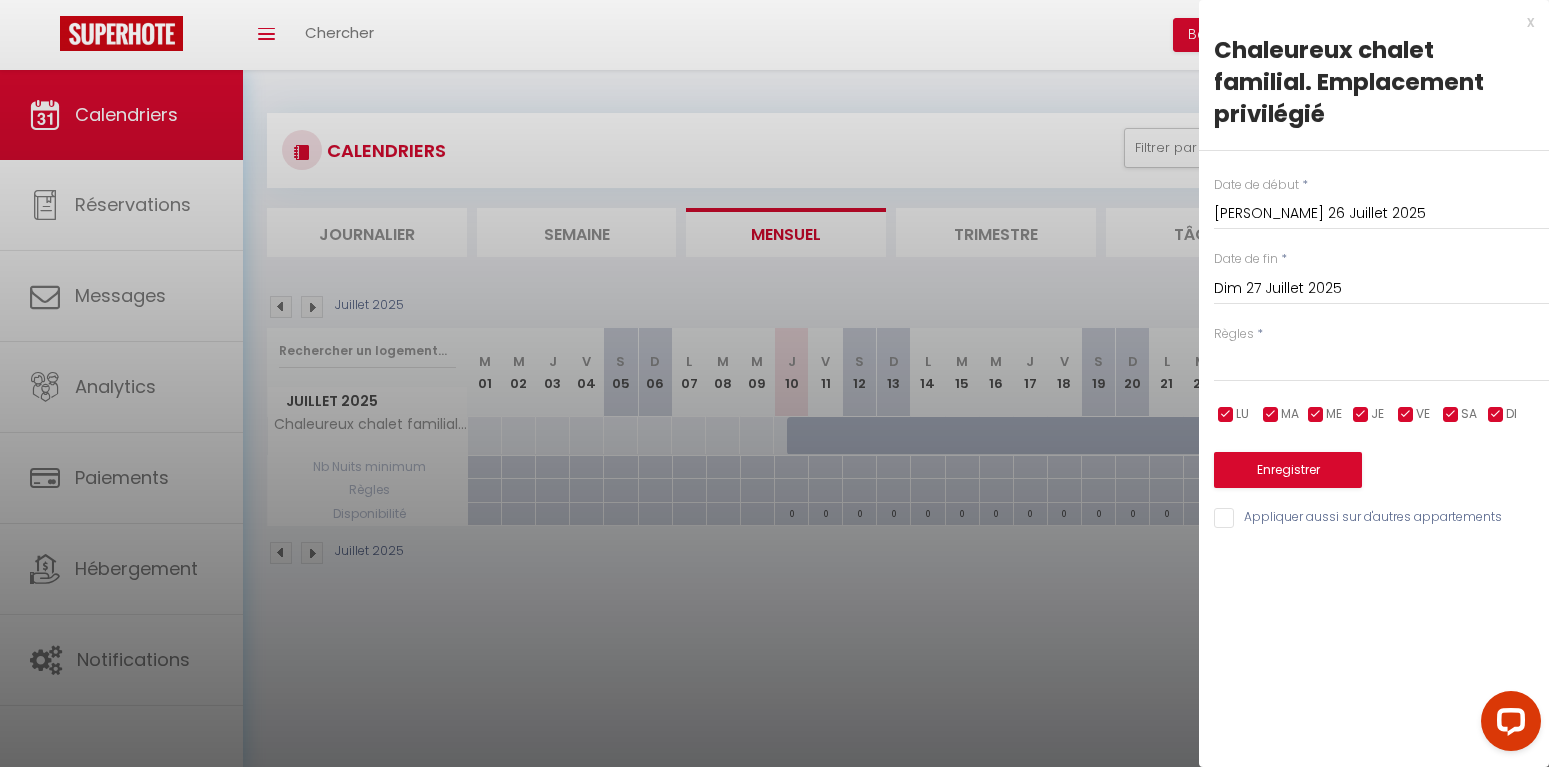 click on "Dim 27 Juillet 2025" at bounding box center [1381, 289] 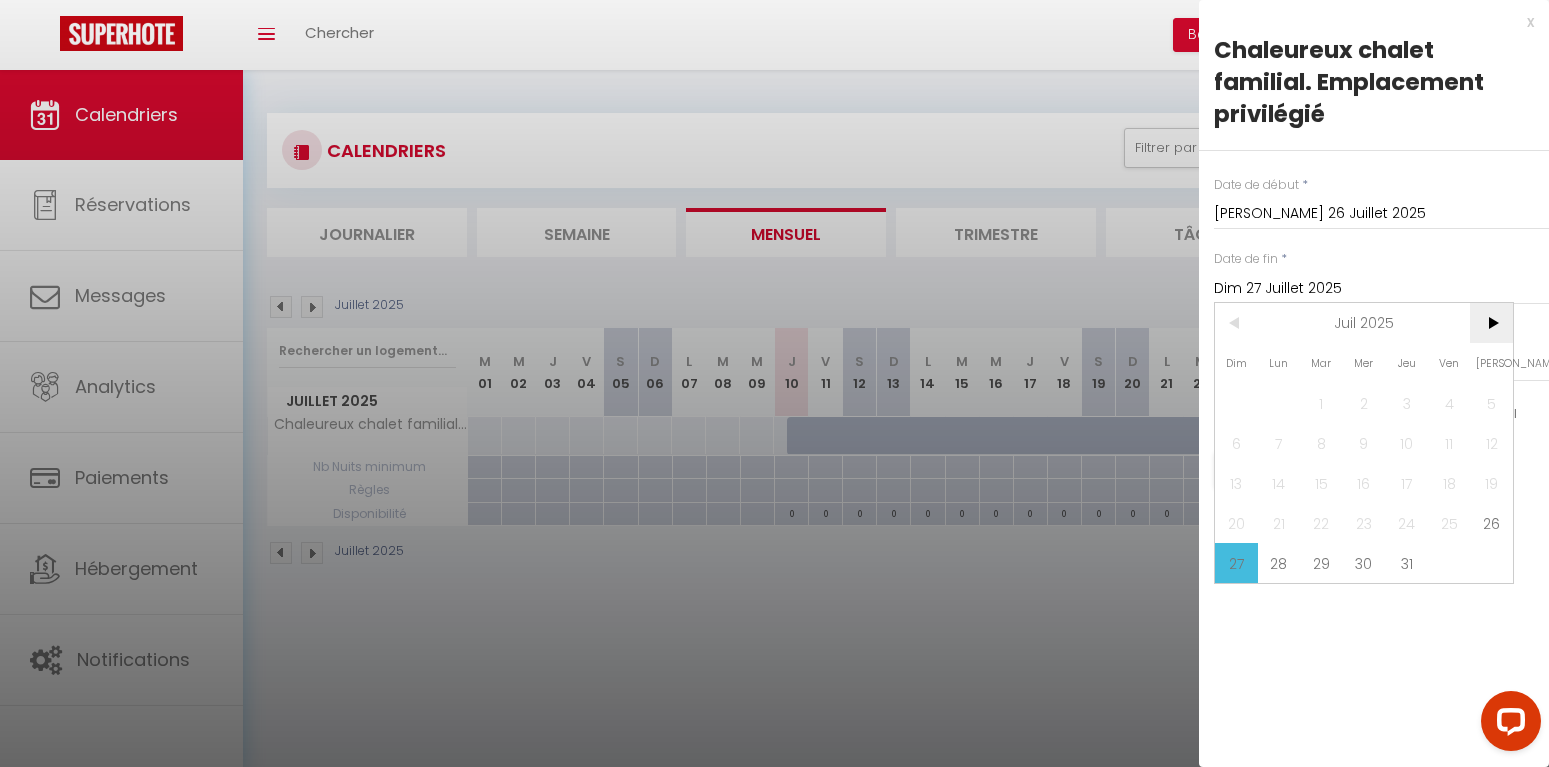 click on ">" at bounding box center [1491, 323] 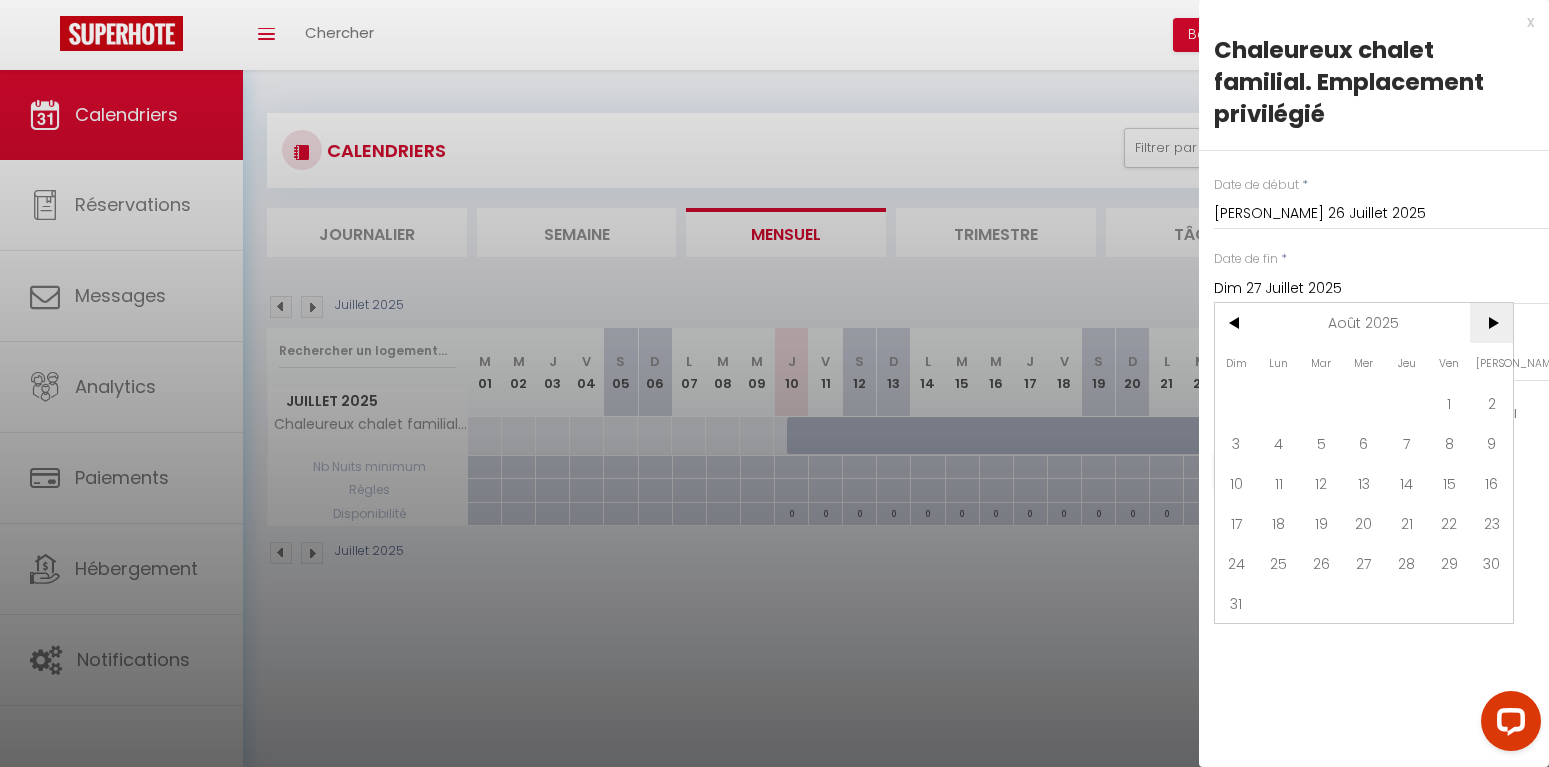 click on ">" at bounding box center (1491, 323) 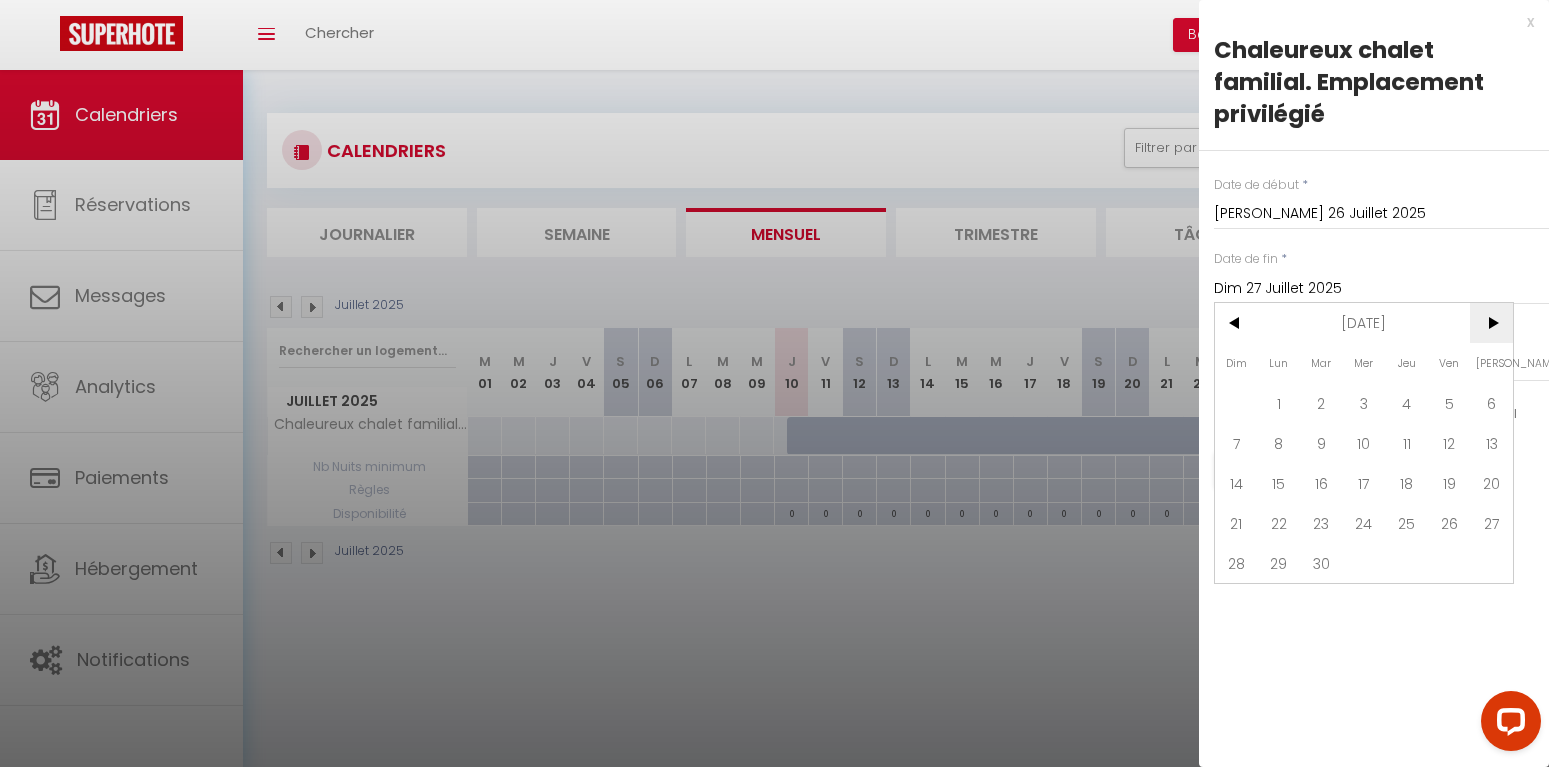 click on ">" at bounding box center [1491, 323] 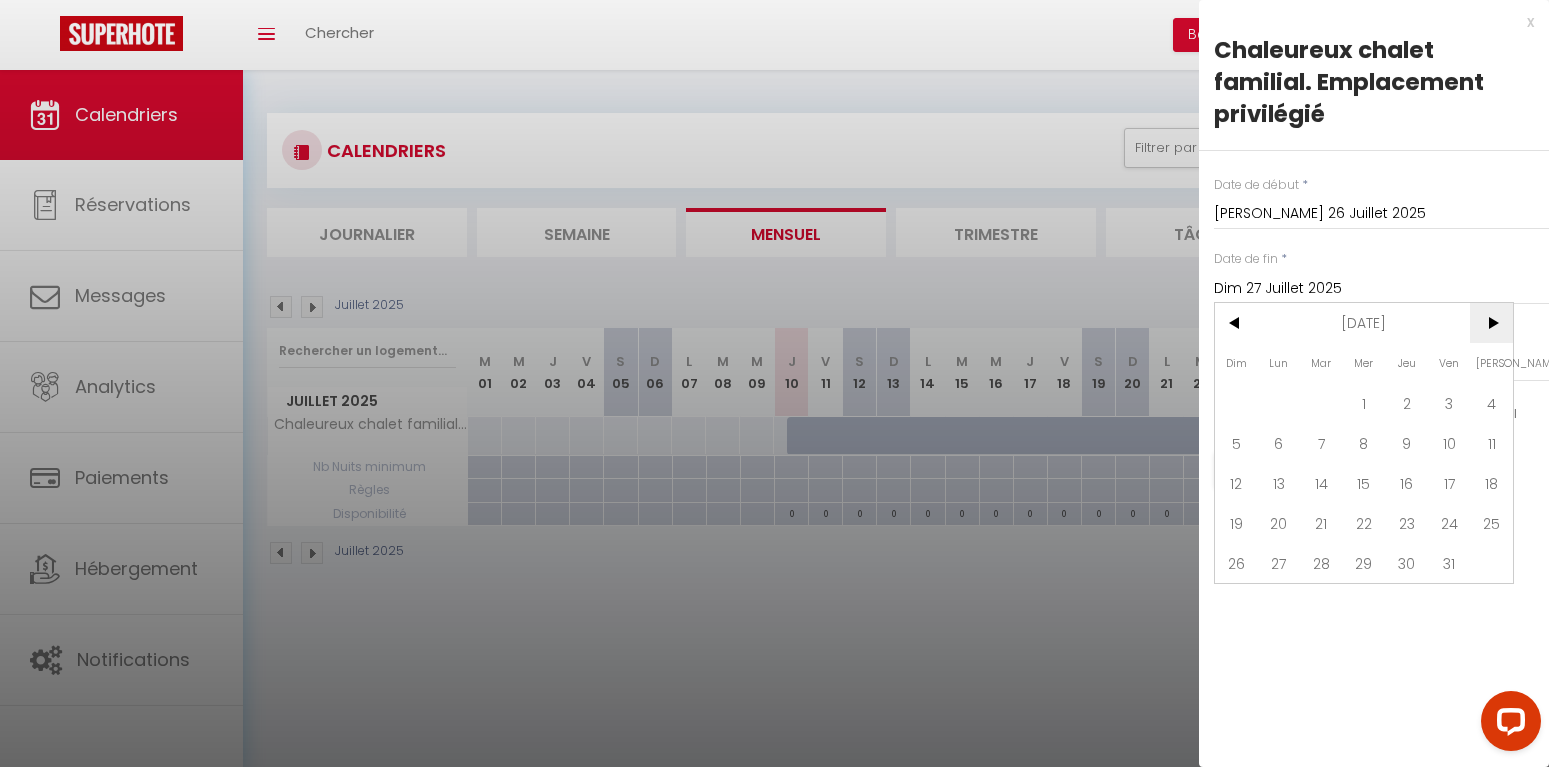 click on ">" at bounding box center [1491, 323] 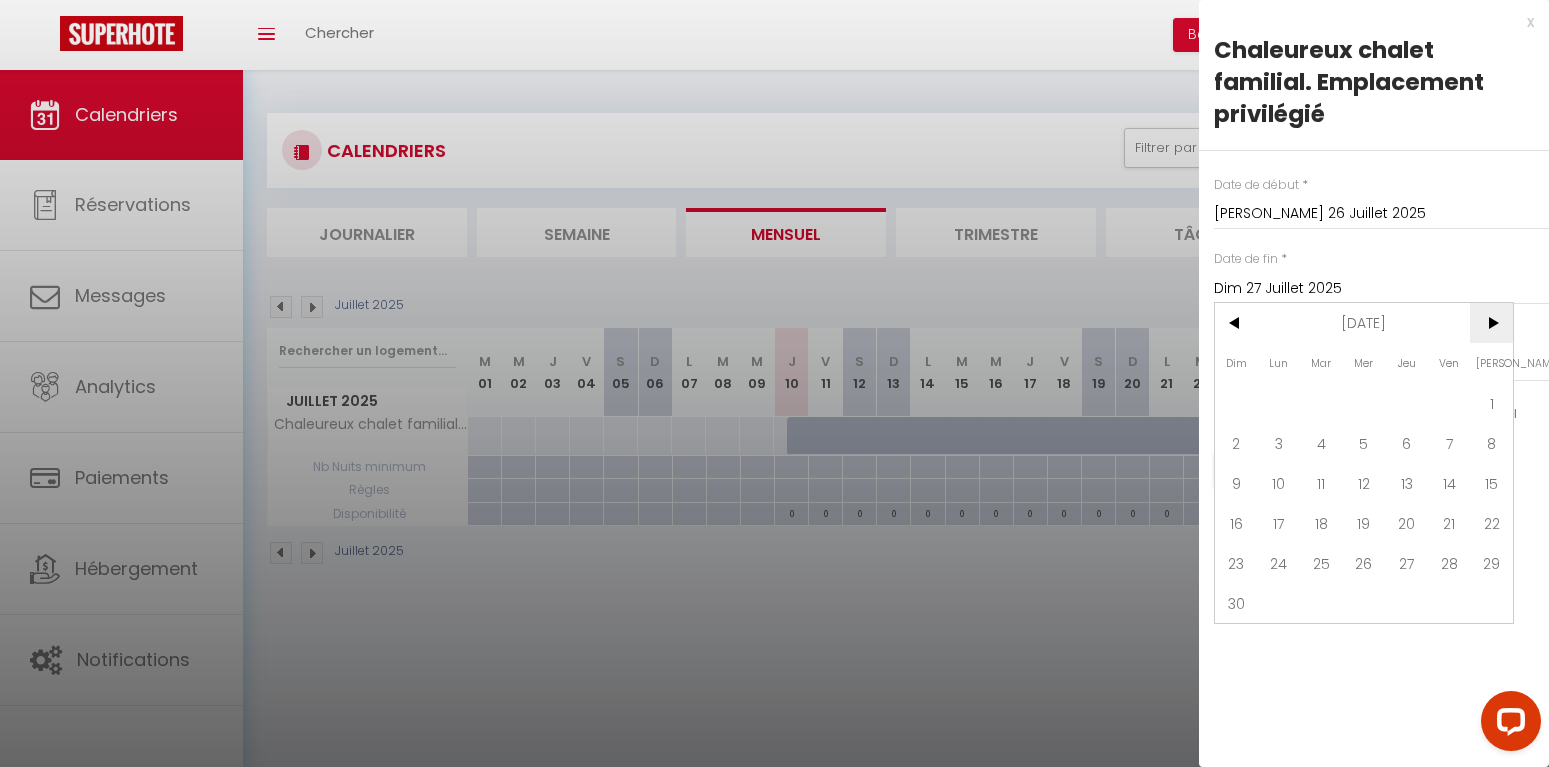 click on ">" at bounding box center [1491, 323] 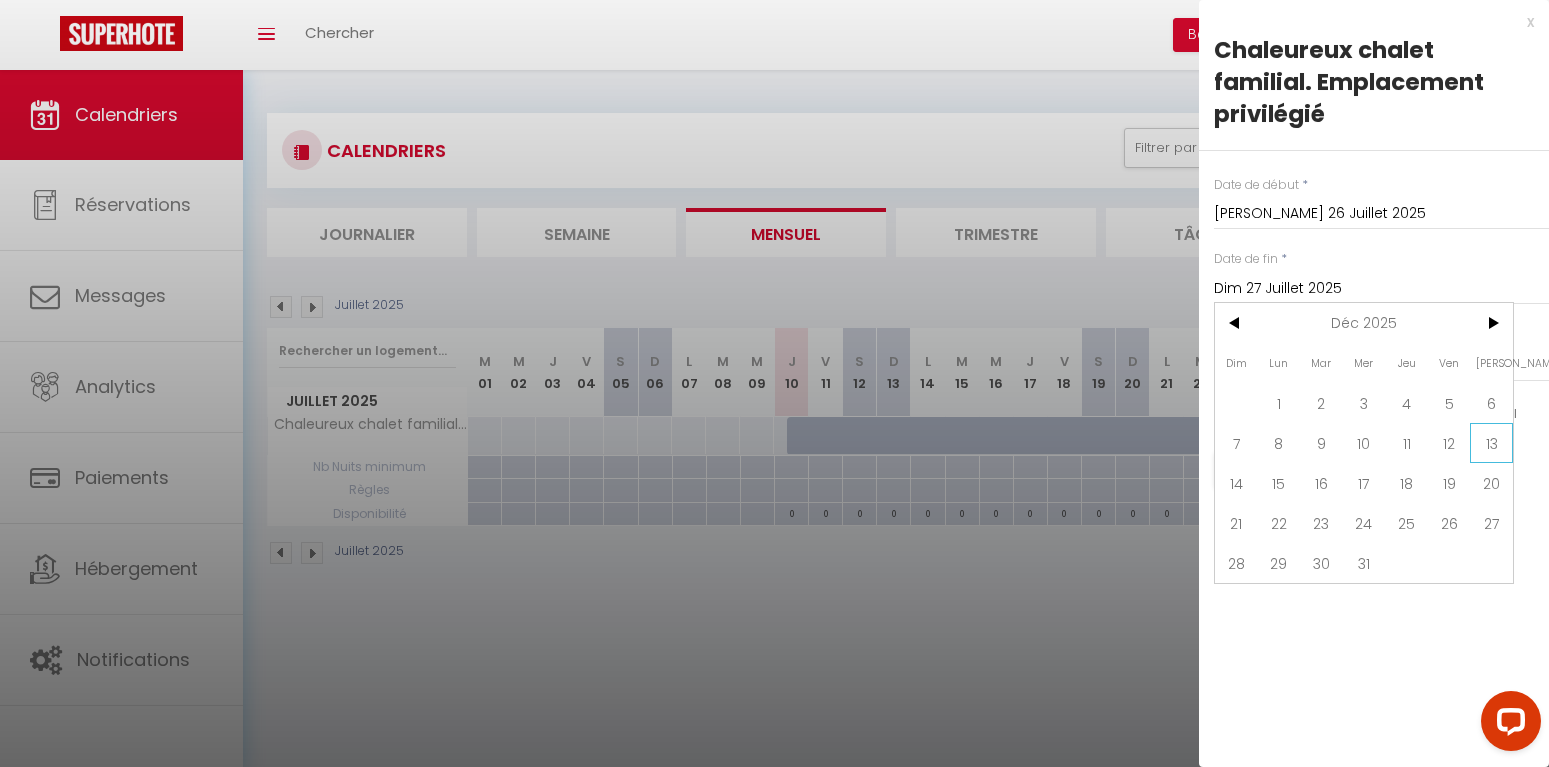 click on "13" at bounding box center [1491, 443] 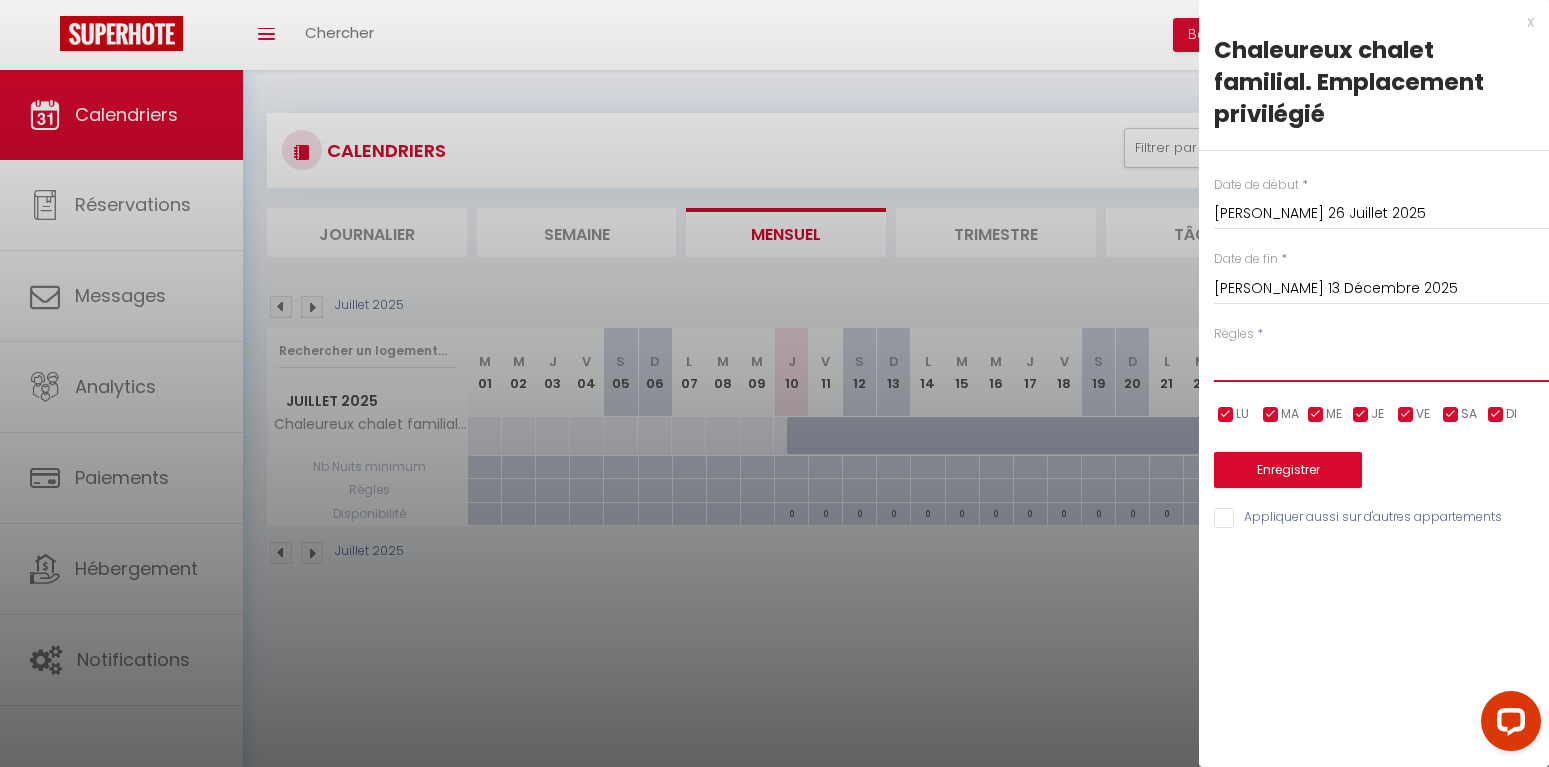 click on "Aucun   No Checkin   No Checkout   Pas d'arrivée / Pas de départ" at bounding box center (1381, 363) 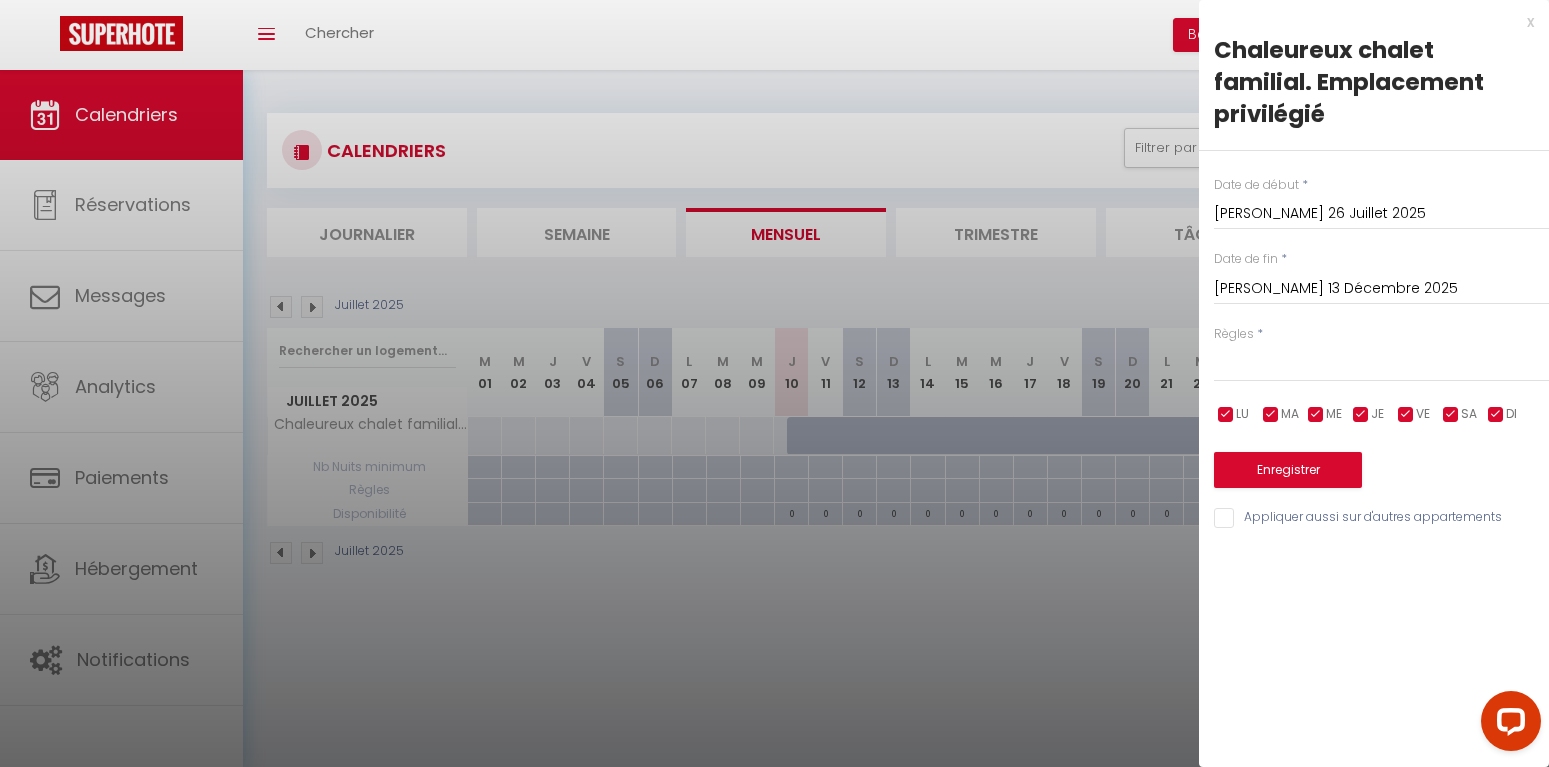 click on "x" at bounding box center (1366, 22) 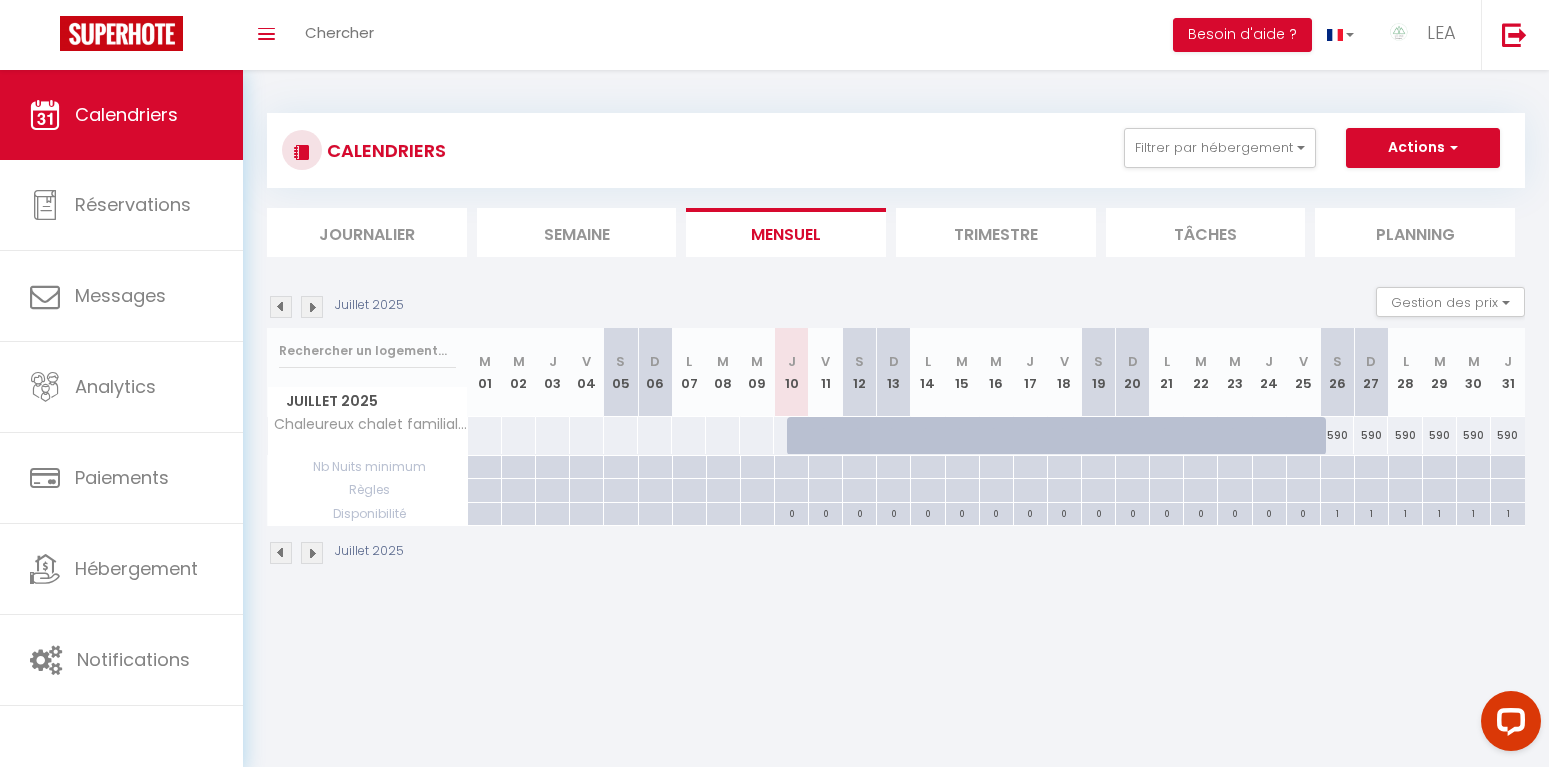 click at bounding box center (1337, 467) 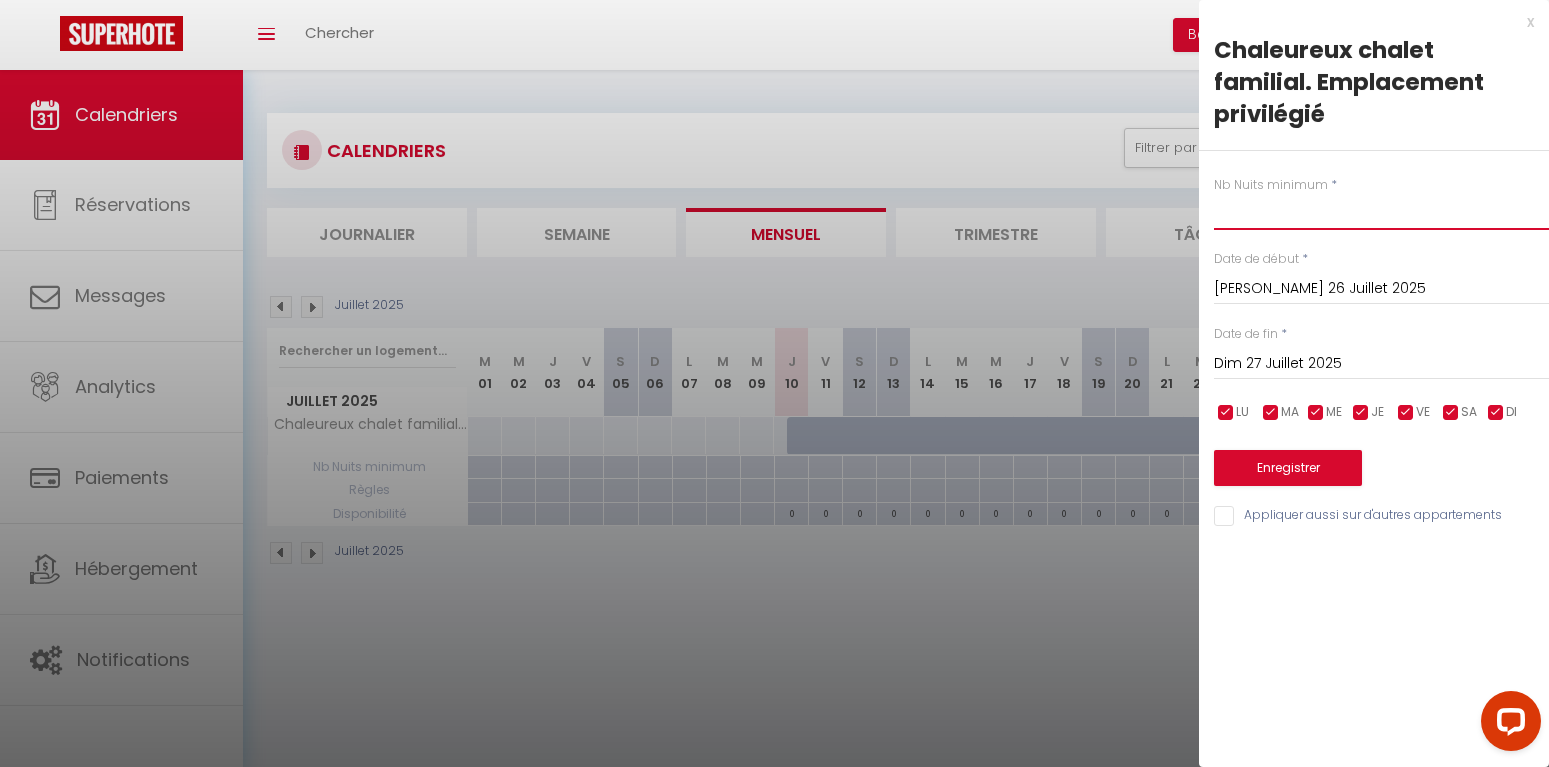 click at bounding box center (1381, 212) 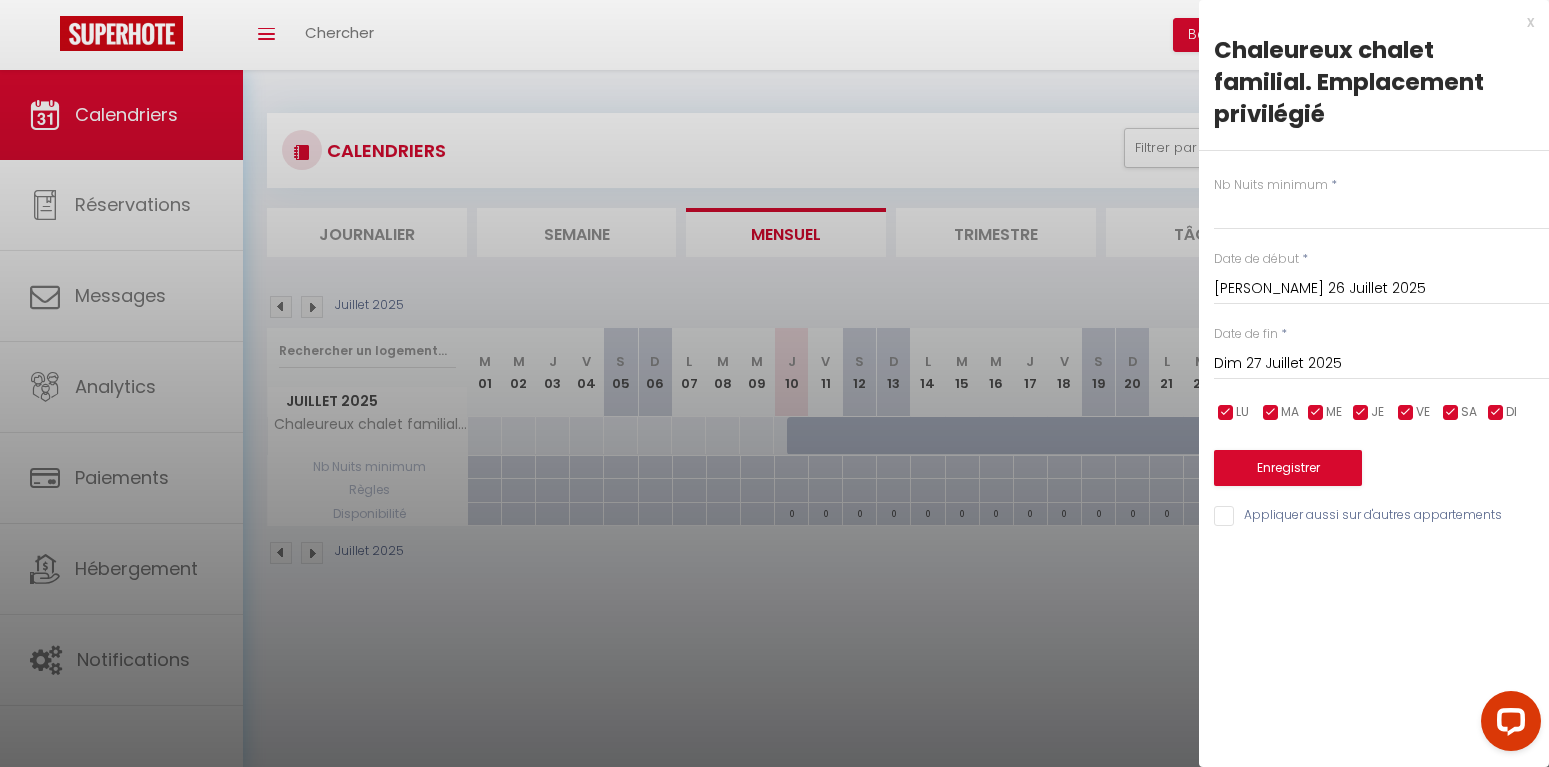 click on "Dim 27 Juillet 2025" at bounding box center (1381, 364) 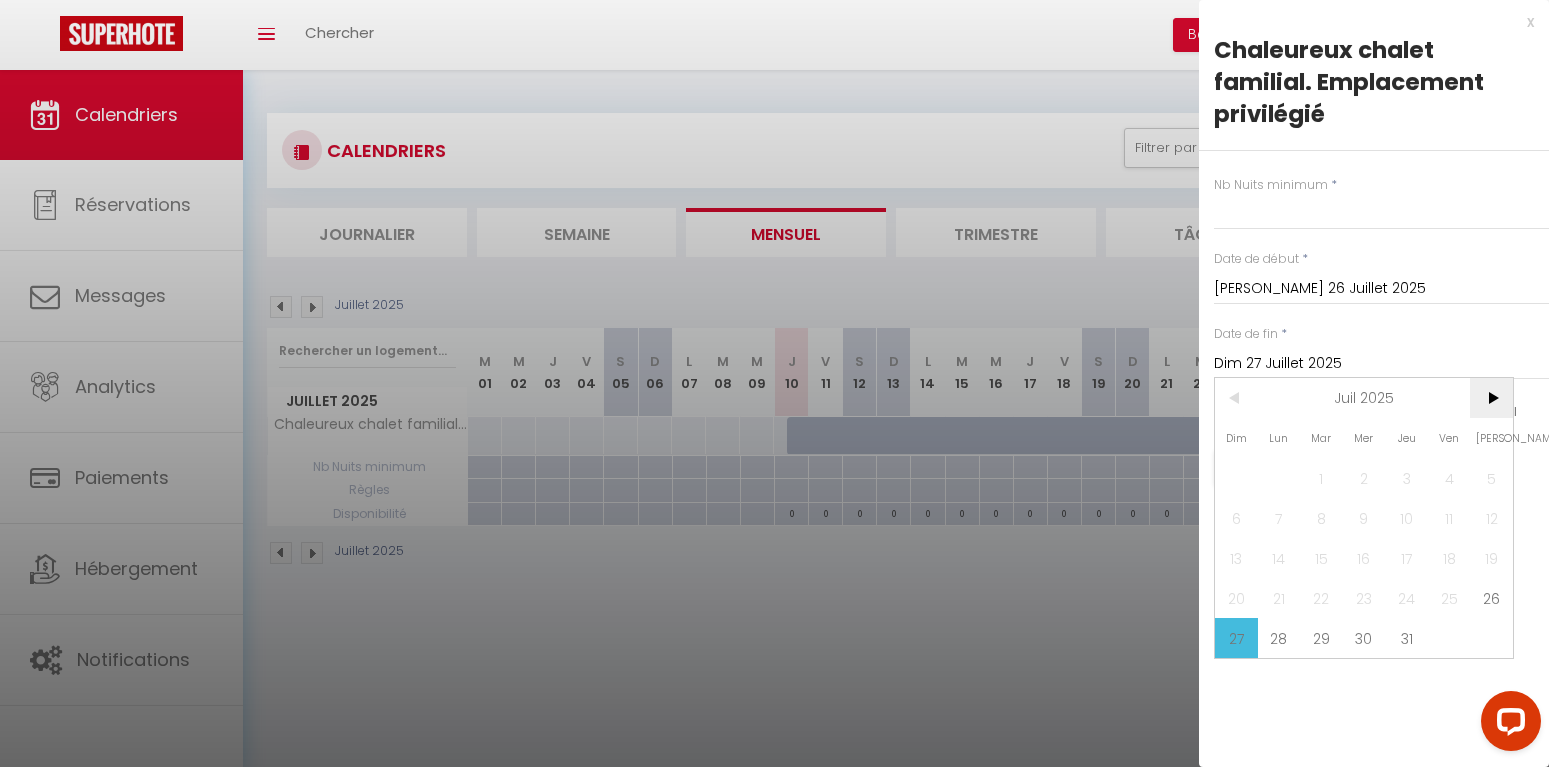 click on ">" at bounding box center [1491, 398] 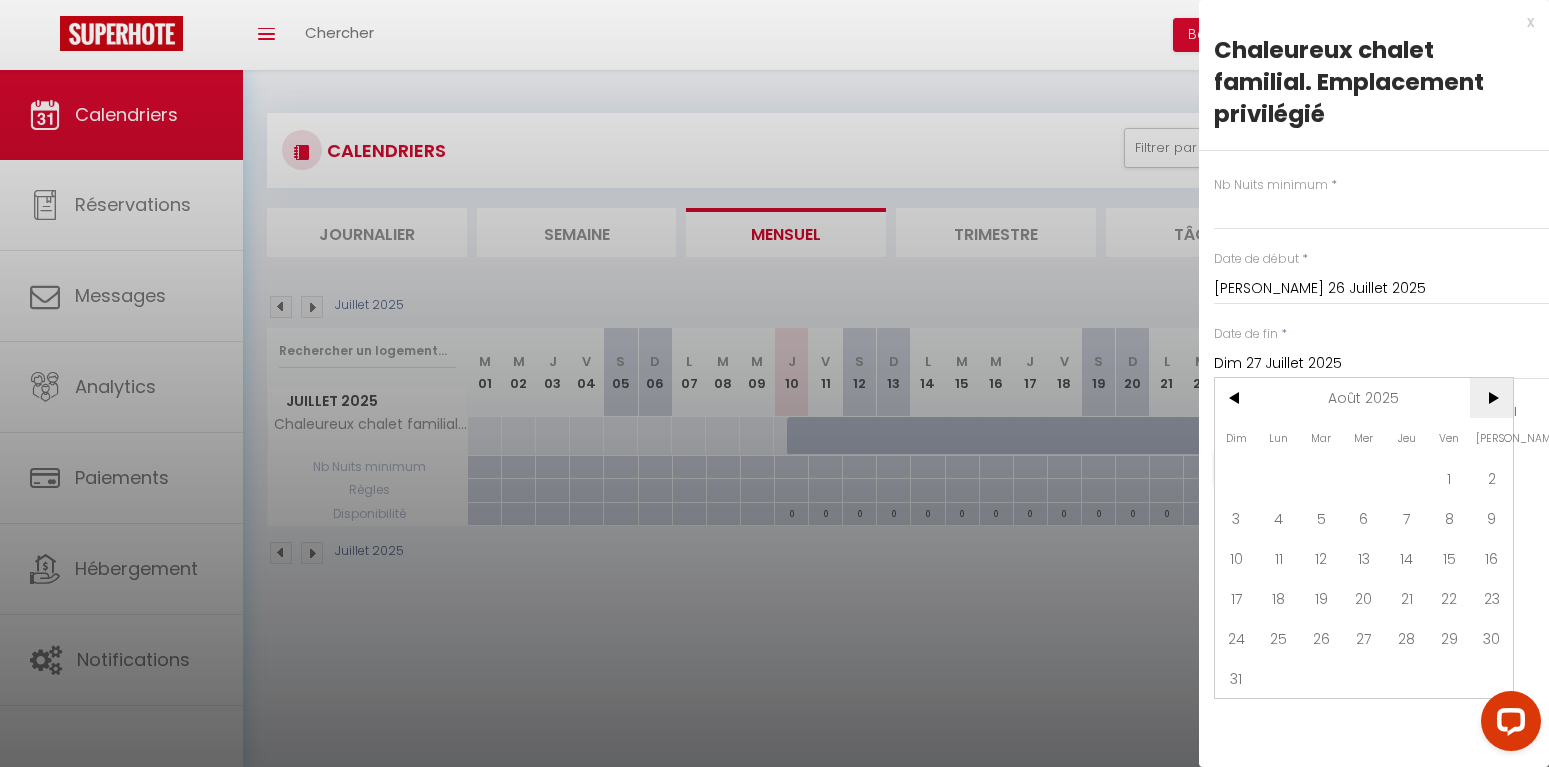 click on ">" at bounding box center (1491, 398) 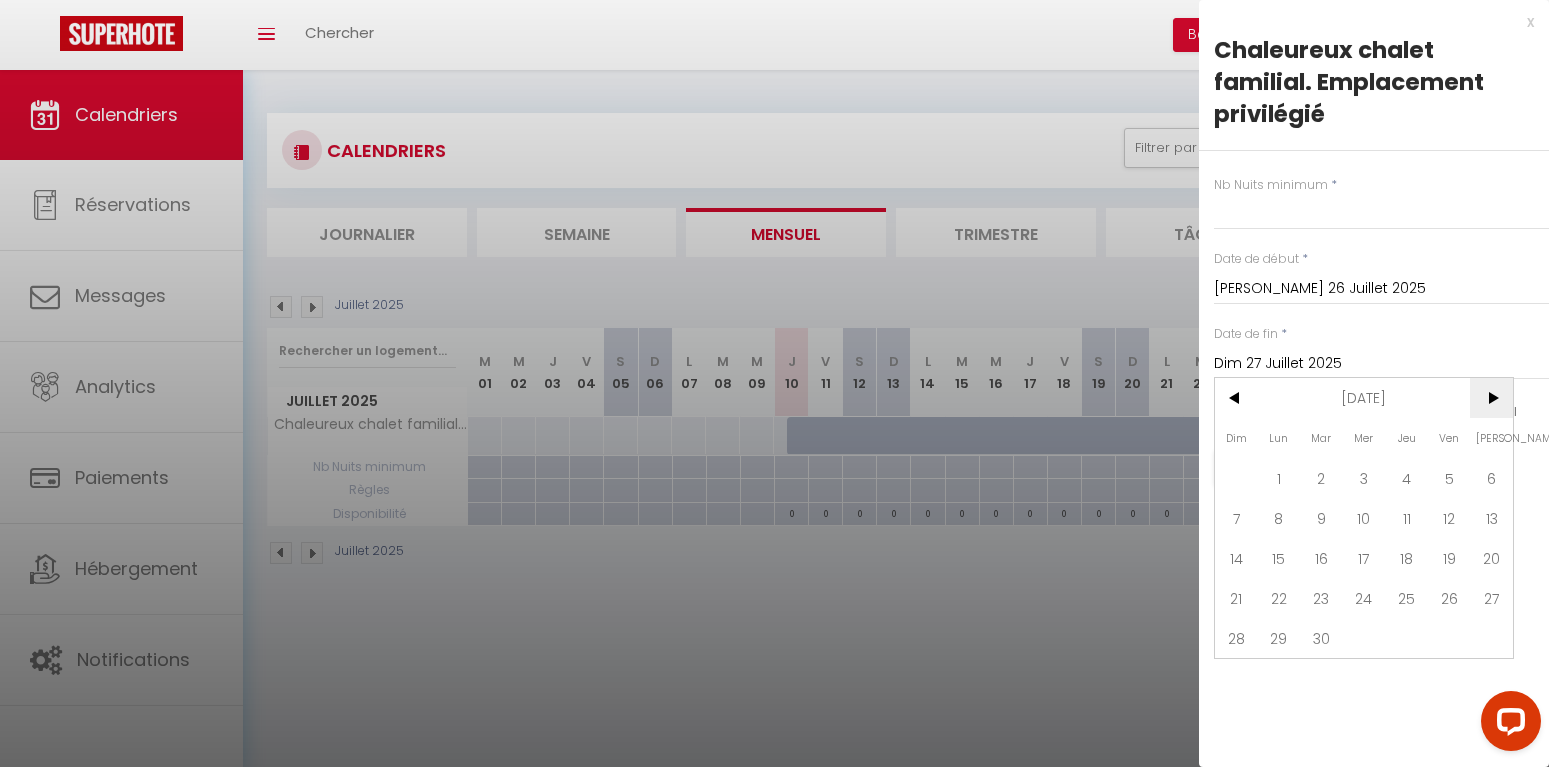 click on ">" at bounding box center (1491, 398) 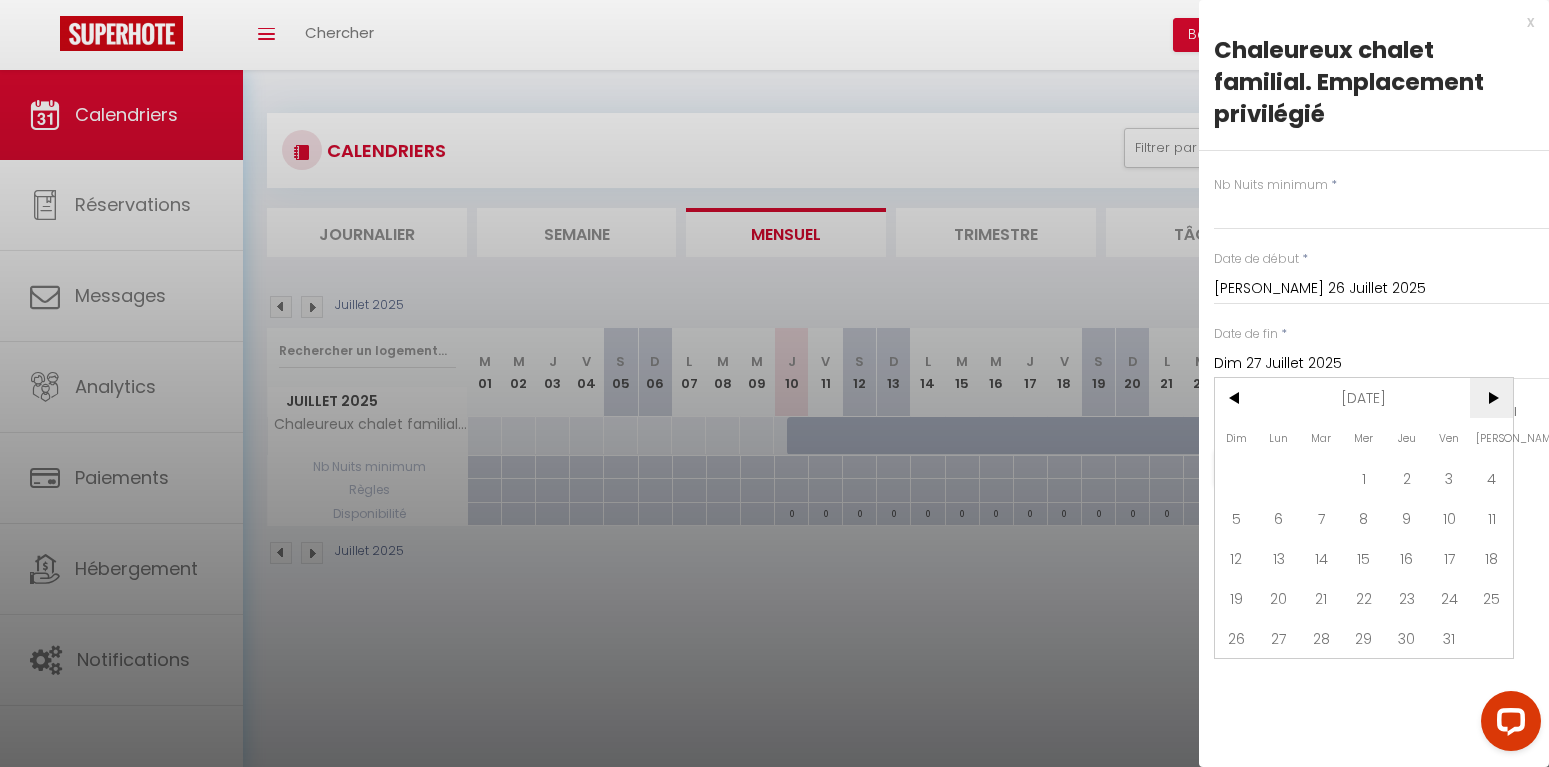 click on ">" at bounding box center [1491, 398] 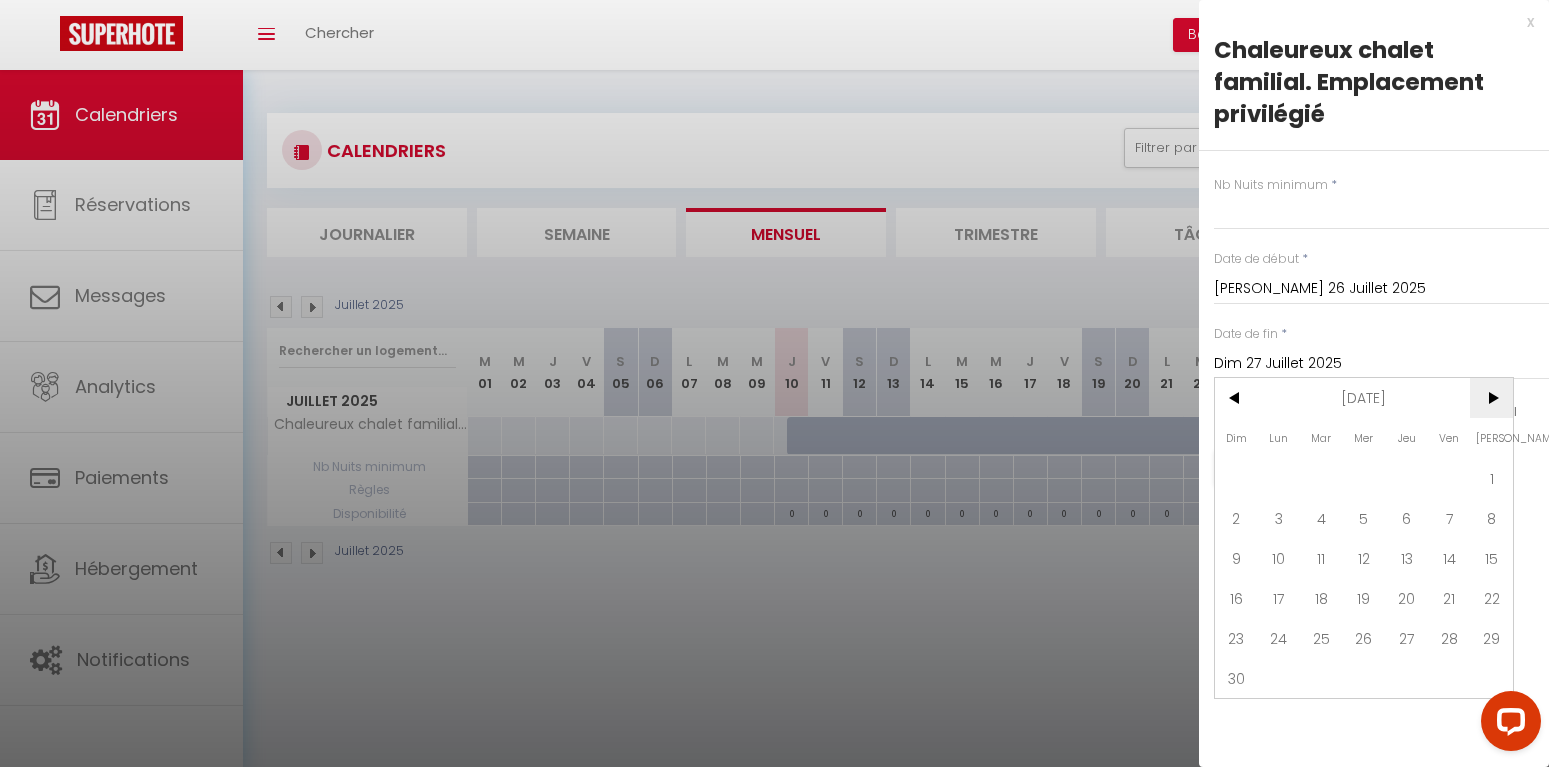 click on ">" at bounding box center [1491, 398] 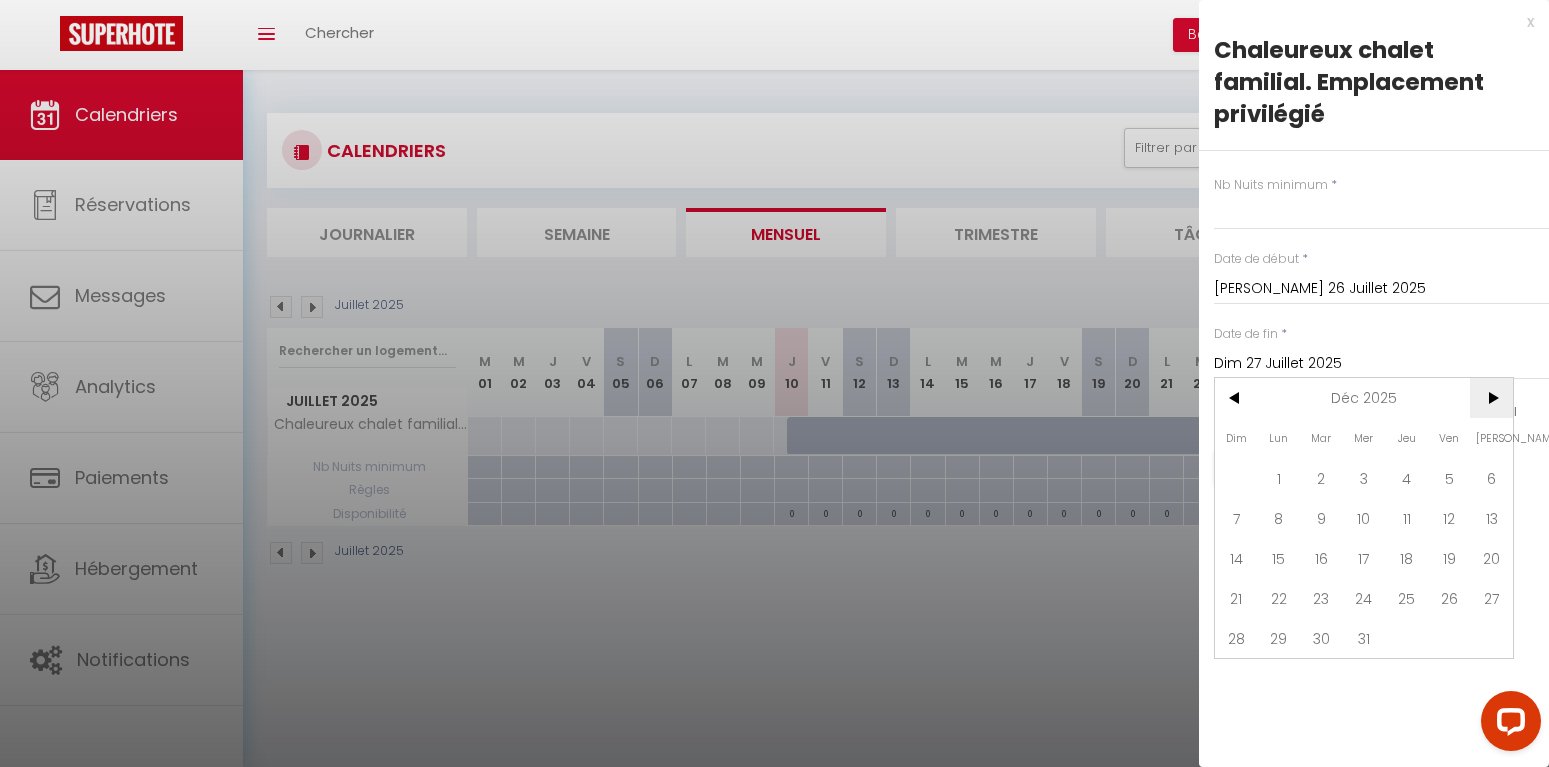 click on ">" at bounding box center [1491, 398] 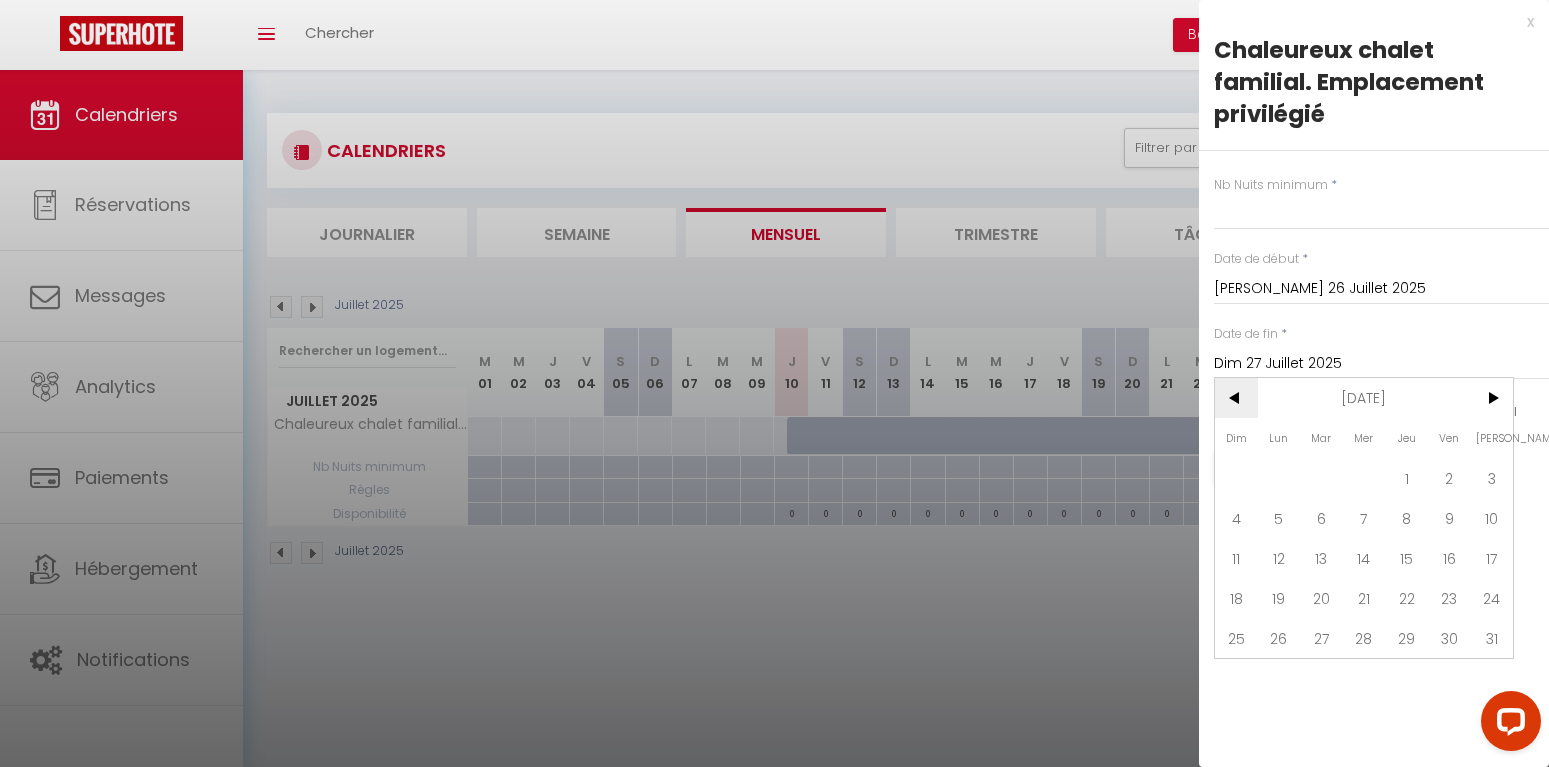 click on "<" at bounding box center (1236, 398) 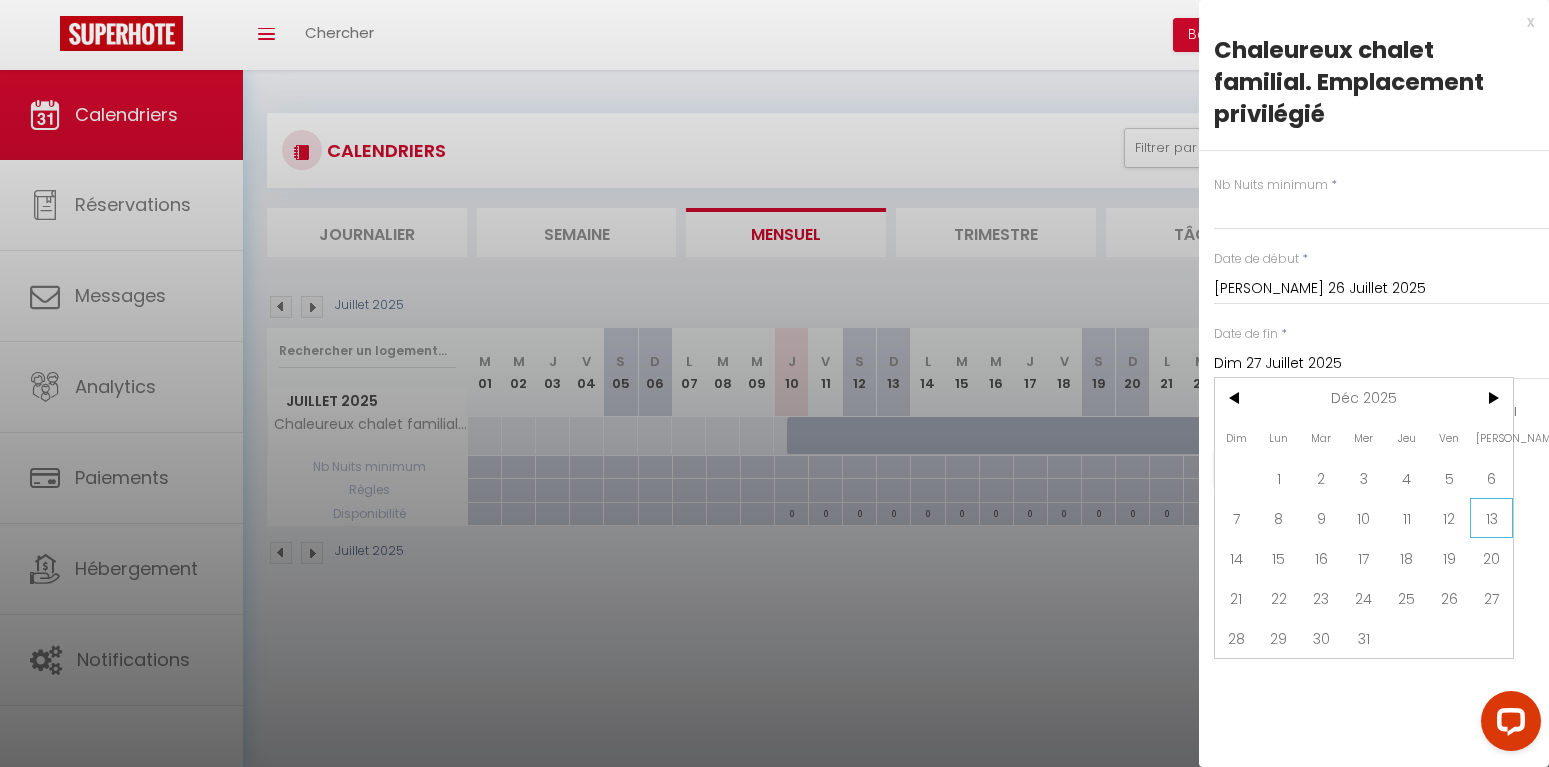 click on "13" at bounding box center [1491, 518] 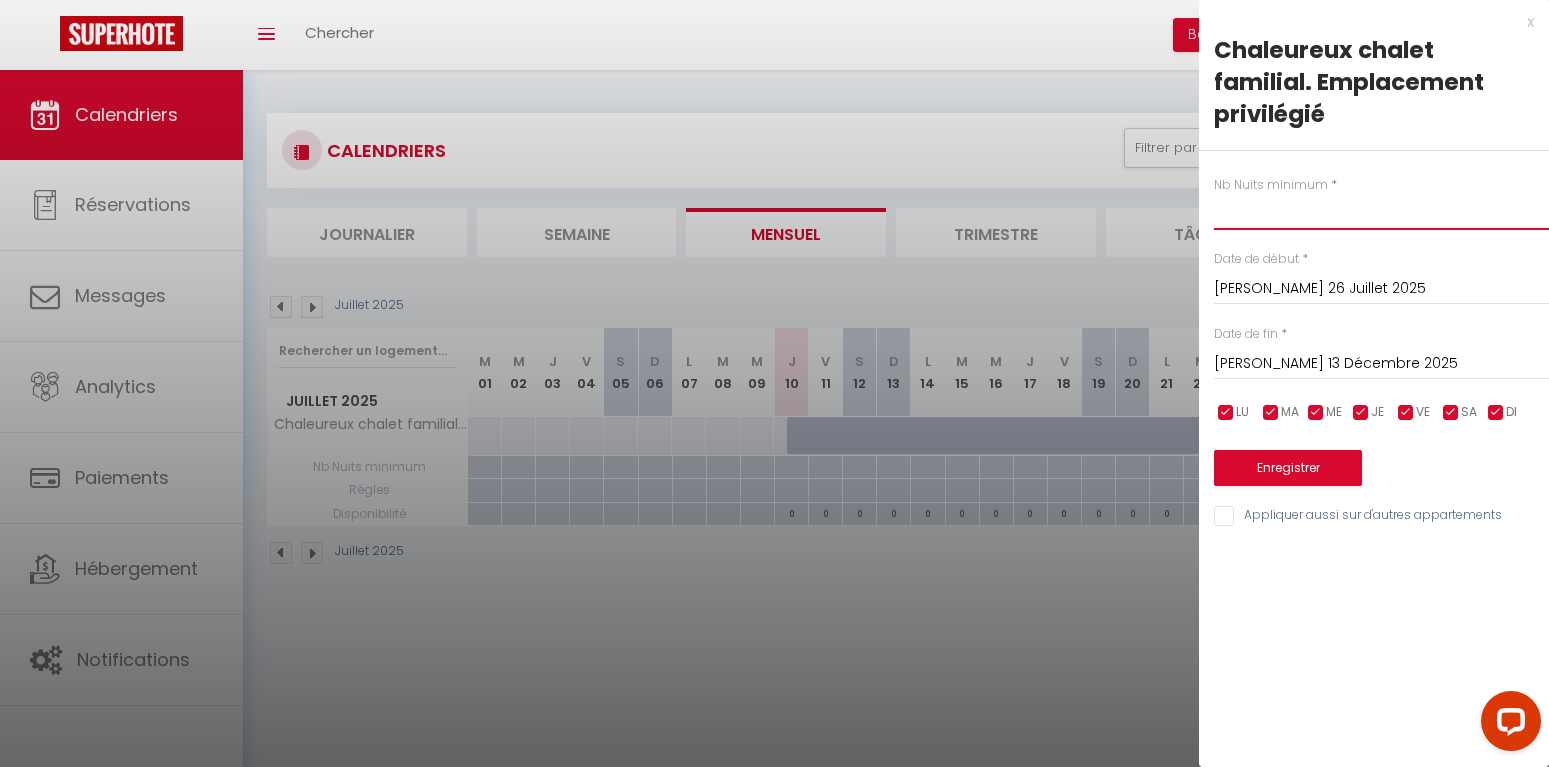 click at bounding box center [1381, 212] 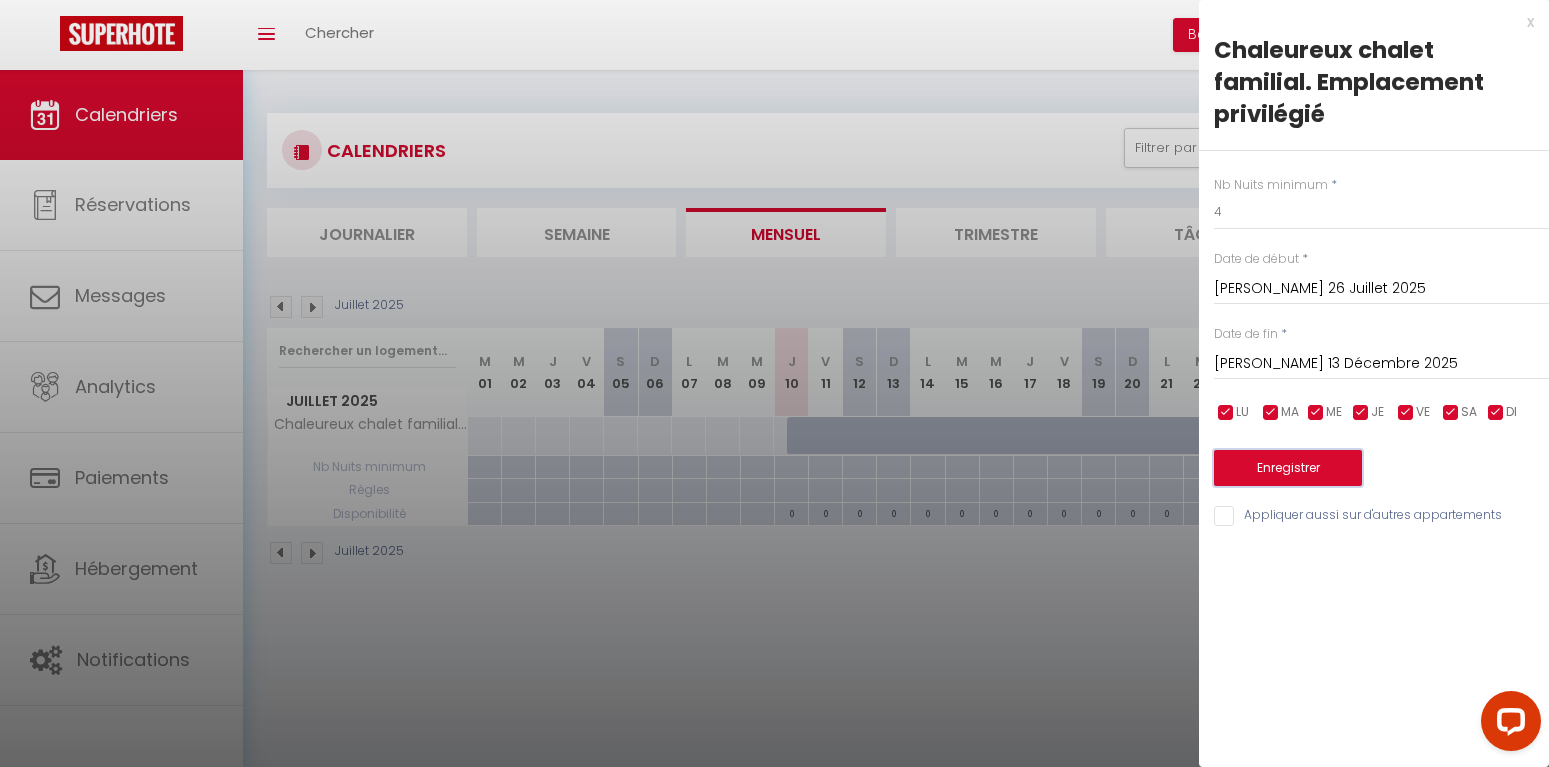 click on "Enregistrer" at bounding box center [1288, 468] 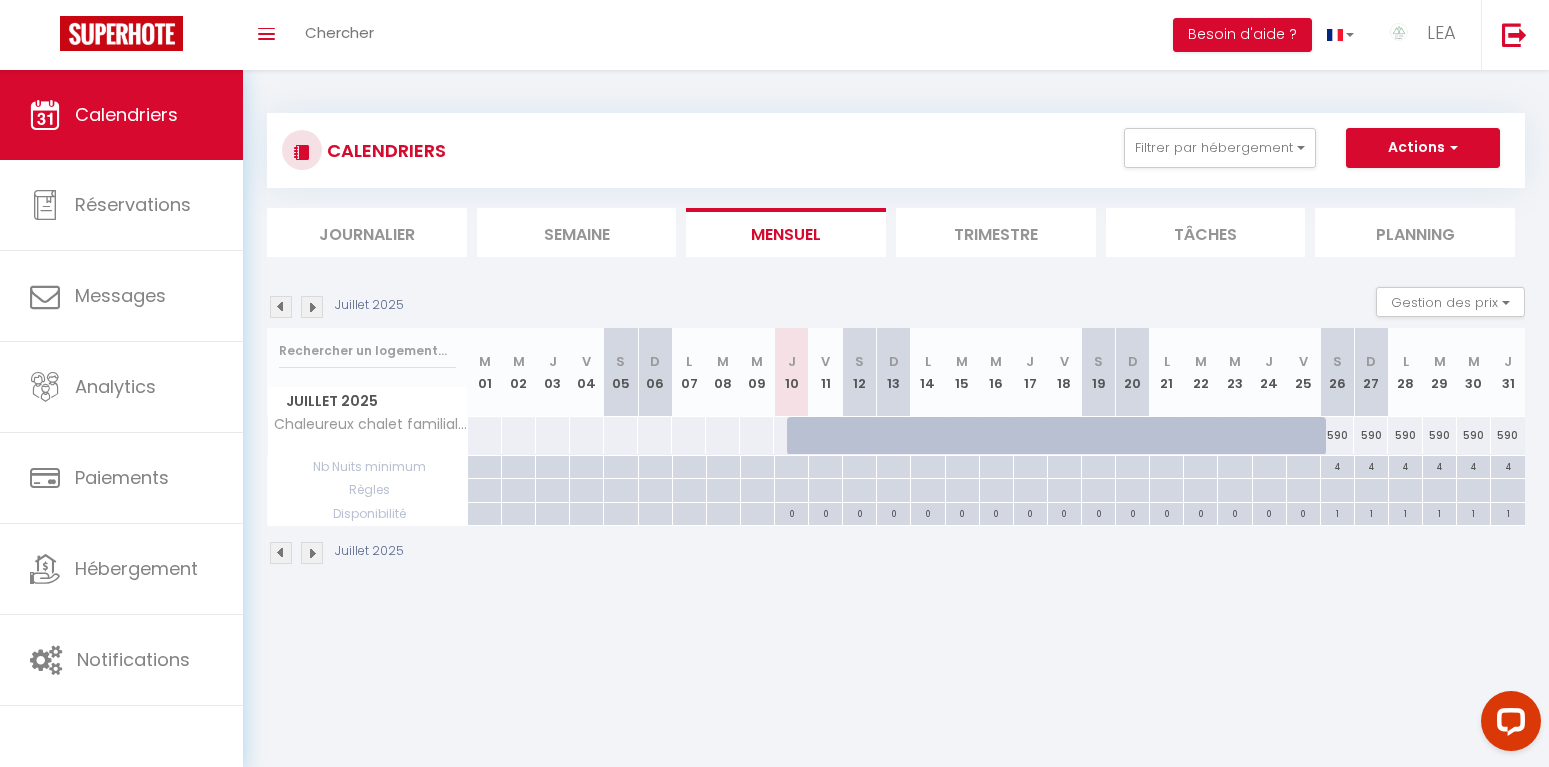 click at bounding box center (312, 307) 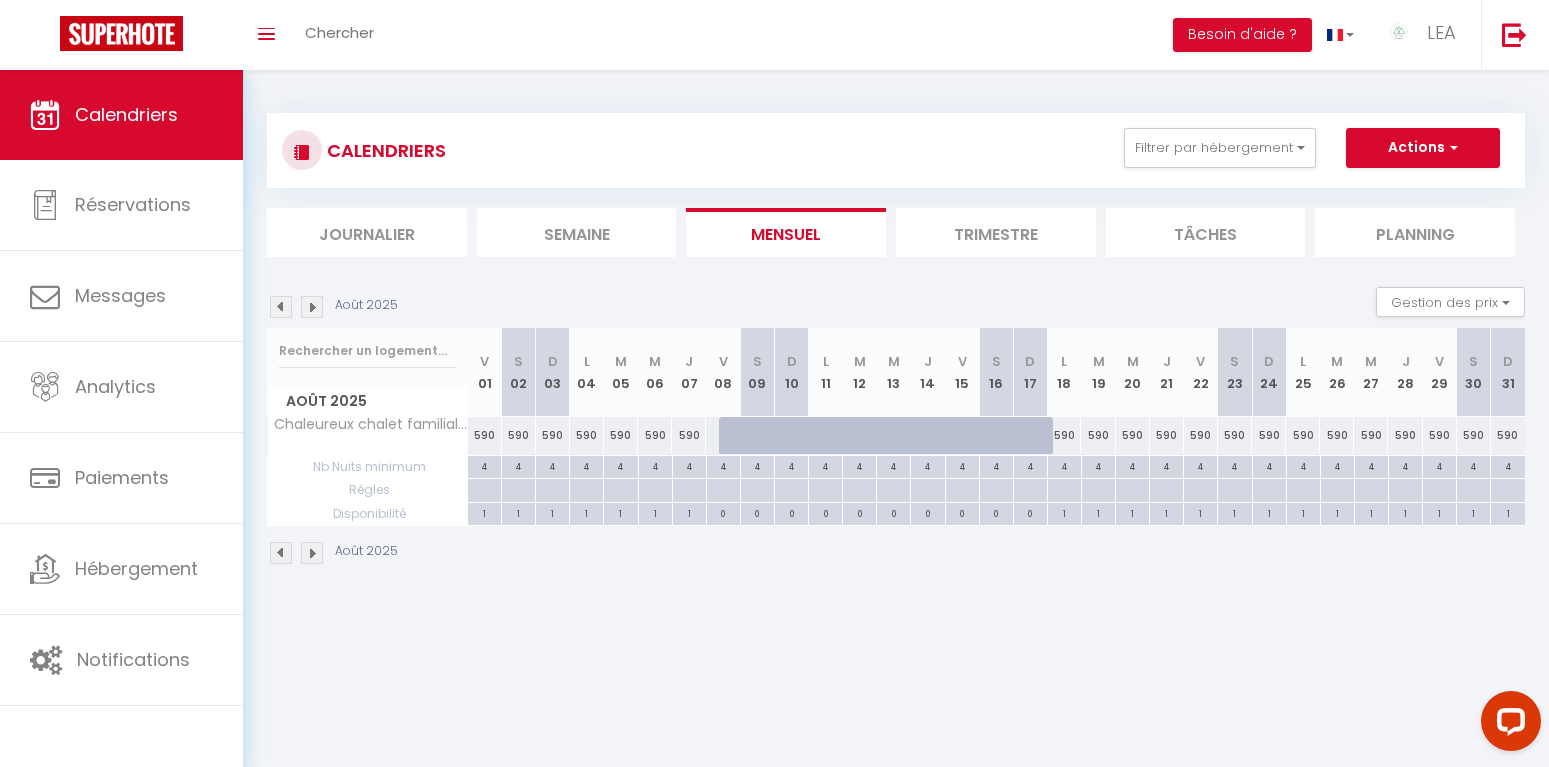 click at bounding box center (312, 307) 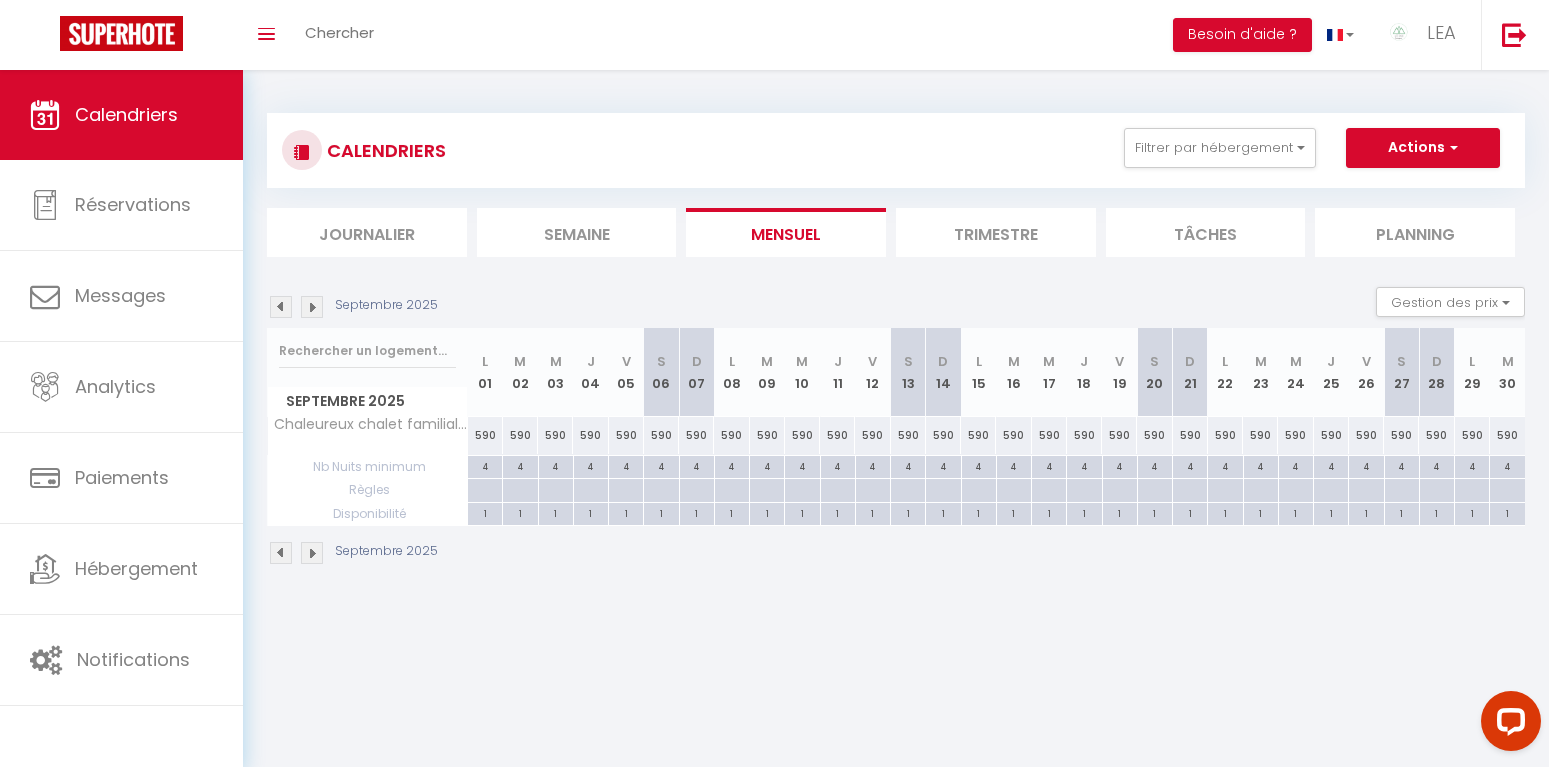 click at bounding box center [312, 307] 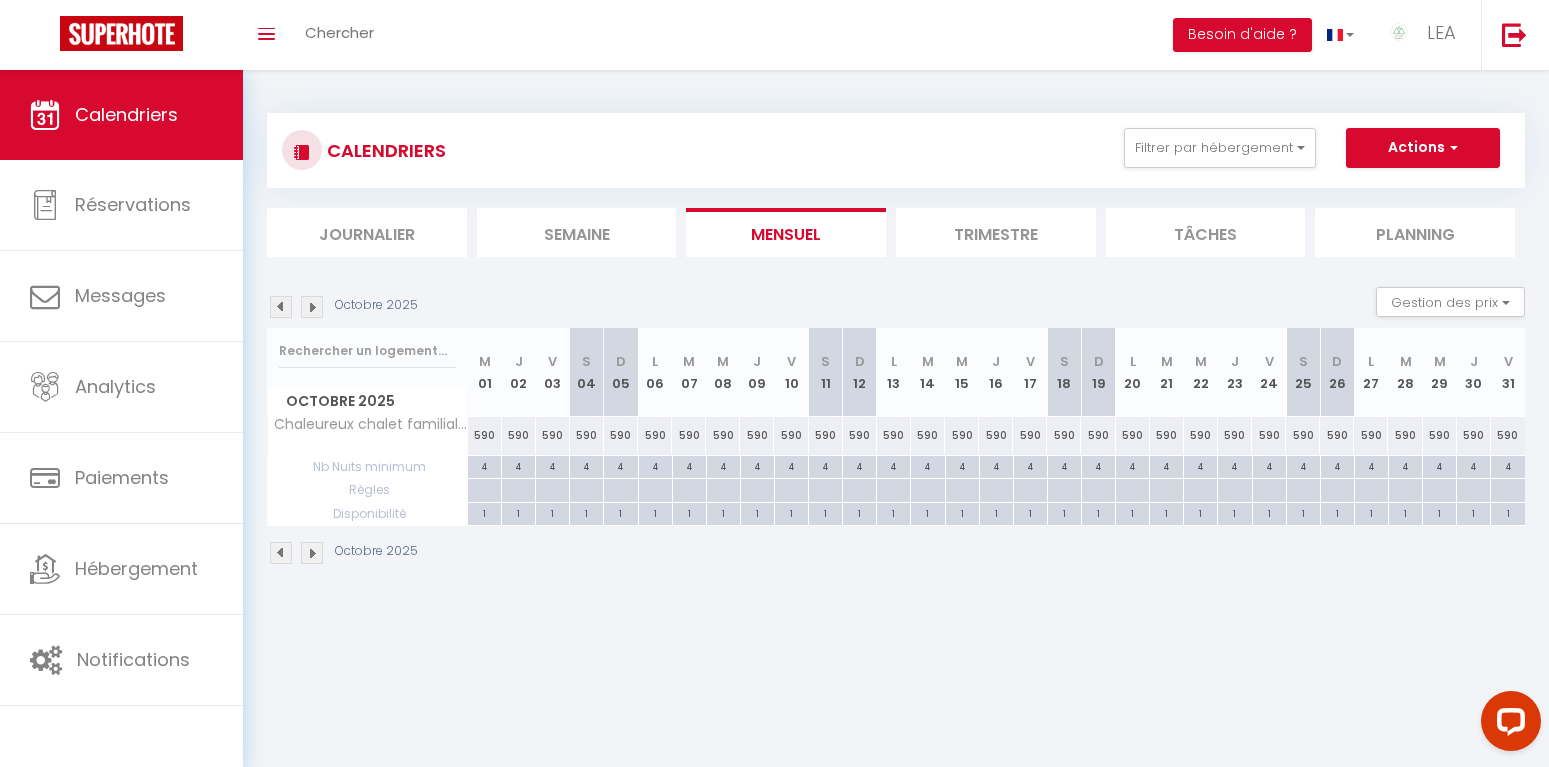 click at bounding box center [312, 307] 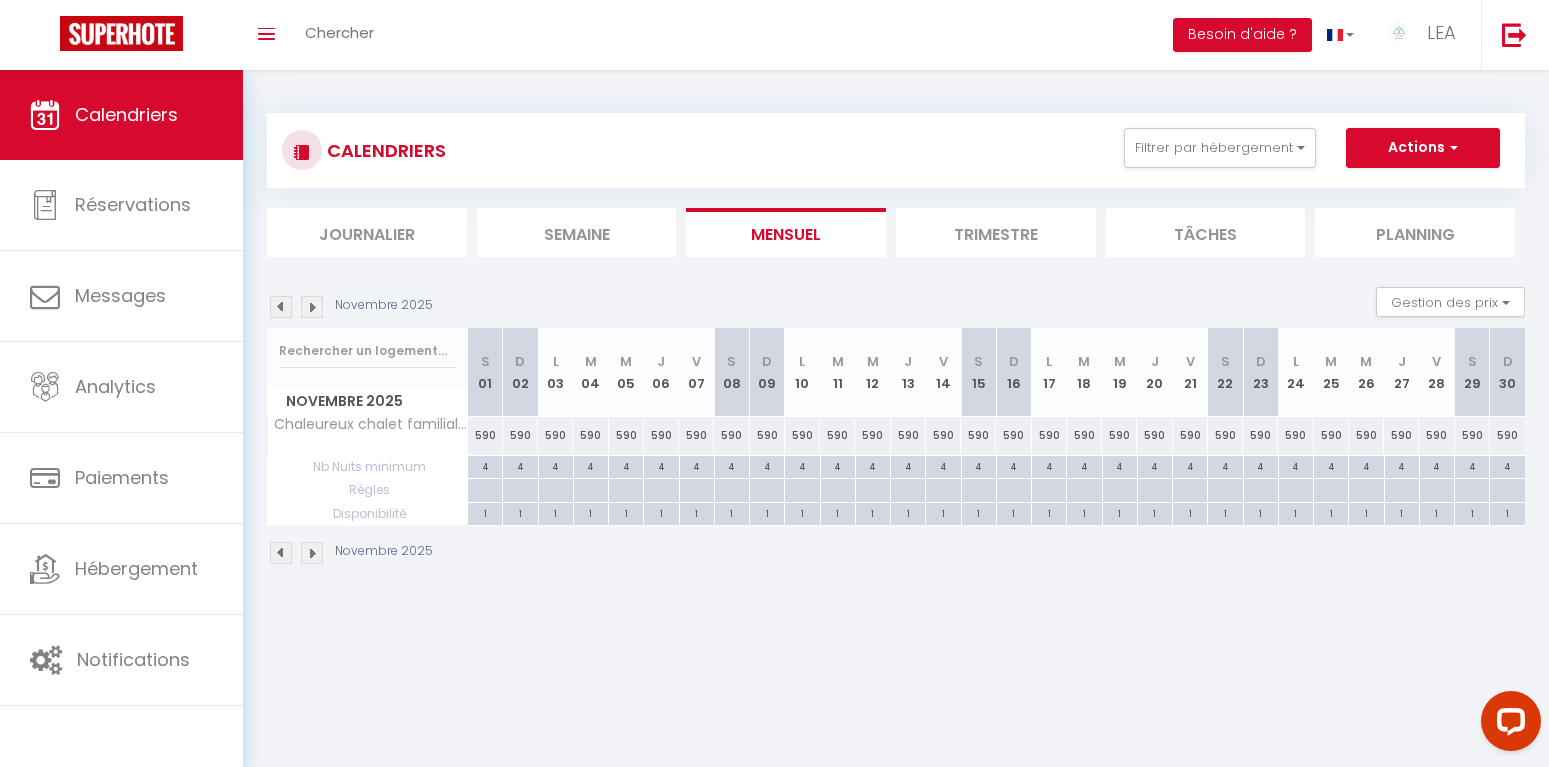 click at bounding box center (312, 307) 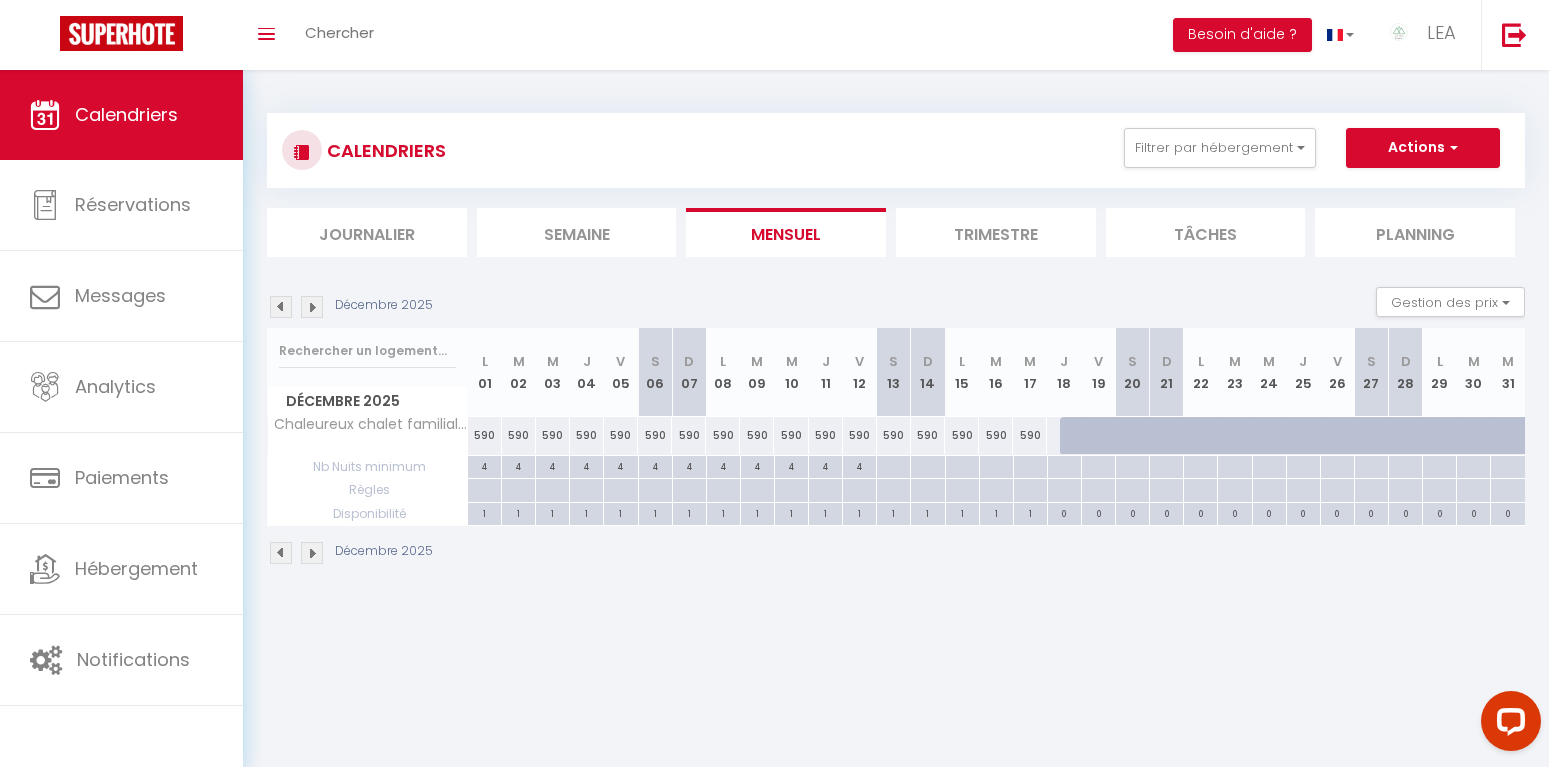 click at bounding box center [893, 467] 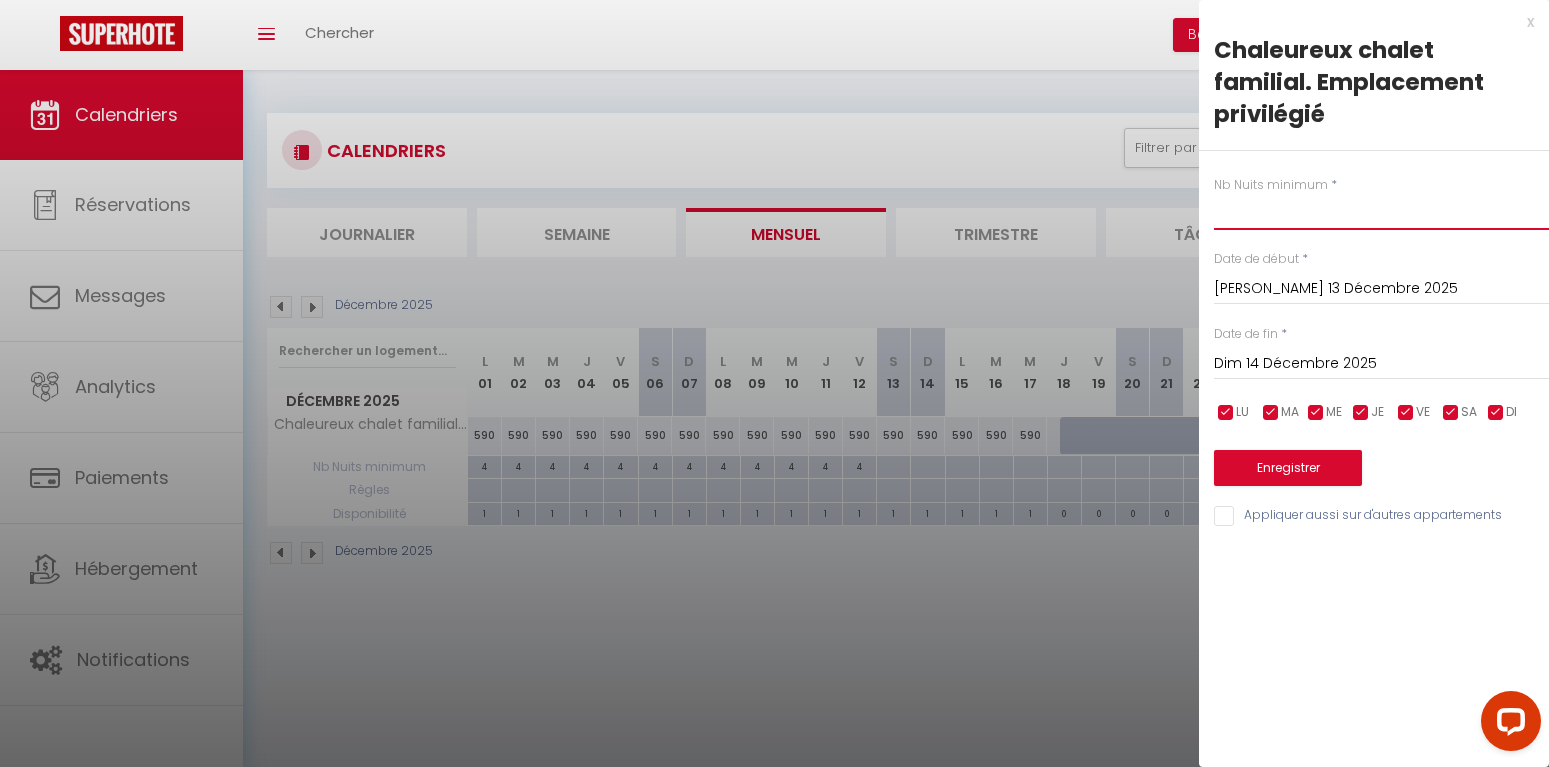 click at bounding box center [1381, 212] 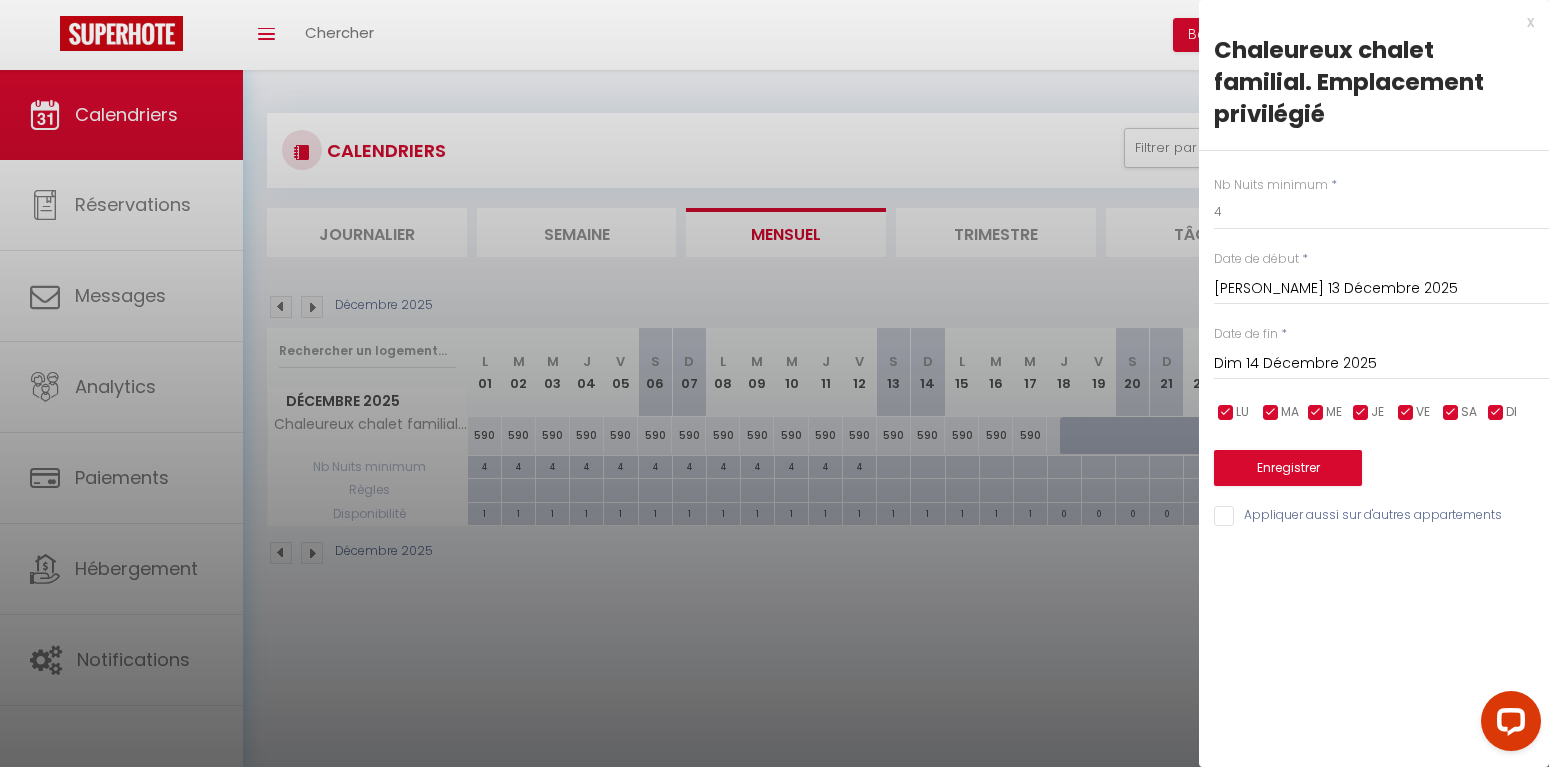 click on "Dim 14 Décembre 2025" at bounding box center [1381, 364] 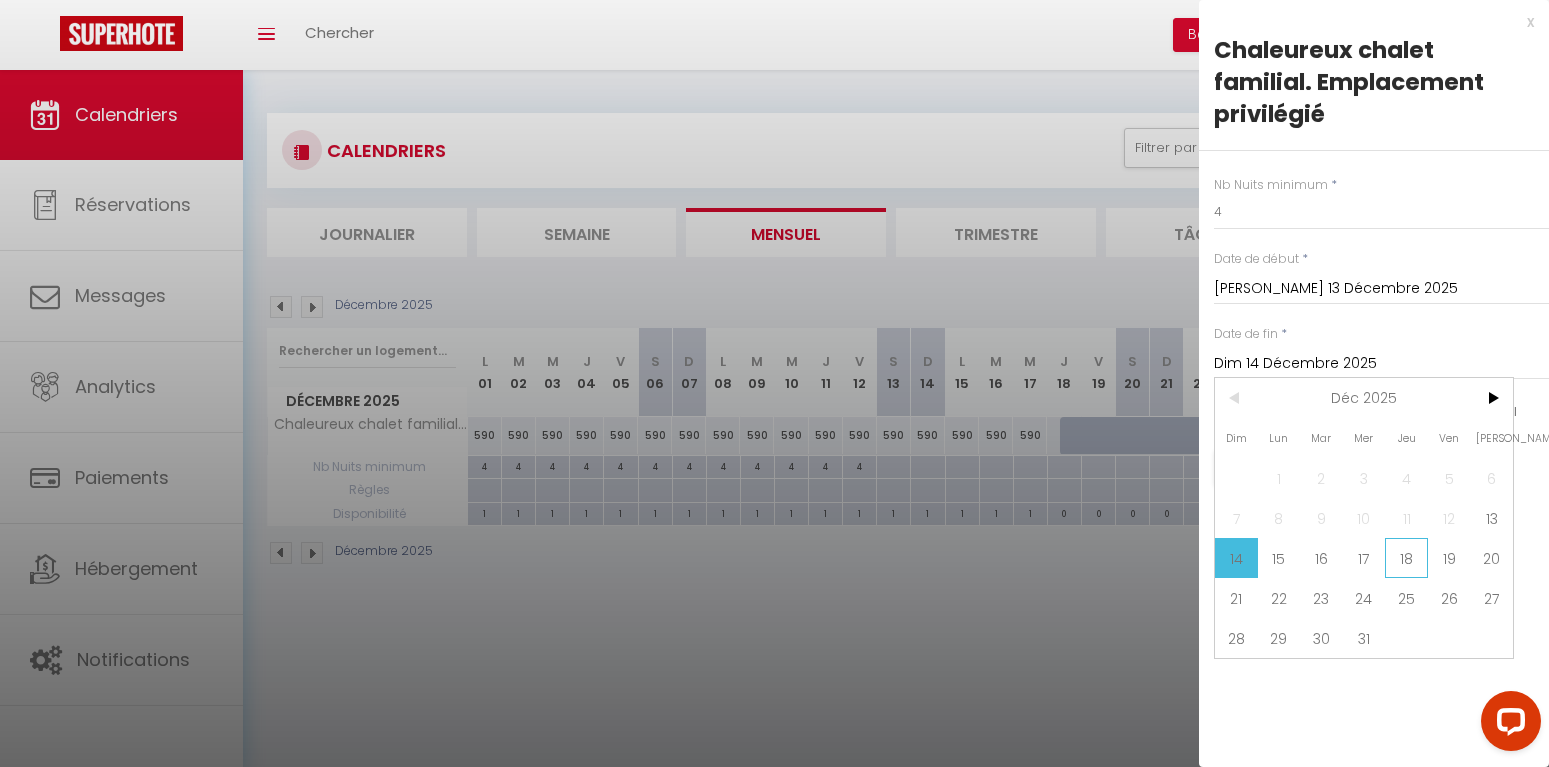 click on "18" at bounding box center (1406, 558) 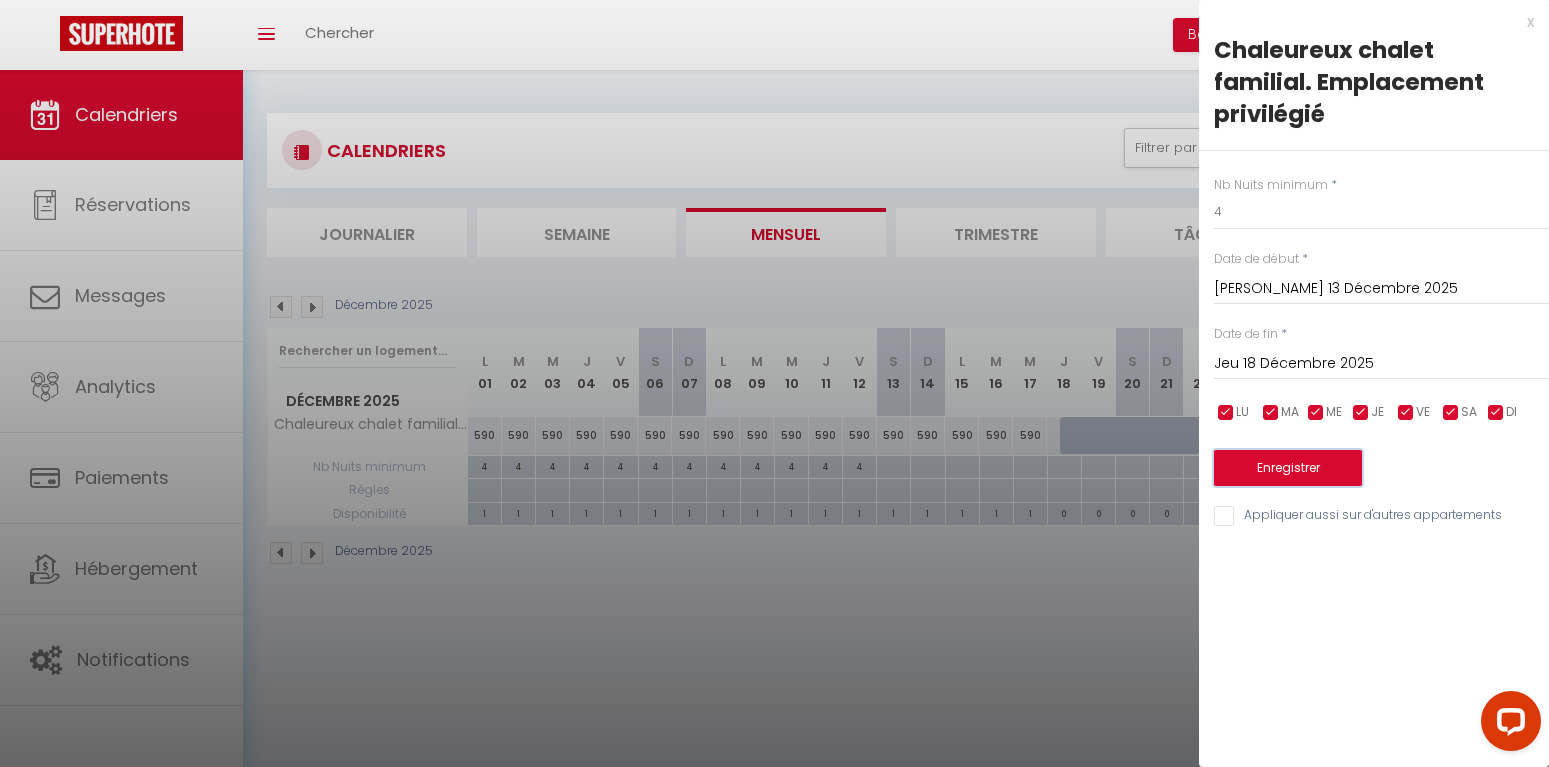 click on "Enregistrer" at bounding box center (1288, 468) 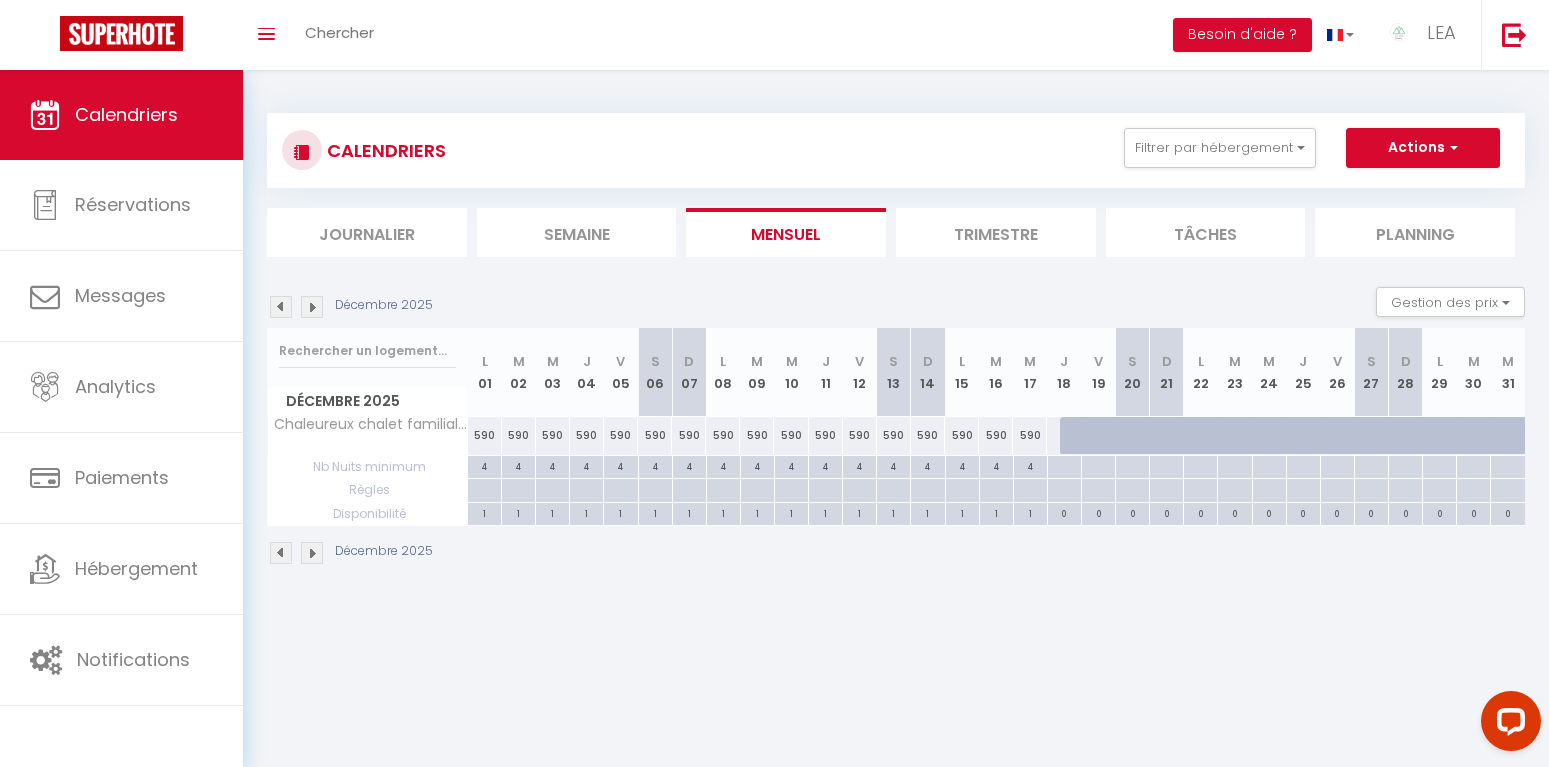 click at bounding box center (312, 307) 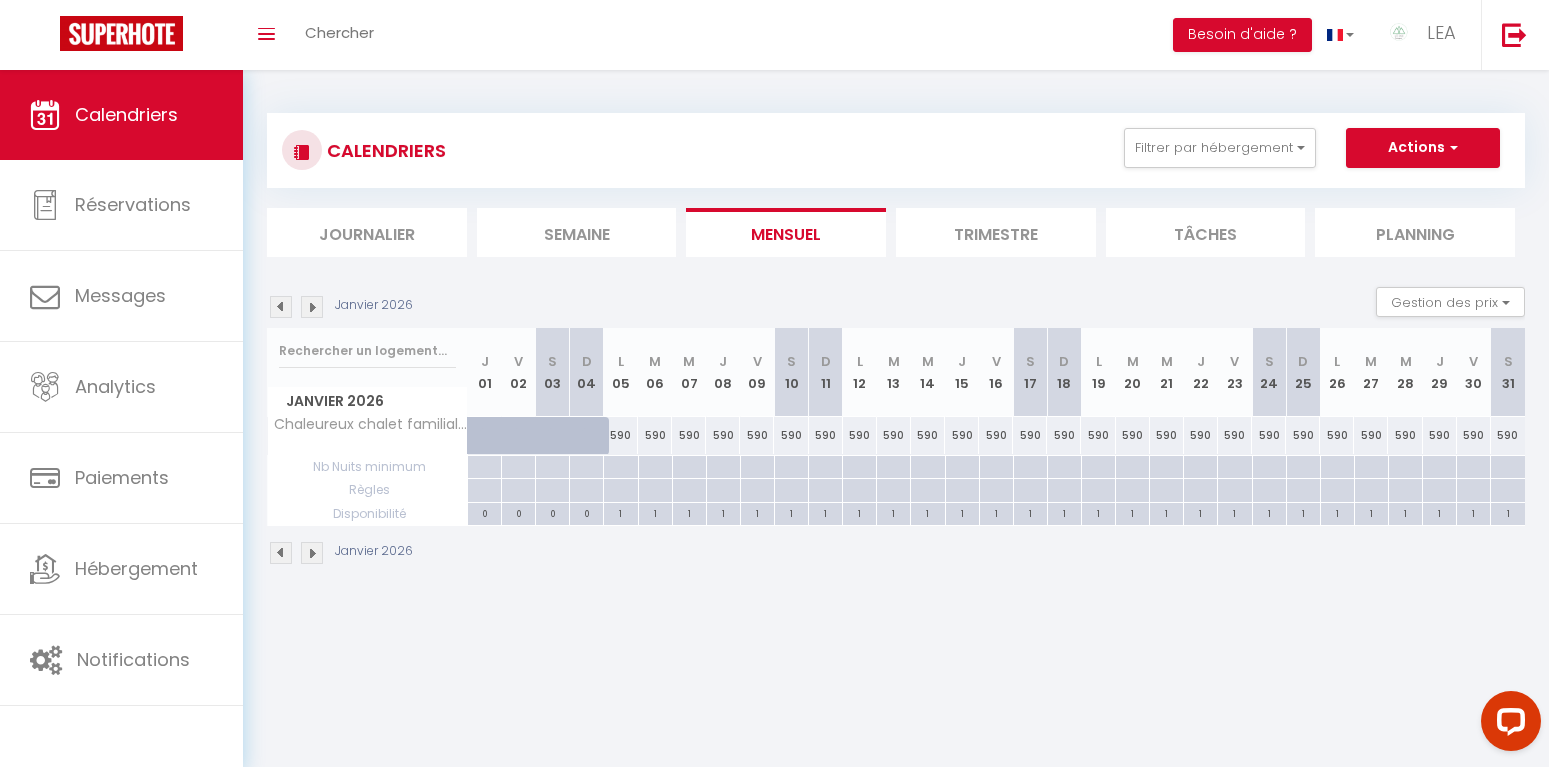 click at bounding box center [281, 307] 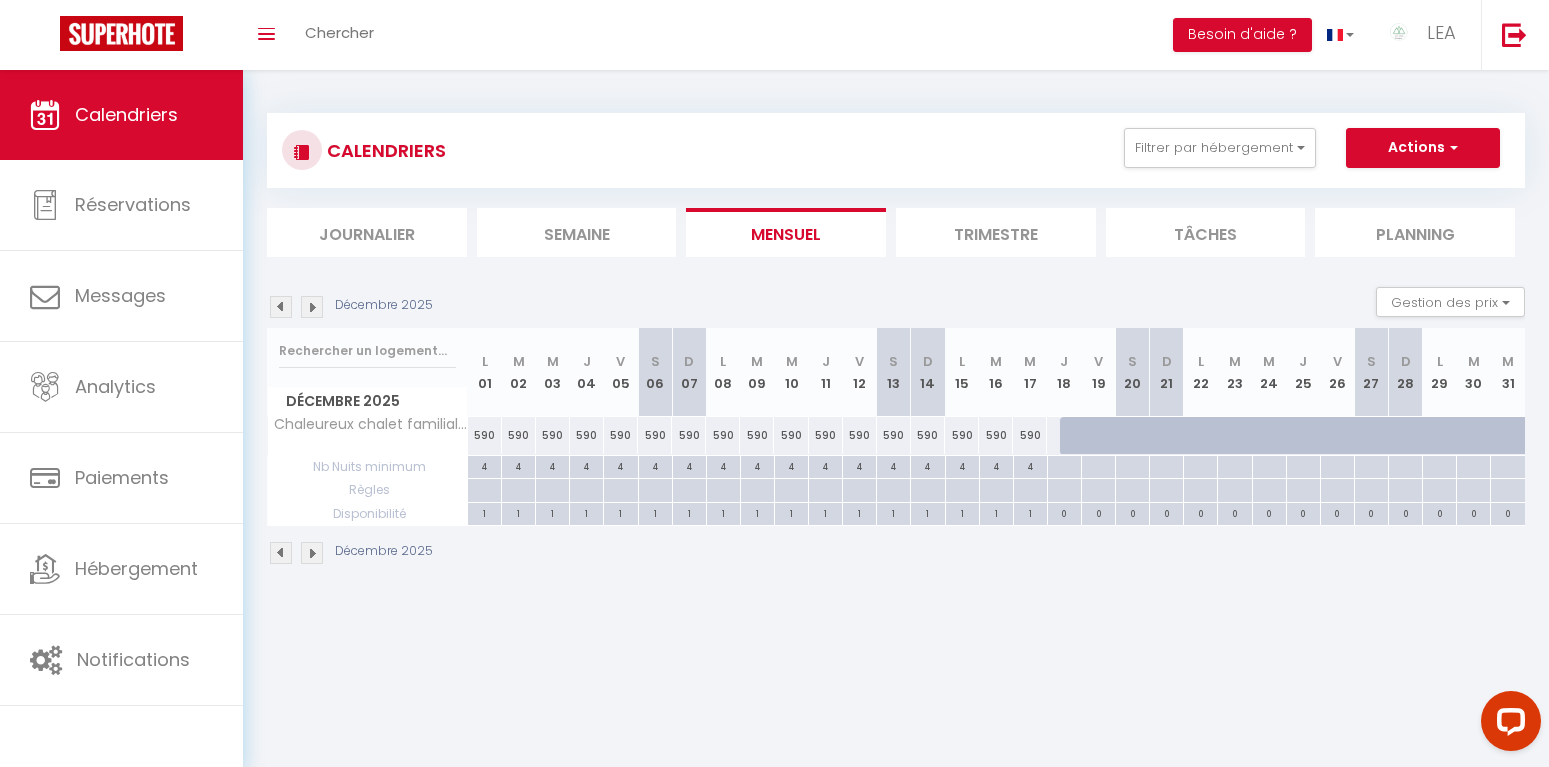 click at bounding box center [312, 307] 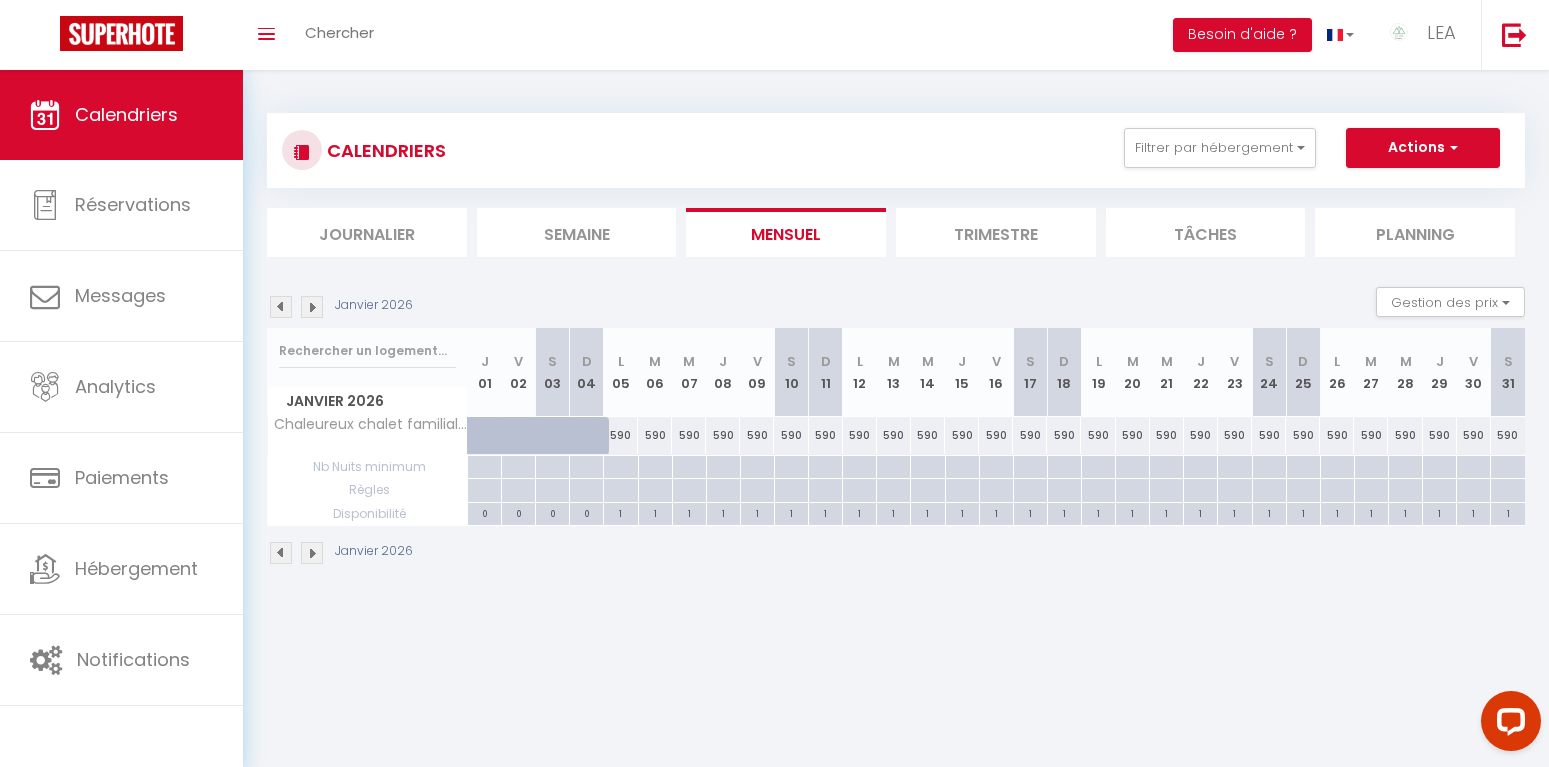 click at bounding box center (620, 467) 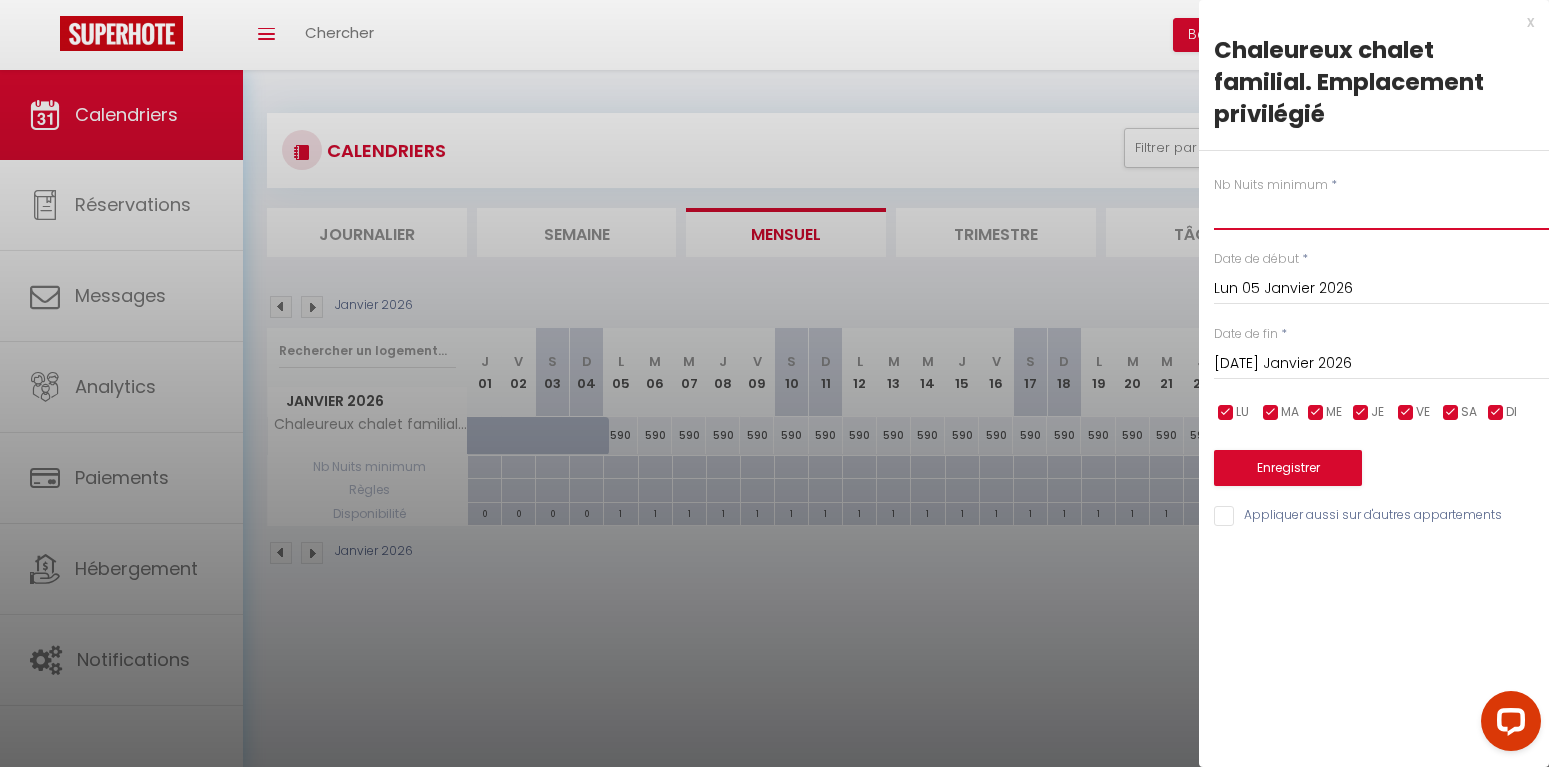 click at bounding box center (1381, 212) 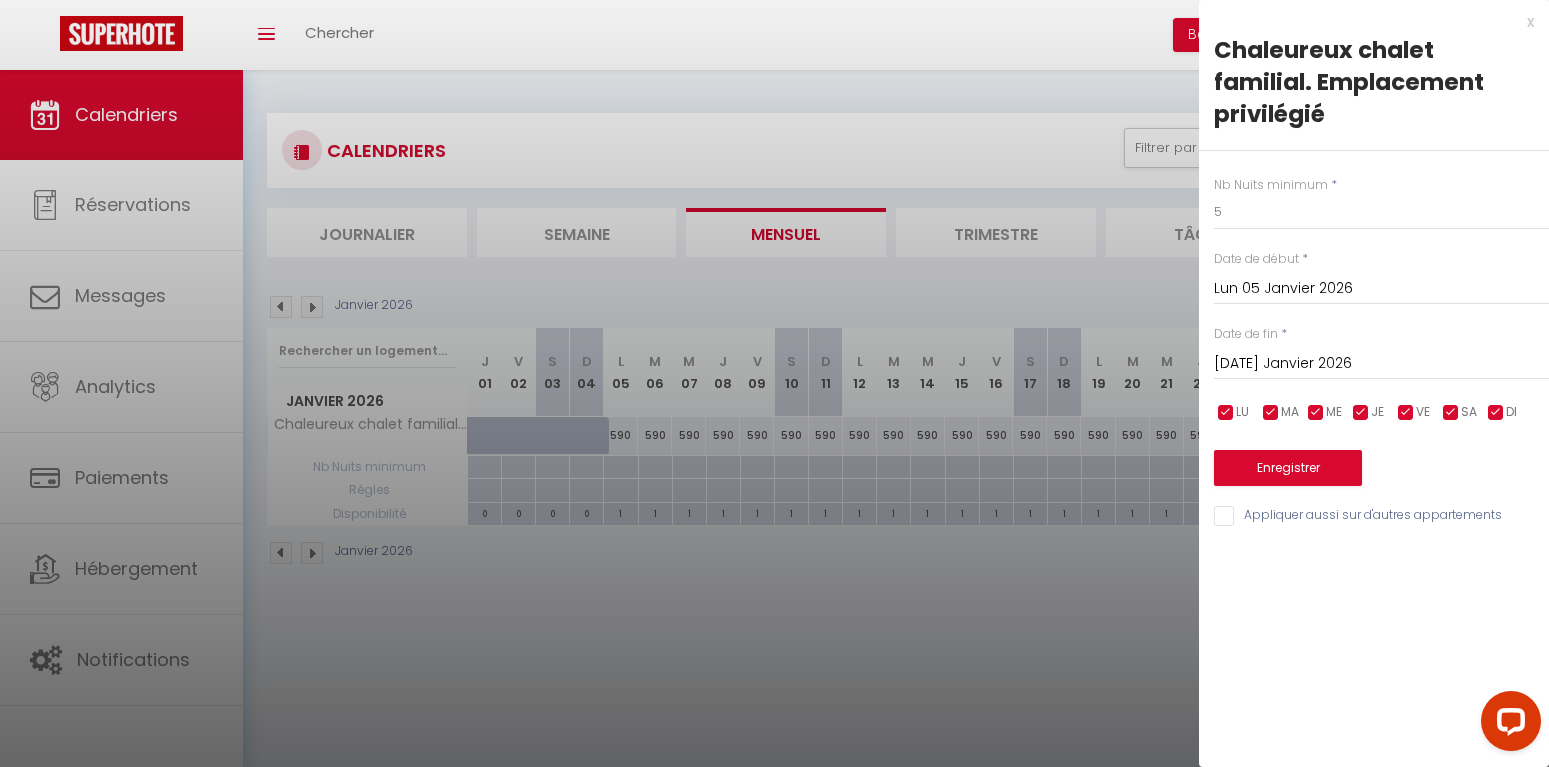 click on "[DATE] Janvier 2026" at bounding box center (1381, 364) 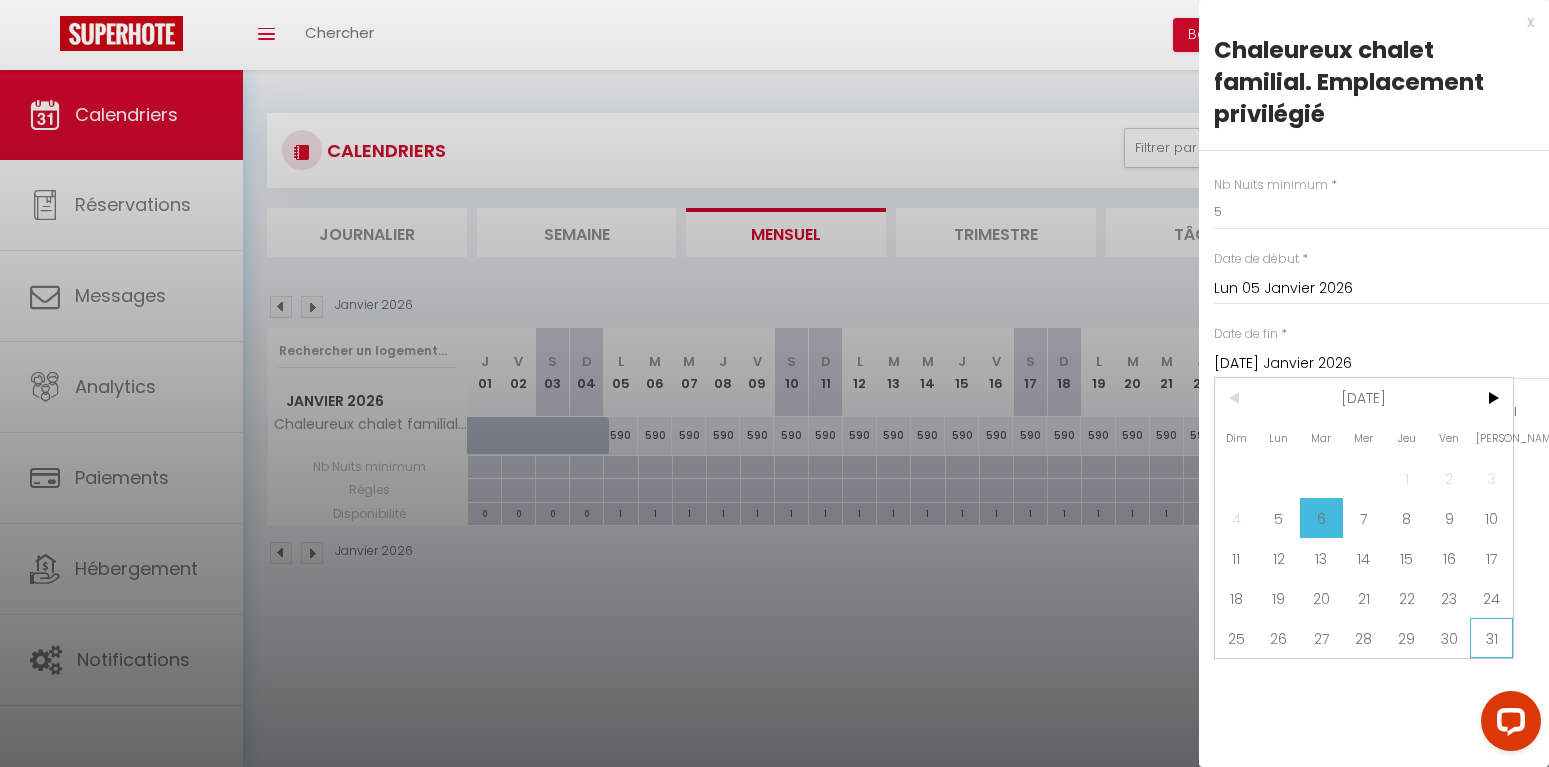 click on "31" at bounding box center (1491, 638) 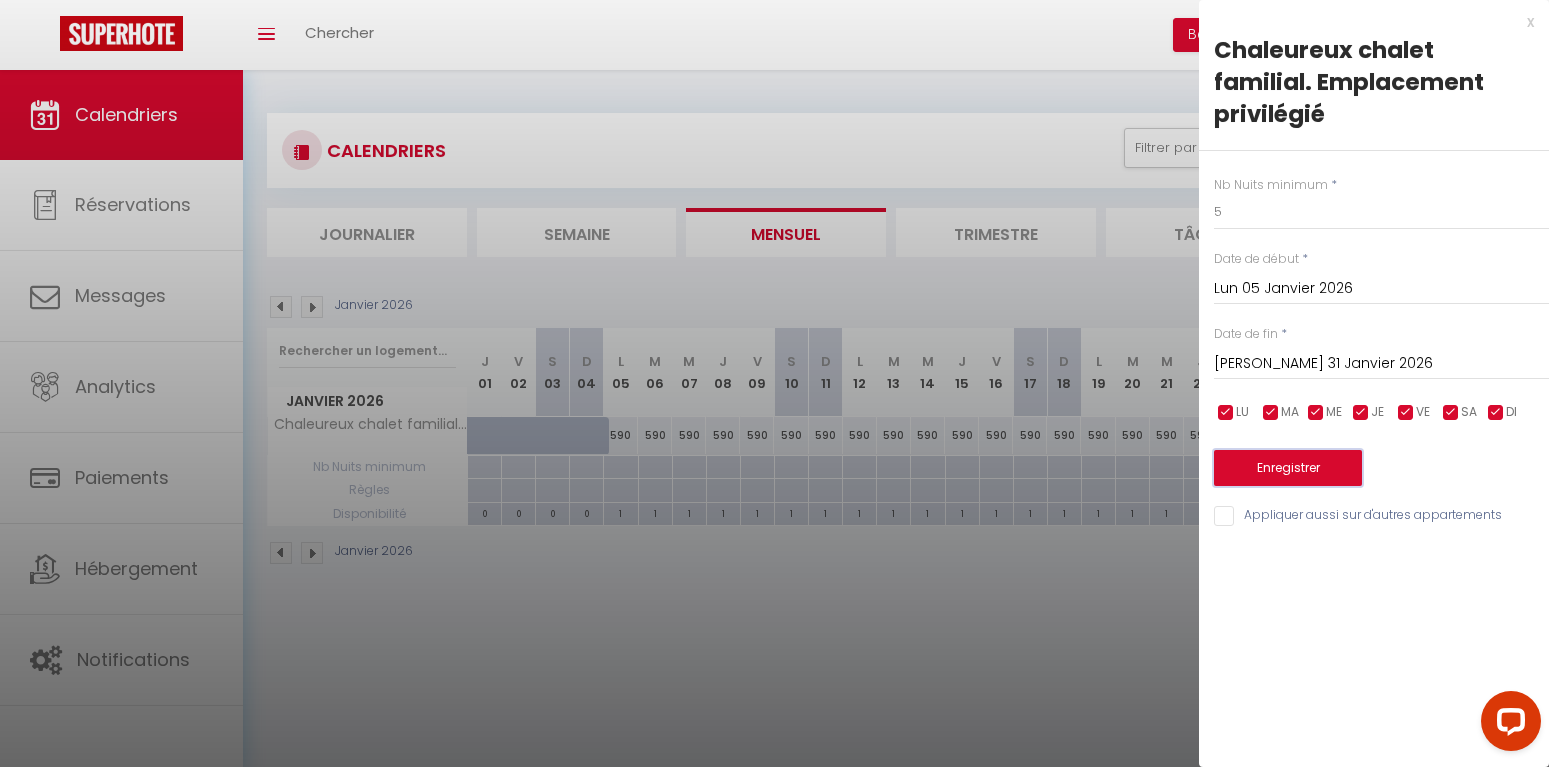 click on "Enregistrer" at bounding box center [1288, 468] 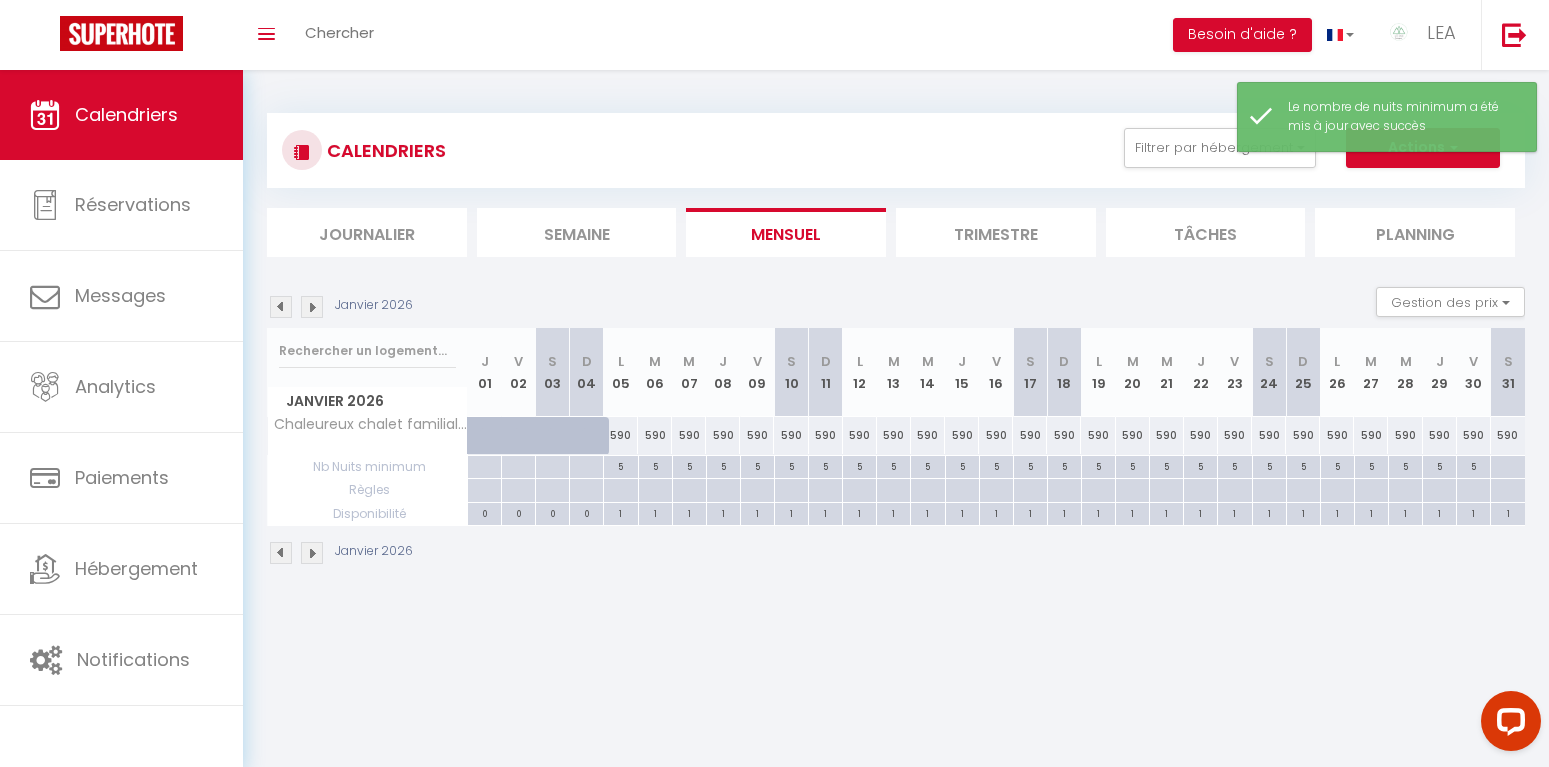 click at bounding box center (1507, 467) 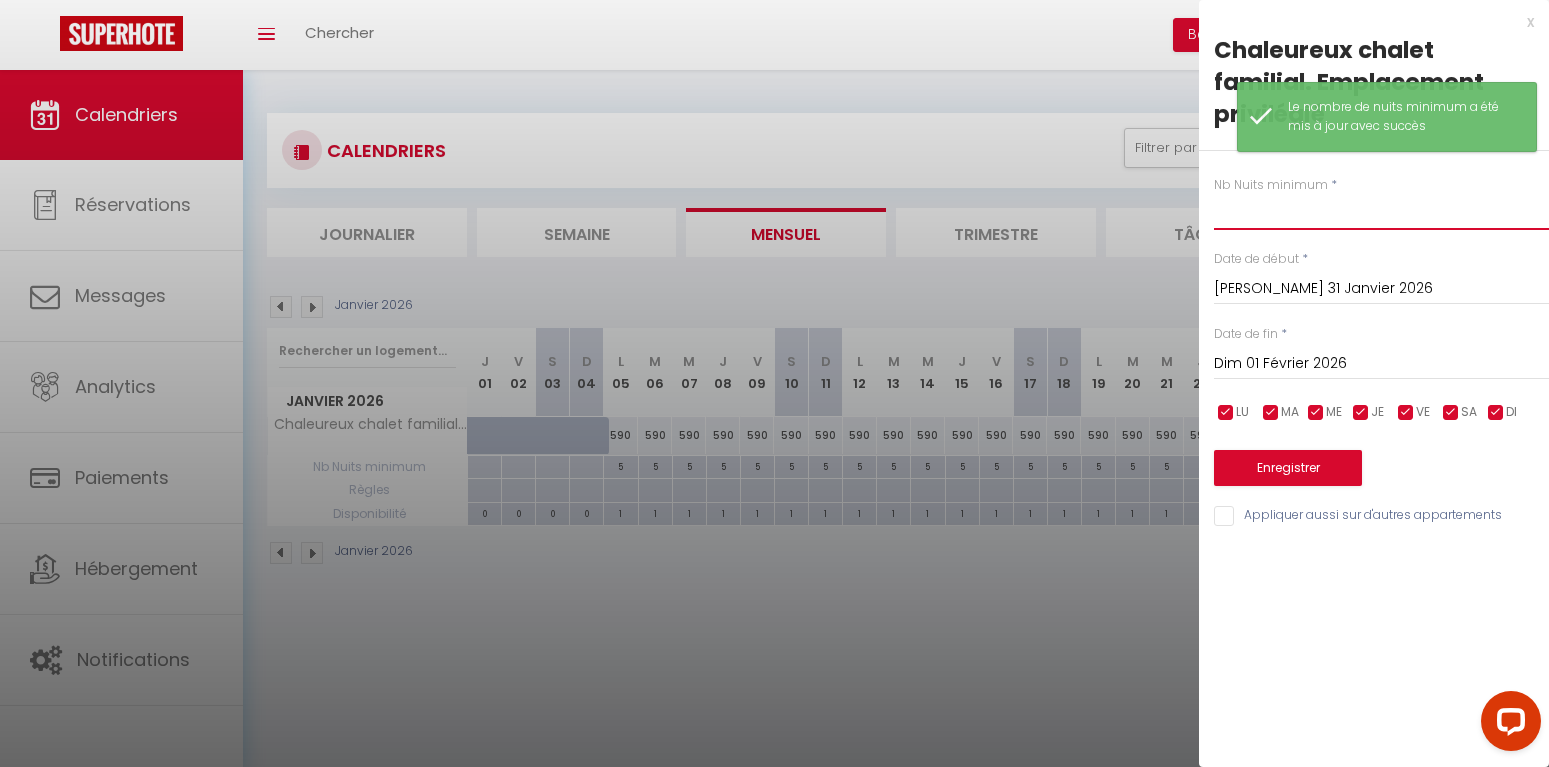 click at bounding box center (1381, 212) 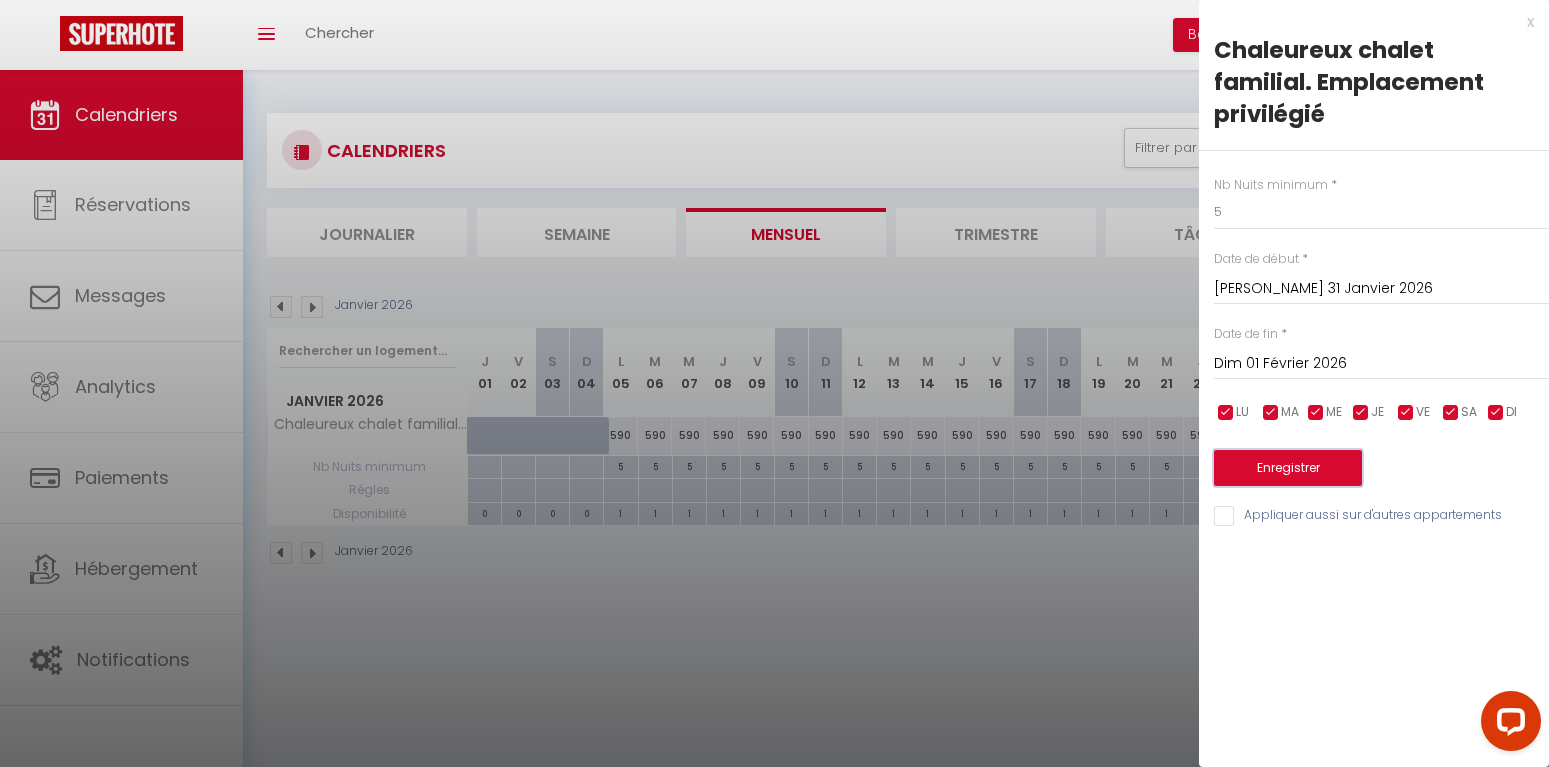 click on "Enregistrer" at bounding box center [1288, 468] 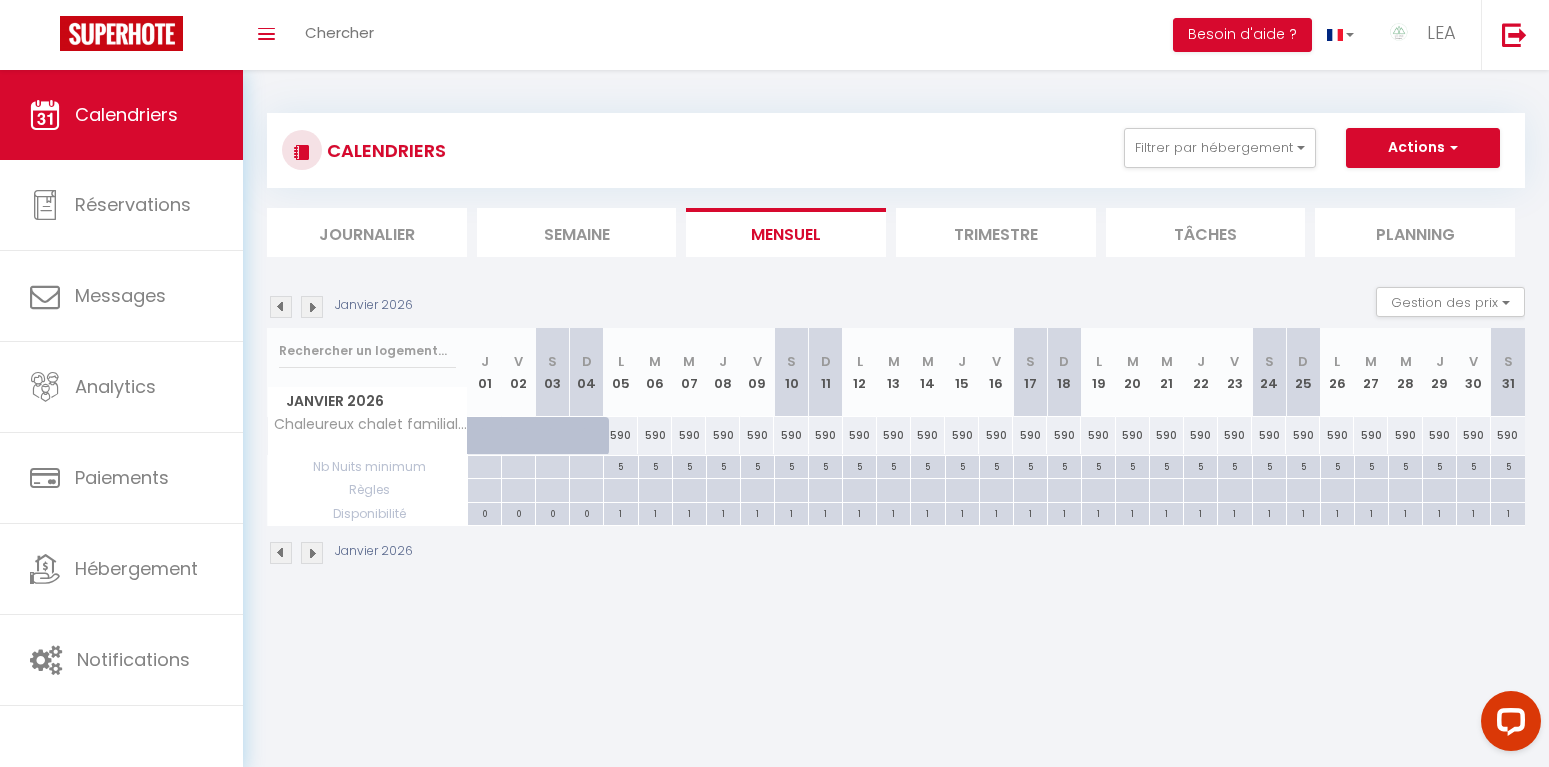 click on "5" at bounding box center [620, 465] 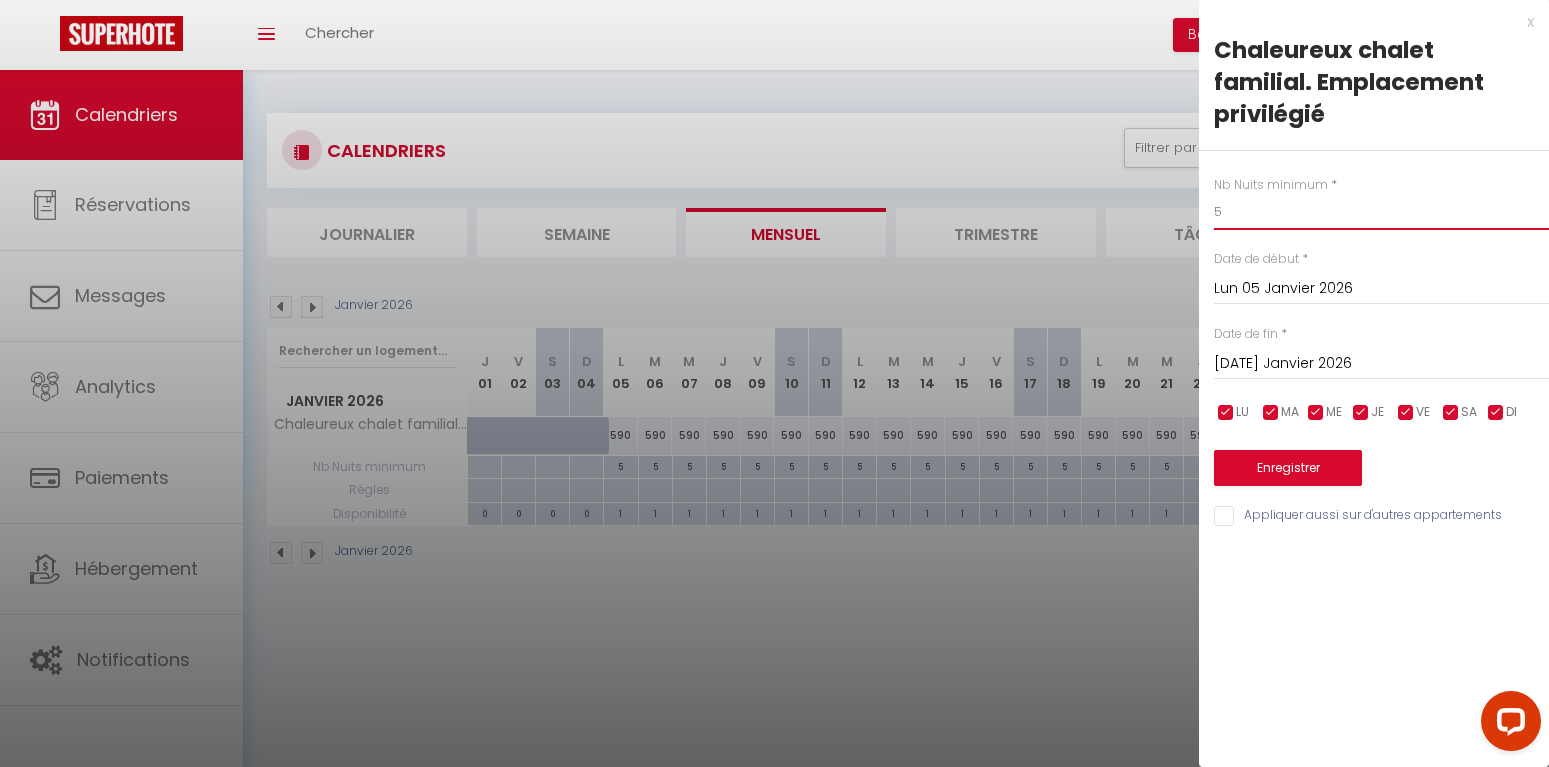 drag, startPoint x: 1254, startPoint y: 218, endPoint x: 1200, endPoint y: 214, distance: 54.147945 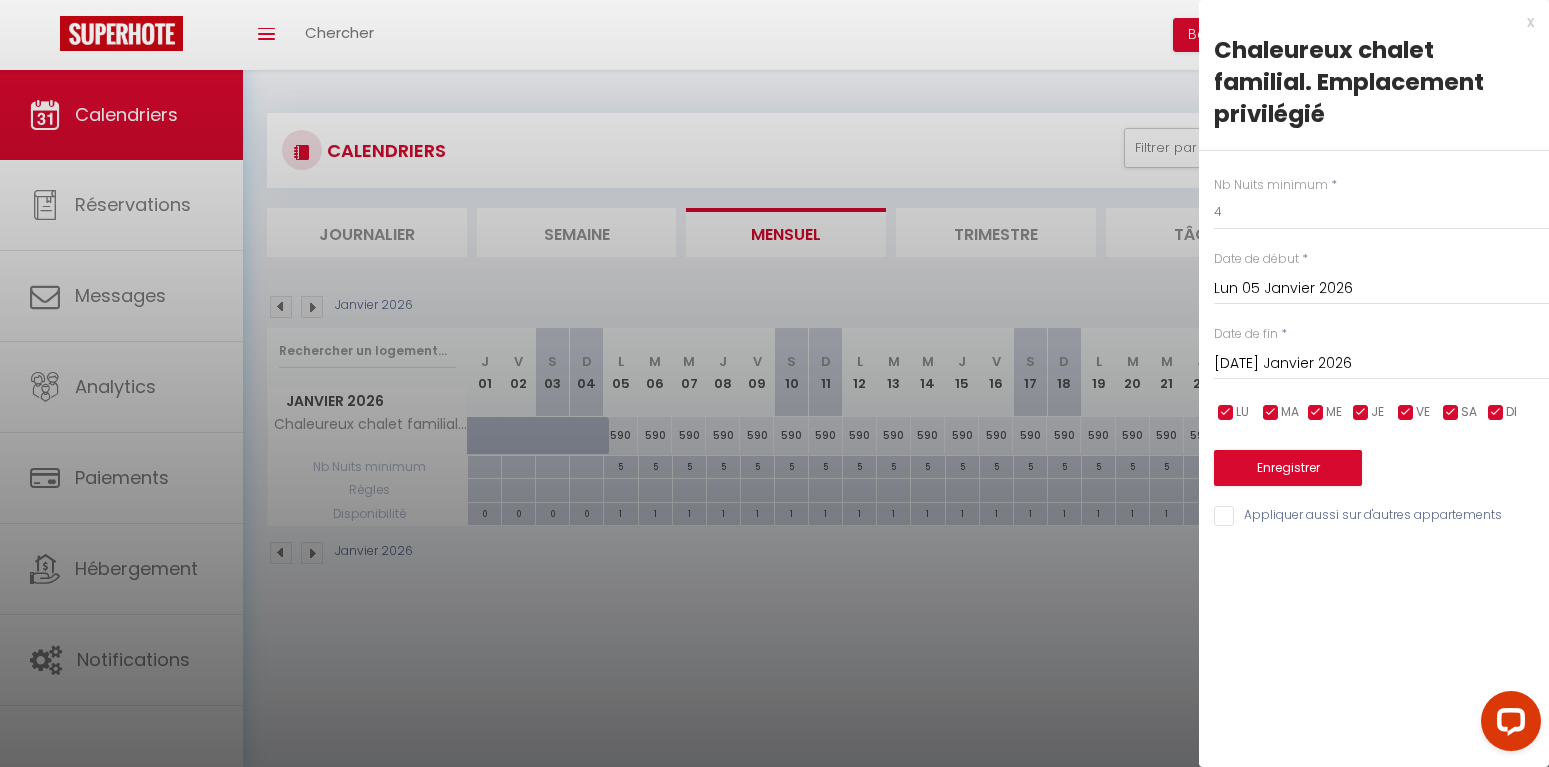 click on "[DATE] Janvier 2026" at bounding box center [1381, 364] 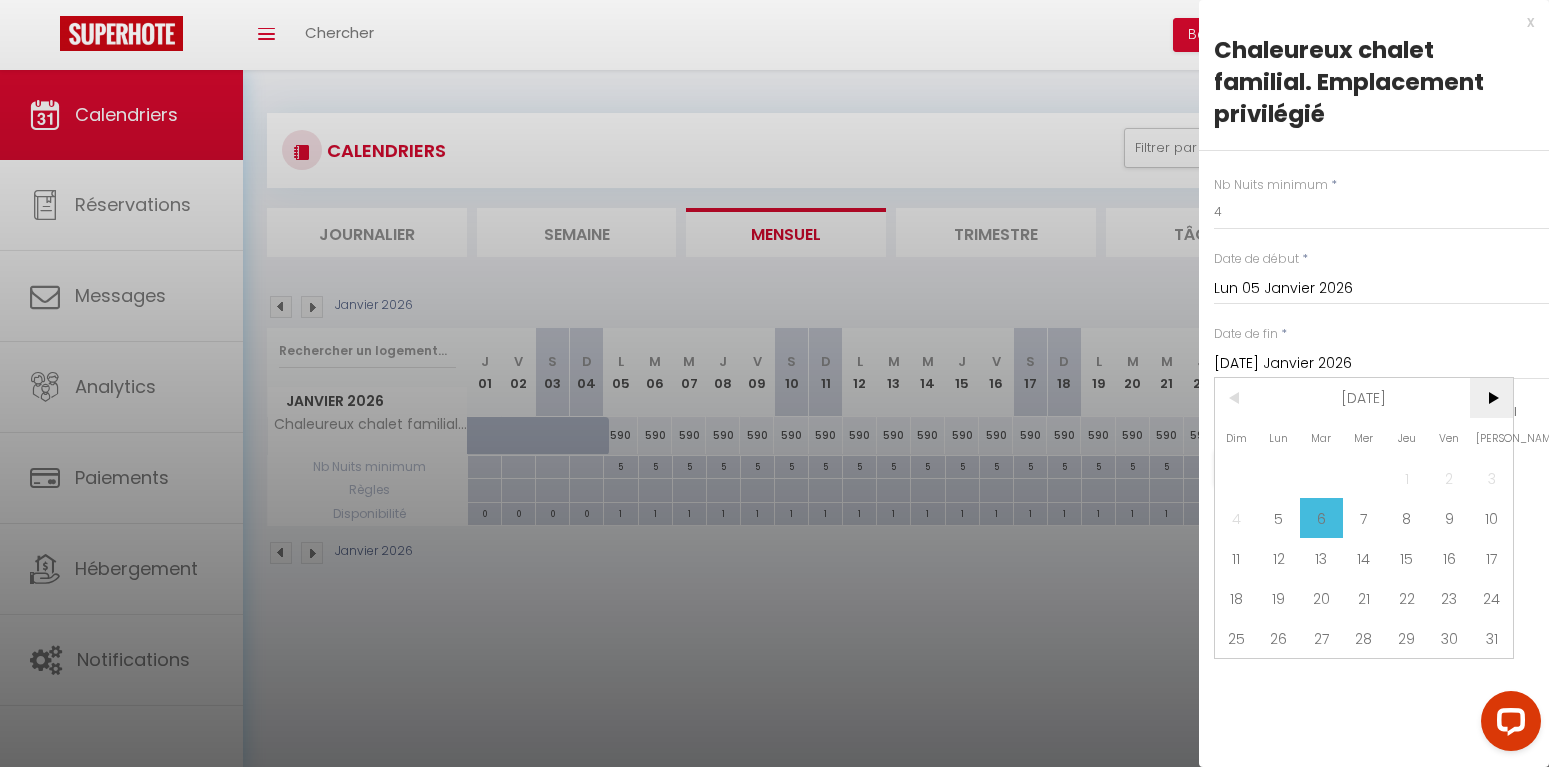 click on ">" at bounding box center (1491, 398) 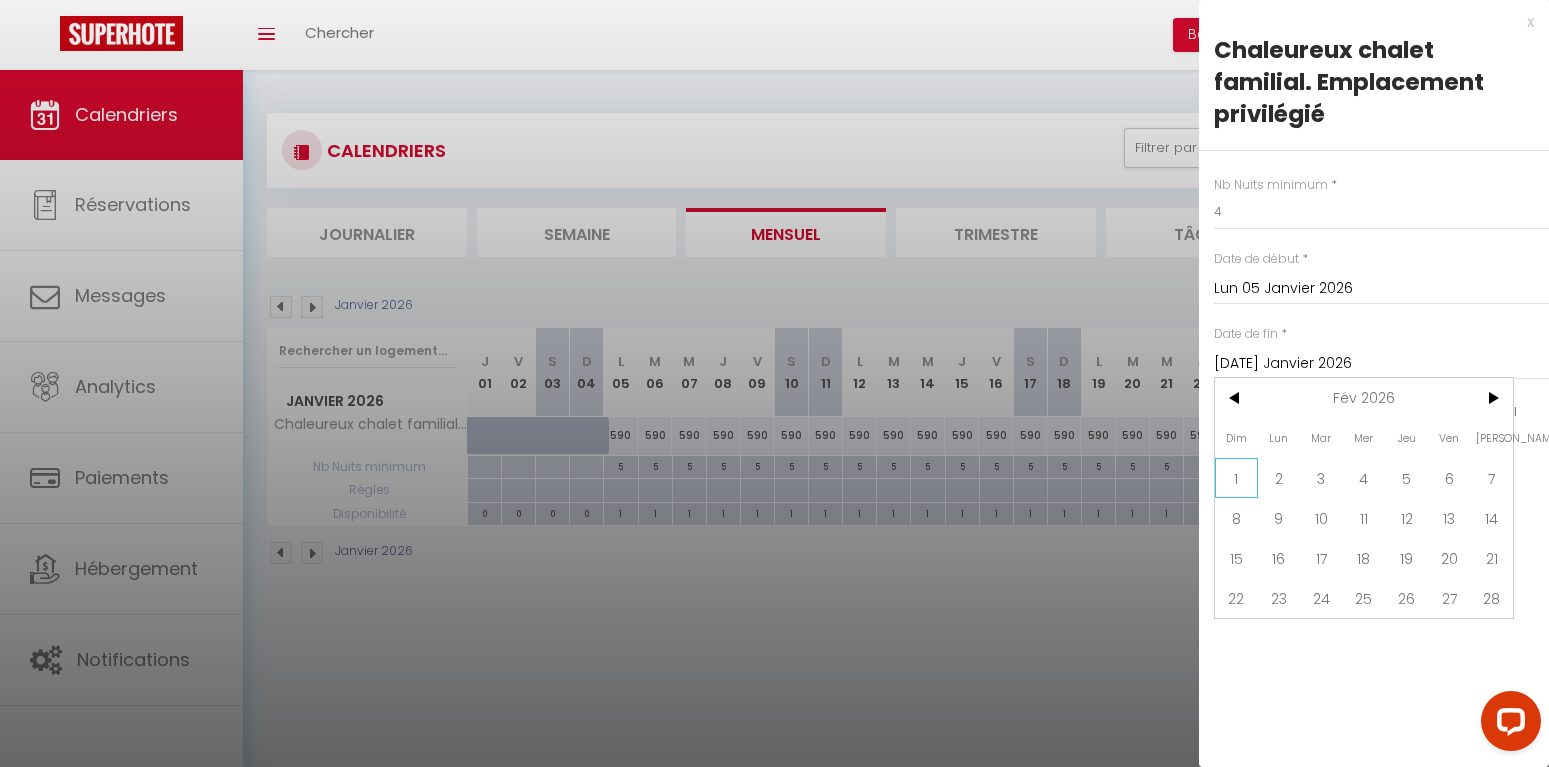 click on "1" at bounding box center [1236, 478] 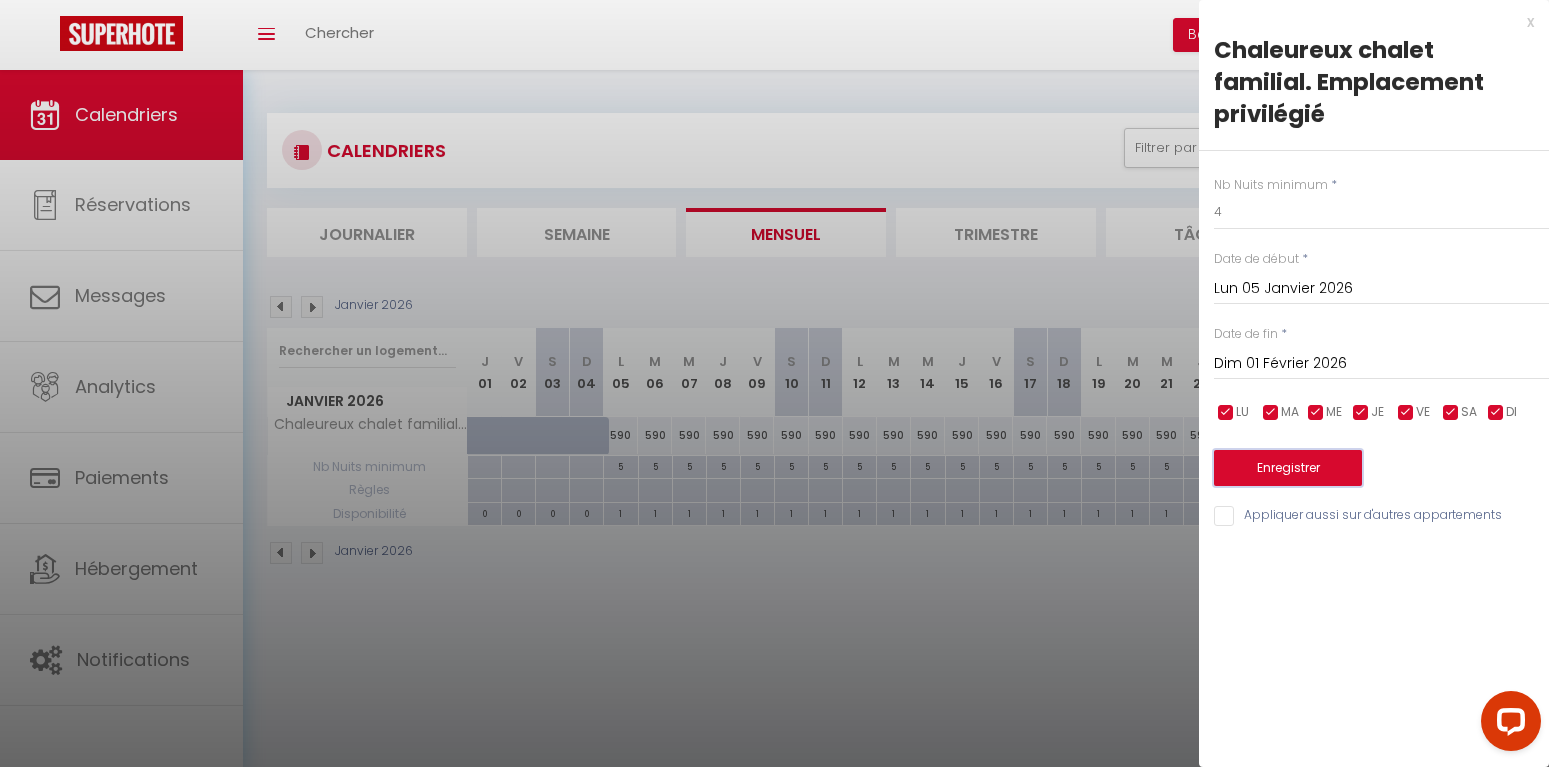 click on "Enregistrer" at bounding box center (1288, 468) 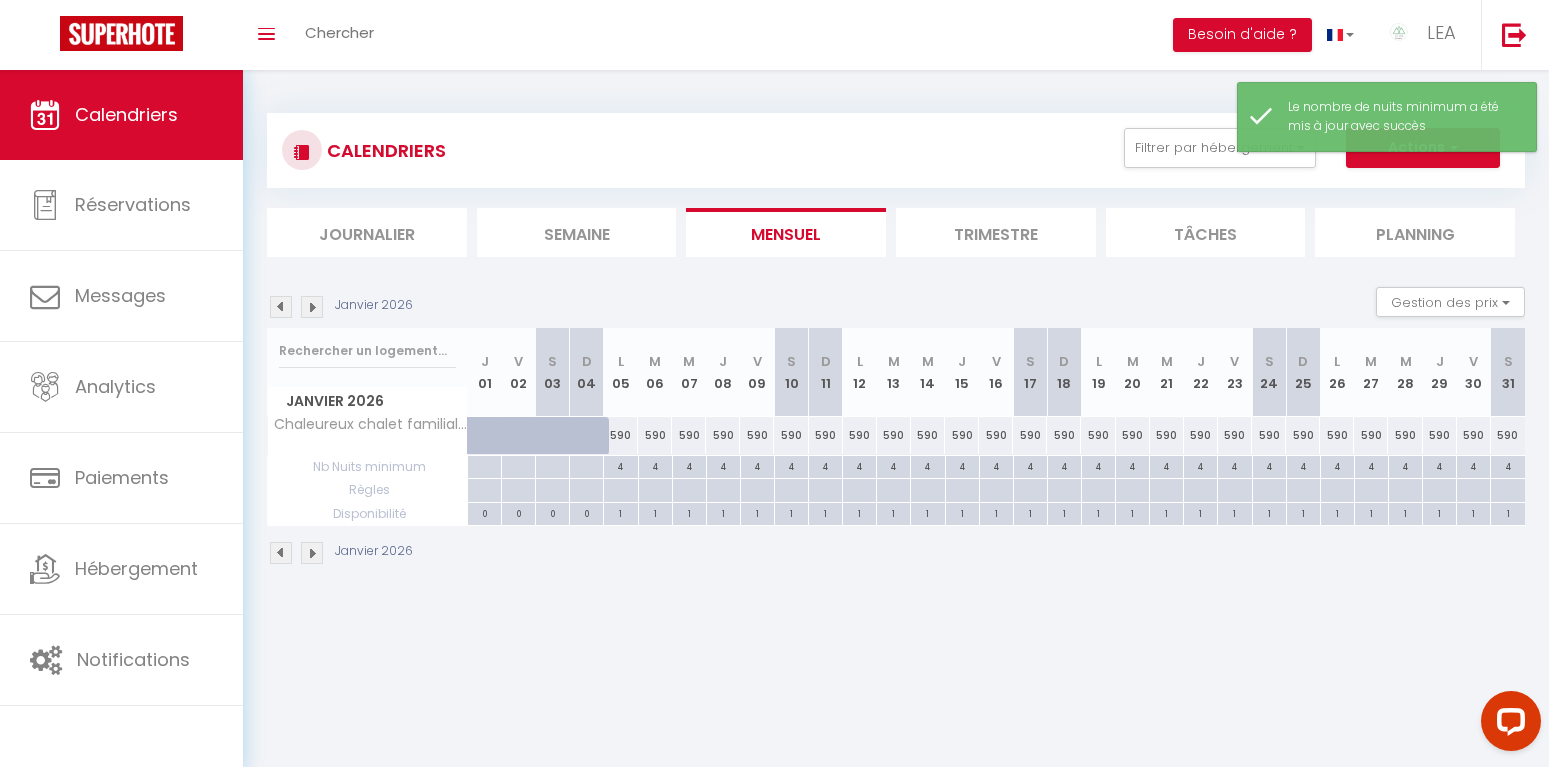 click at bounding box center [312, 307] 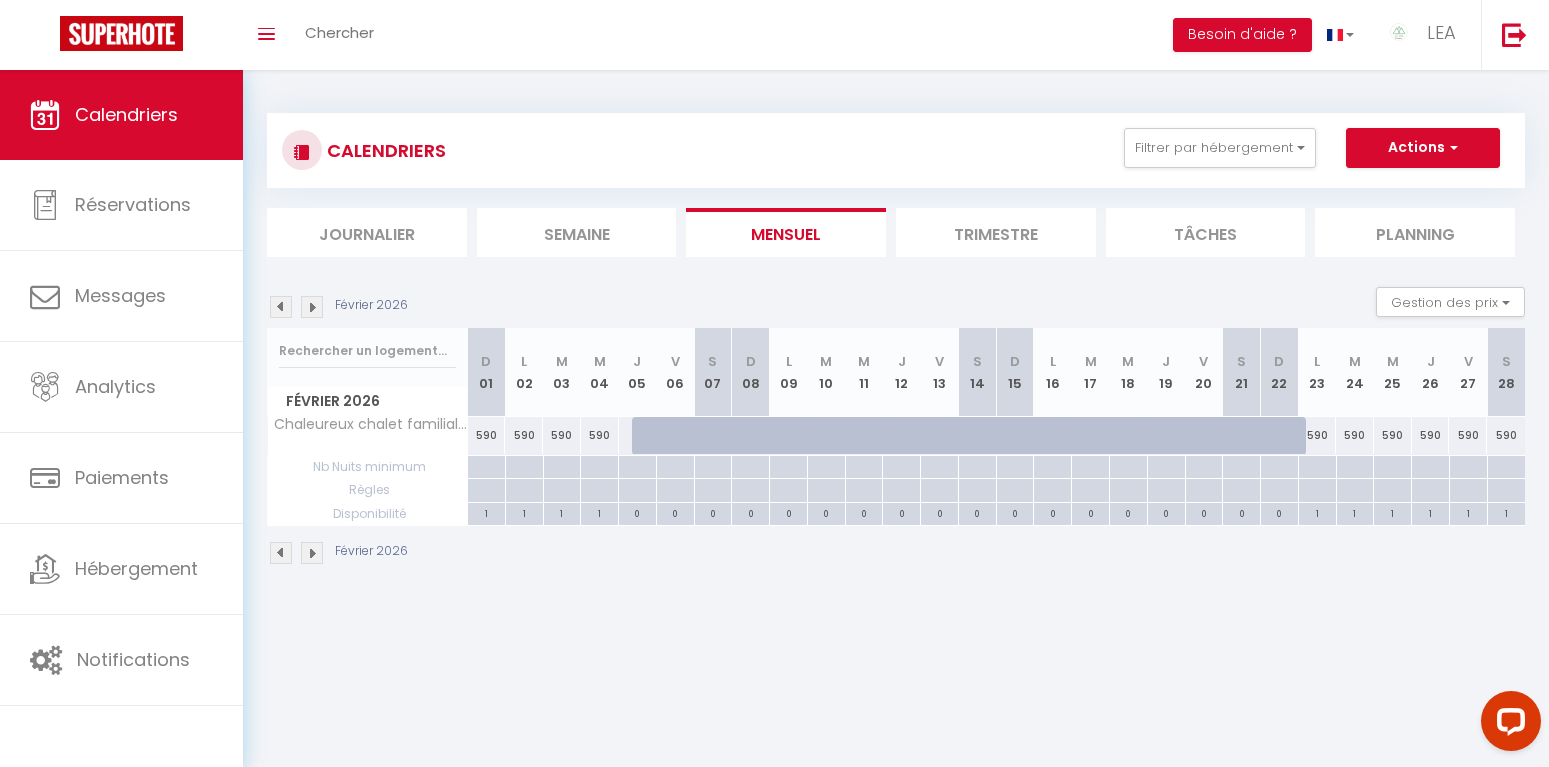 click at bounding box center (486, 467) 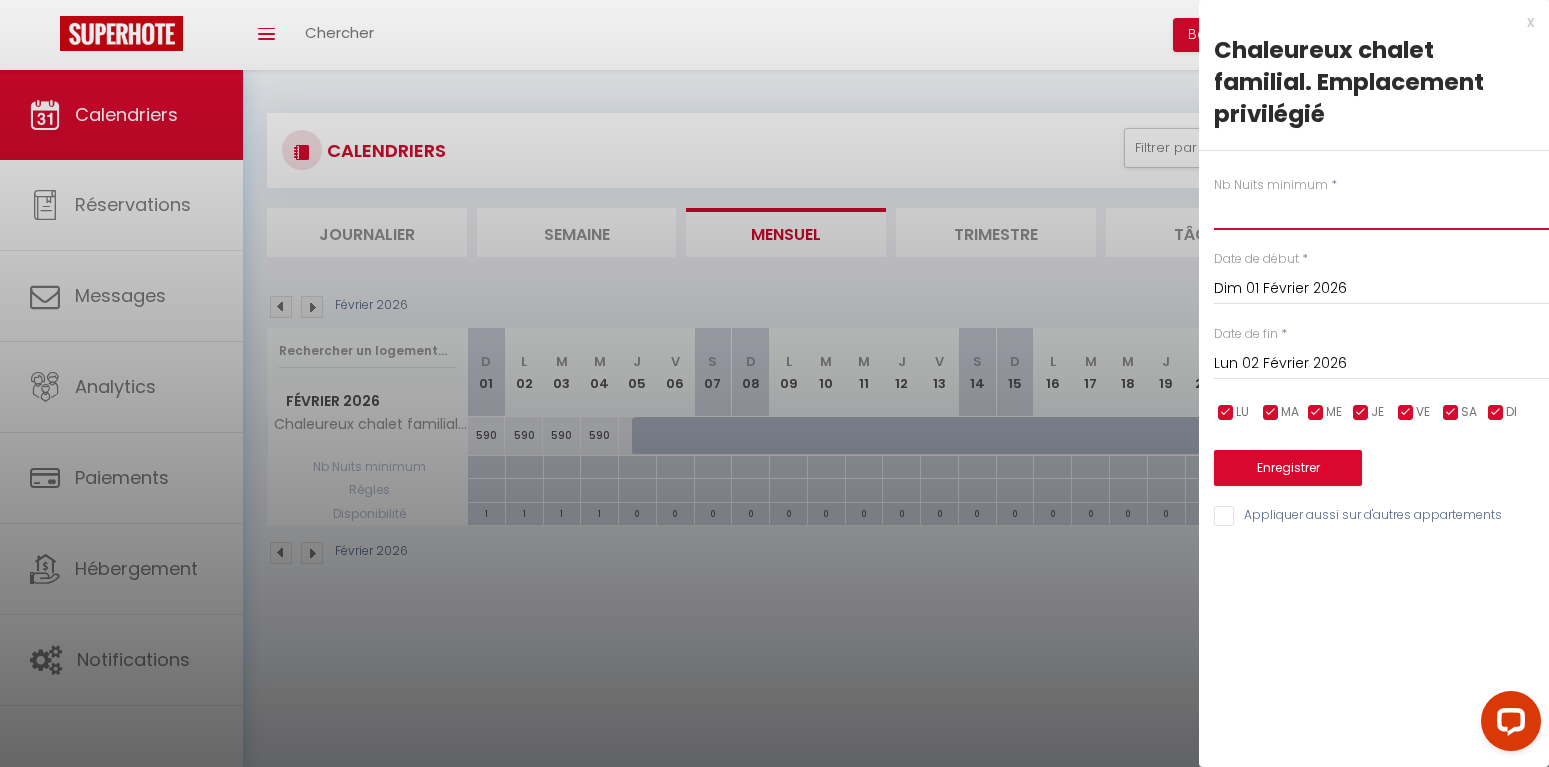 click at bounding box center (1381, 212) 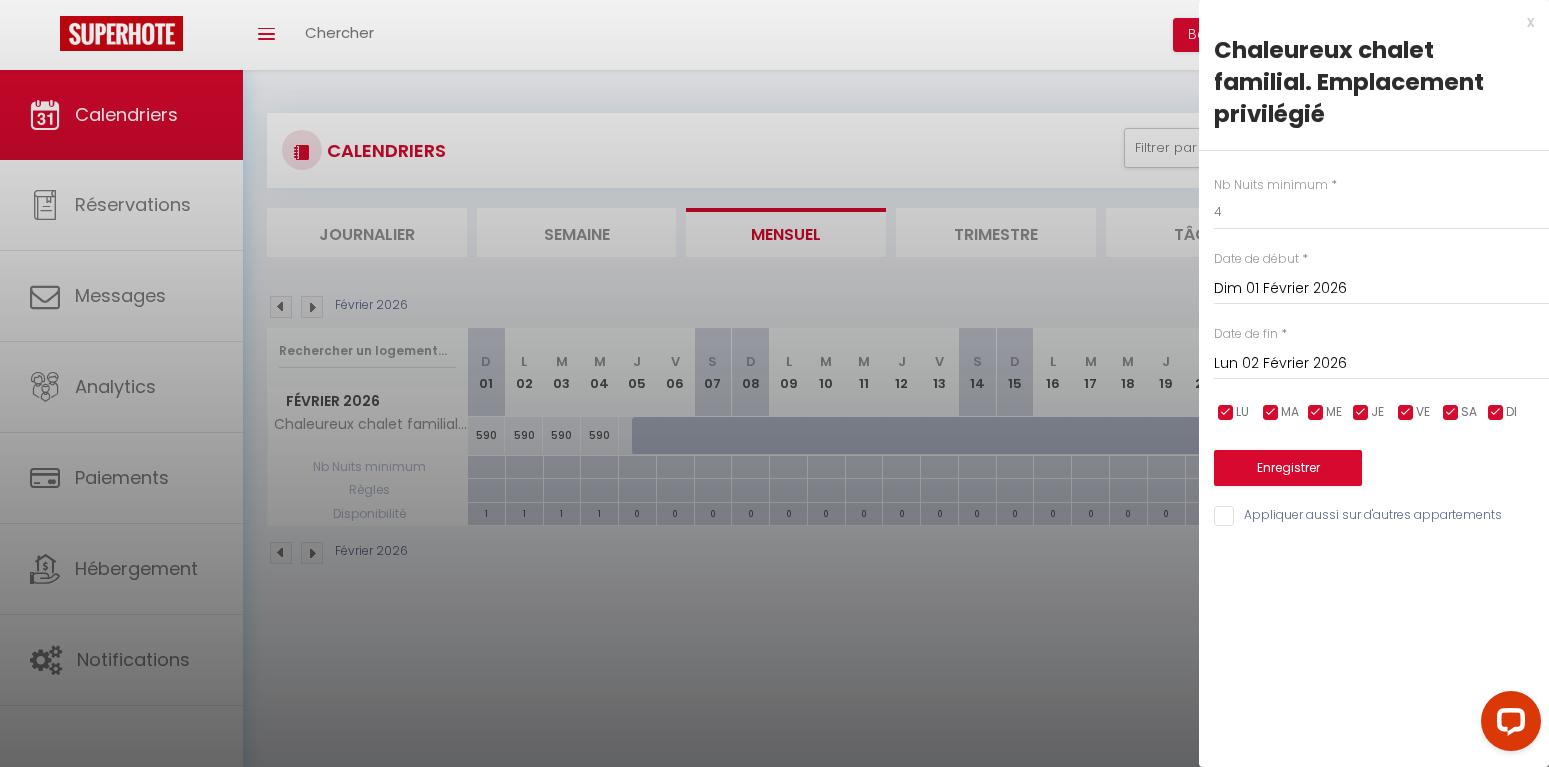 click on "Lun 02 Février 2026" at bounding box center (1381, 364) 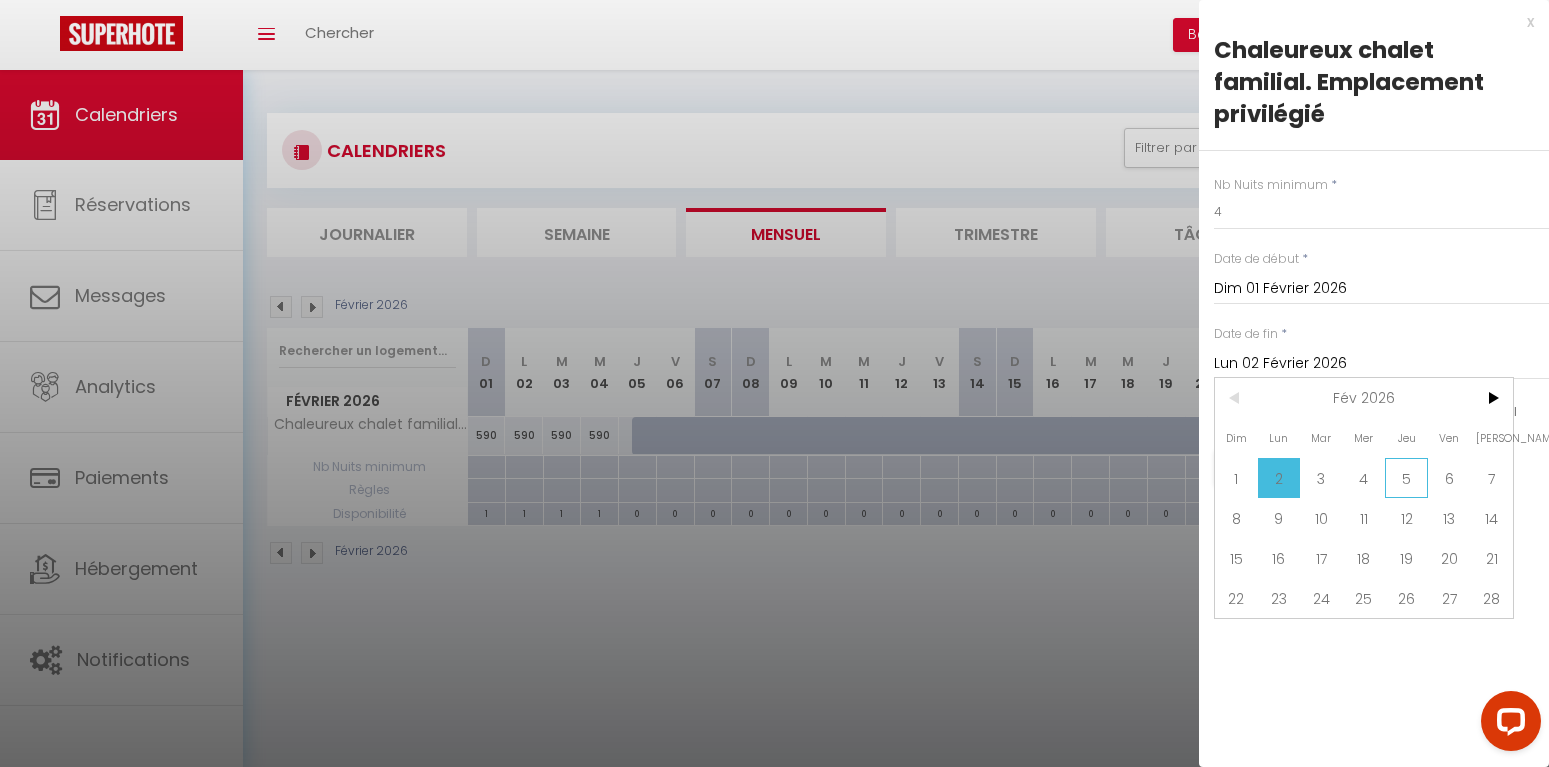 click on "5" at bounding box center (1406, 478) 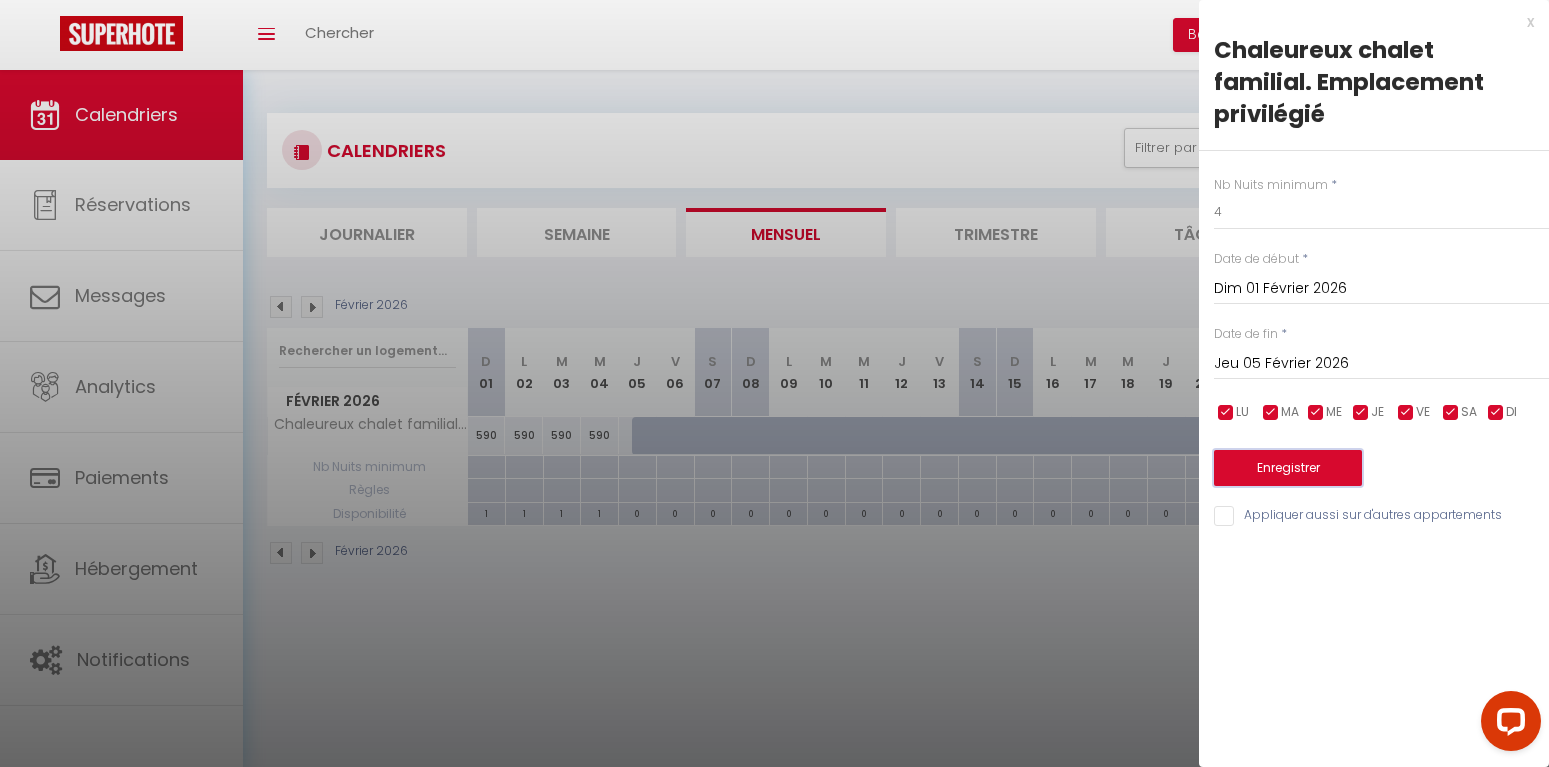 click on "Enregistrer" at bounding box center [1288, 468] 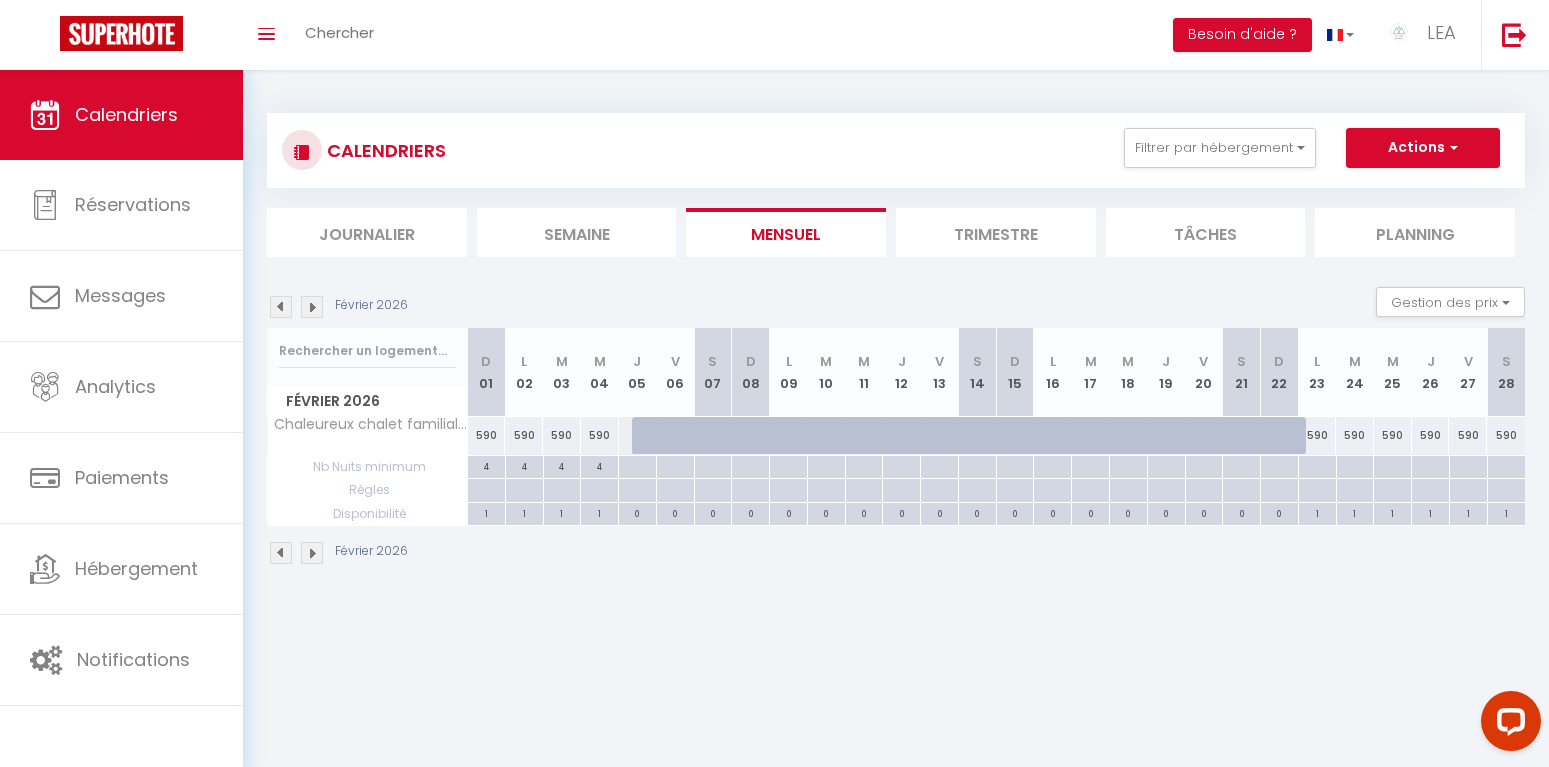 click at bounding box center [1317, 467] 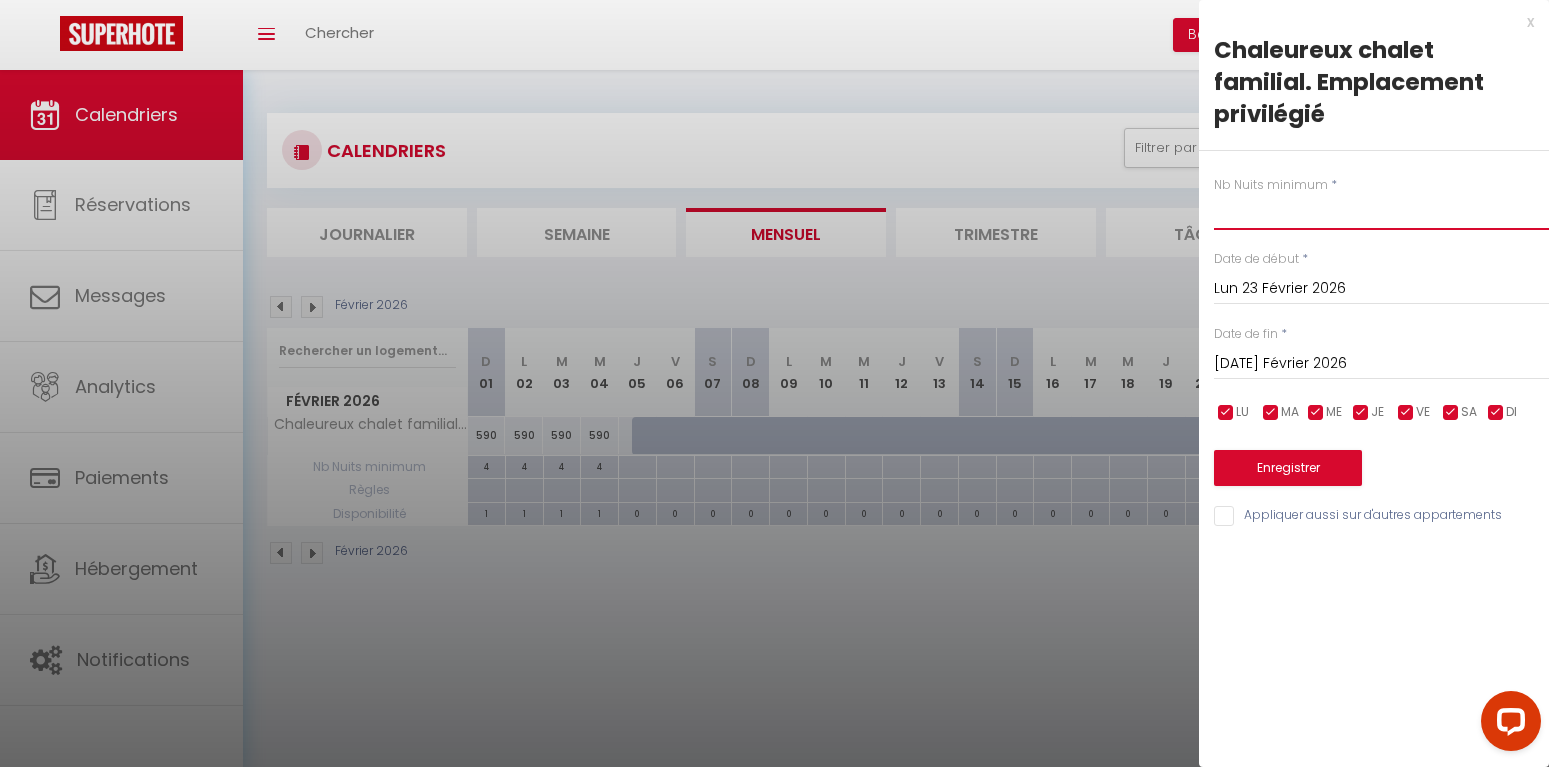 click at bounding box center [1381, 212] 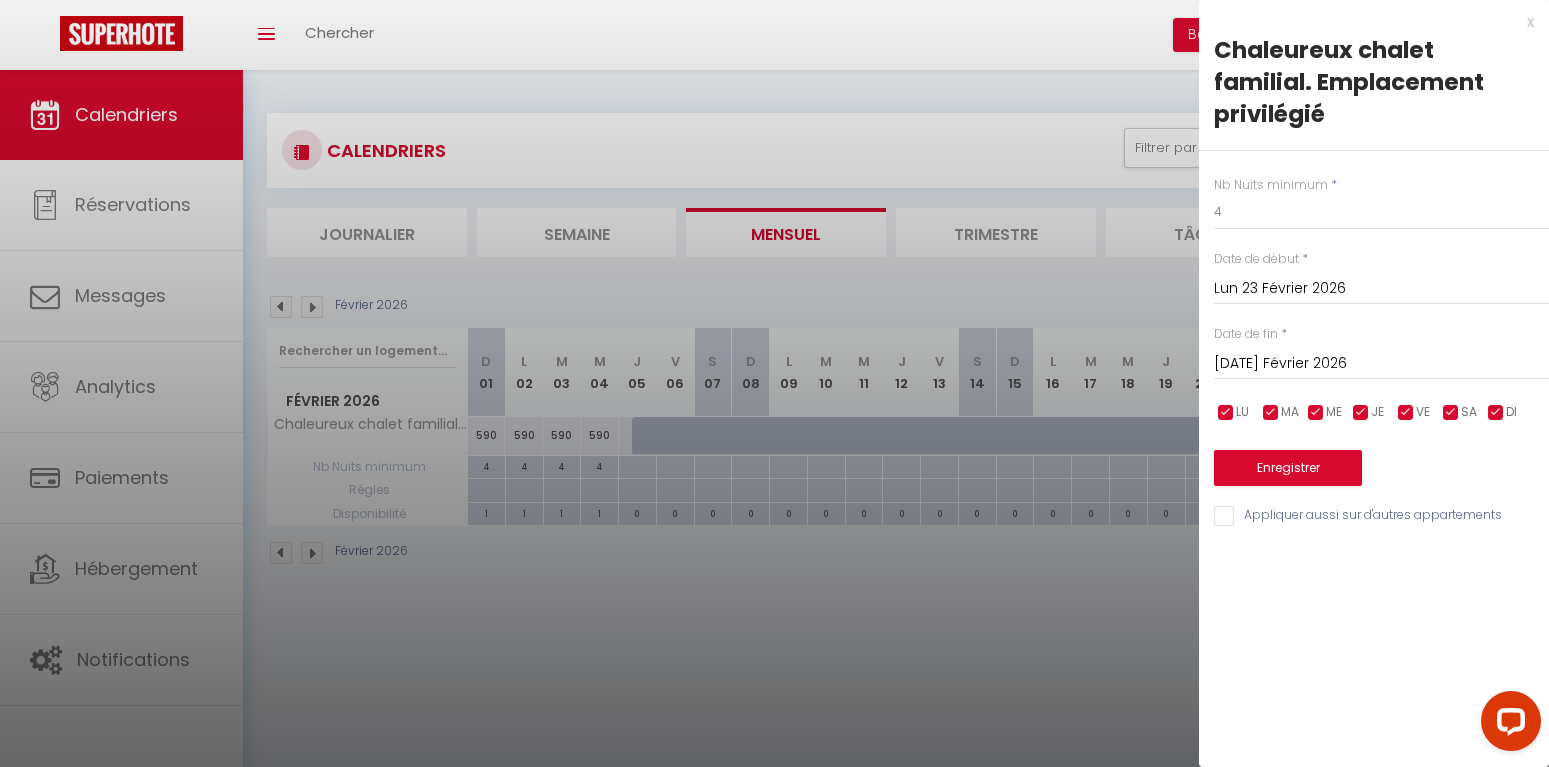 click on "[DATE] Février 2026" at bounding box center [1381, 364] 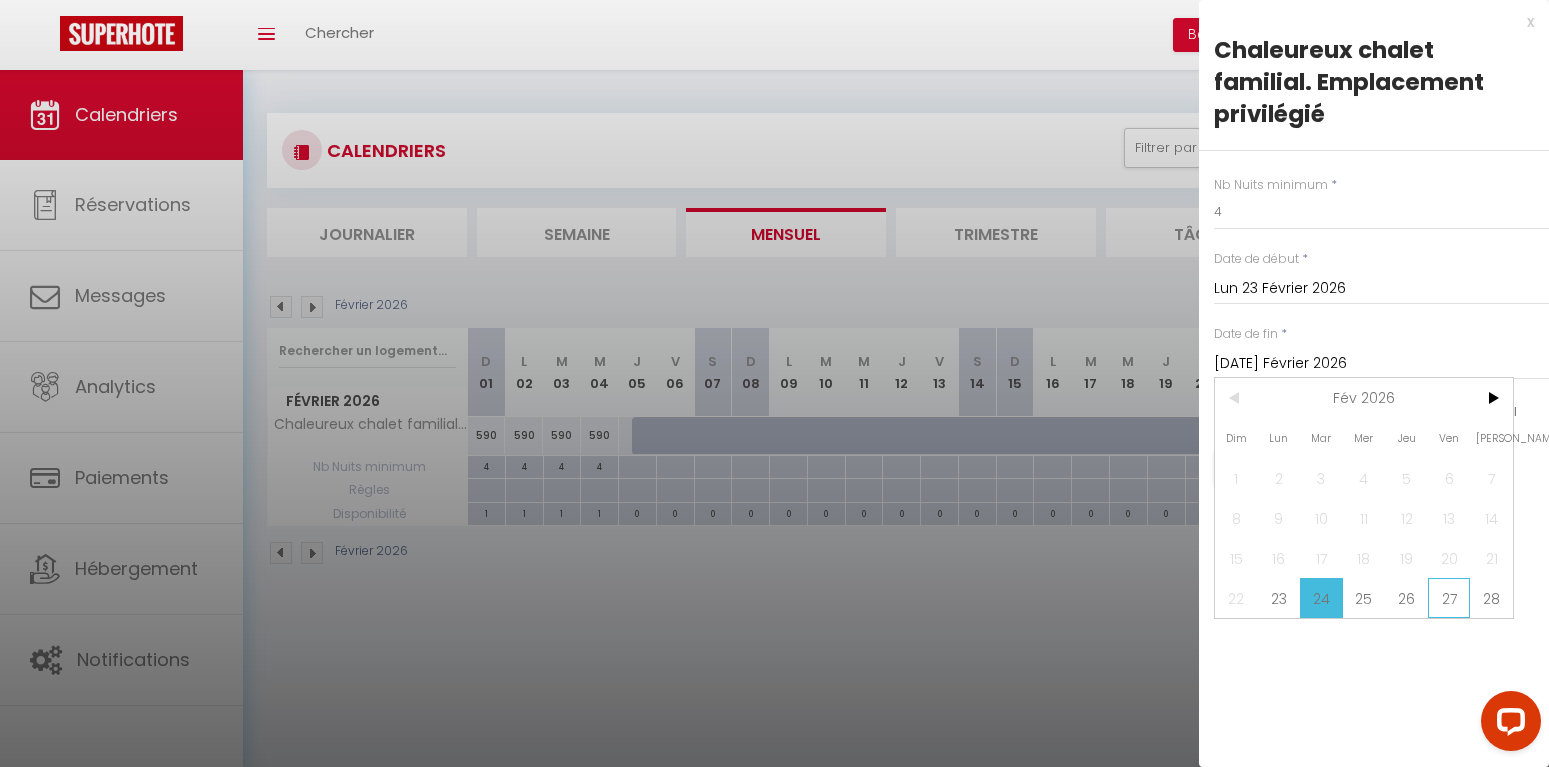 click on "27" at bounding box center (1449, 598) 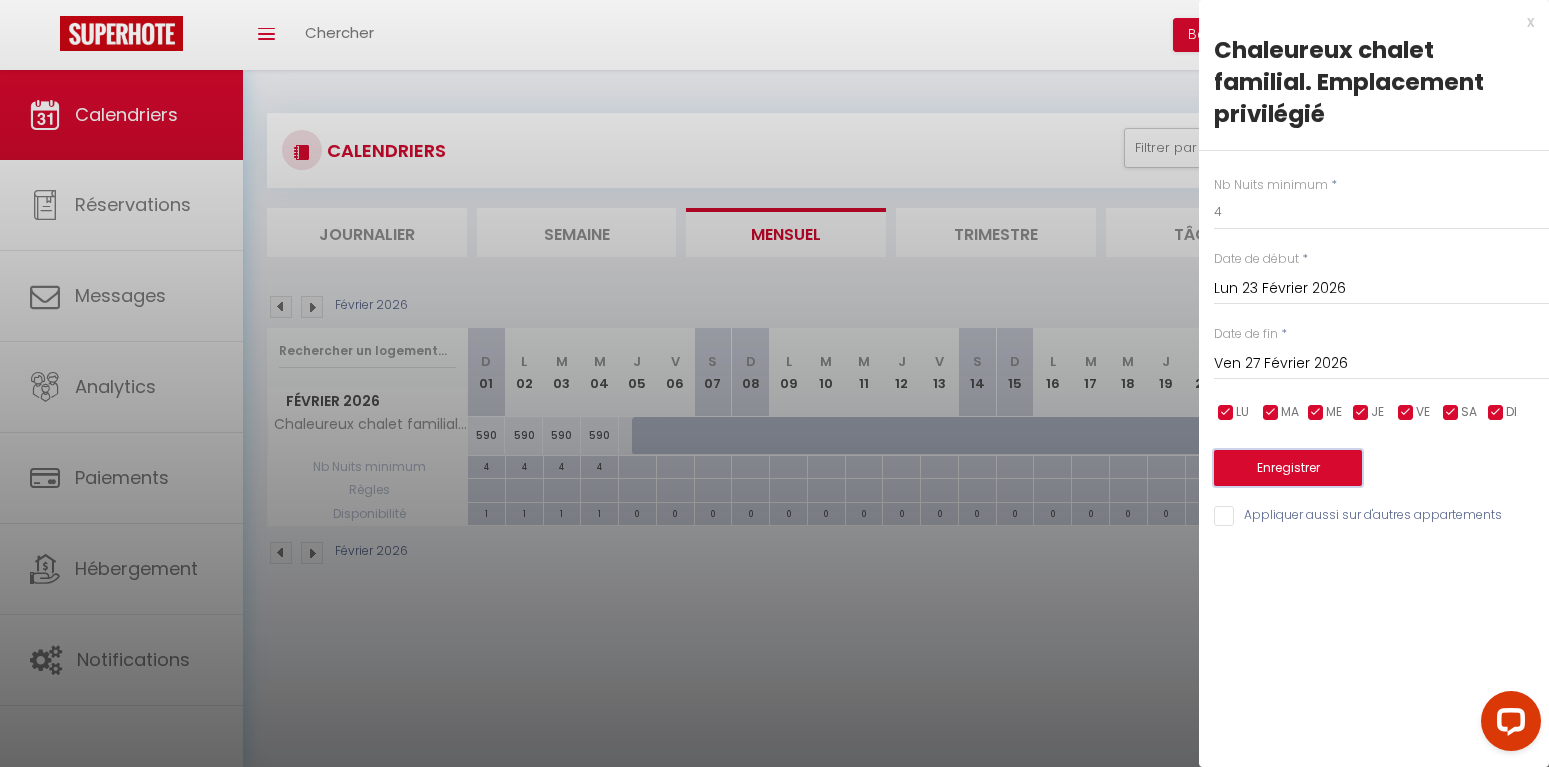 click on "Enregistrer" at bounding box center [1288, 468] 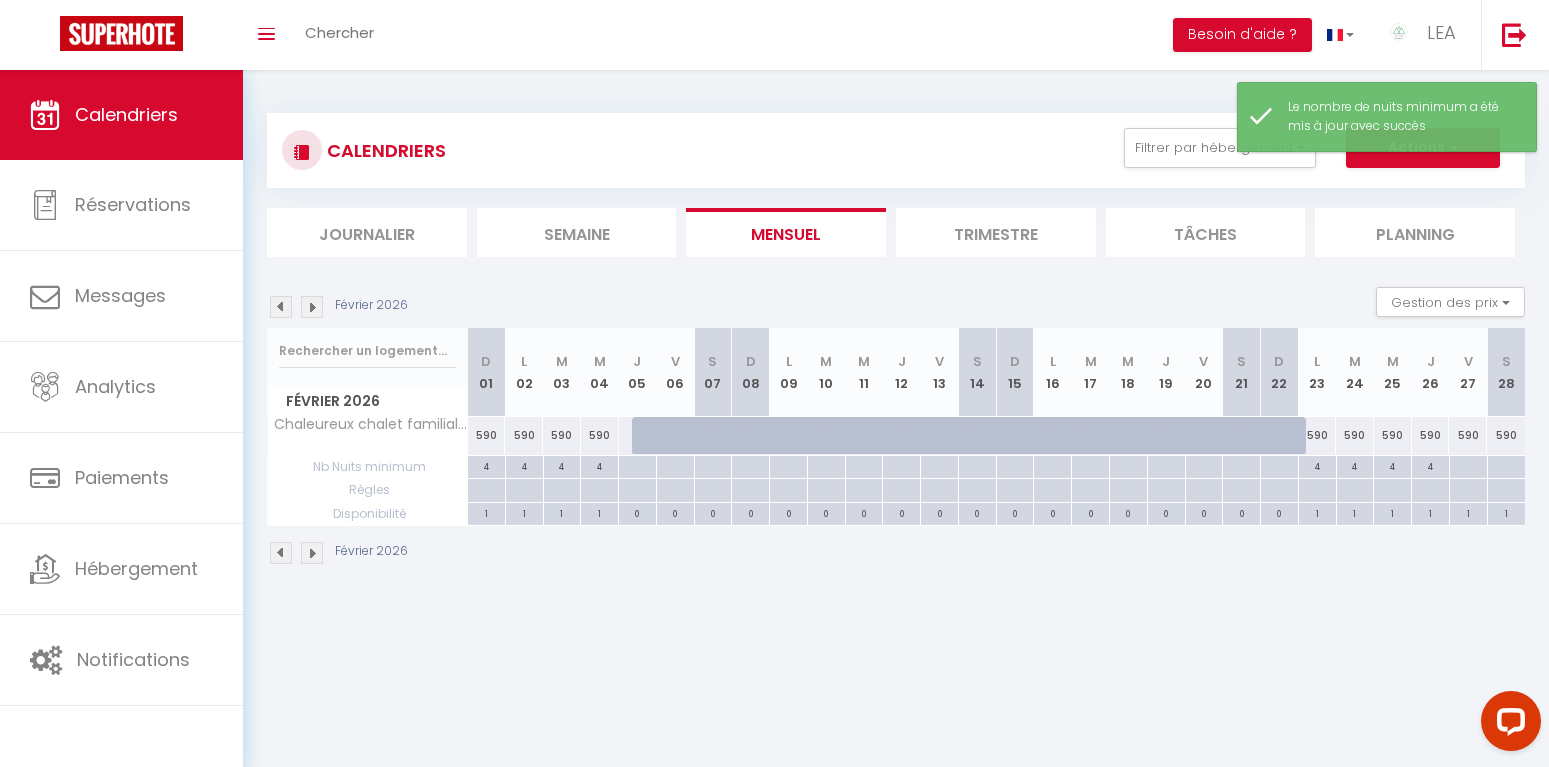 click at bounding box center [1468, 467] 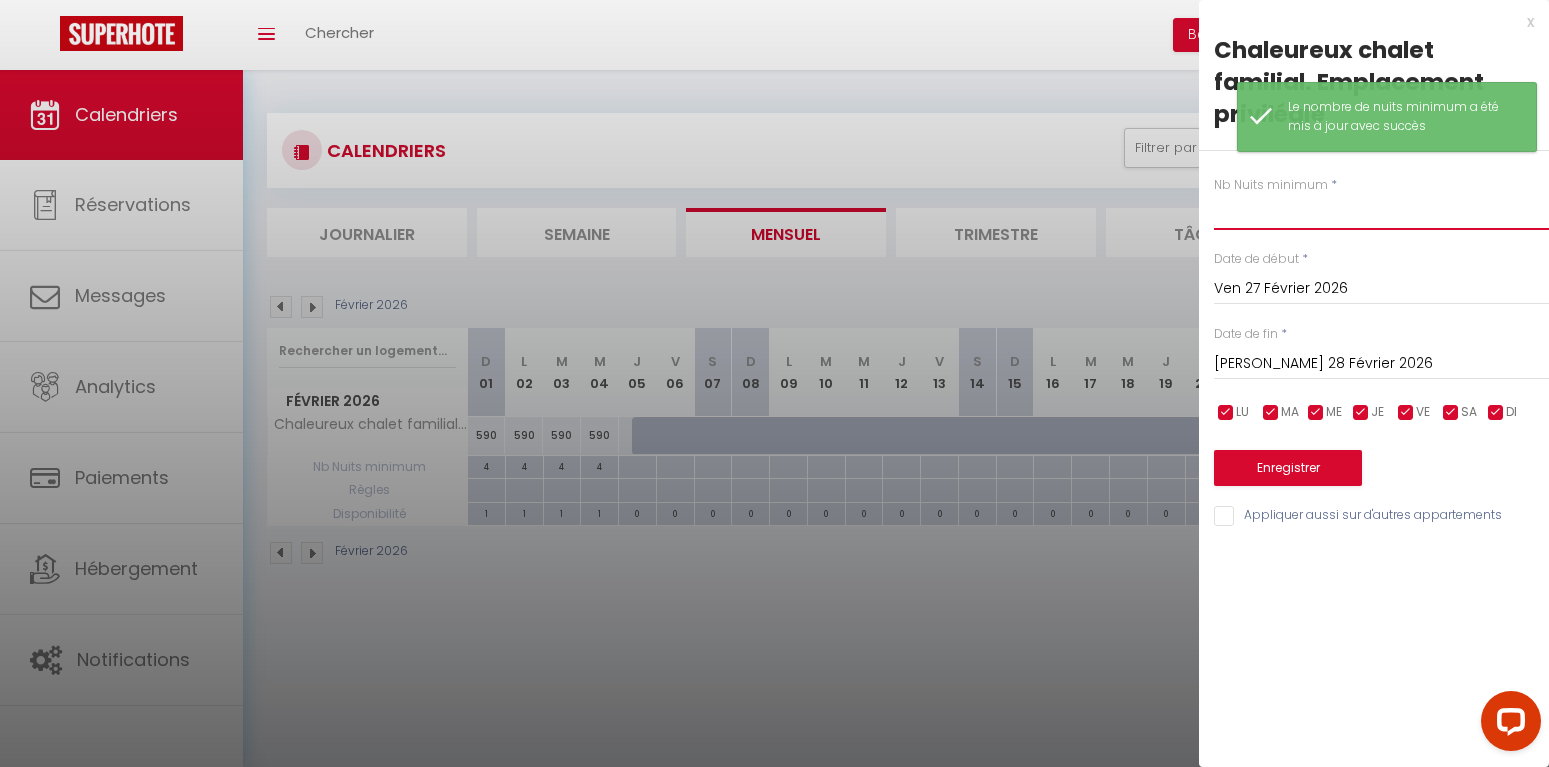 click at bounding box center (1381, 212) 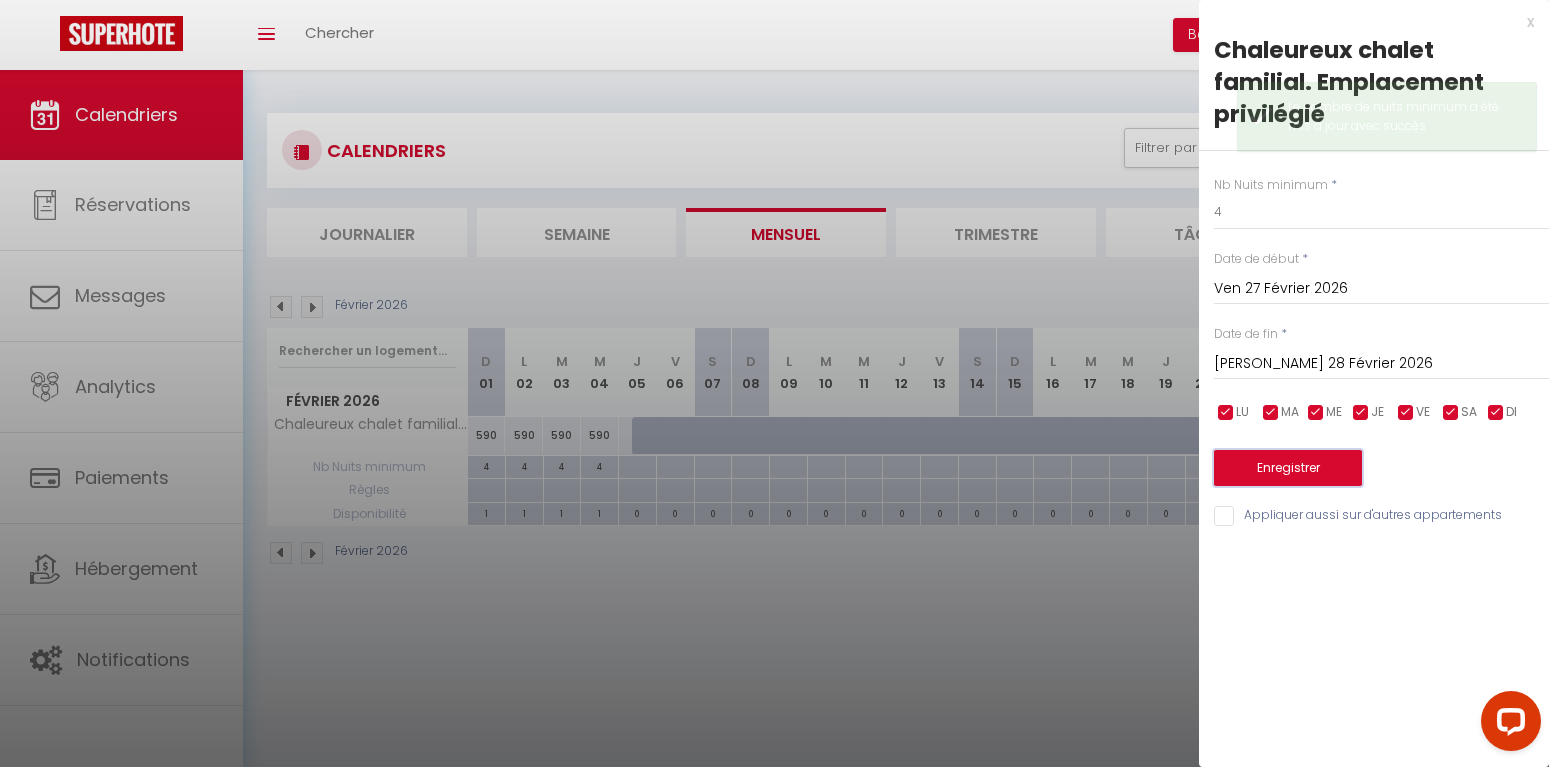 click on "Enregistrer" at bounding box center (1288, 468) 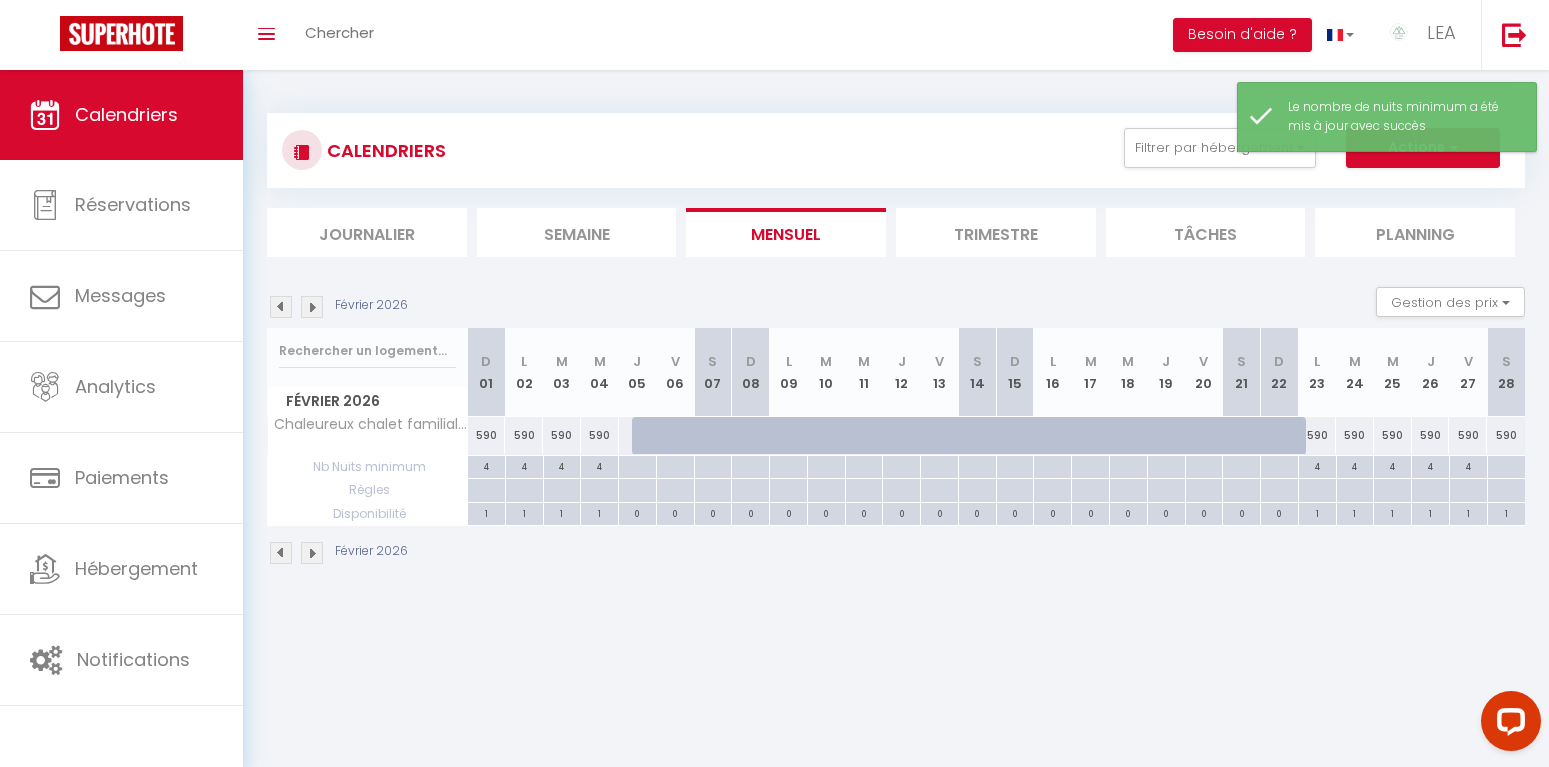 click at bounding box center [1506, 467] 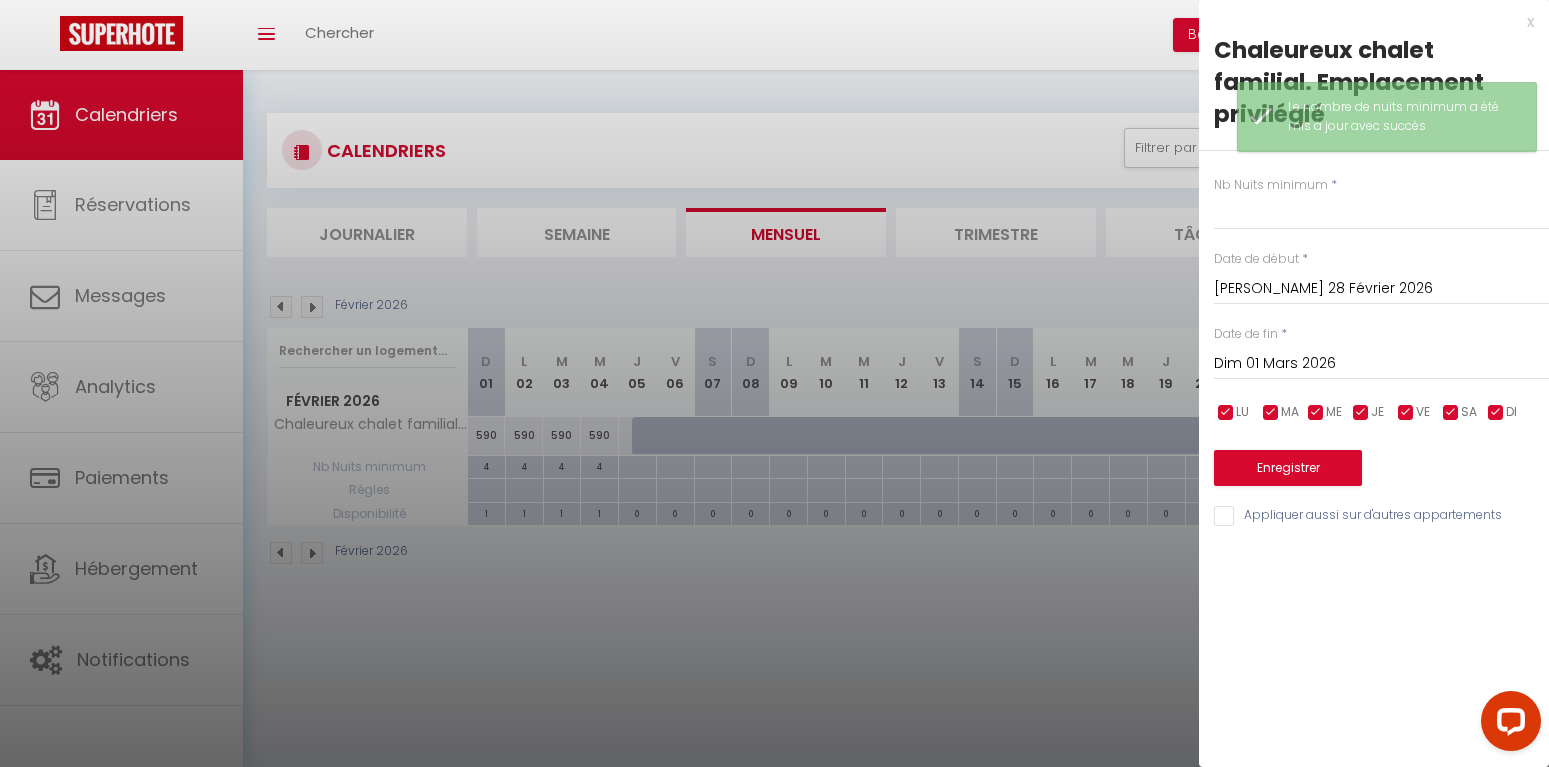 click on "Dim 01 Mars 2026" at bounding box center [1381, 364] 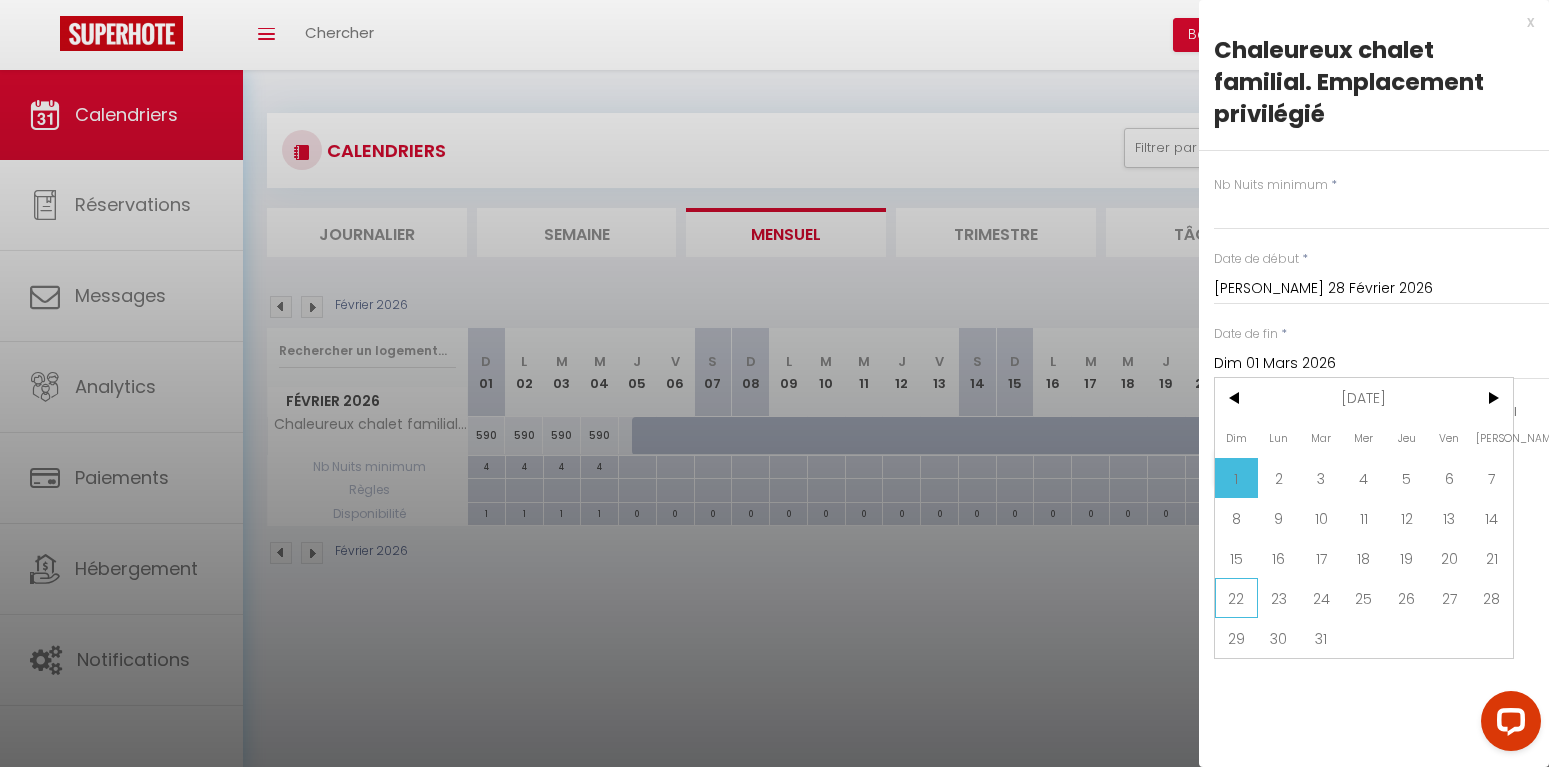 click on "22" at bounding box center (1236, 598) 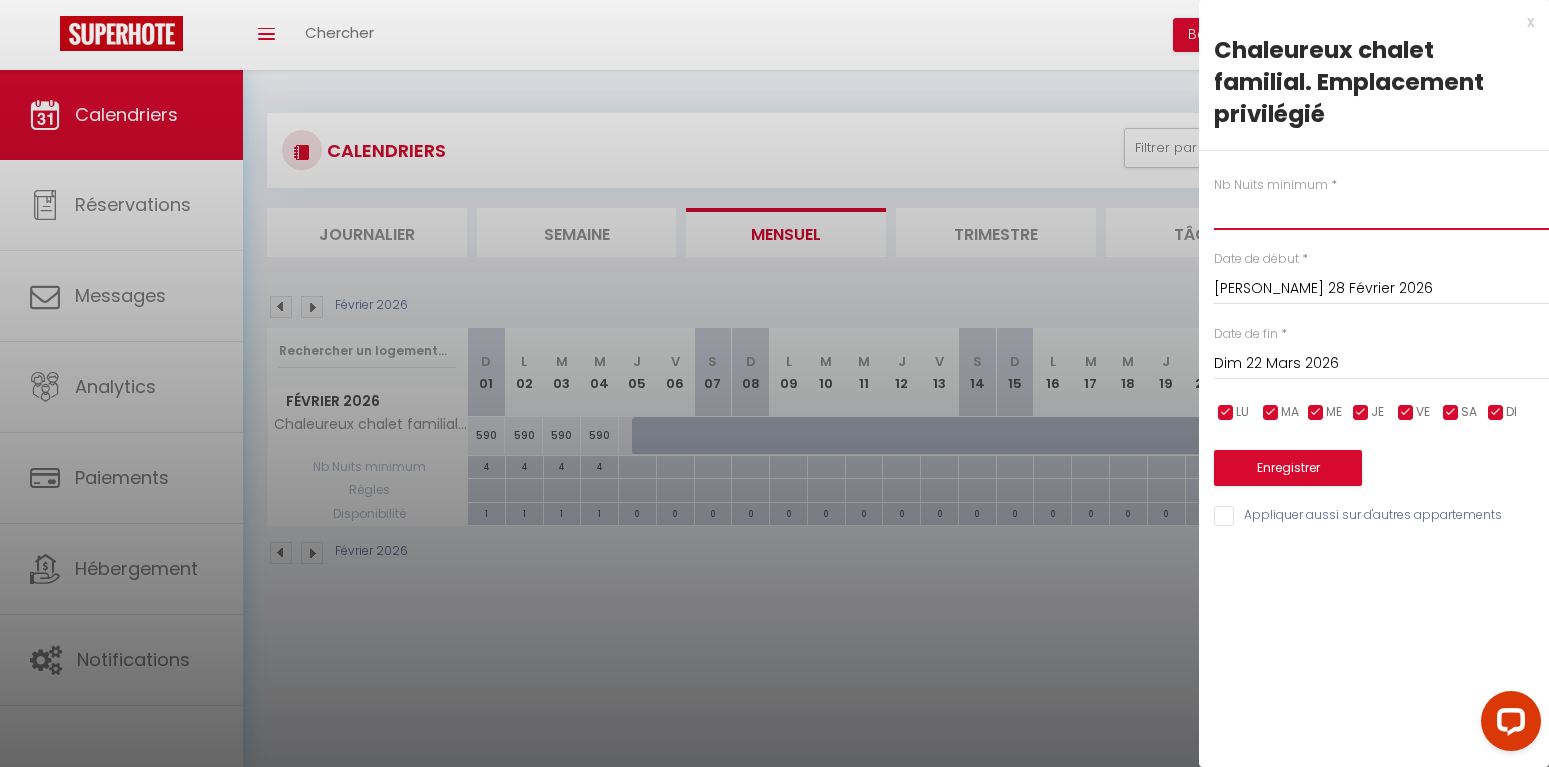 click at bounding box center (1381, 212) 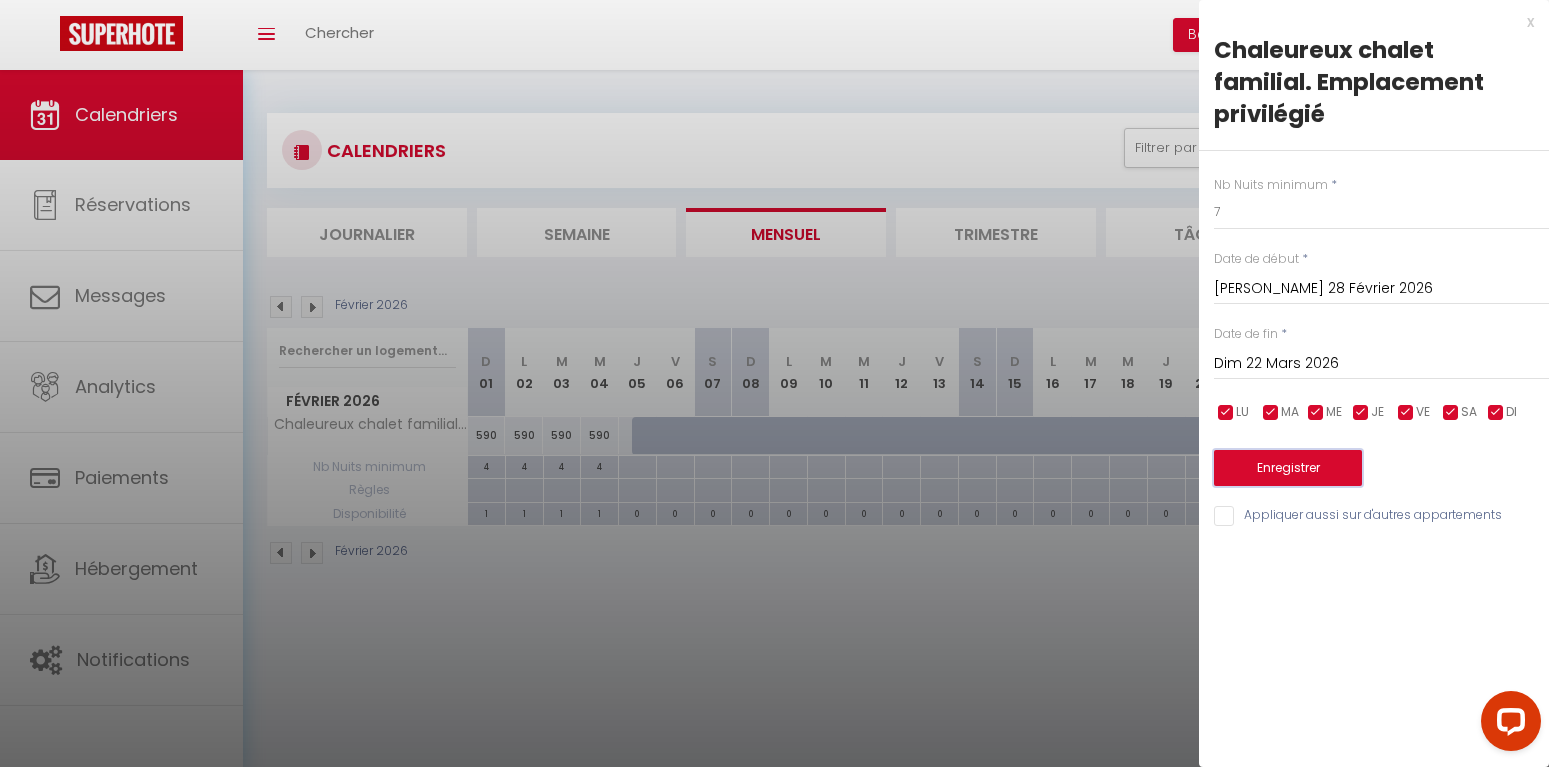 click on "Enregistrer" at bounding box center (1288, 468) 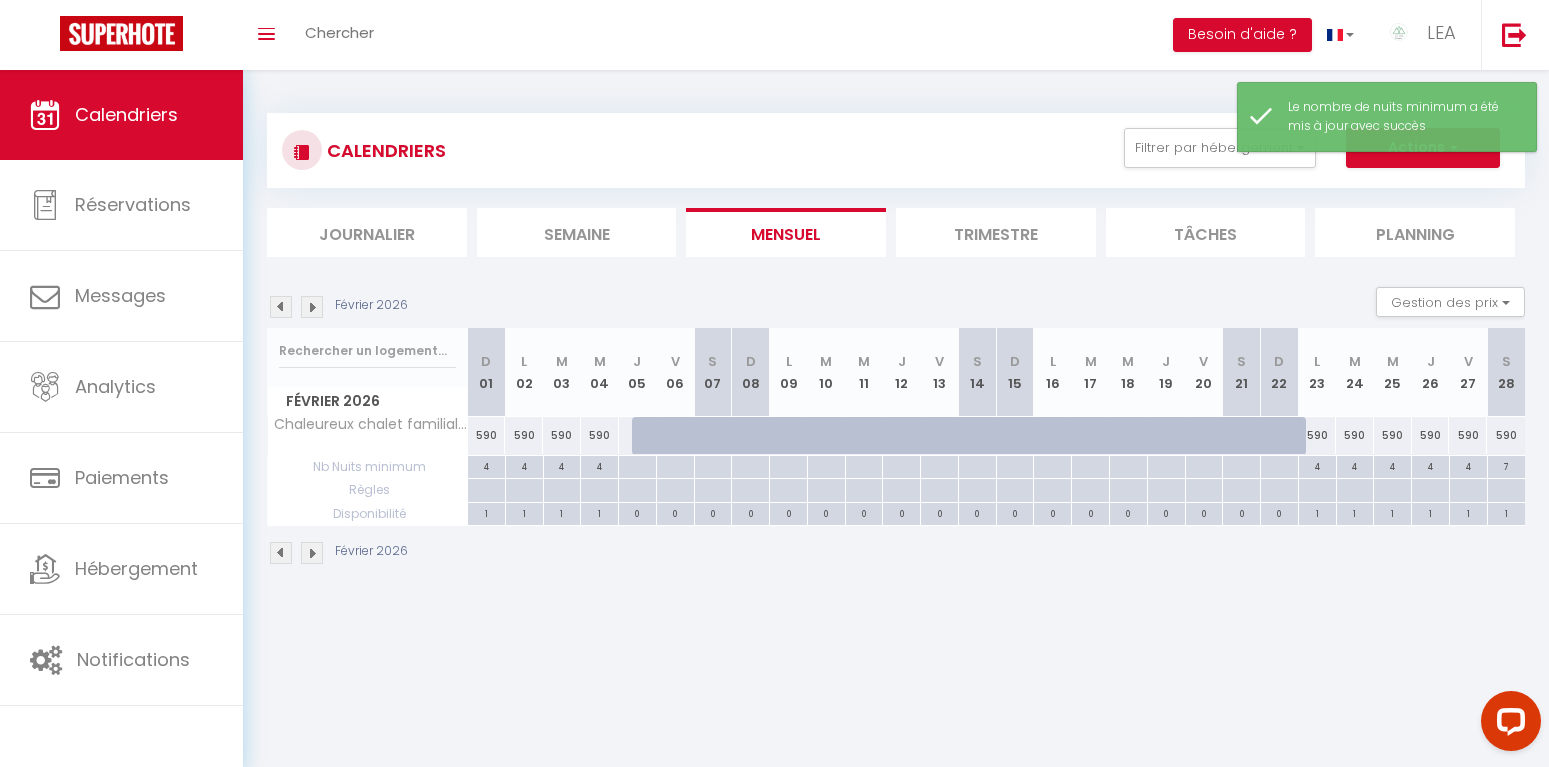 click at bounding box center [312, 307] 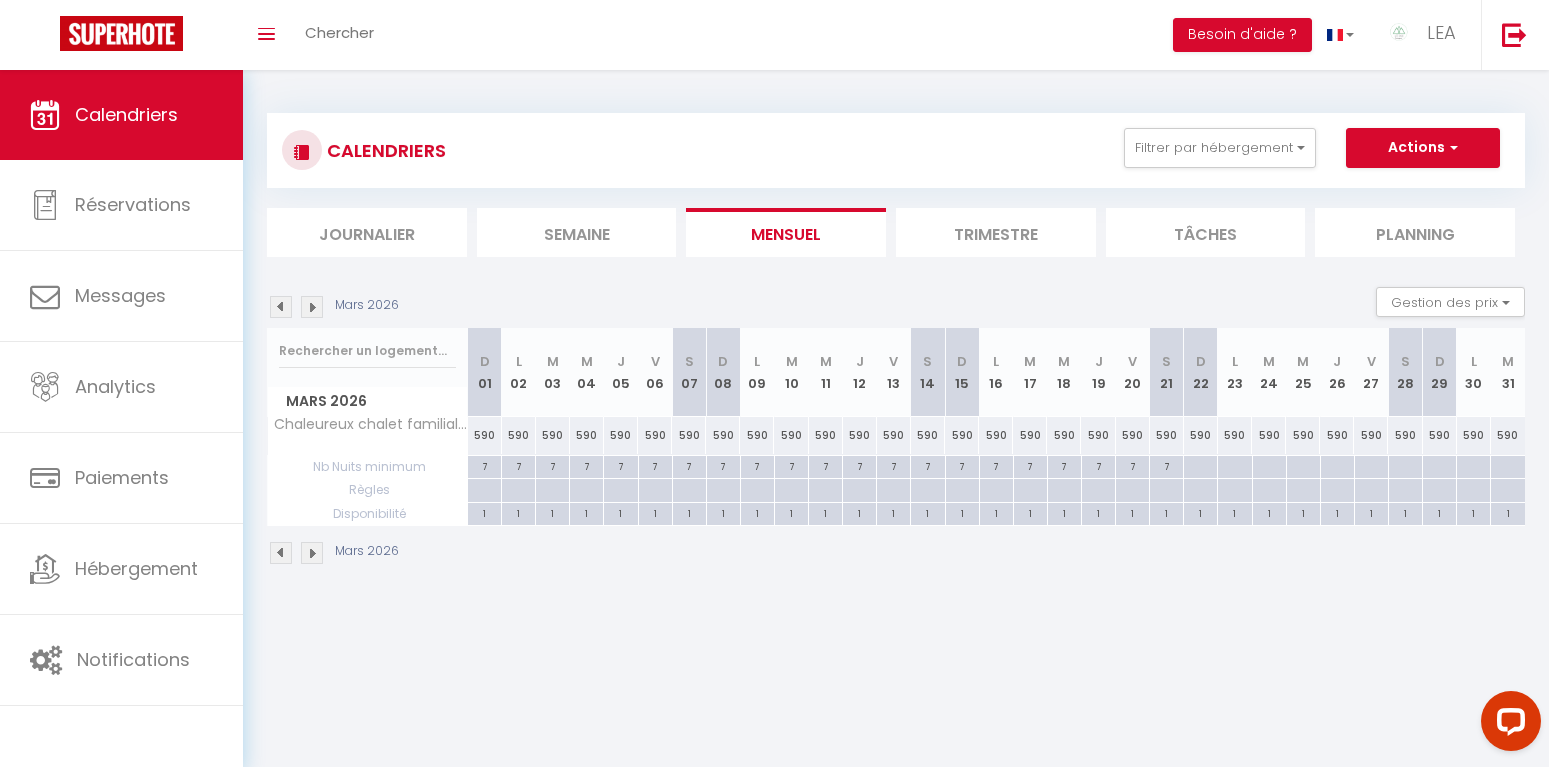 click at bounding box center (1200, 467) 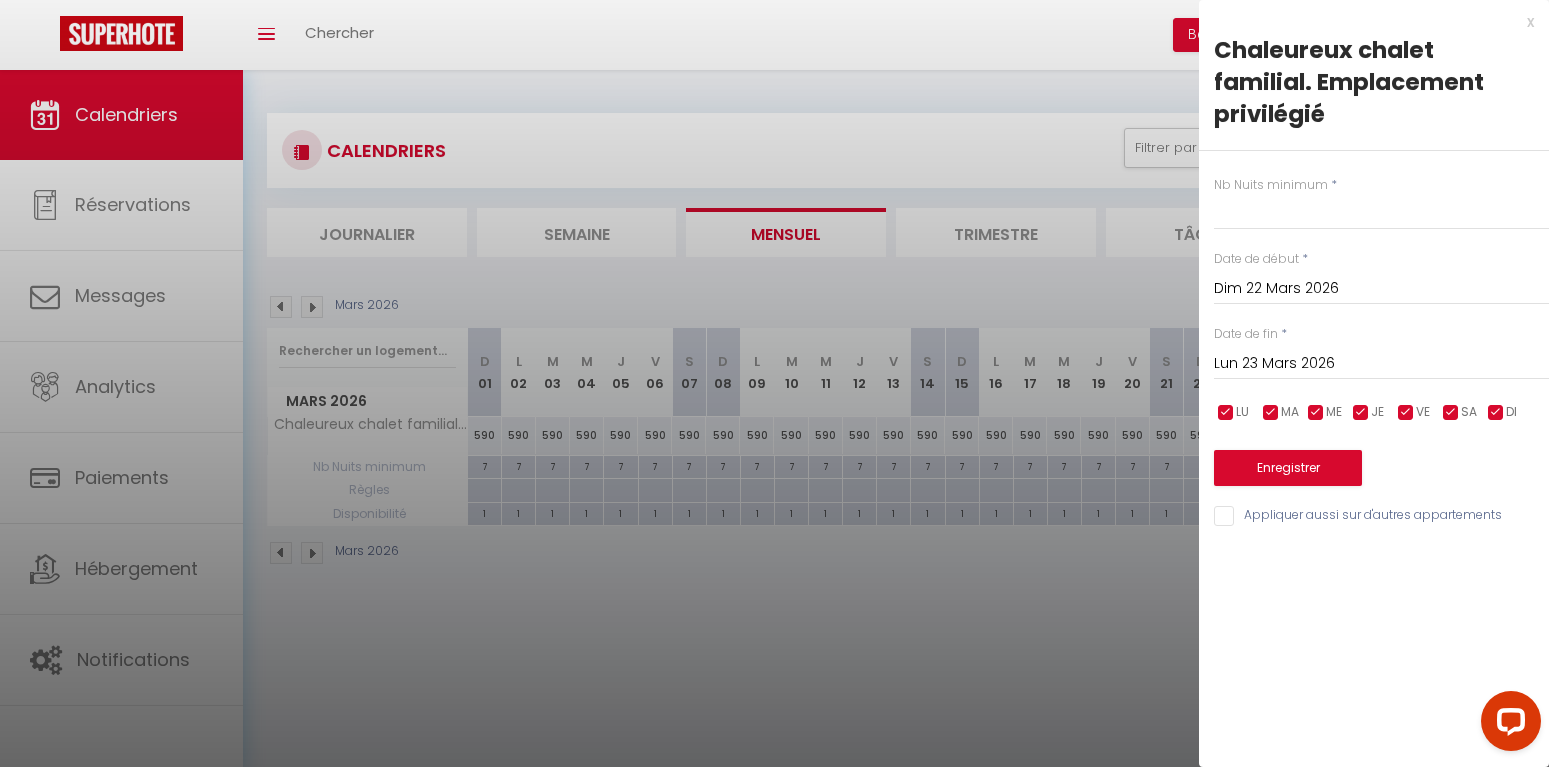 click on "Lun 23 Mars 2026" at bounding box center [1381, 364] 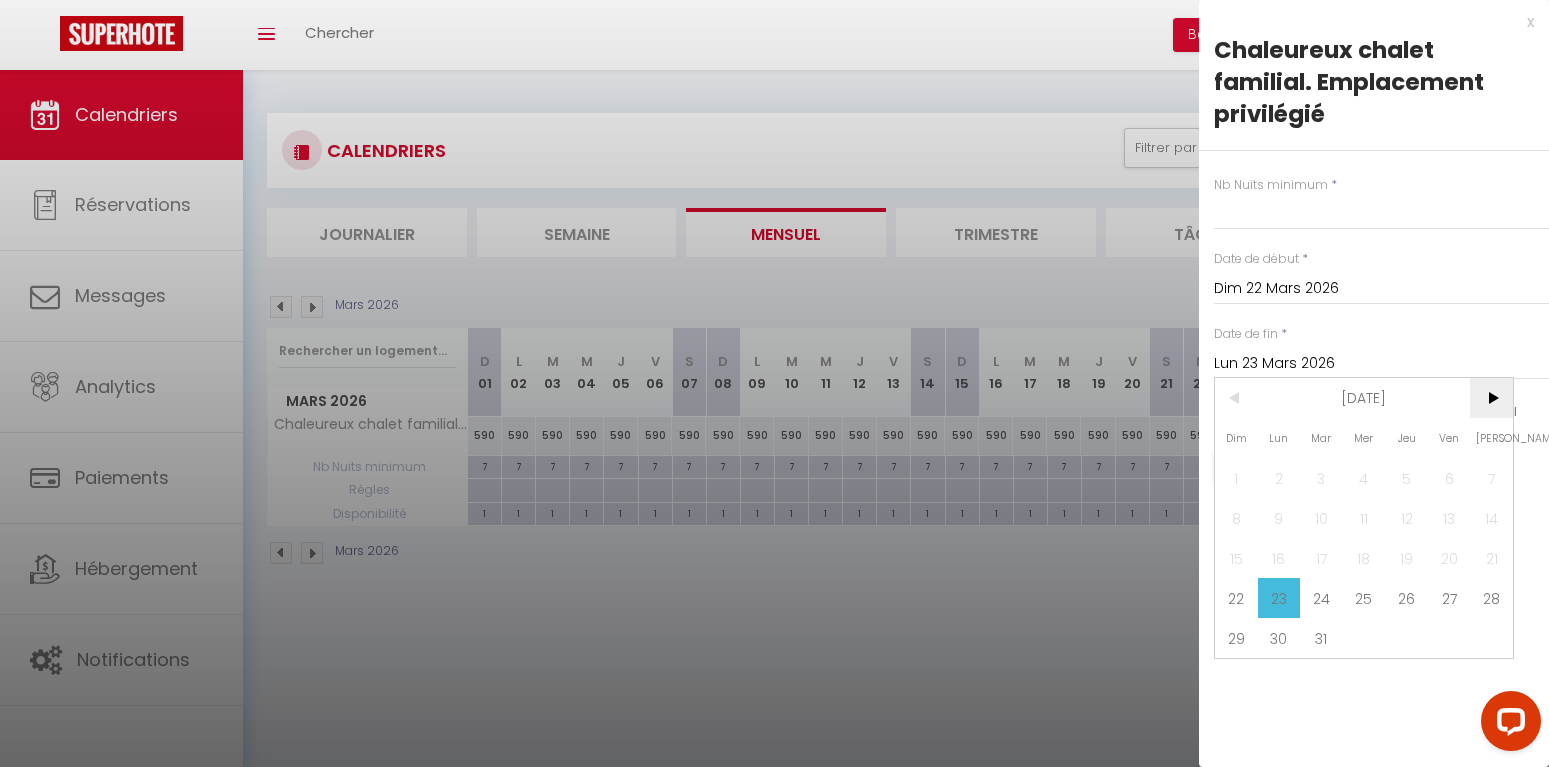 click on ">" at bounding box center [1491, 398] 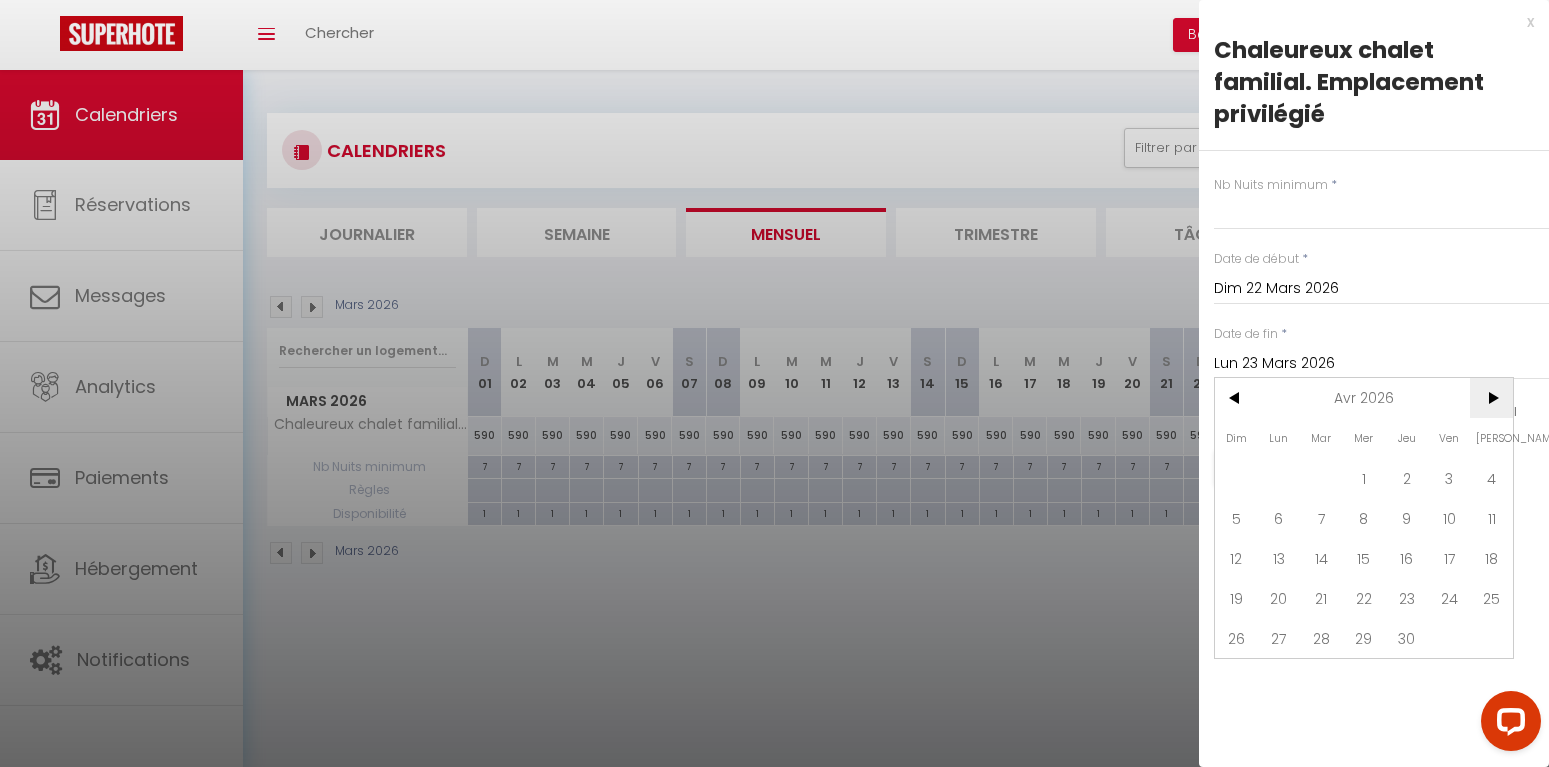 click on ">" at bounding box center (1491, 398) 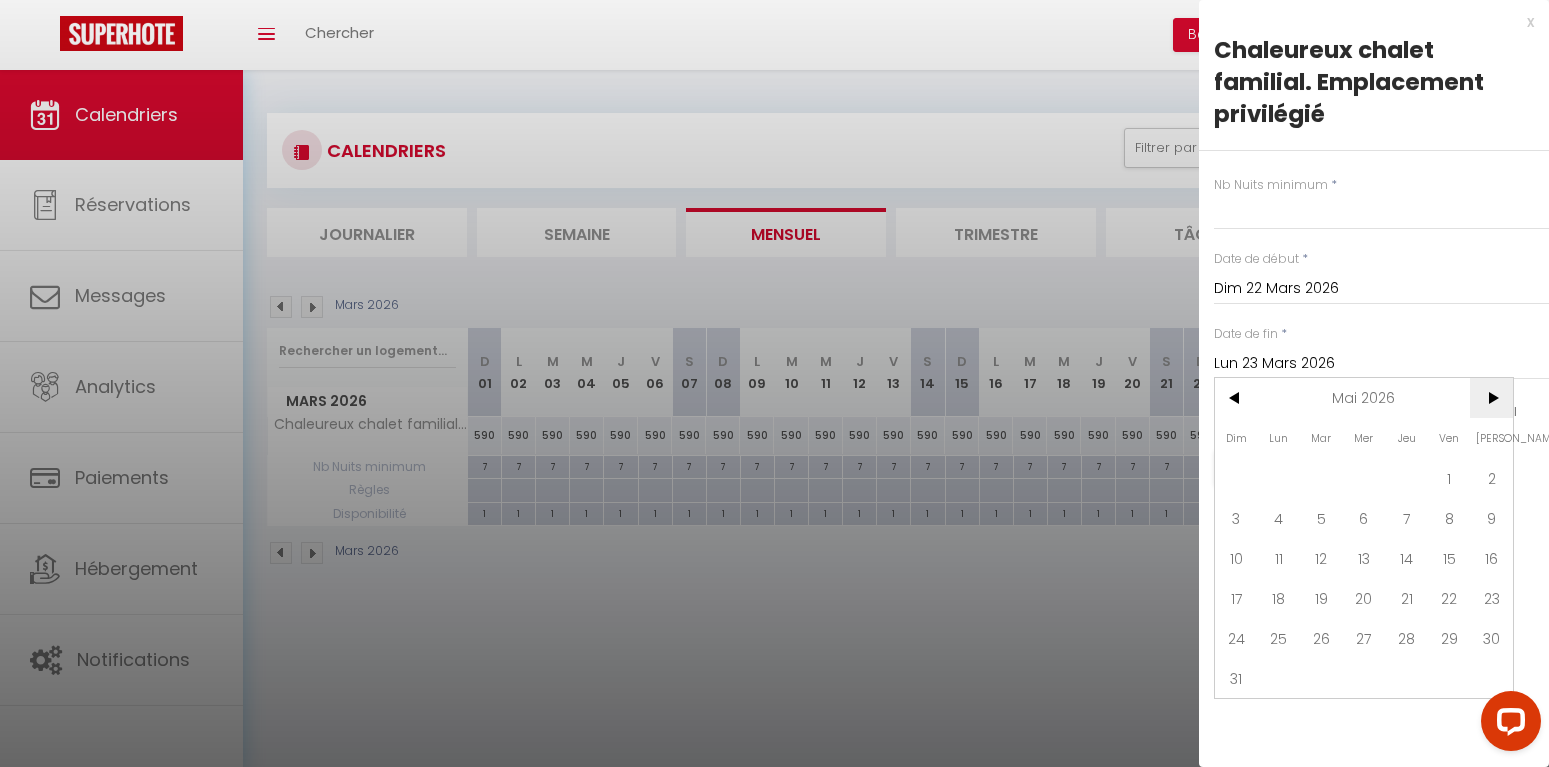 click on ">" at bounding box center [1491, 398] 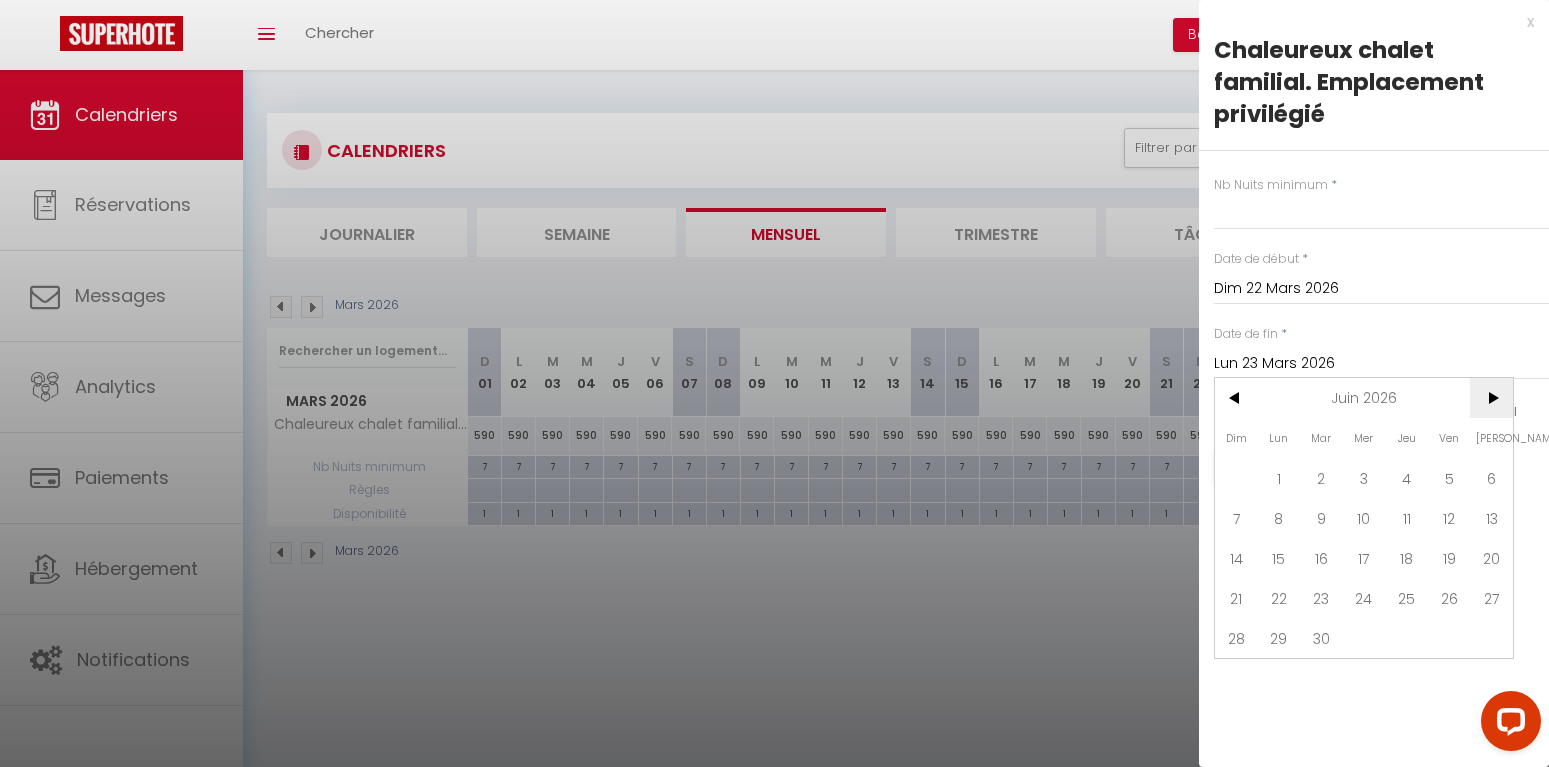 click on ">" at bounding box center [1491, 398] 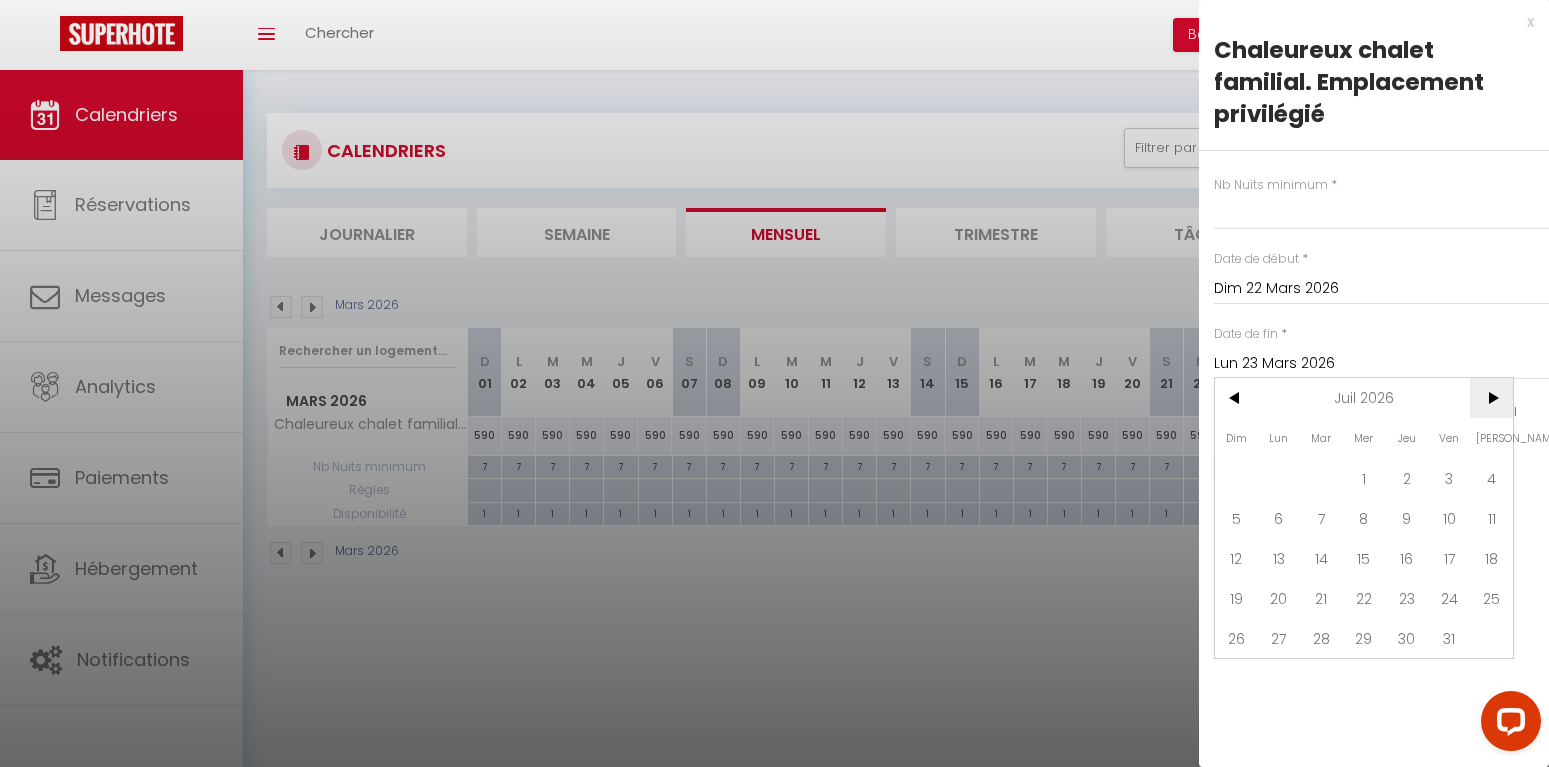 click on ">" at bounding box center [1491, 398] 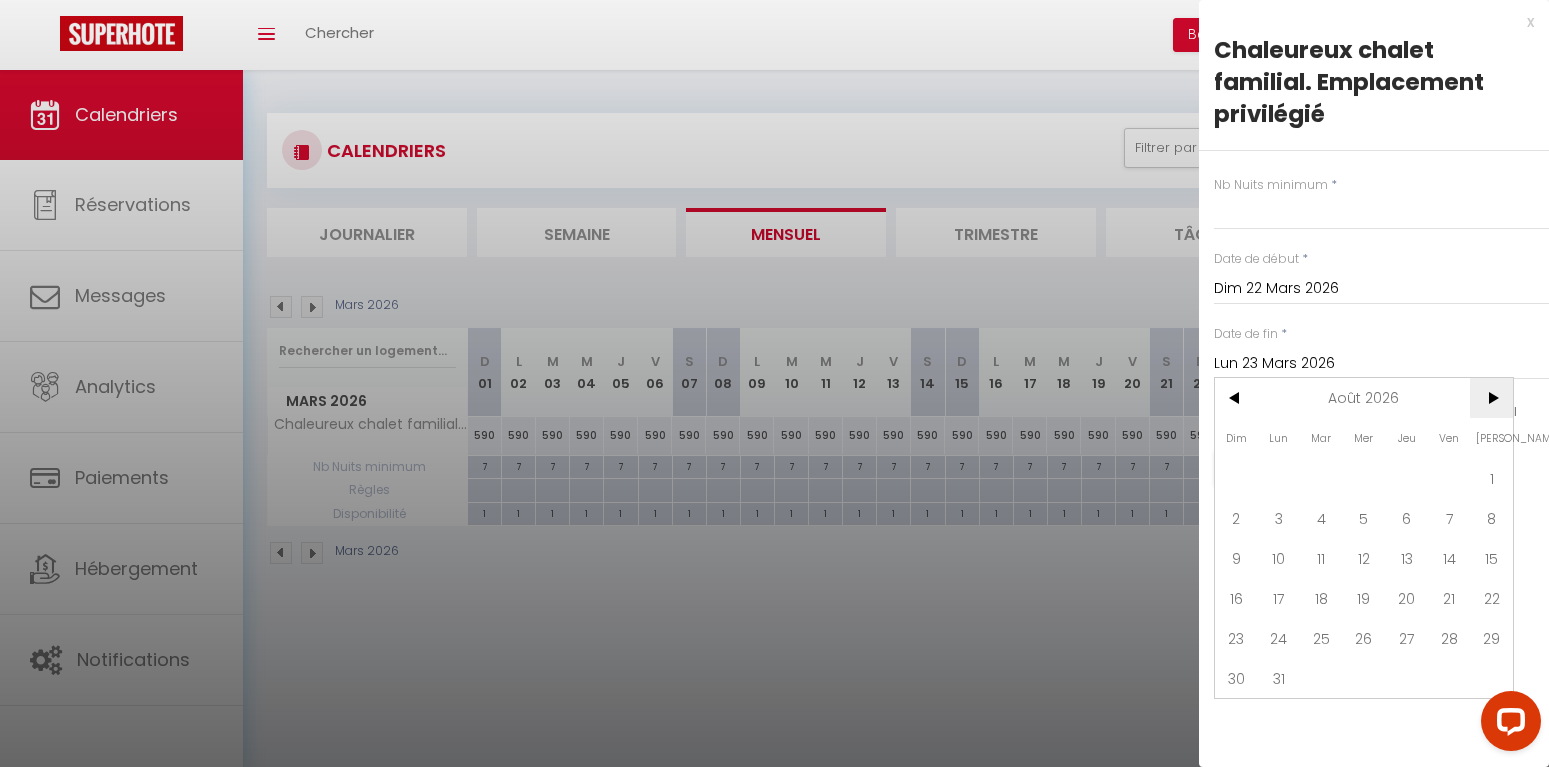 click on ">" at bounding box center (1491, 398) 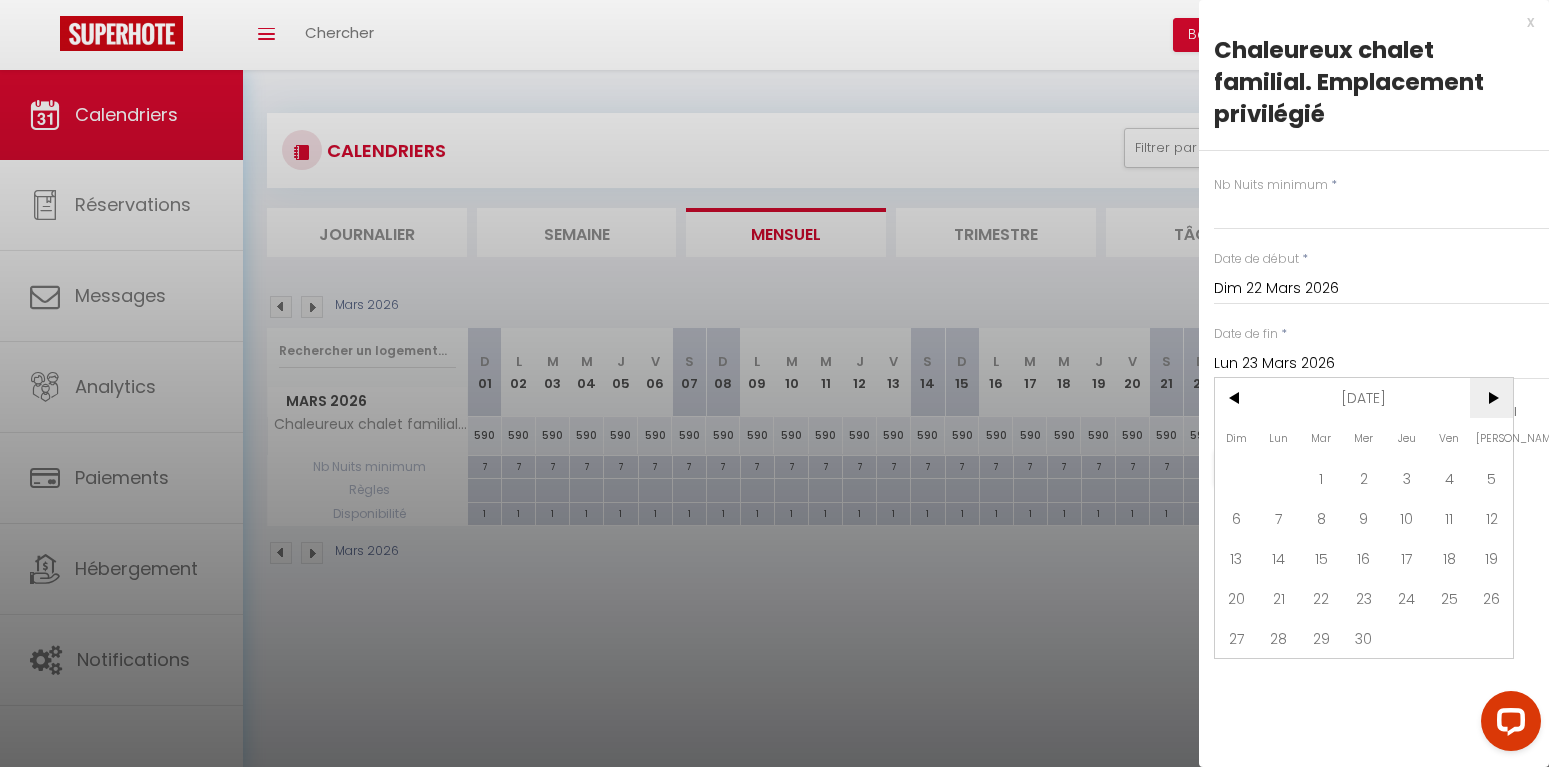 click on ">" at bounding box center (1491, 398) 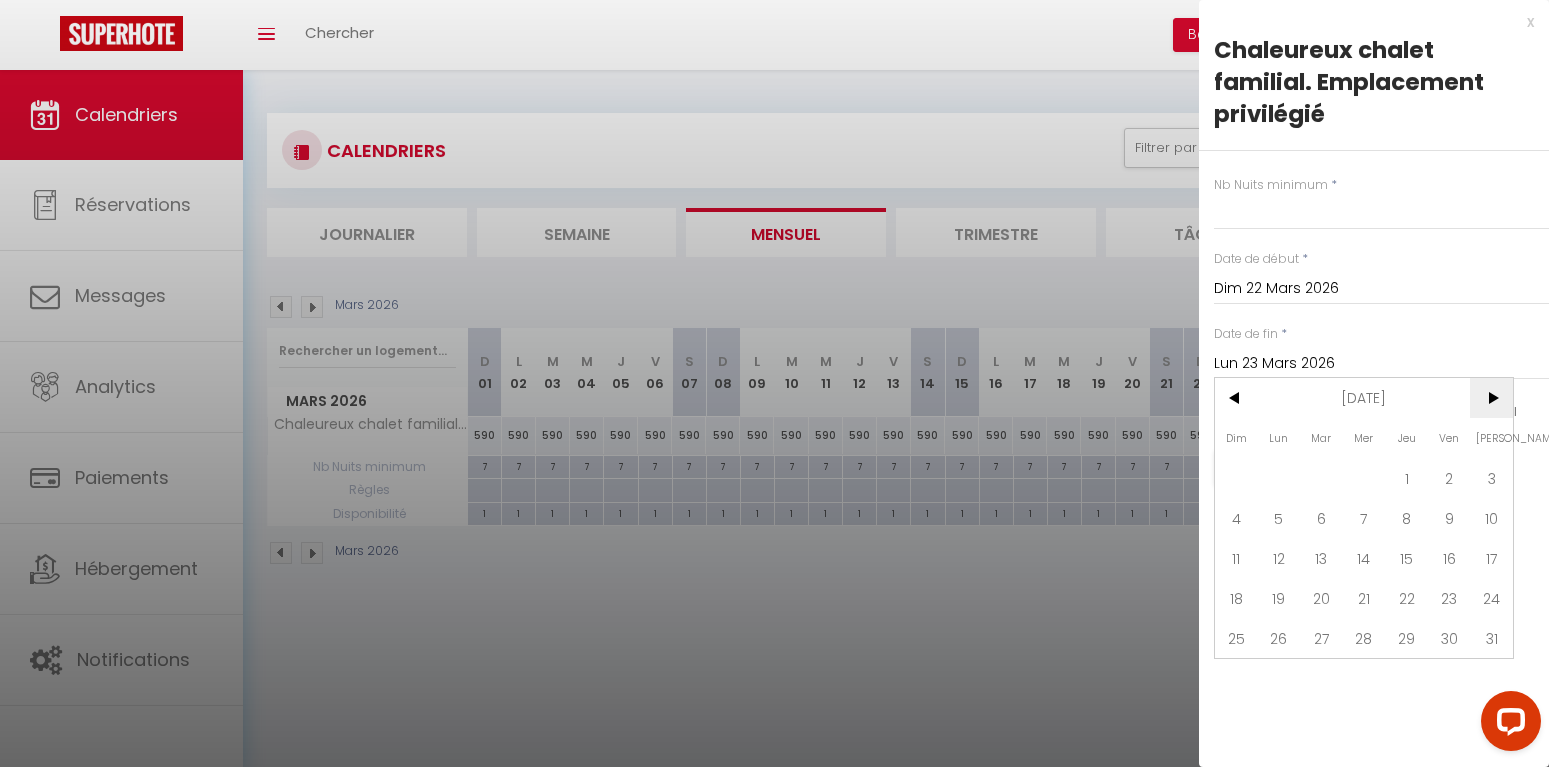 click on ">" at bounding box center (1491, 398) 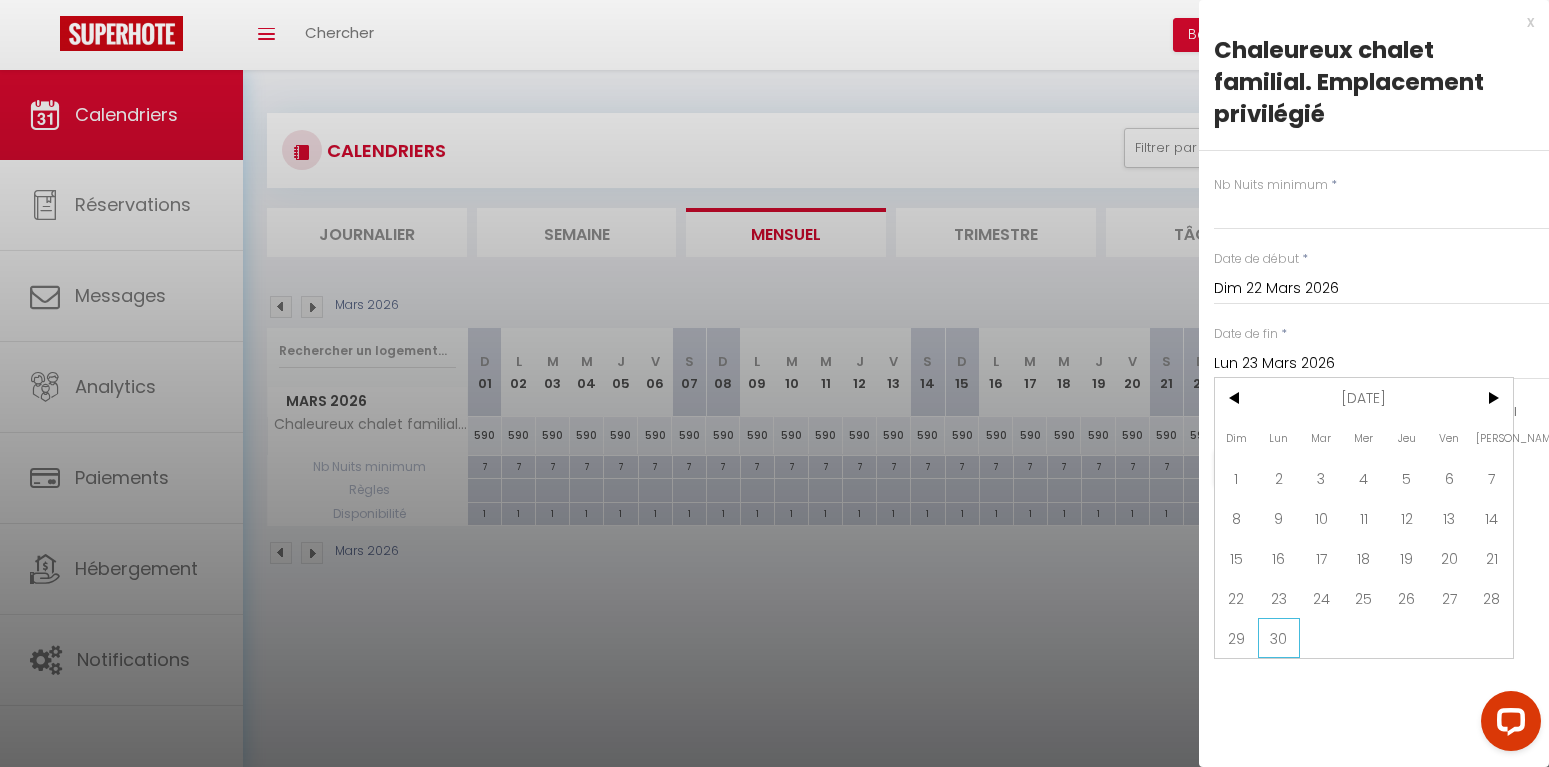 click on "30" at bounding box center [1279, 638] 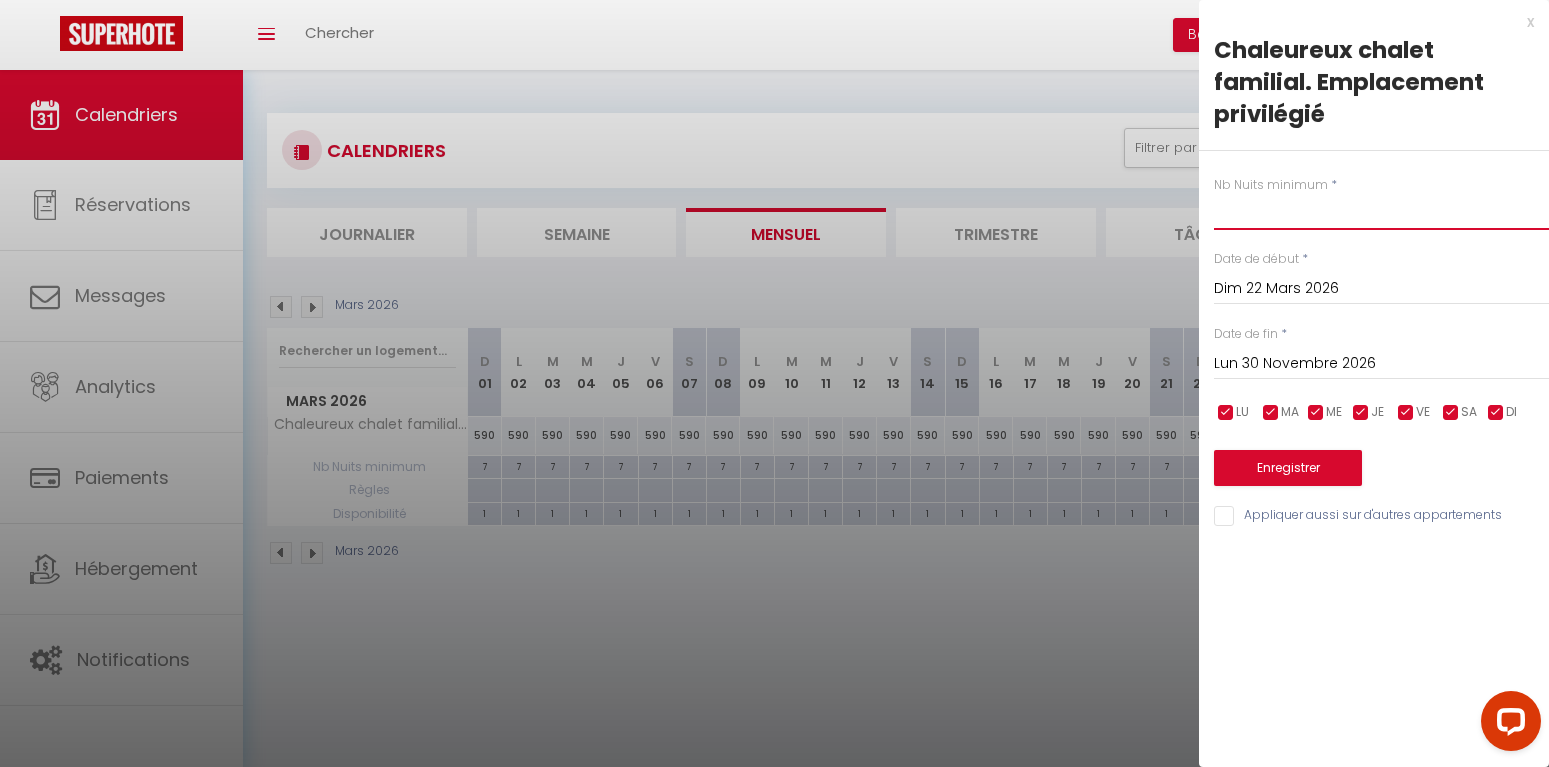 click at bounding box center (1381, 212) 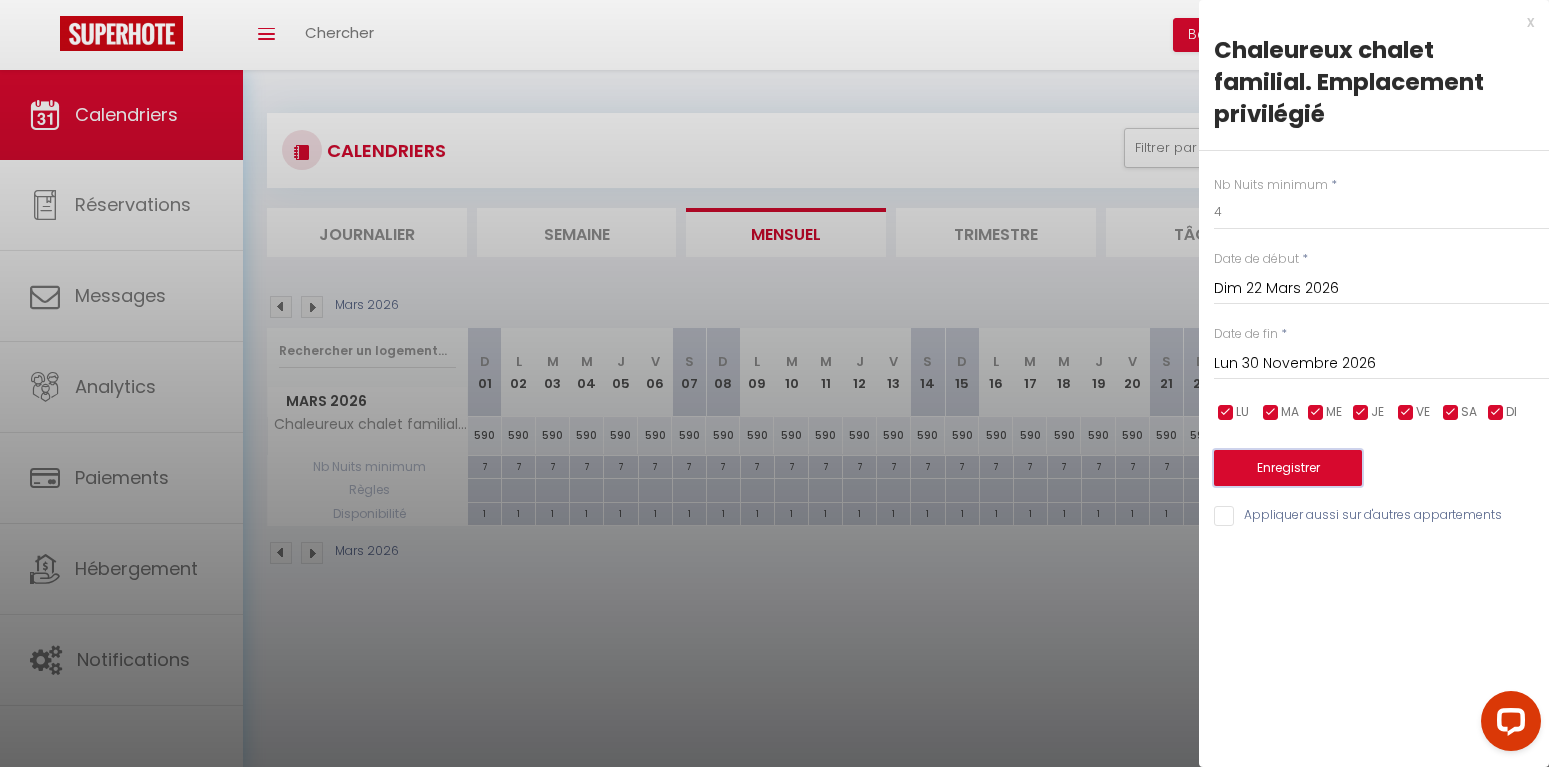 click on "Enregistrer" at bounding box center (1288, 468) 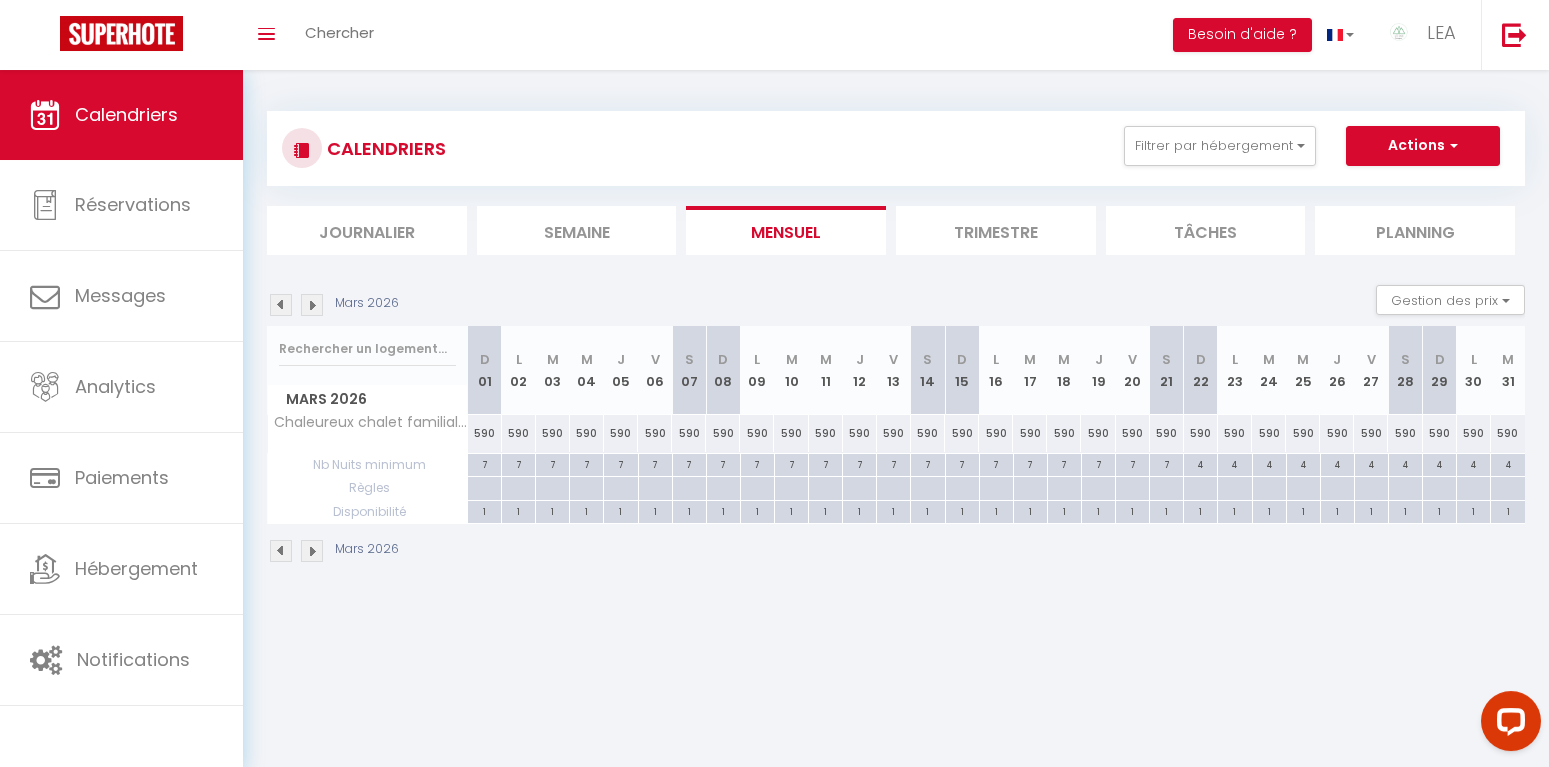 scroll, scrollTop: 0, scrollLeft: 0, axis: both 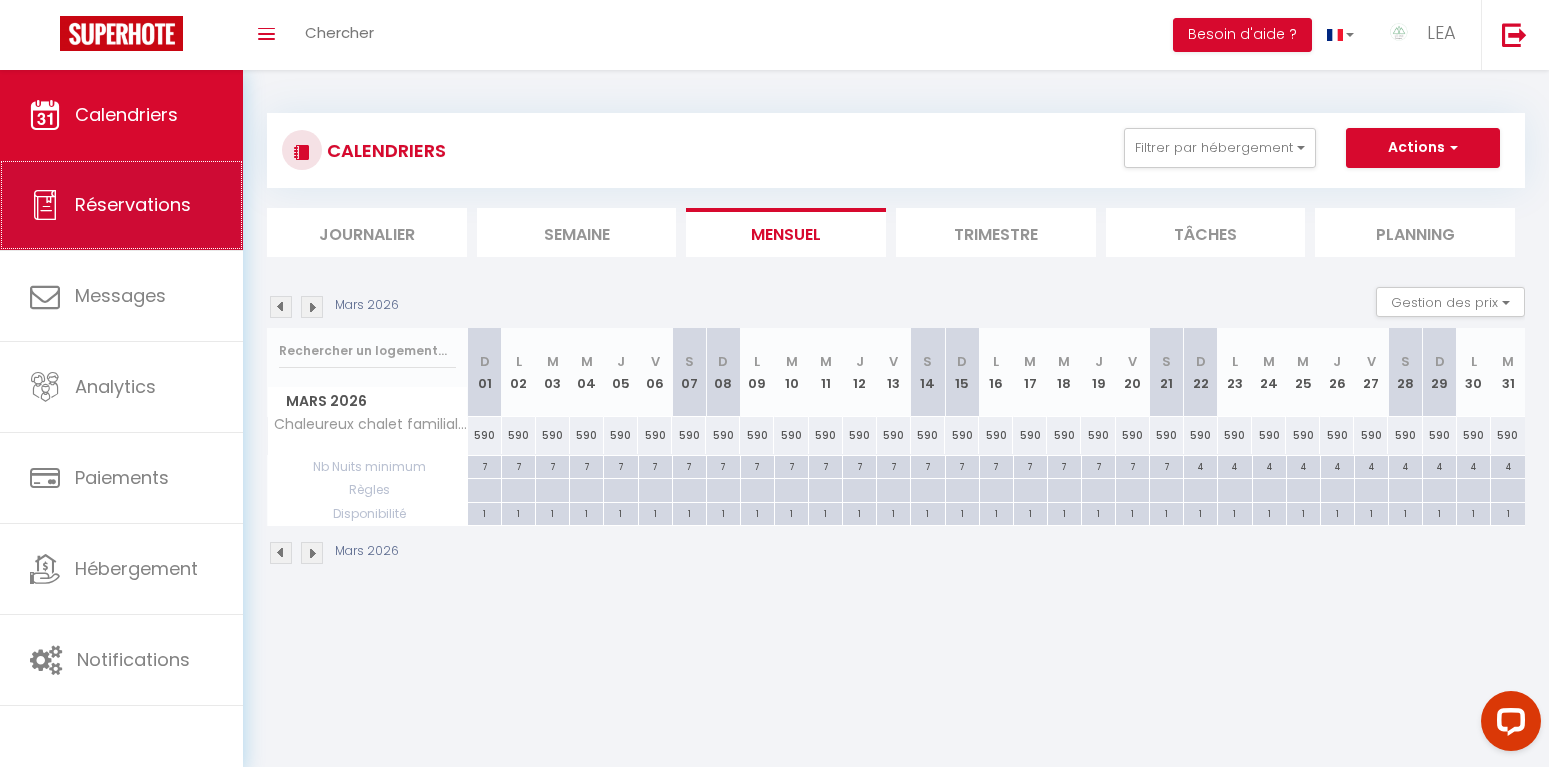 click on "Réservations" at bounding box center (133, 204) 